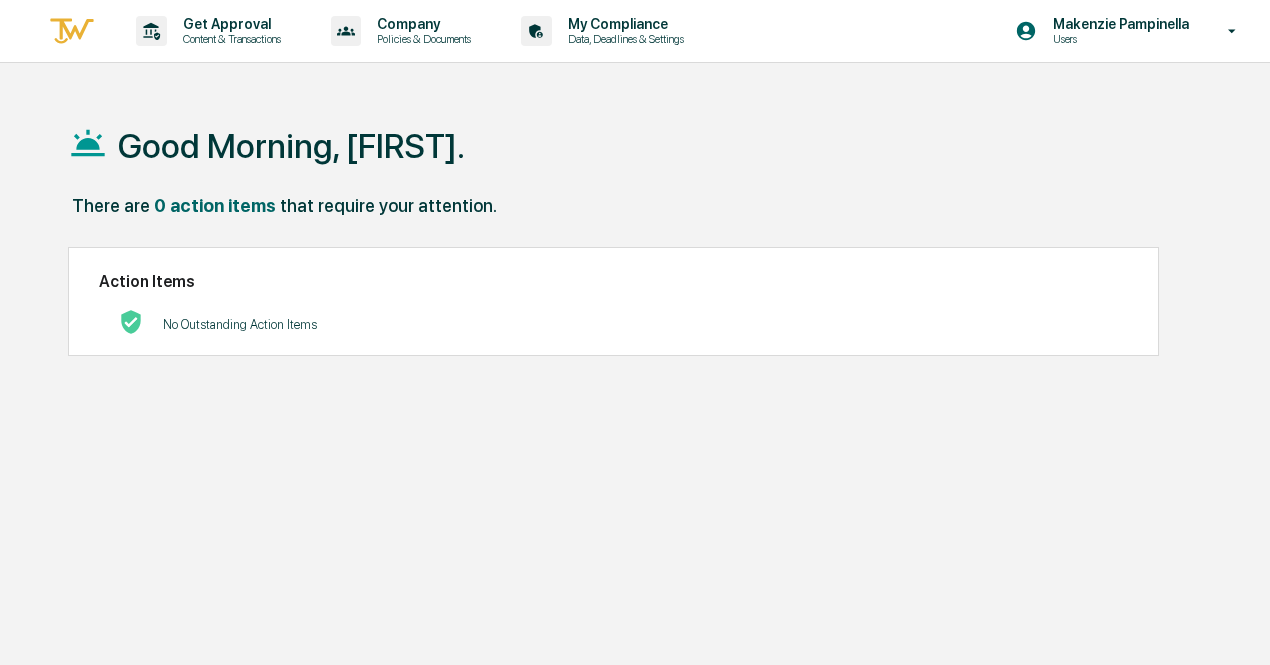 scroll, scrollTop: 0, scrollLeft: 0, axis: both 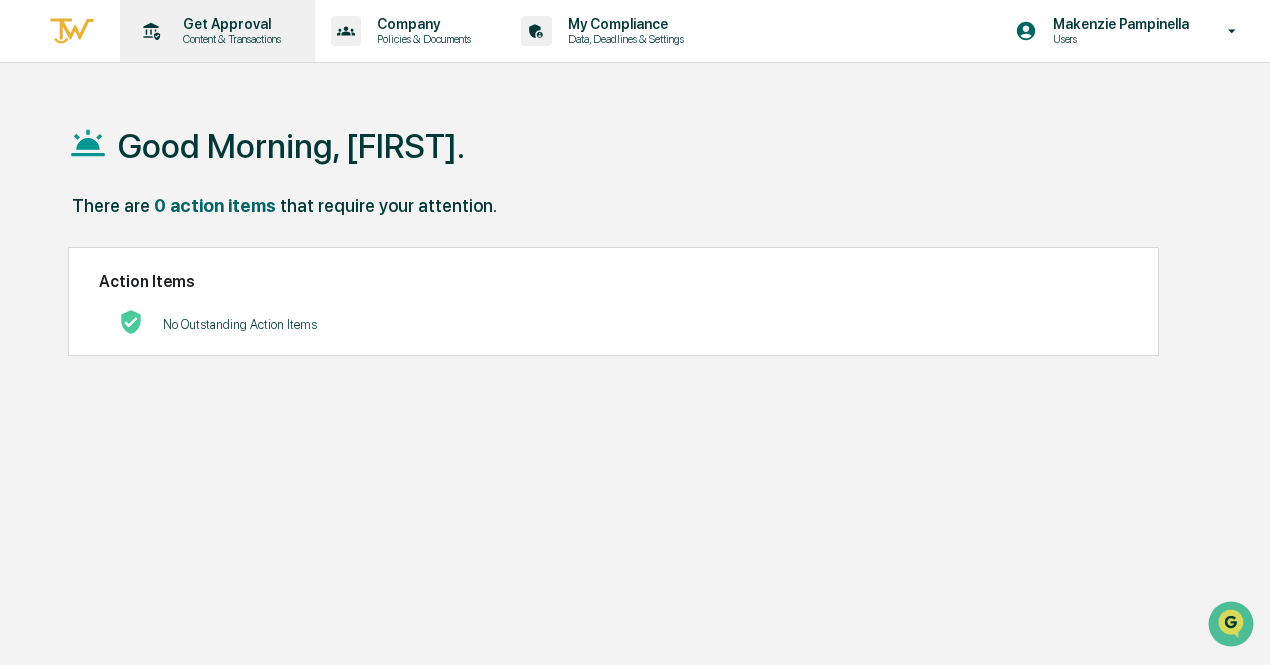 click on "Get Approval" at bounding box center (229, 24) 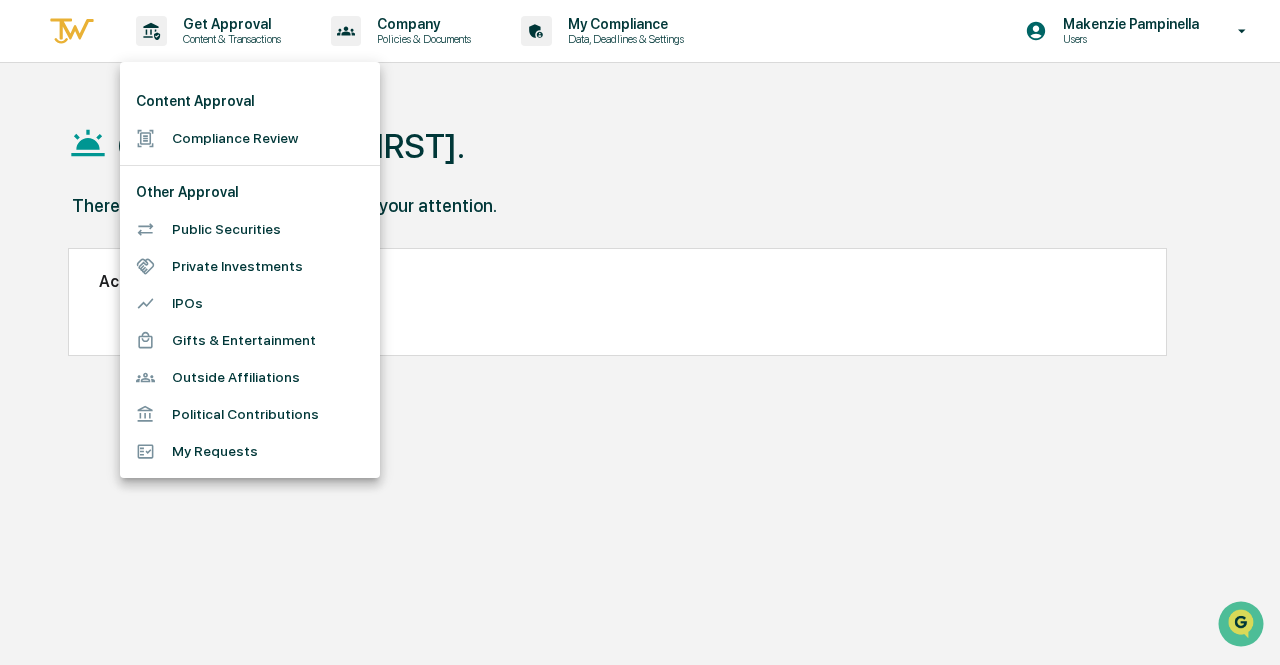click at bounding box center (640, 332) 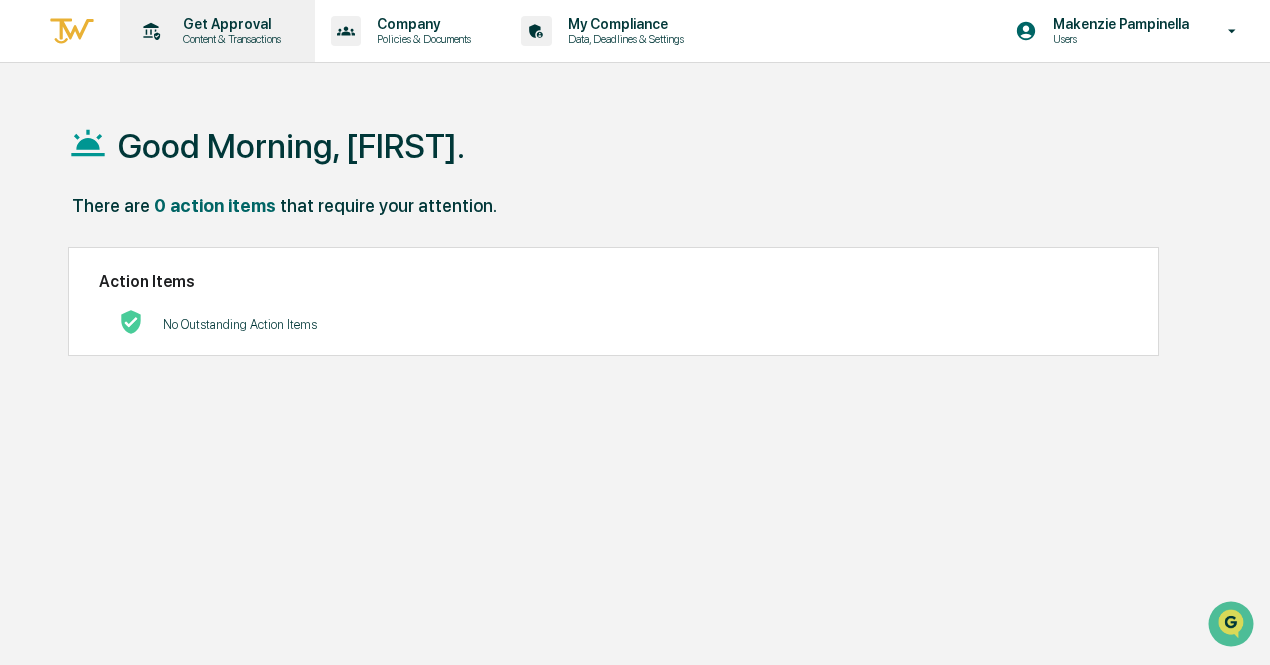 click on "Content & Transactions" at bounding box center [229, 39] 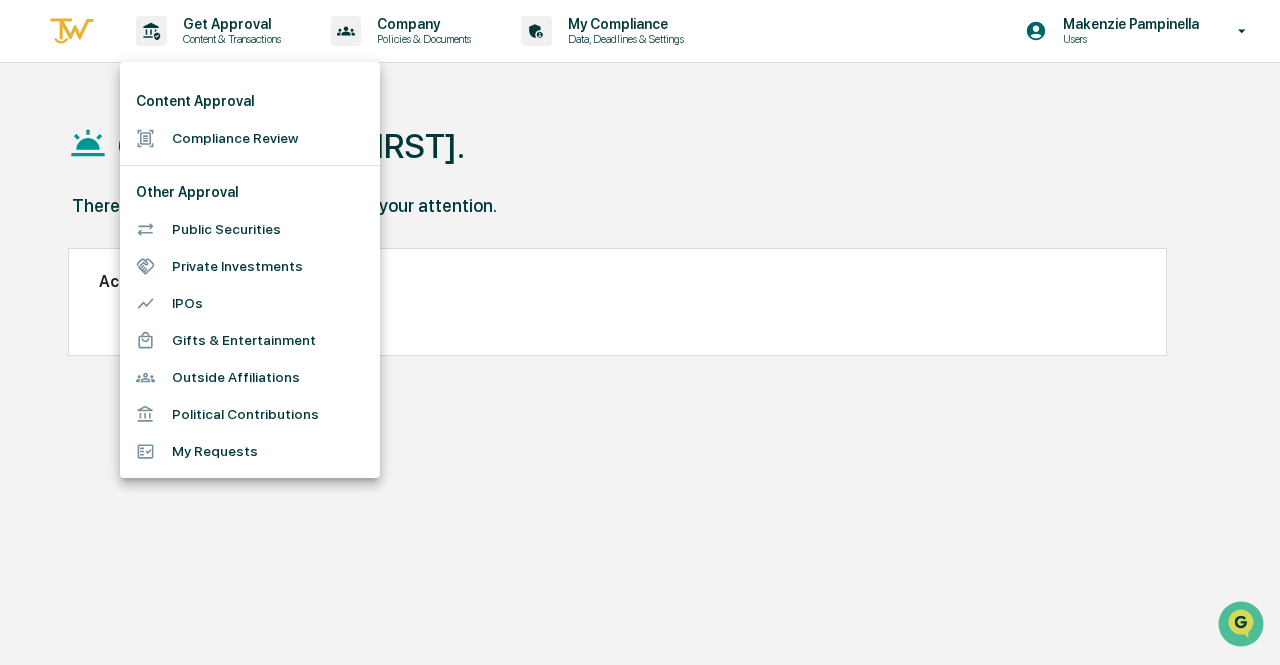 click on "Content Approval" at bounding box center [250, 101] 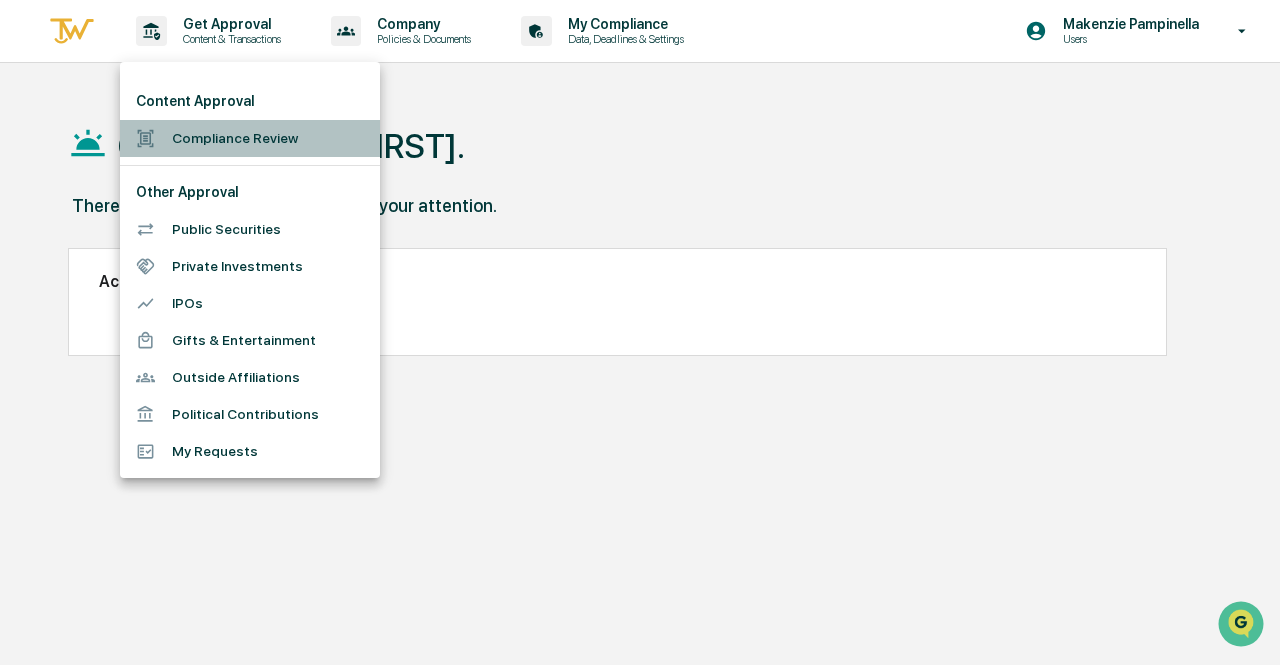 click on "Compliance Review" at bounding box center (250, 138) 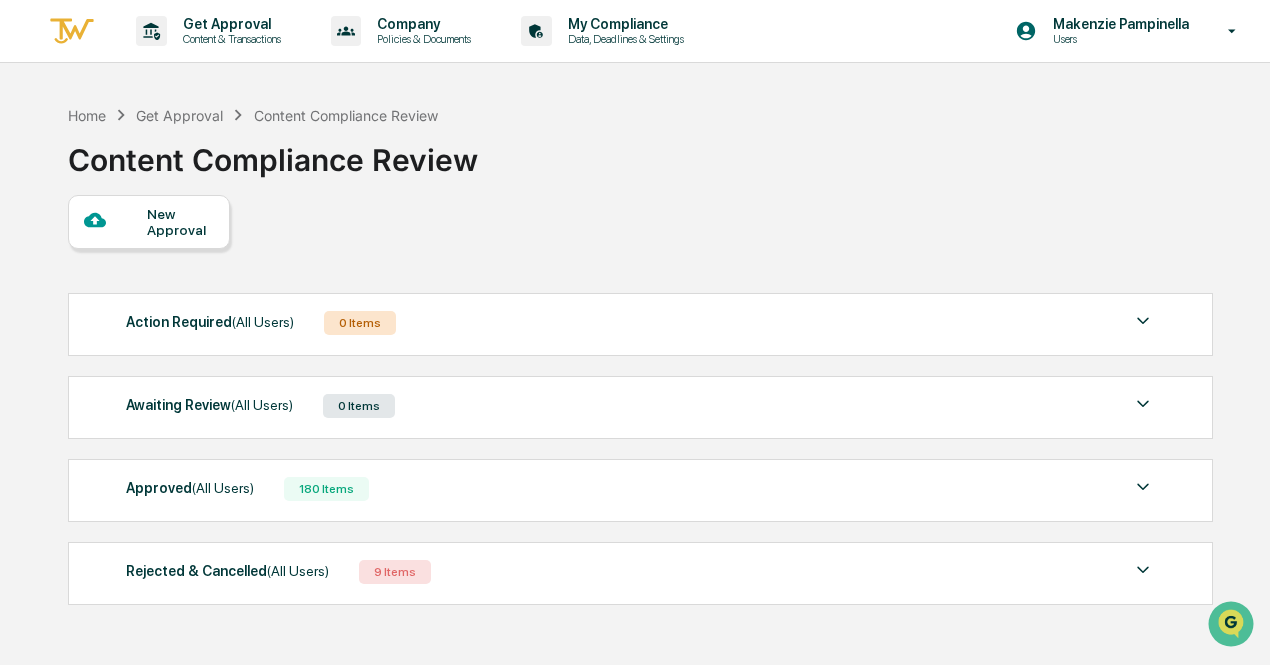 click on "Approved  (All Users) 180 Items" at bounding box center [640, 489] 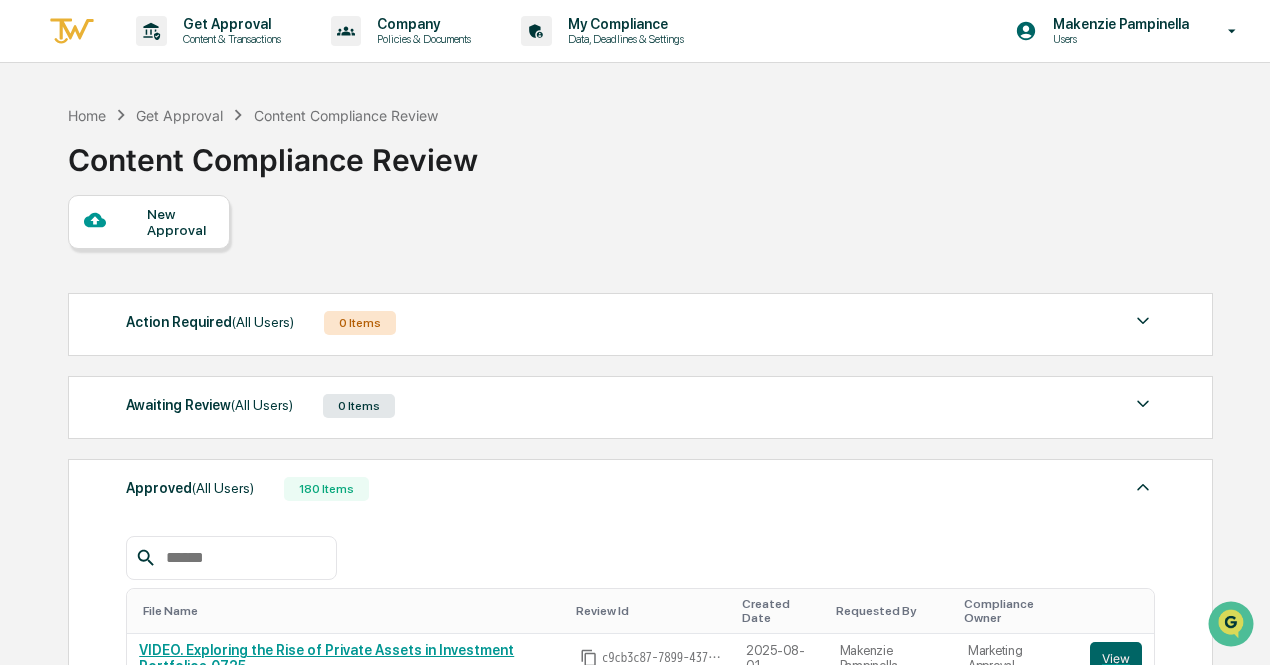 scroll, scrollTop: 400, scrollLeft: 0, axis: vertical 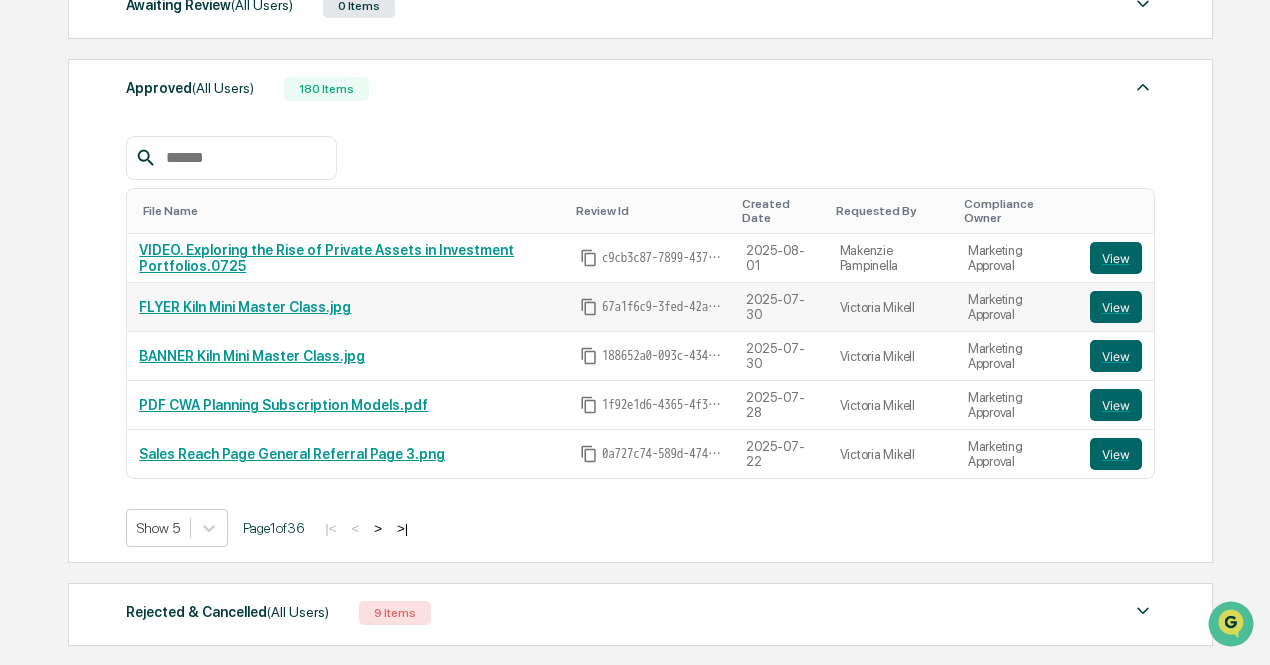 click on "FLYER Kiln Mini Master Class.jpg" at bounding box center (245, 307) 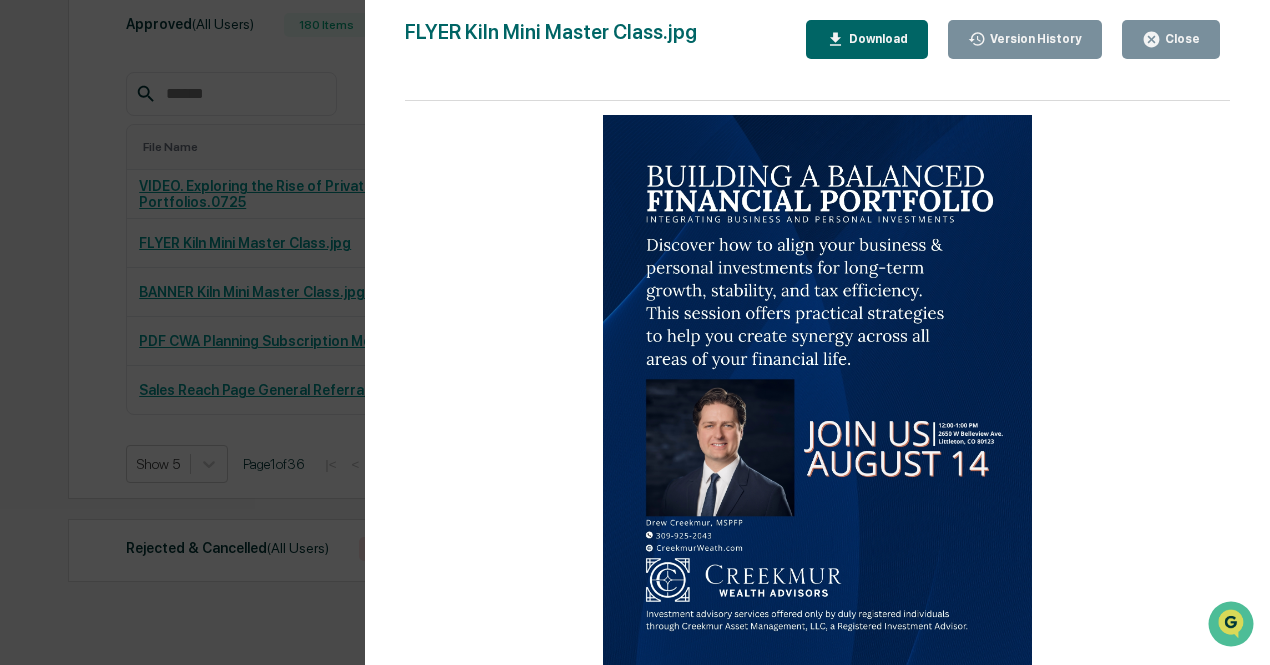 scroll, scrollTop: 488, scrollLeft: 0, axis: vertical 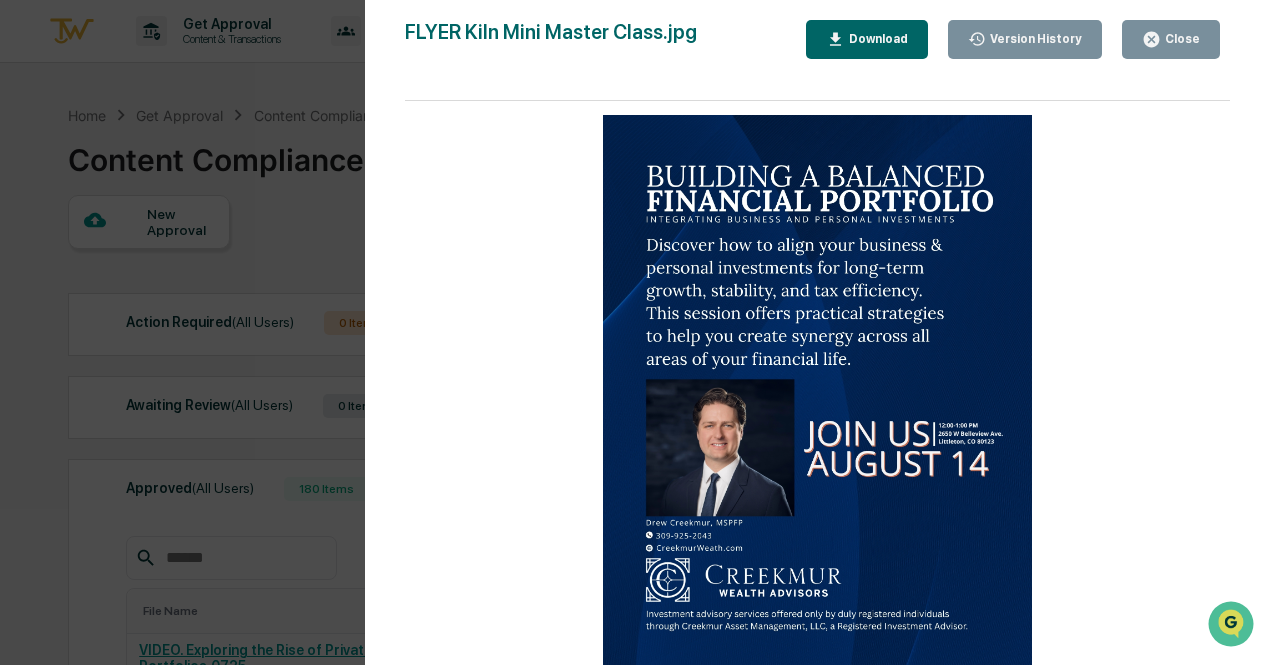 click on "Close" at bounding box center [1171, 39] 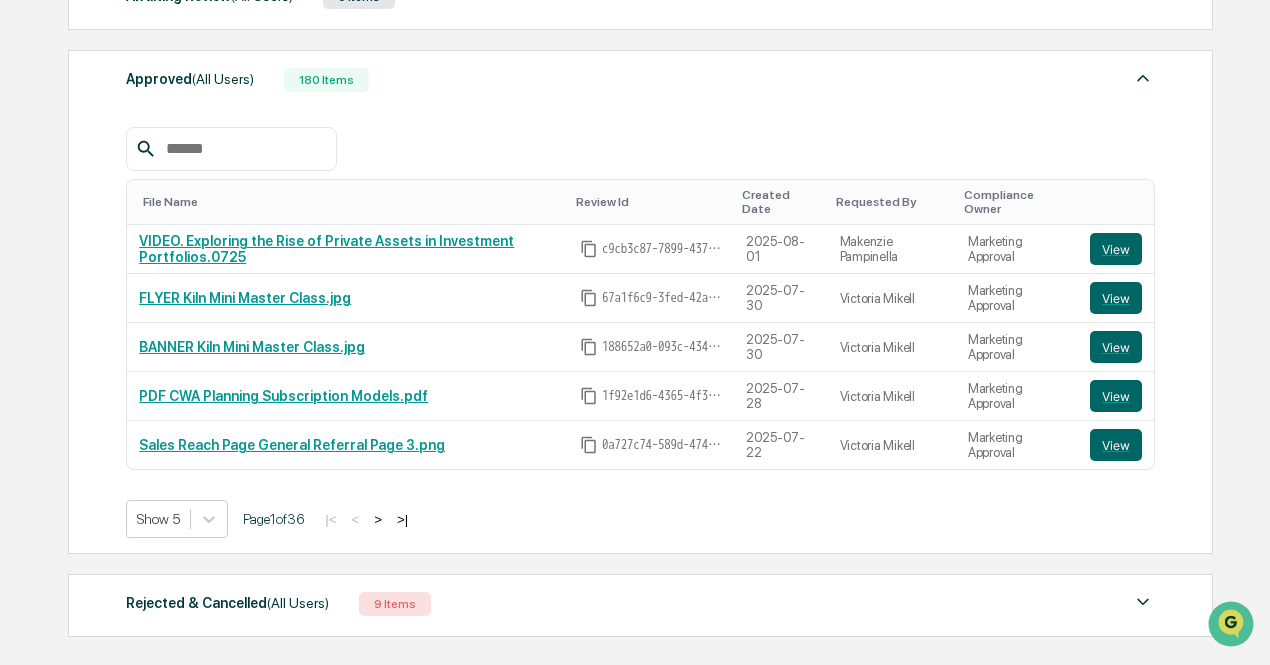 scroll, scrollTop: 488, scrollLeft: 0, axis: vertical 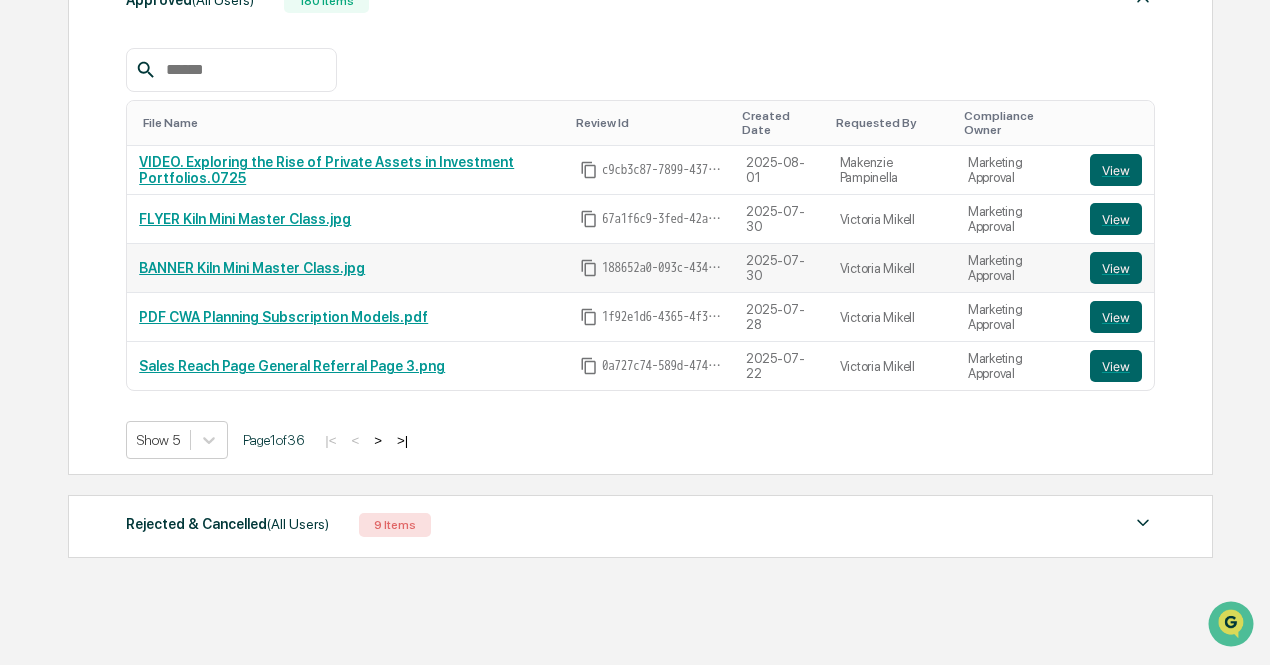 click on "BANNER Kiln Mini Master Class.jpg" at bounding box center [252, 268] 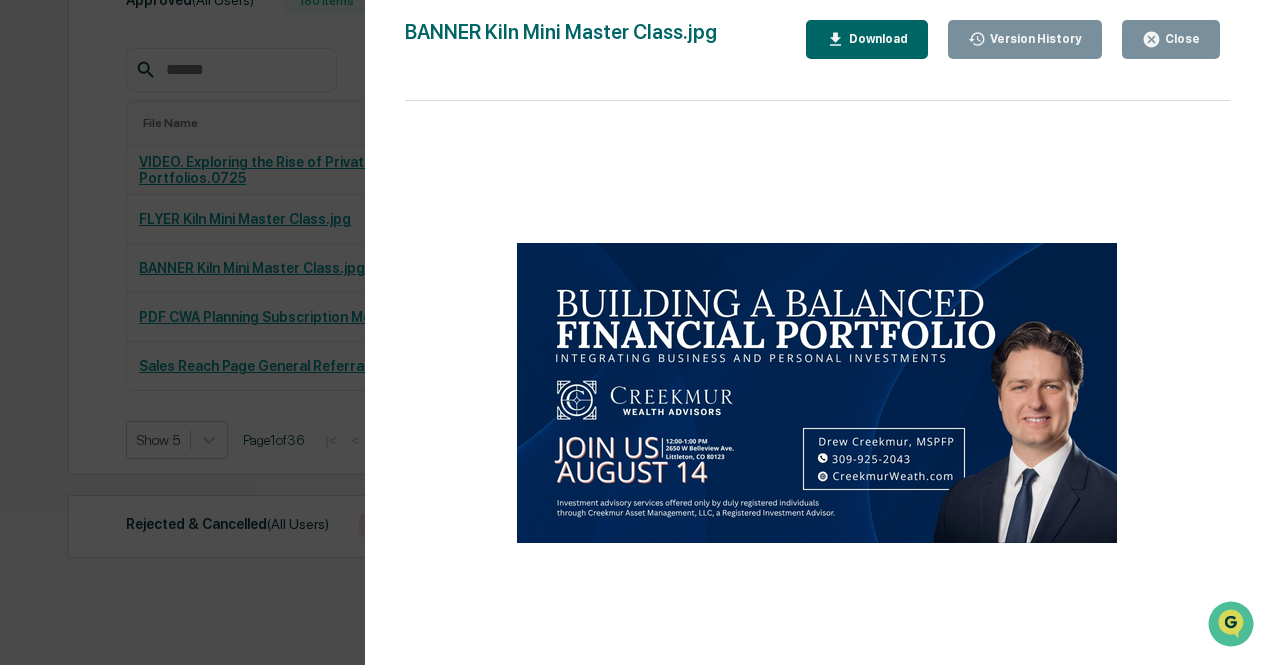 click on "Version History 07/30/2025, 04:49 PM [FIRST] [LAST] BANNER Kiln Mini Master Class.jpg   Close   Version History   Download" at bounding box center (635, 332) 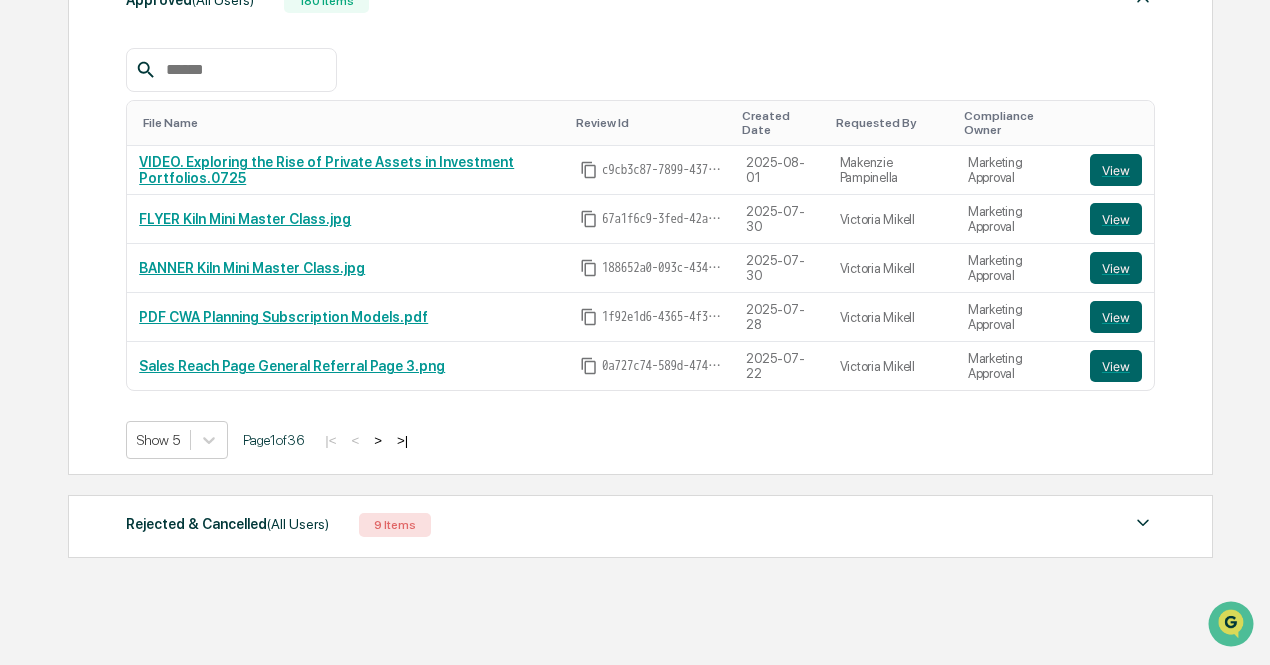 click on ">" at bounding box center (378, 440) 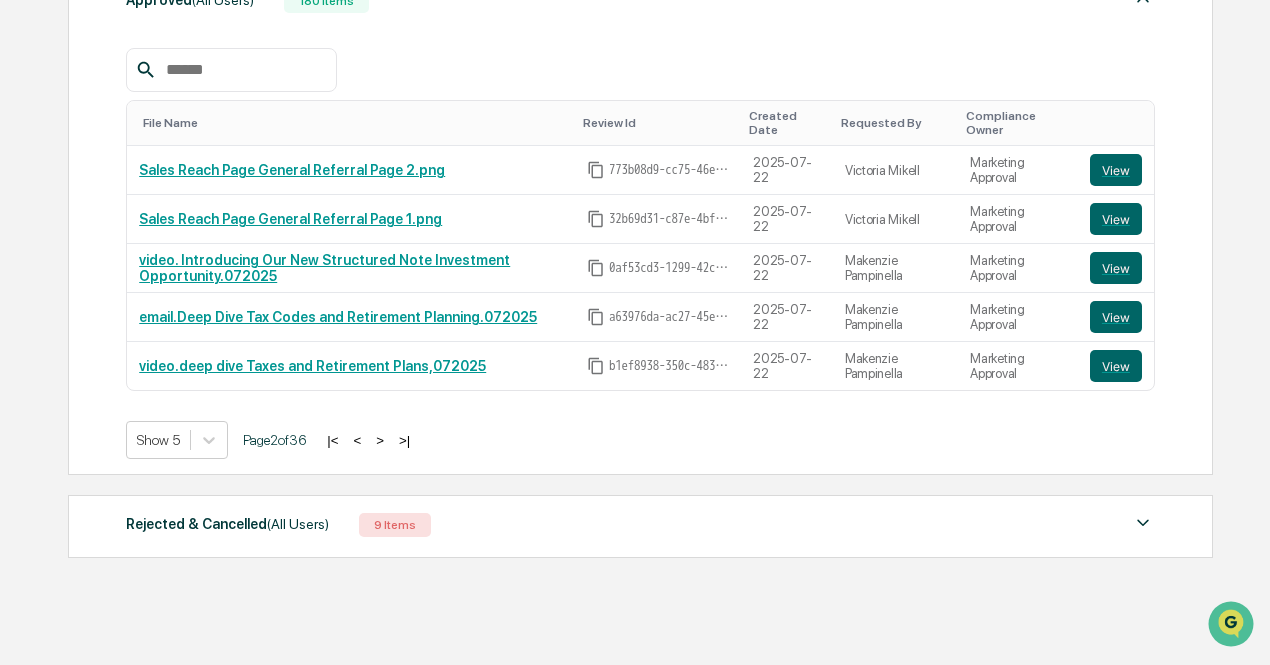 click on ">" at bounding box center [380, 440] 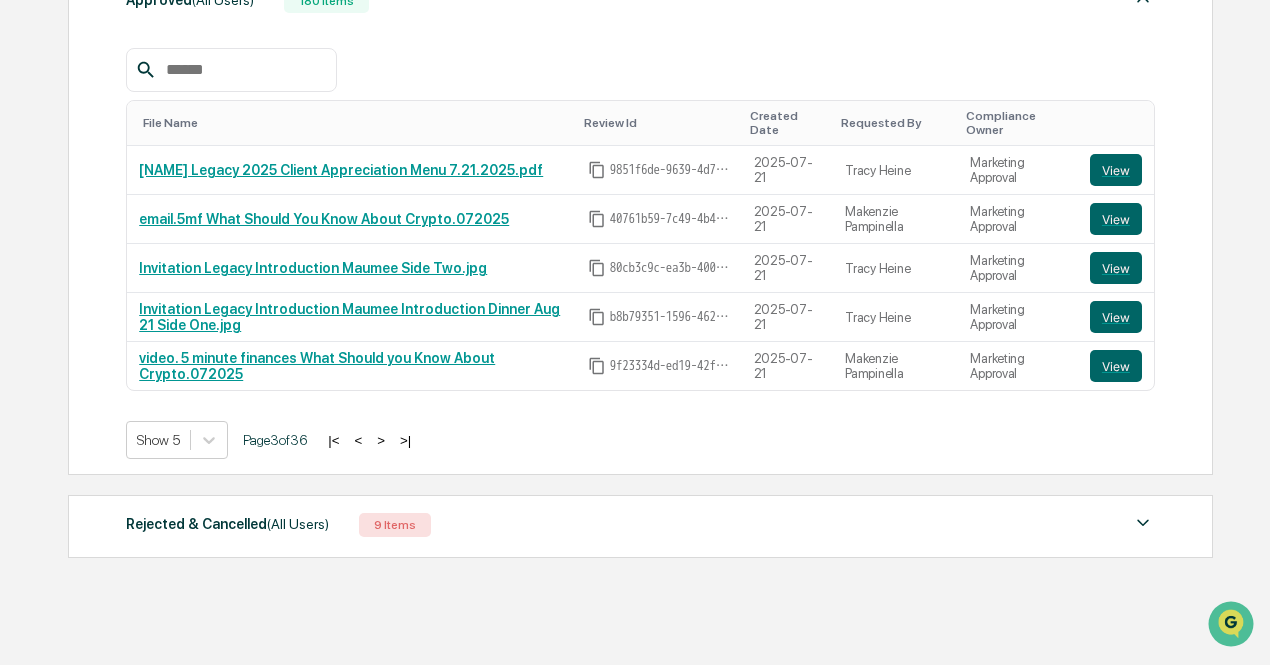 click on ">" at bounding box center (381, 440) 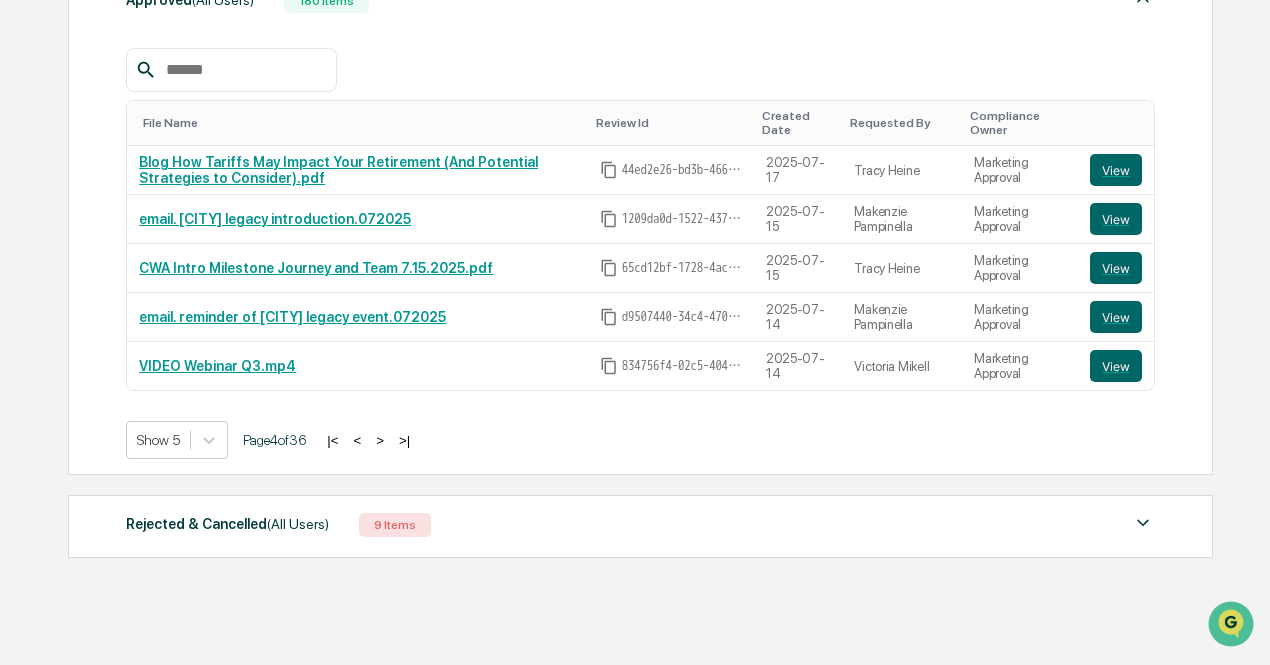 click on ">" at bounding box center (380, 440) 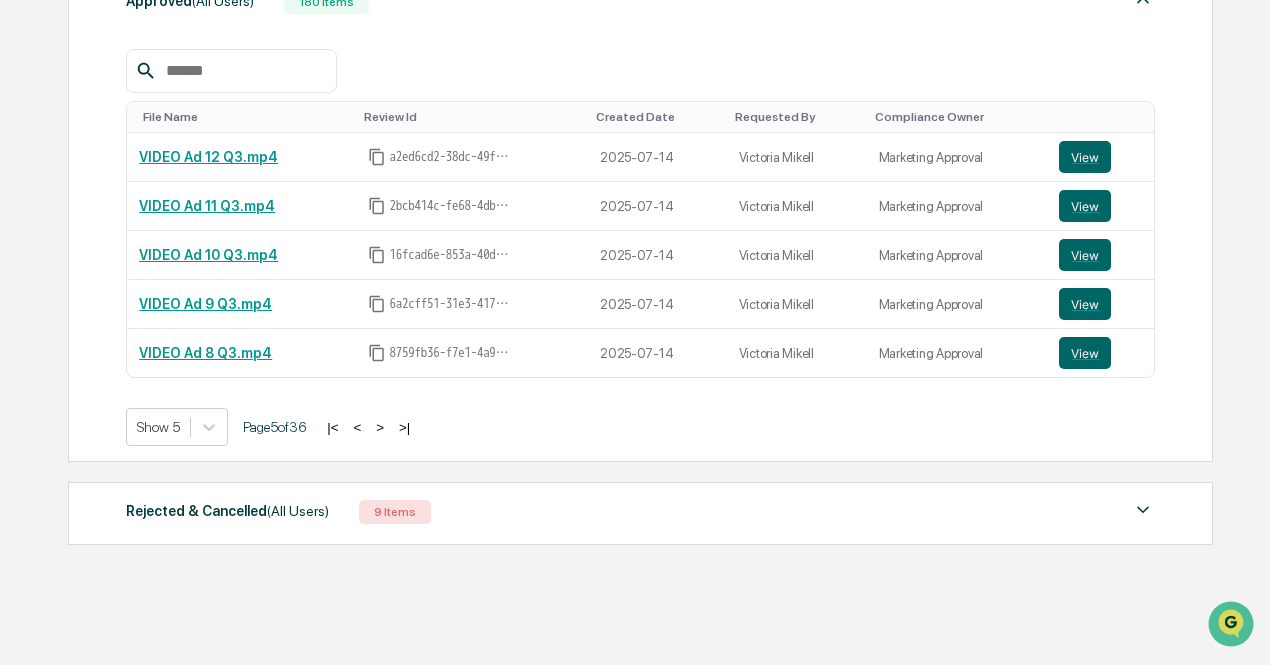 click on ">" at bounding box center (380, 427) 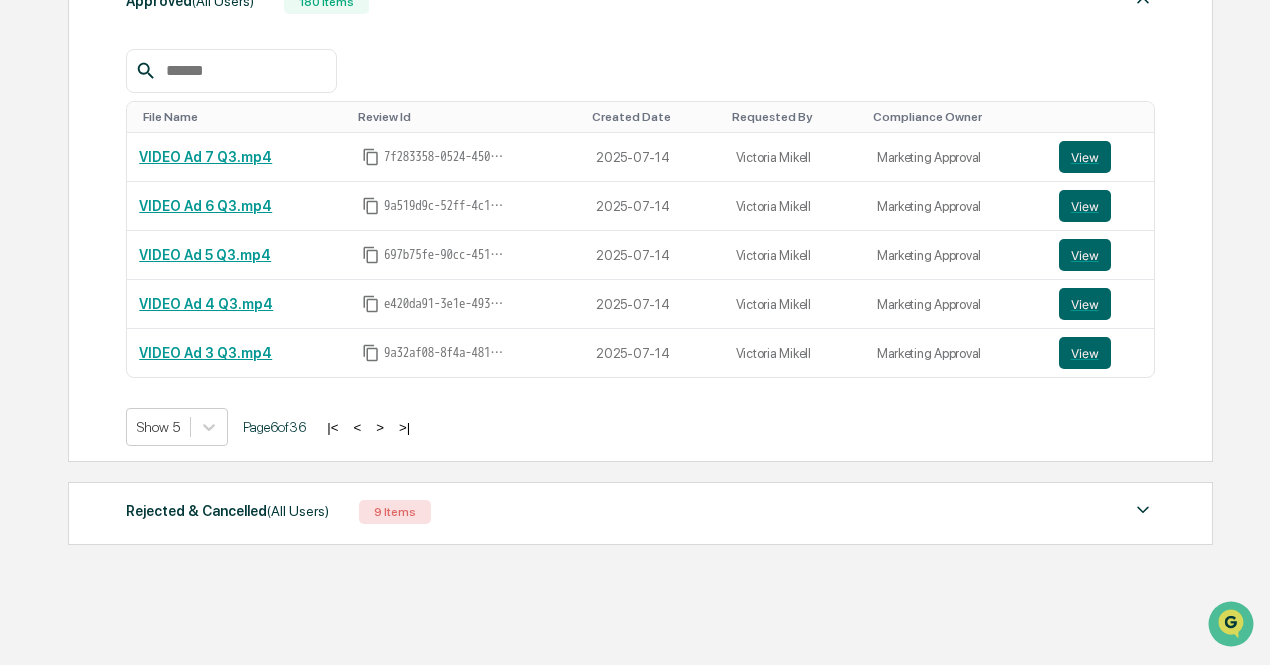 click on ">" at bounding box center [380, 427] 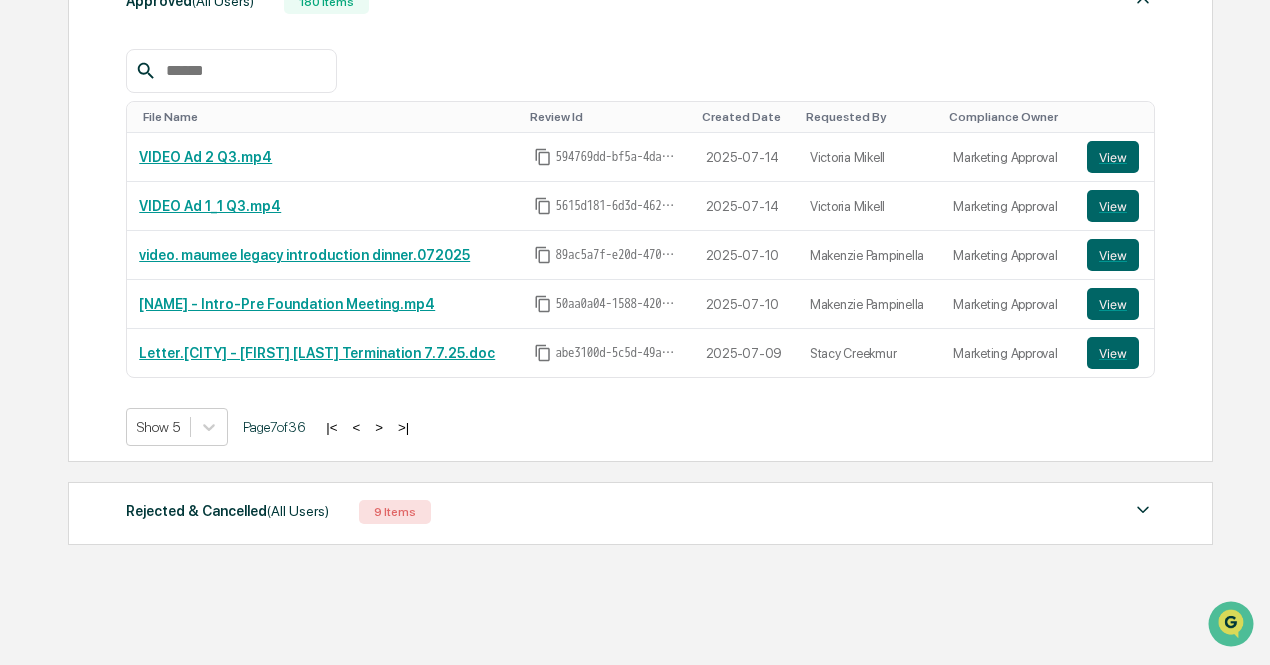 click on ">" at bounding box center (379, 427) 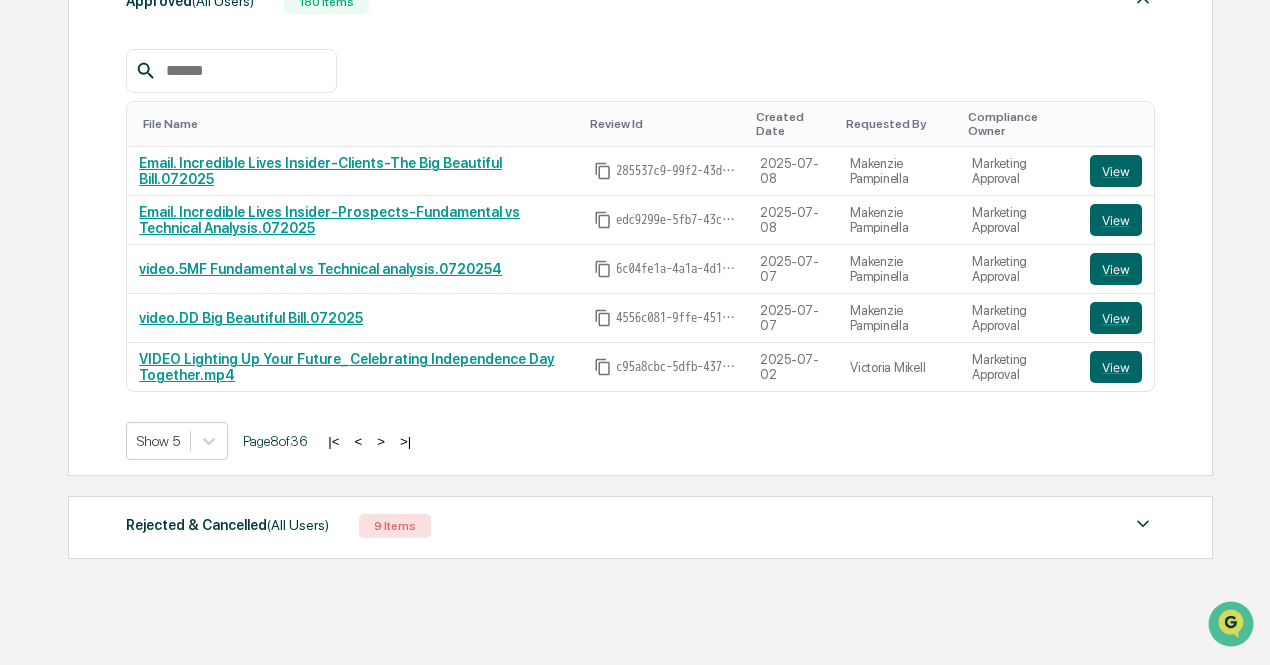 scroll, scrollTop: 488, scrollLeft: 0, axis: vertical 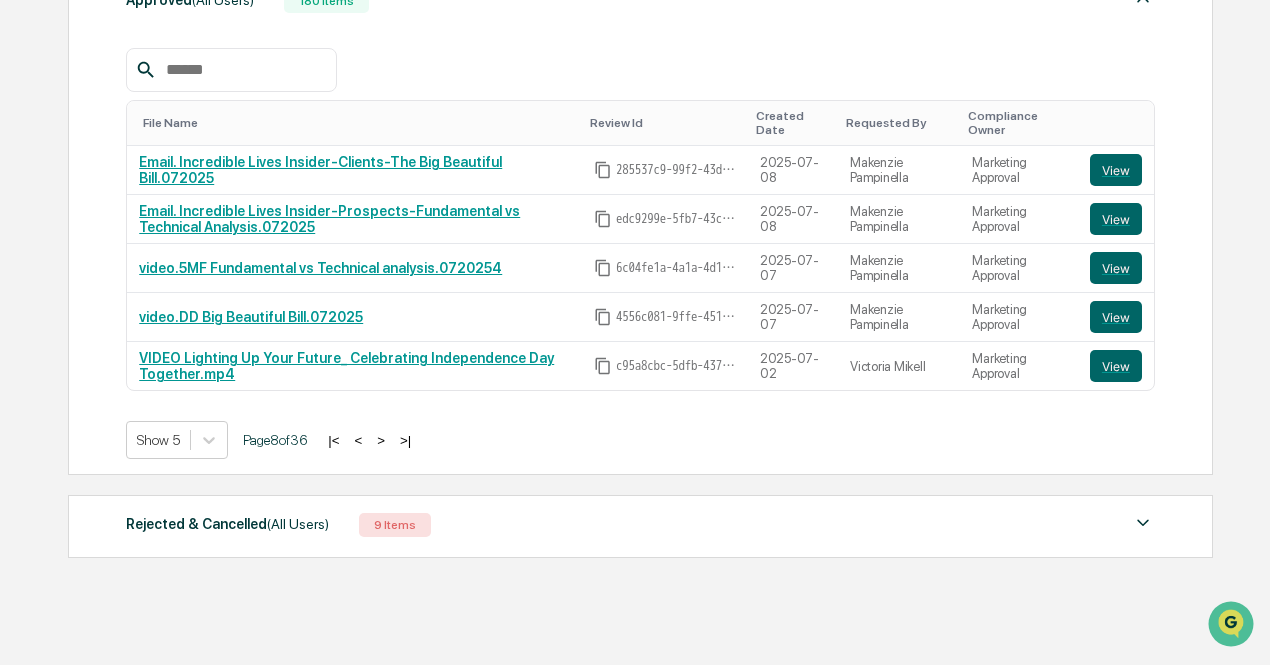 click on ">" at bounding box center [381, 440] 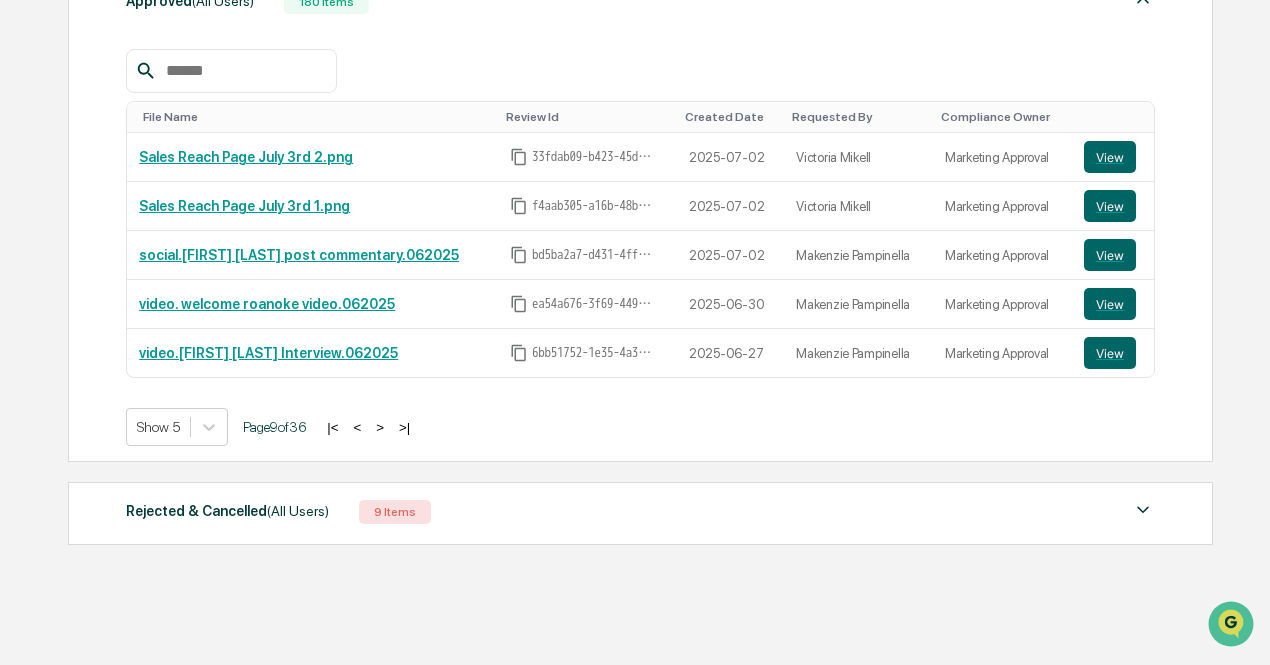 click on ">" at bounding box center [380, 427] 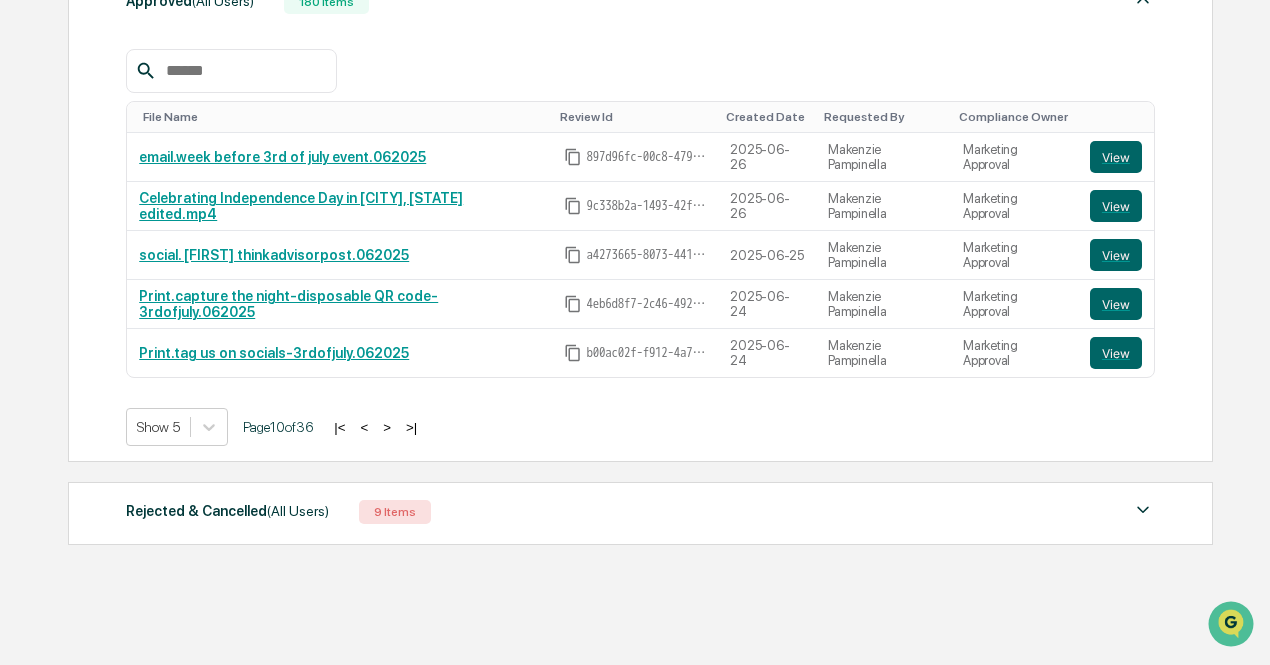 click on ">" at bounding box center (387, 427) 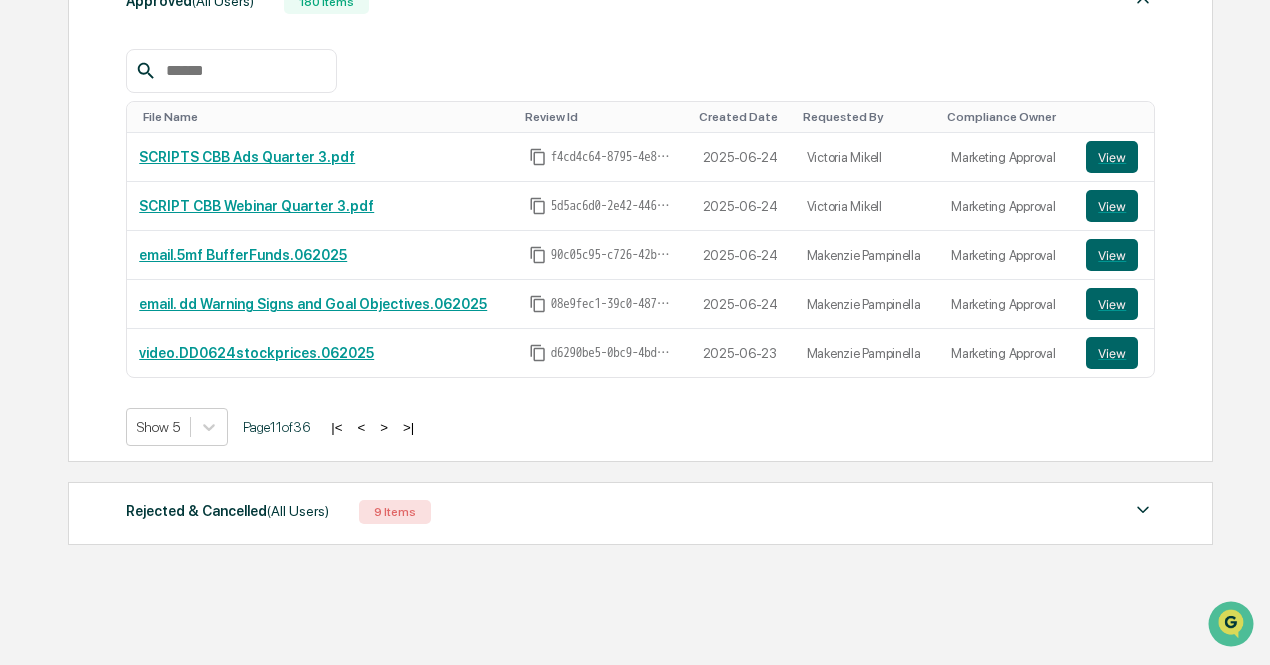 click on ">" at bounding box center [384, 427] 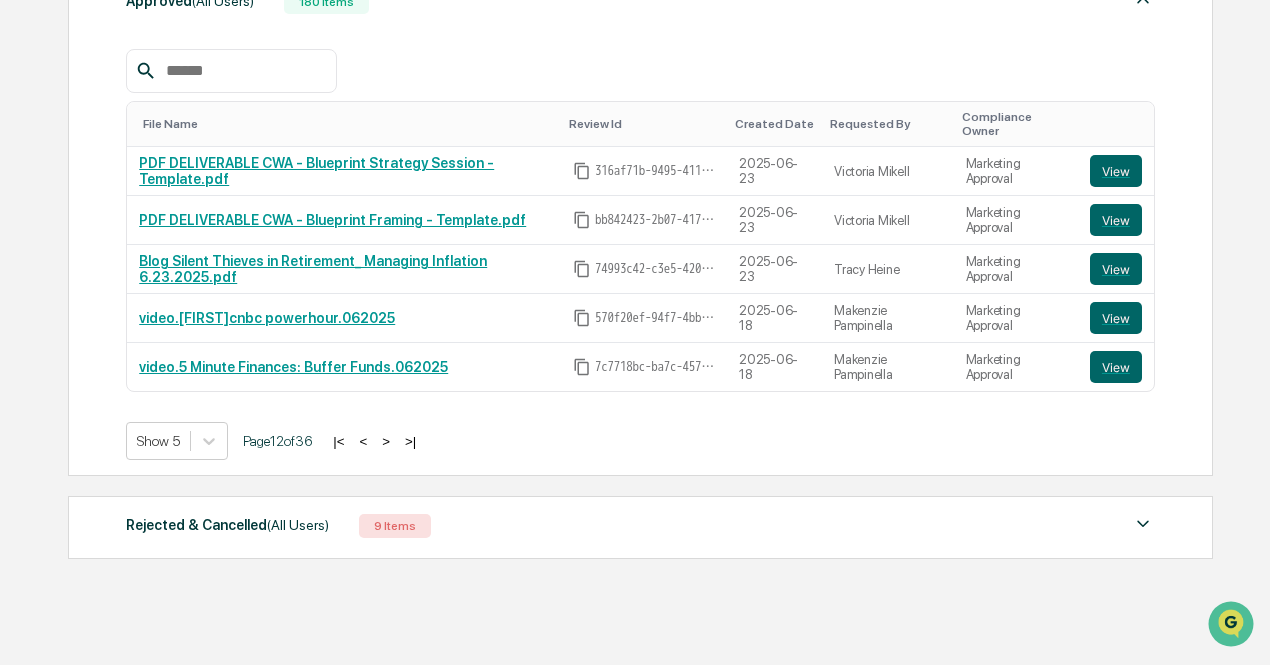 scroll, scrollTop: 488, scrollLeft: 0, axis: vertical 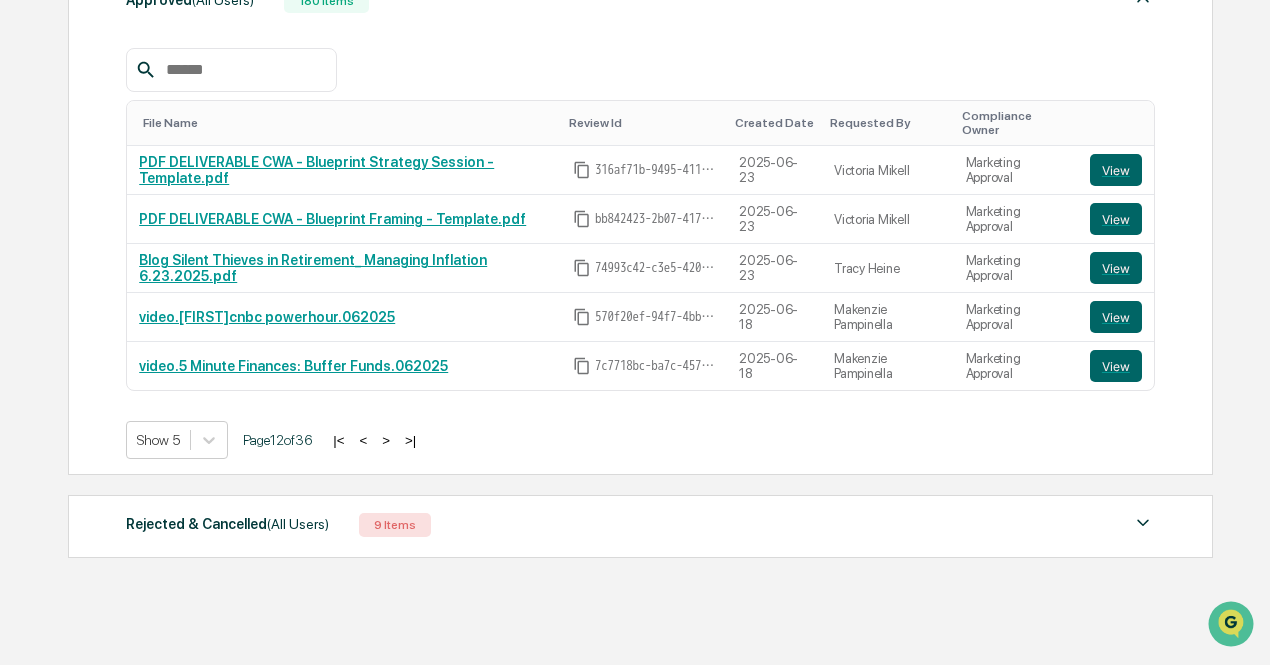 click on ">" at bounding box center (386, 440) 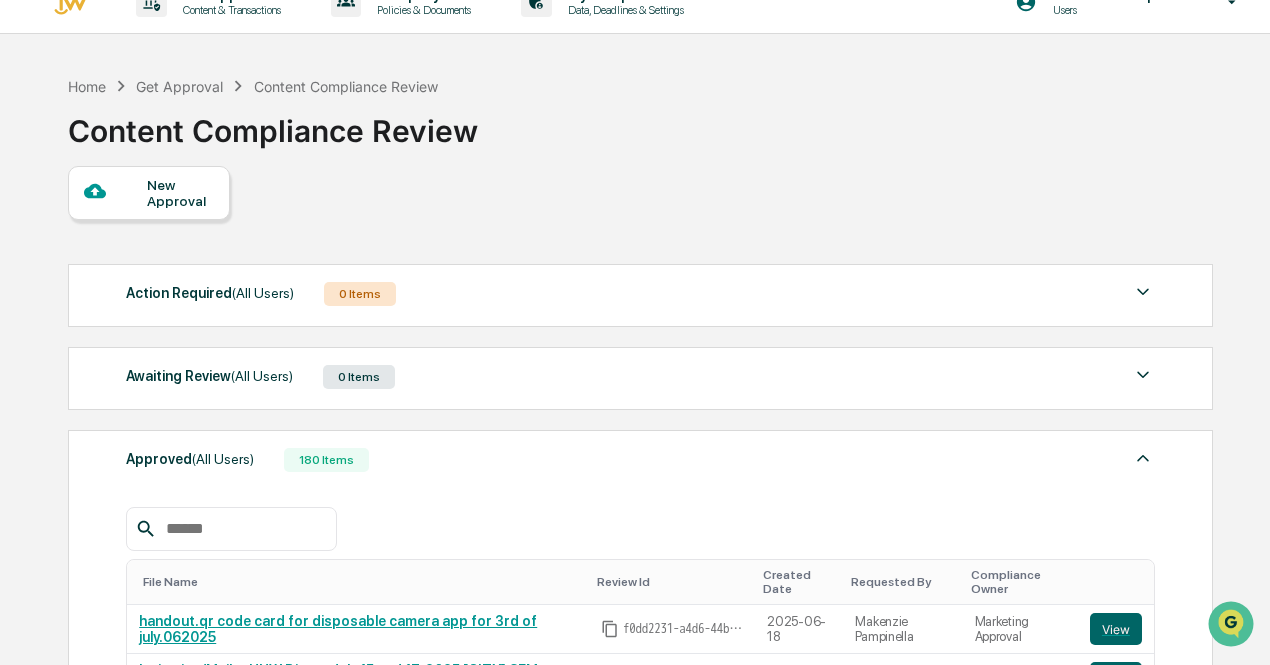 scroll, scrollTop: 0, scrollLeft: 0, axis: both 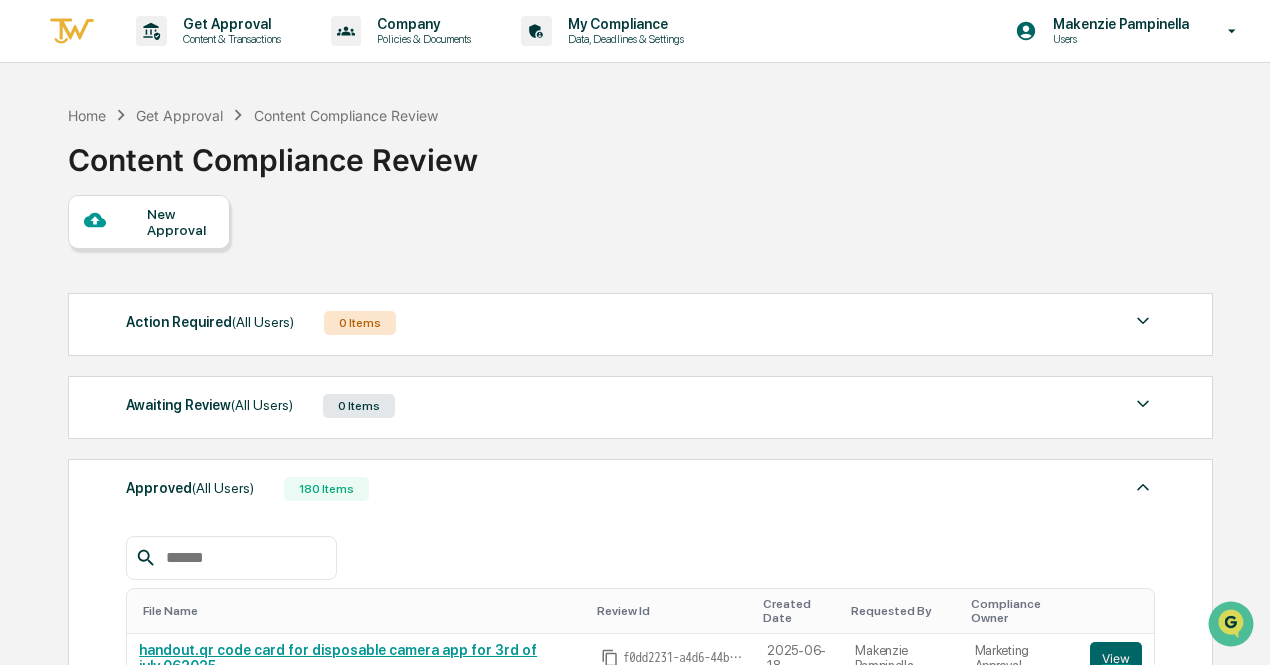 click on "New Approval" at bounding box center [180, 222] 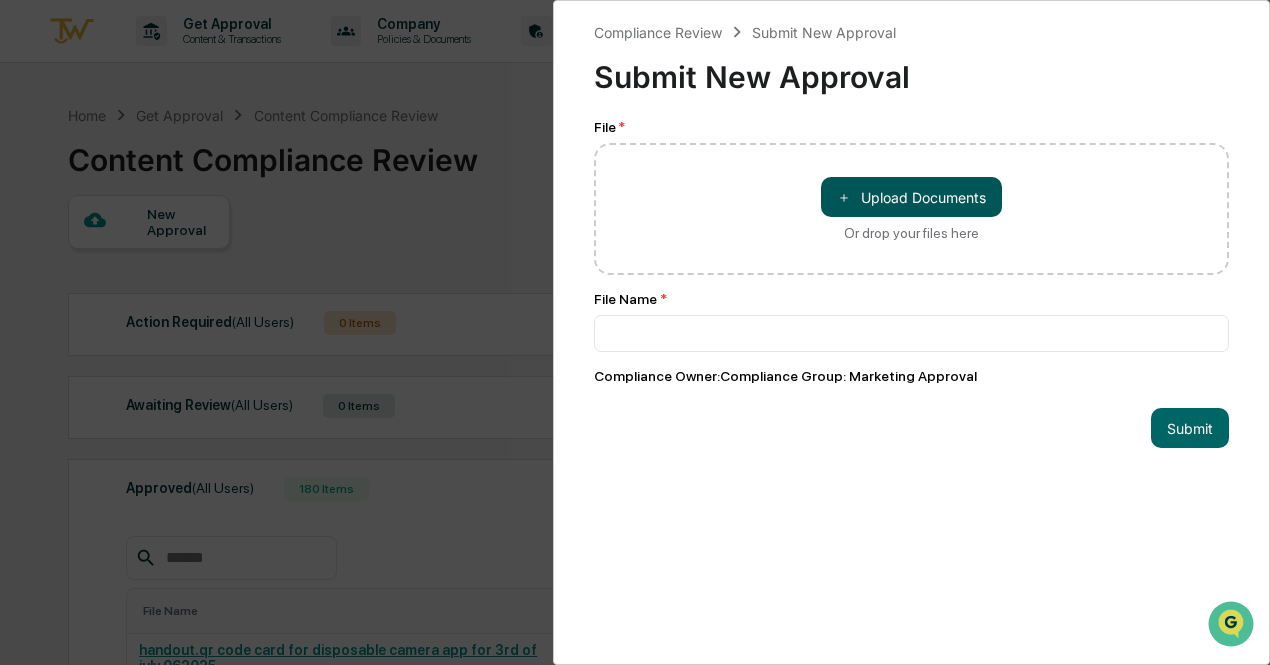 click on "＋ Upload Documents" at bounding box center [911, 197] 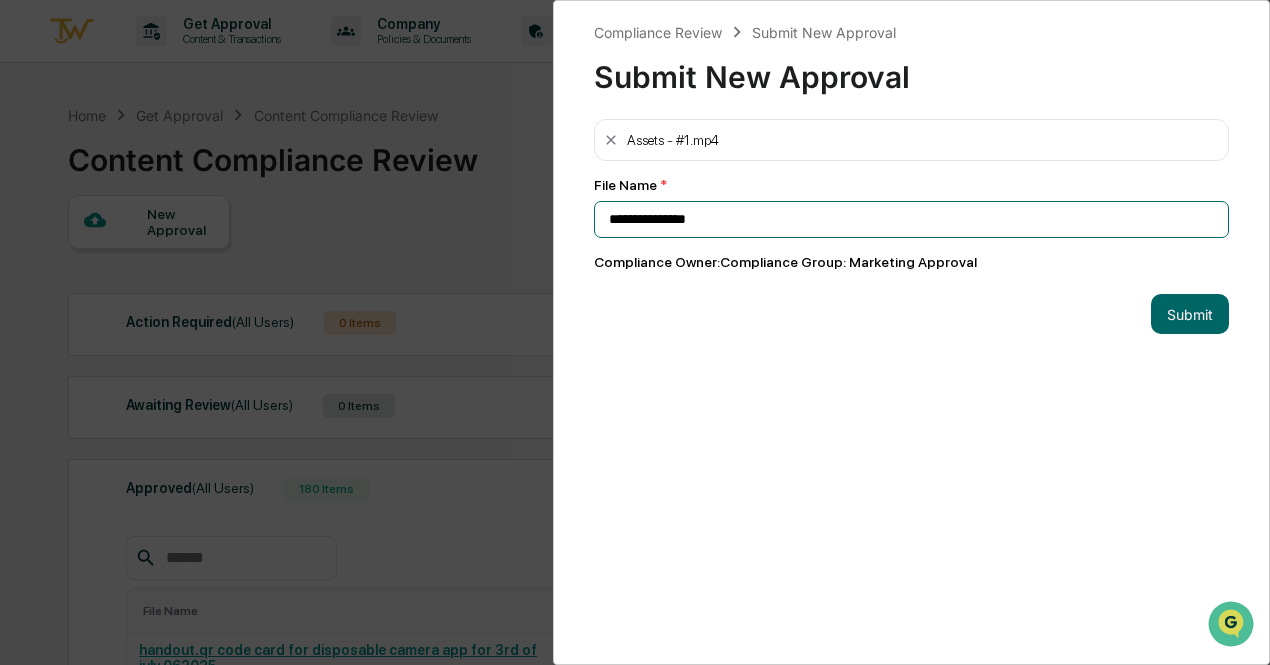 drag, startPoint x: 708, startPoint y: 224, endPoint x: 582, endPoint y: 224, distance: 126 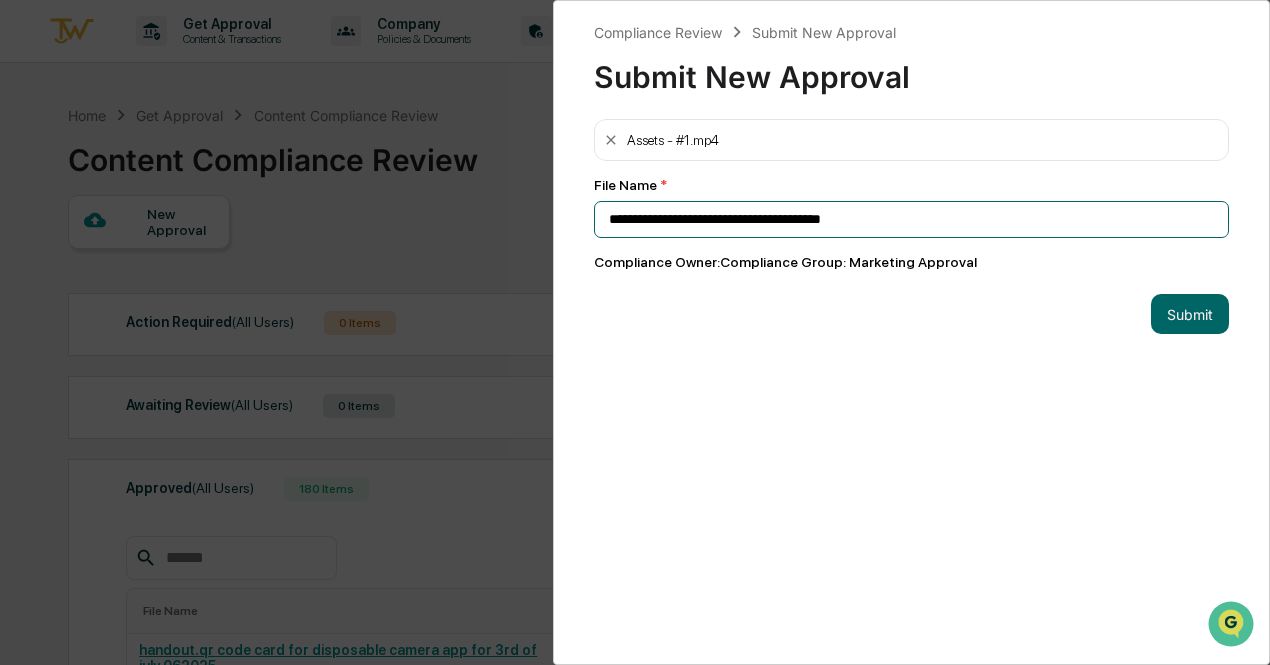 drag, startPoint x: 904, startPoint y: 212, endPoint x: 588, endPoint y: 204, distance: 316.10126 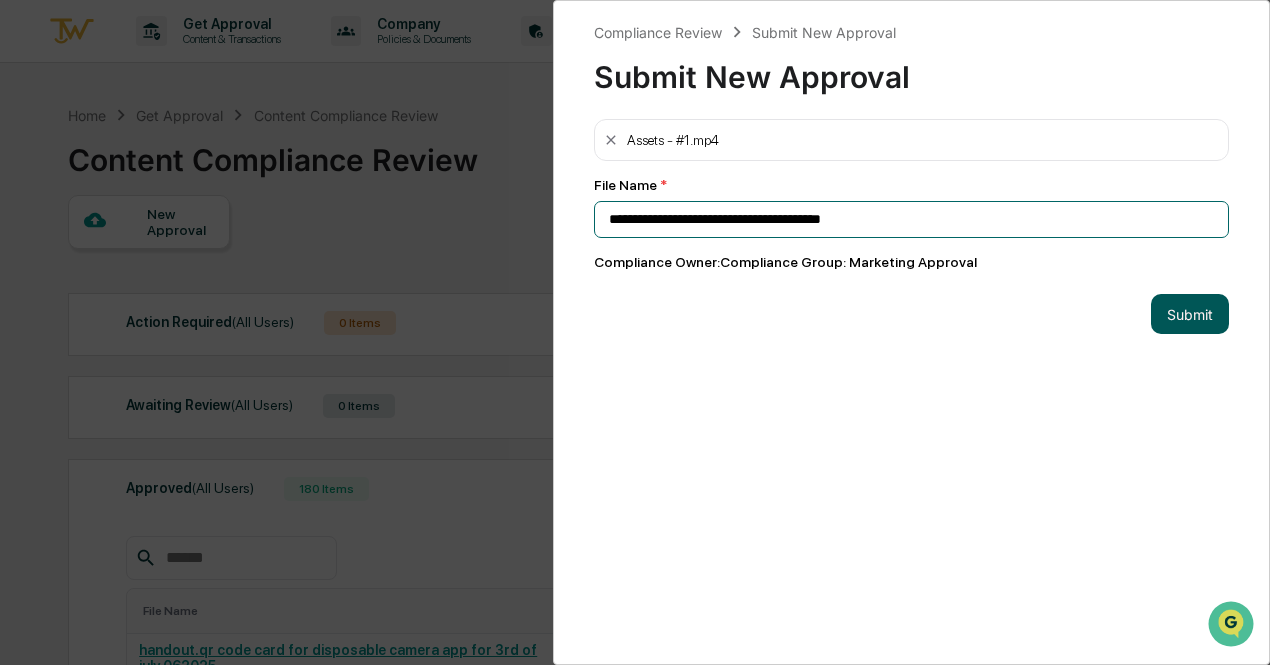 type on "**********" 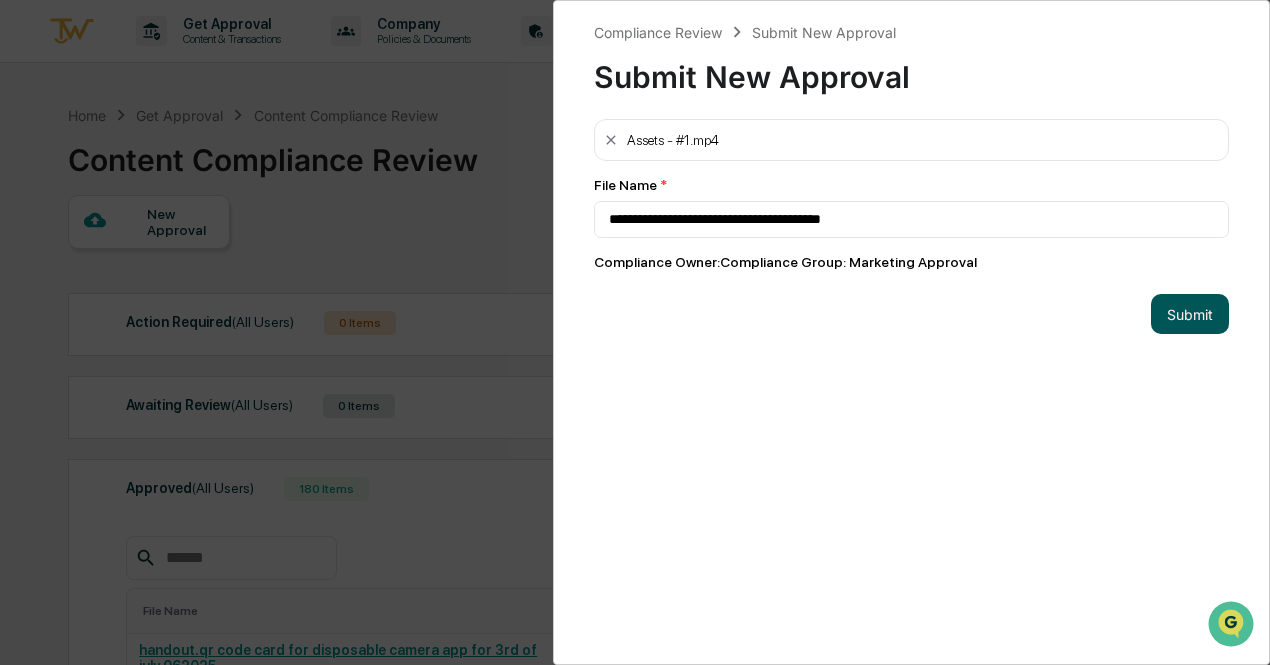 click on "Submit" at bounding box center (1190, 314) 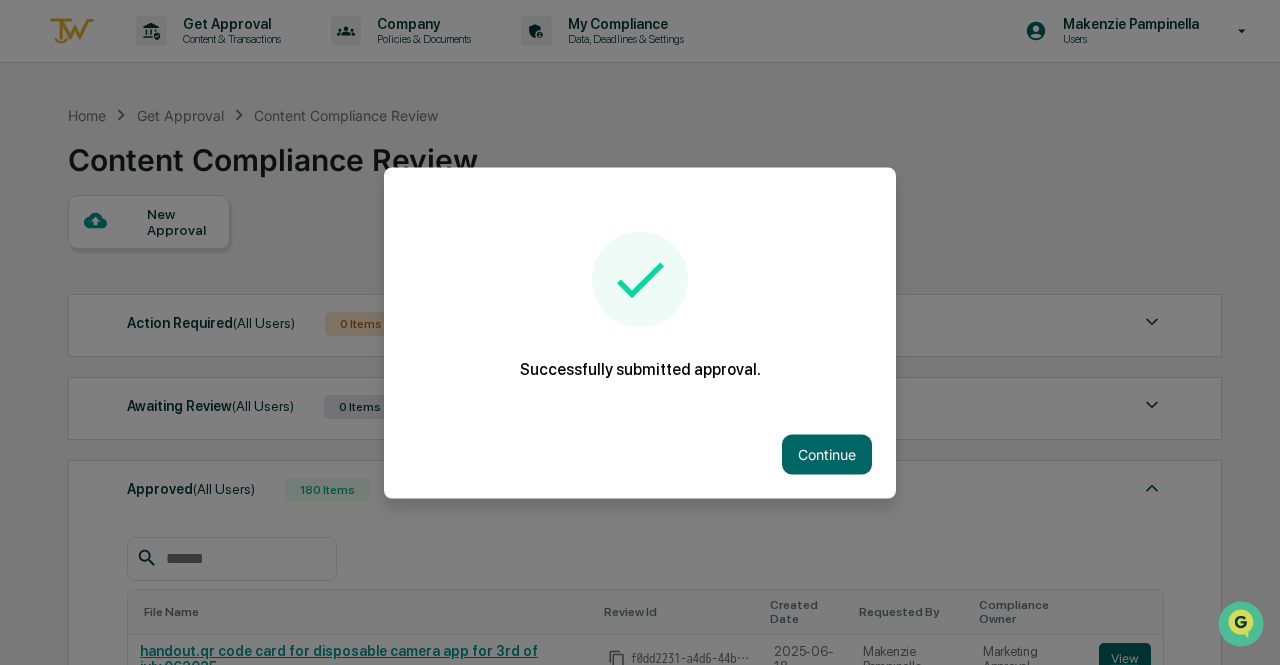 click on "Continue" at bounding box center (640, 454) 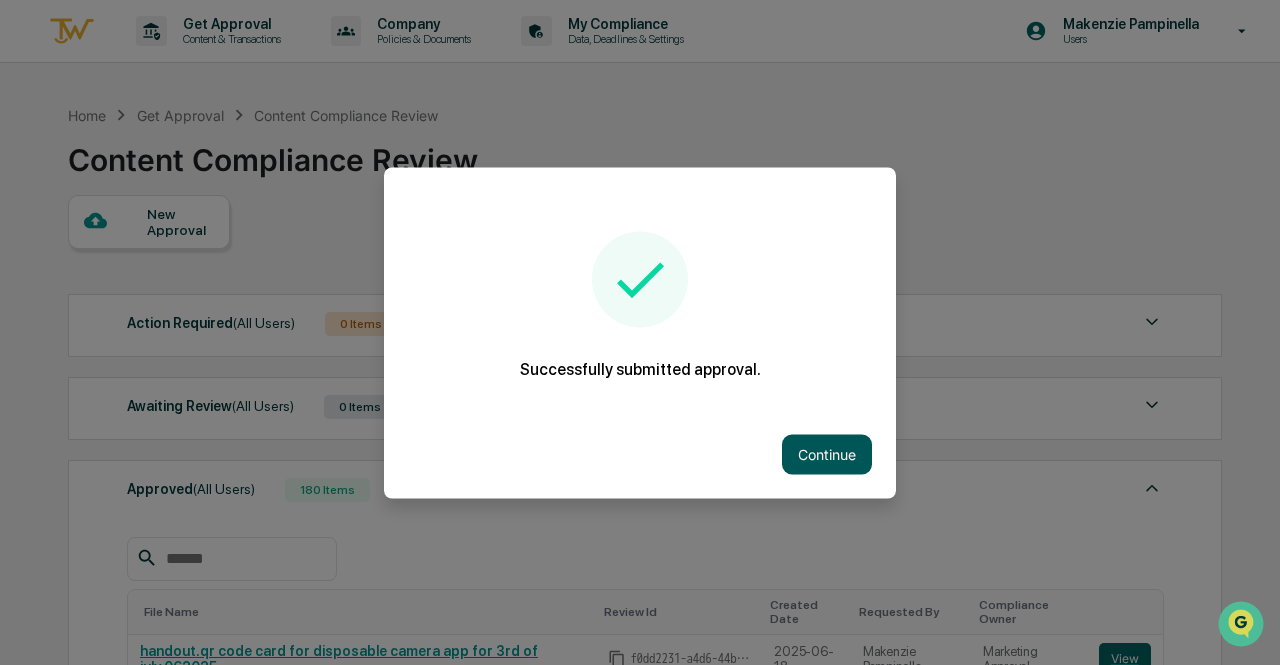 click on "Continue" at bounding box center (827, 454) 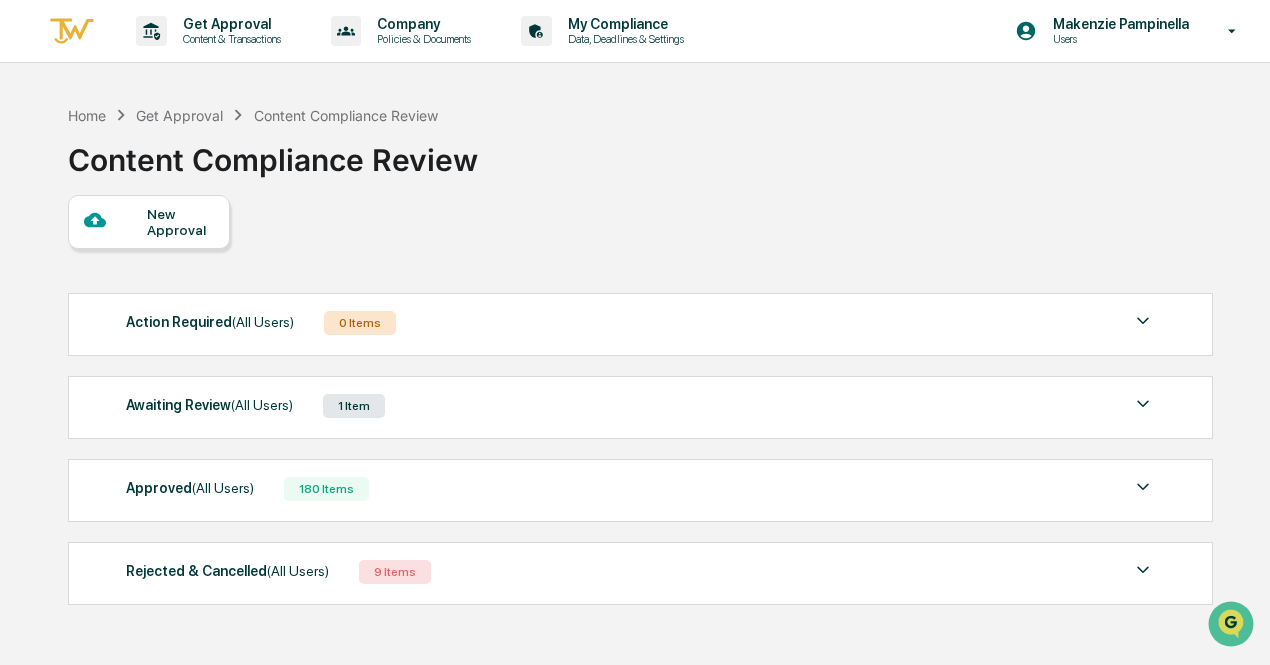 click at bounding box center (115, 221) 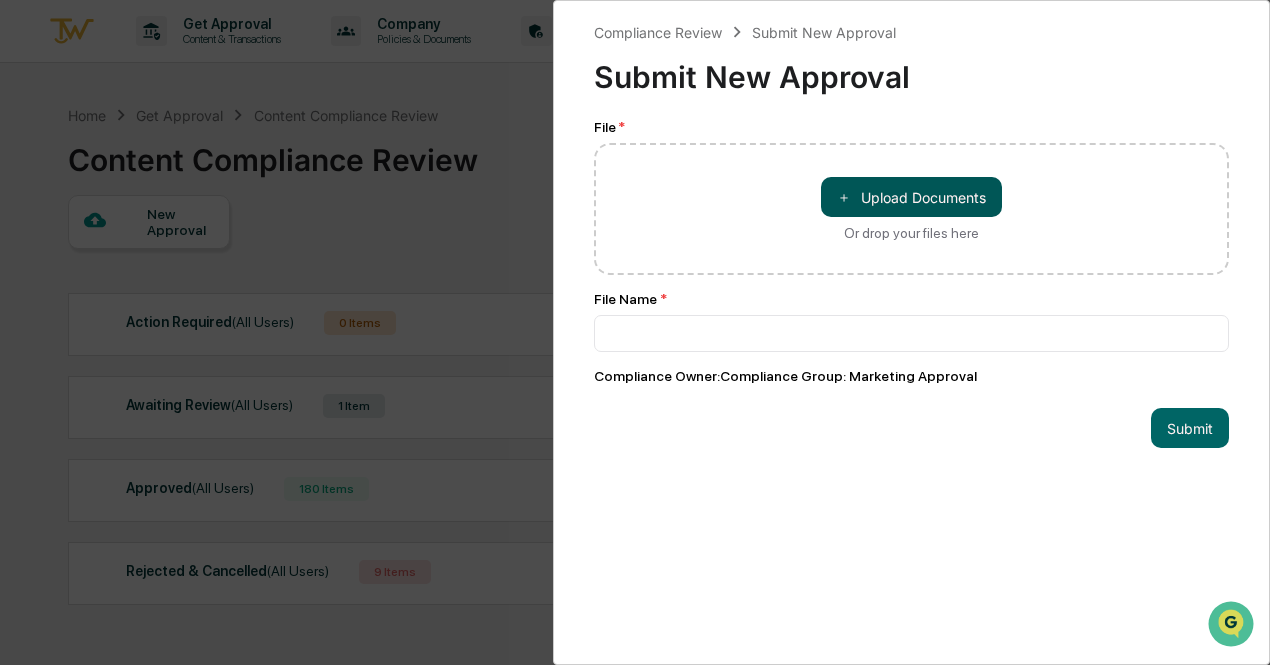 click on "＋ Upload Documents" at bounding box center [911, 197] 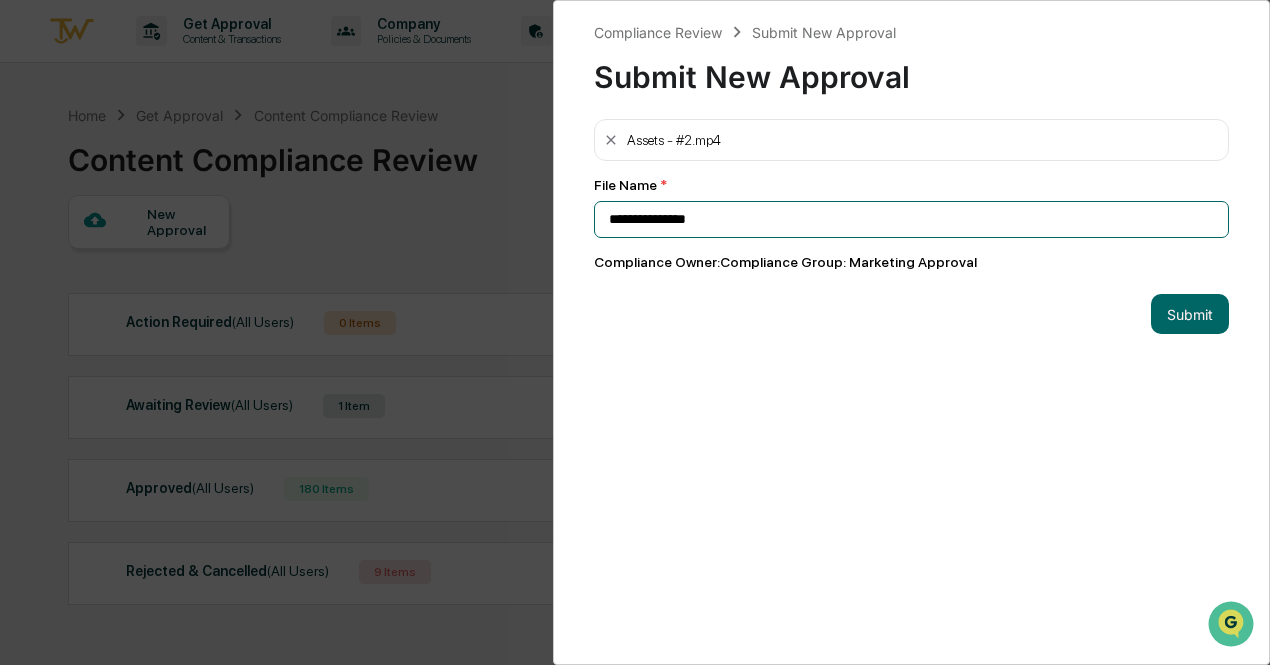 drag, startPoint x: 750, startPoint y: 225, endPoint x: 575, endPoint y: 226, distance: 175.00285 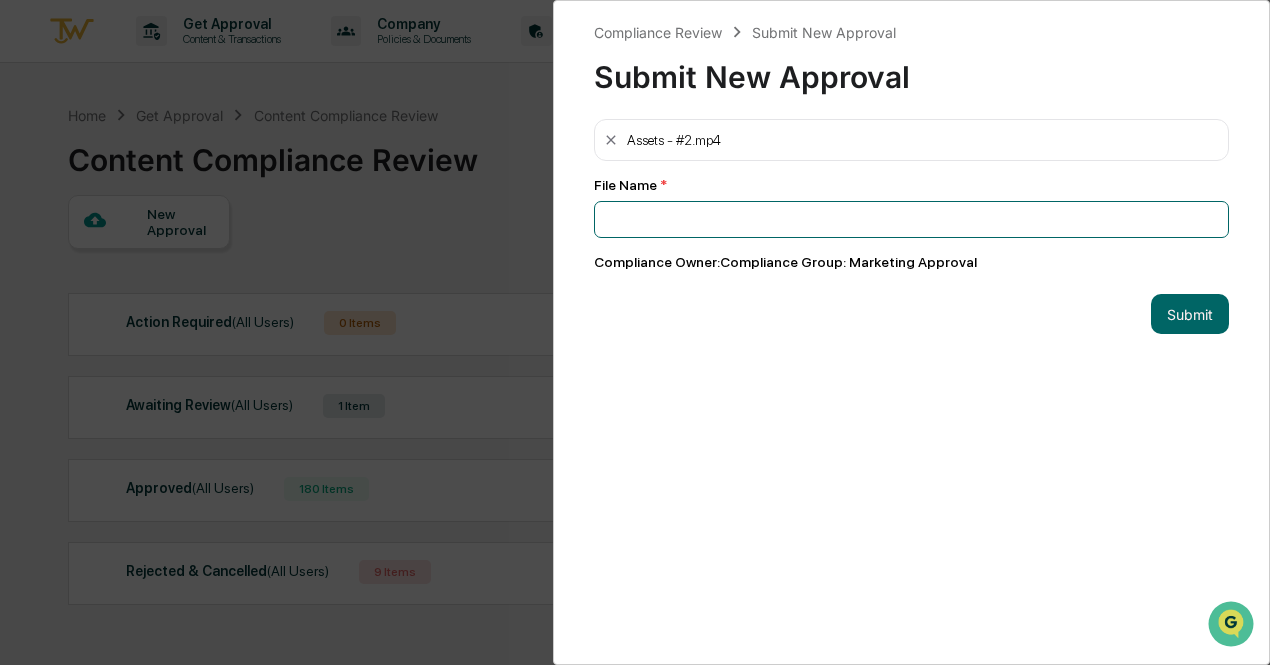 paste on "**********" 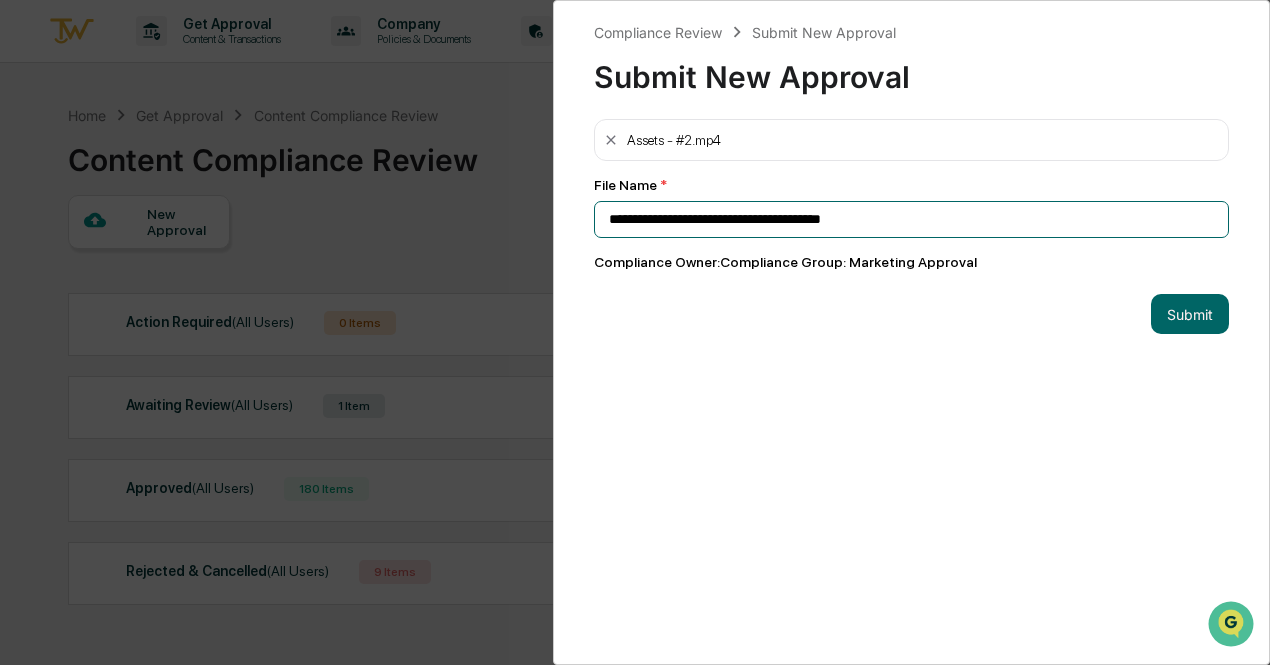 click on "**********" at bounding box center (911, 219) 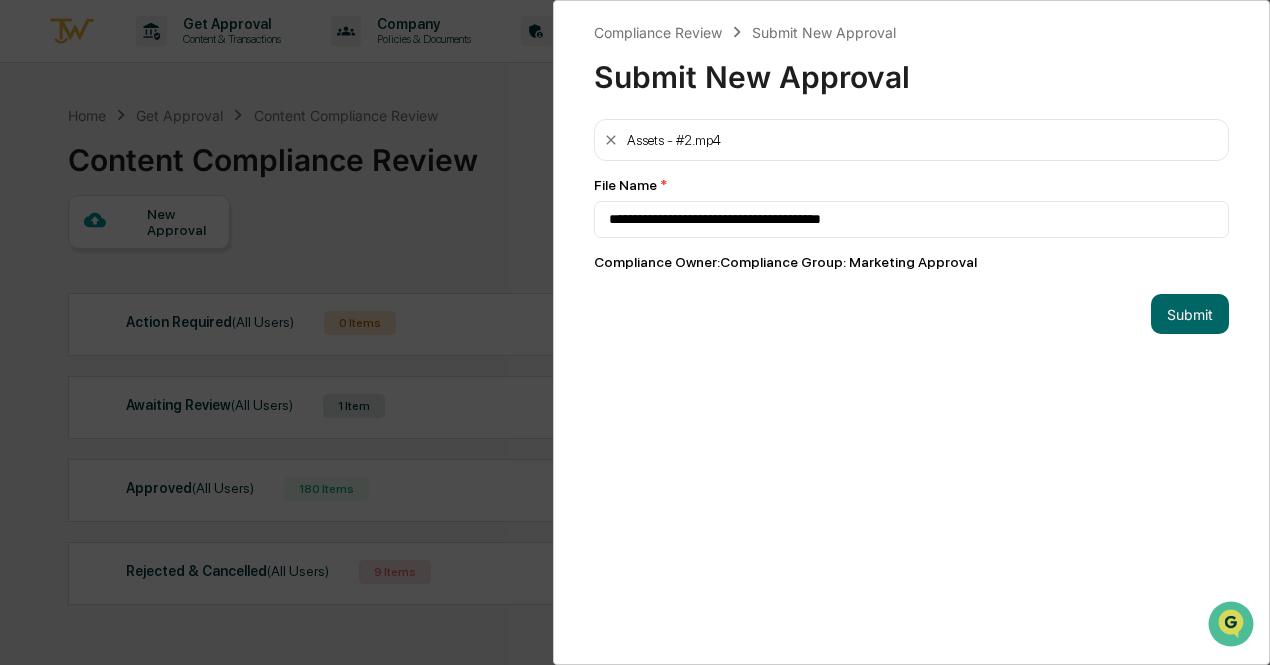 click on "**********" at bounding box center [911, 332] 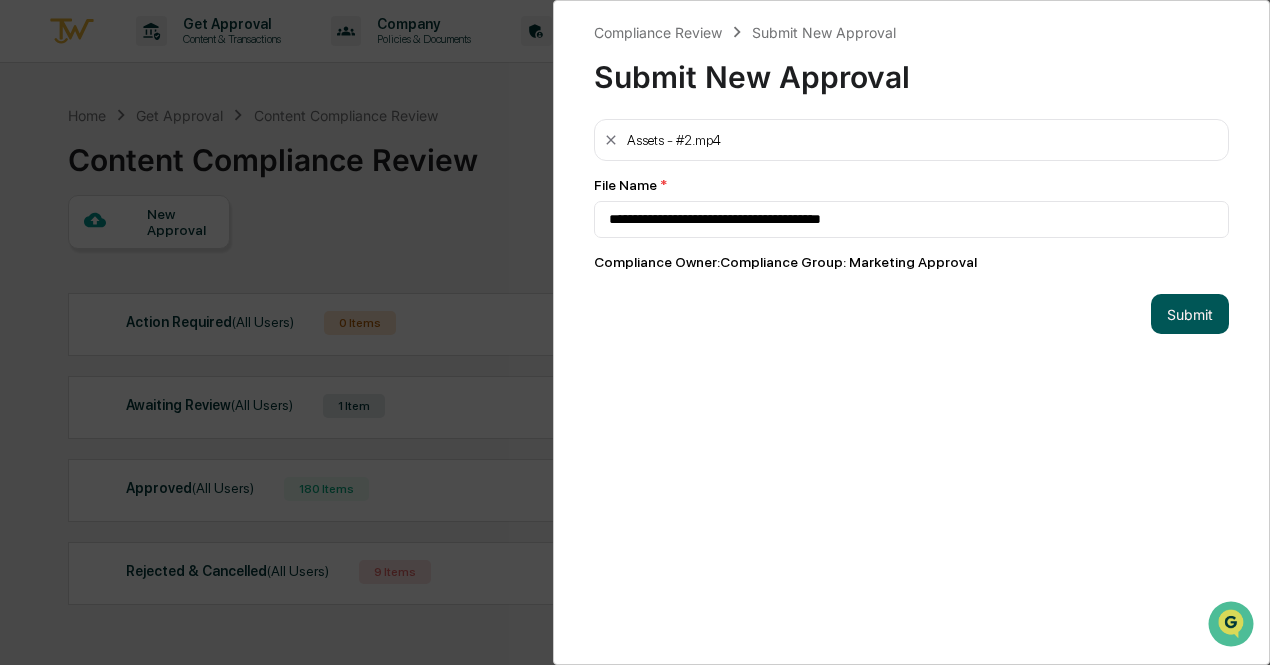 click on "Submit" at bounding box center (1190, 314) 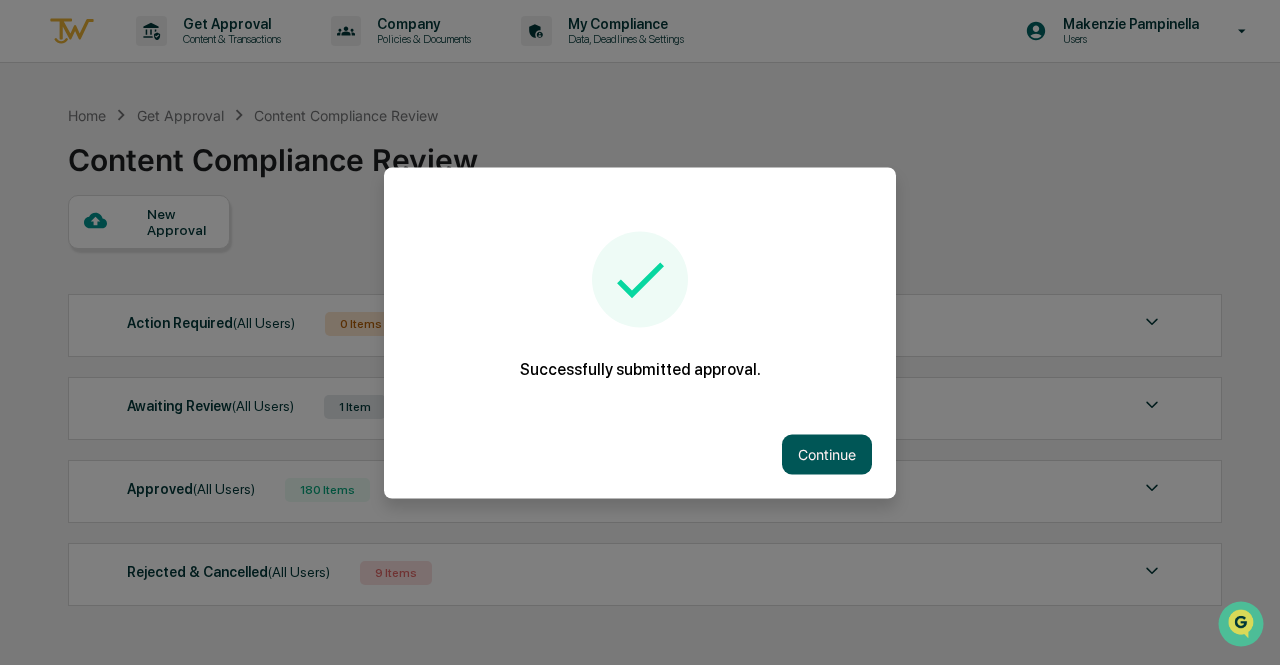 click on "Continue" at bounding box center (827, 454) 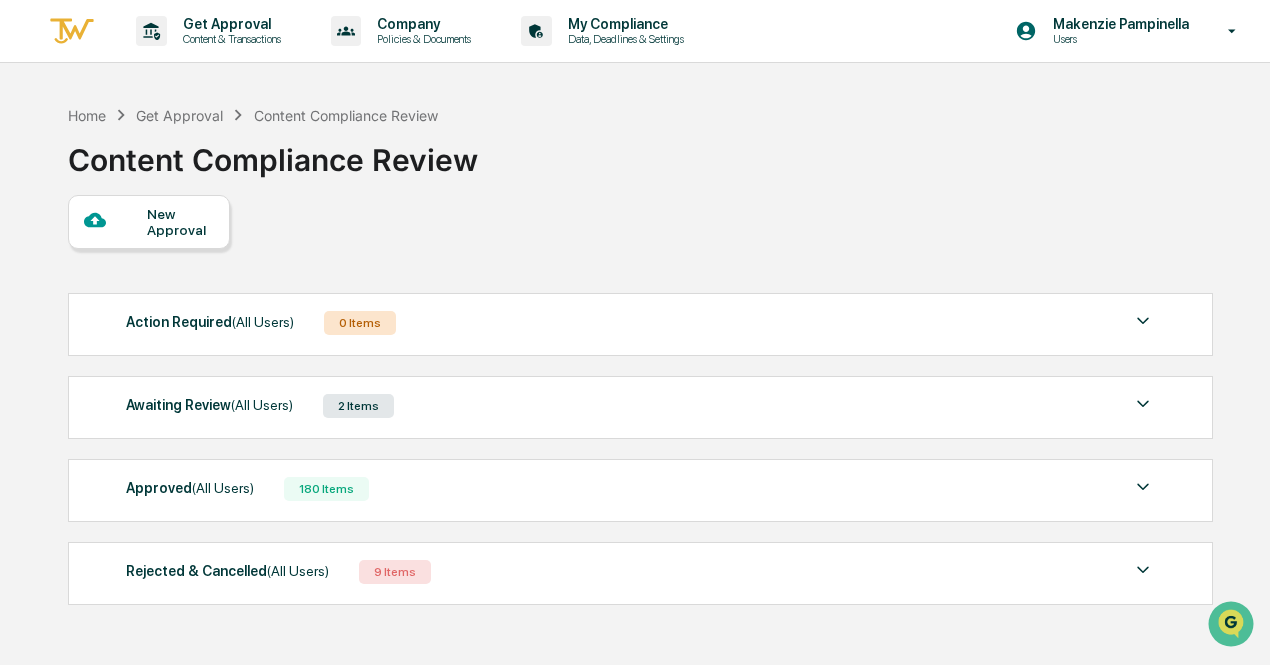 click on "New Approval" at bounding box center [180, 222] 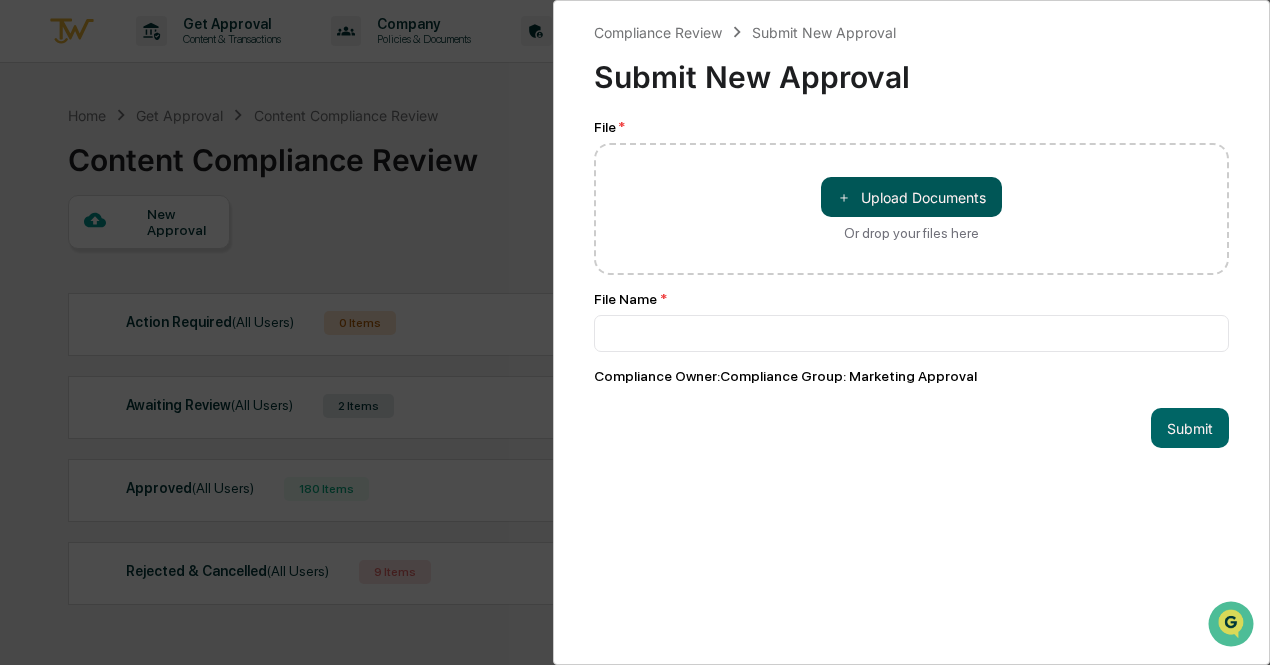 click on "＋ Upload Documents" at bounding box center (911, 197) 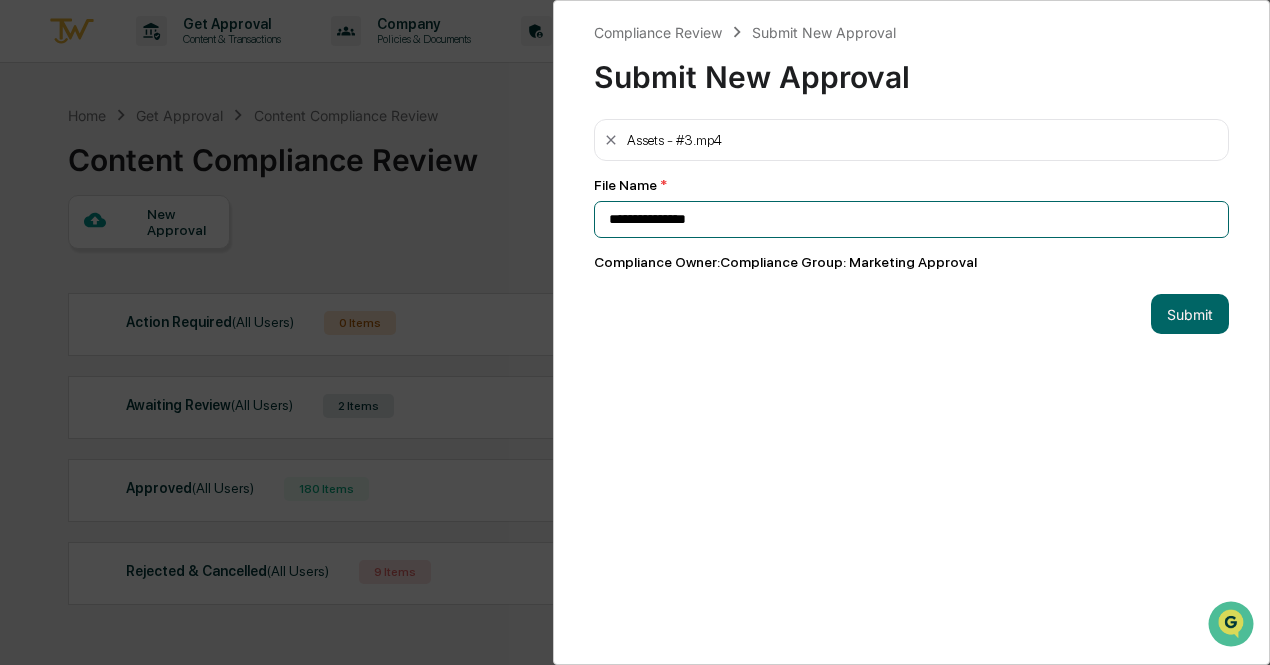 drag, startPoint x: 730, startPoint y: 237, endPoint x: 522, endPoint y: 240, distance: 208.02164 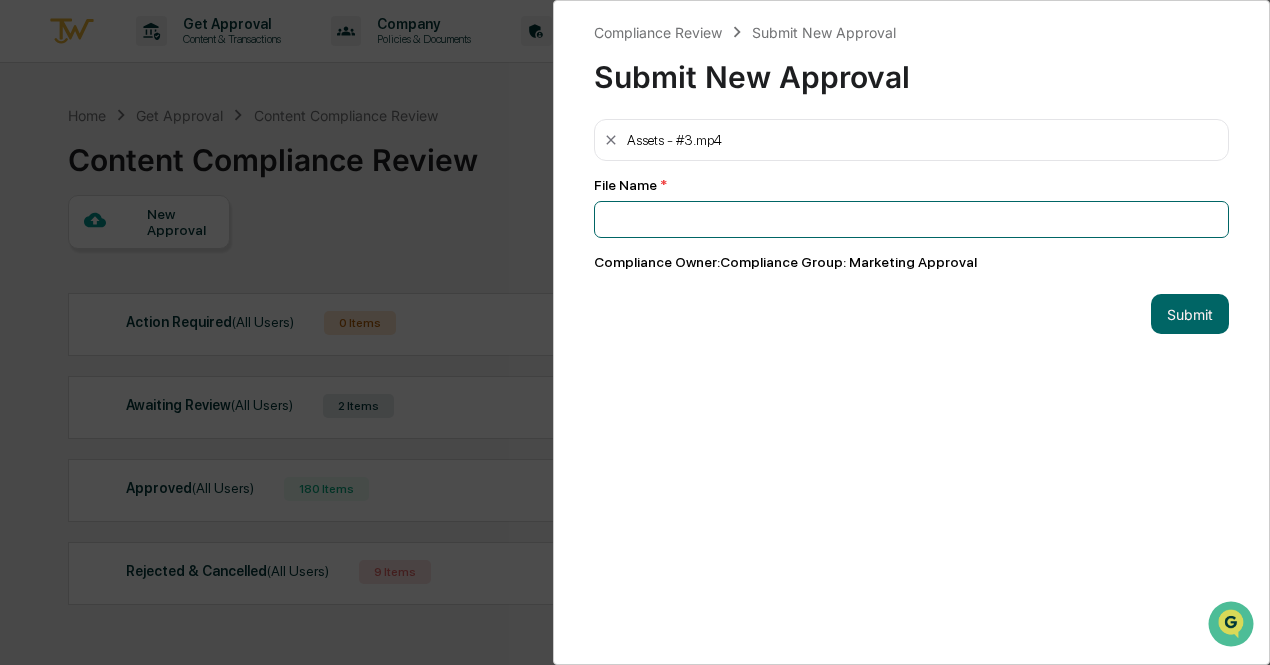 paste on "**********" 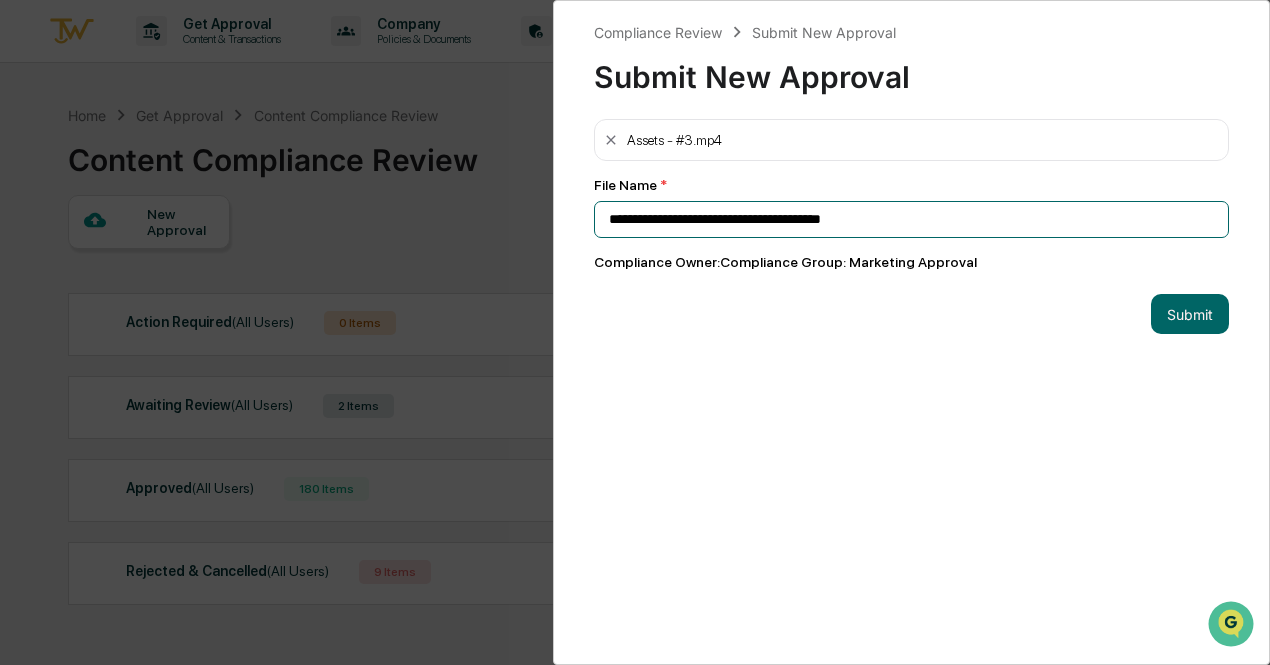 click on "**********" at bounding box center [911, 219] 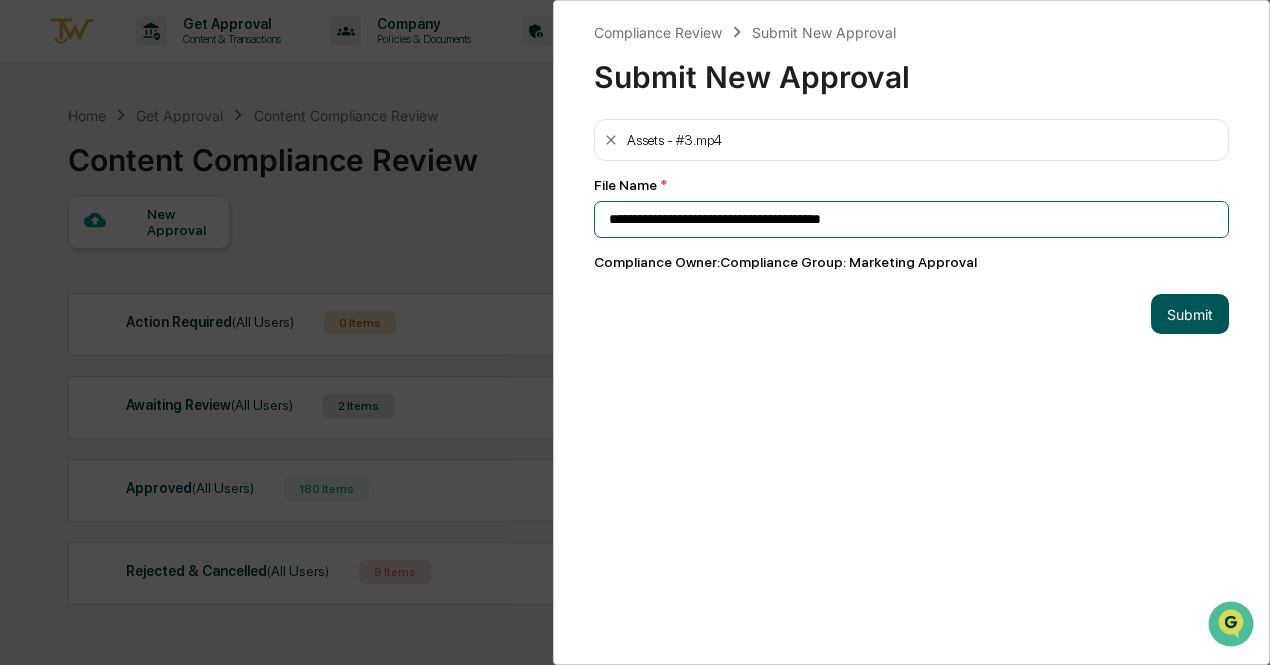type on "**********" 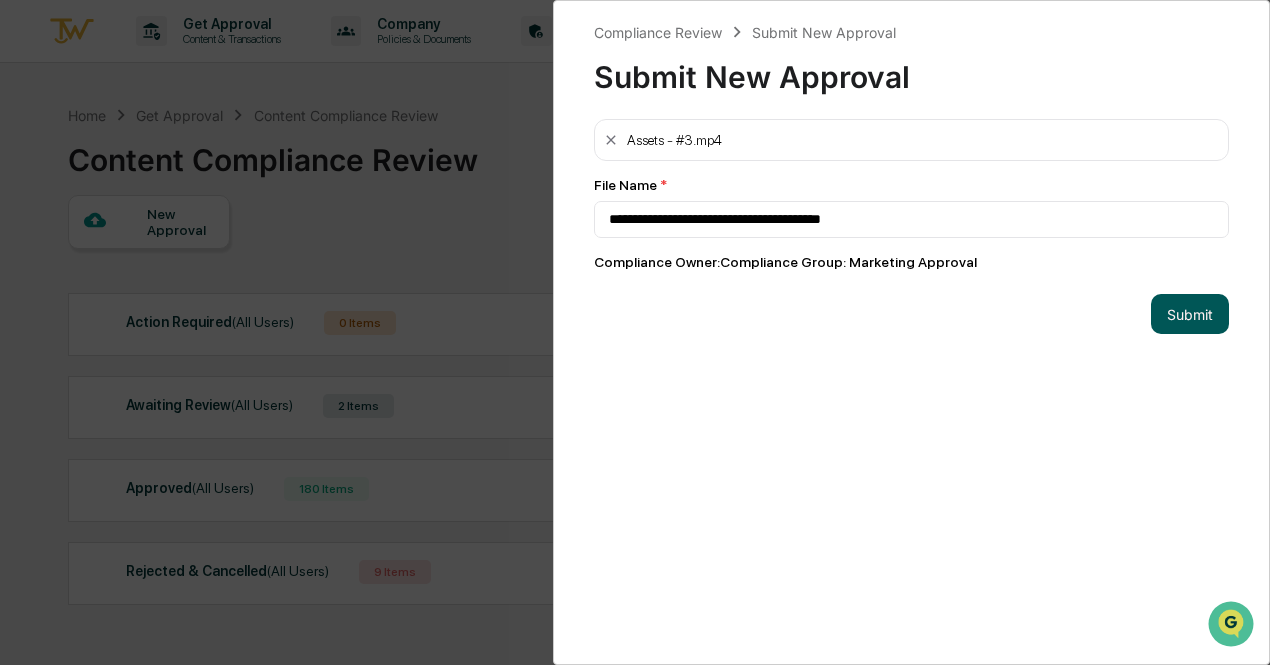 click on "Submit" at bounding box center [1190, 314] 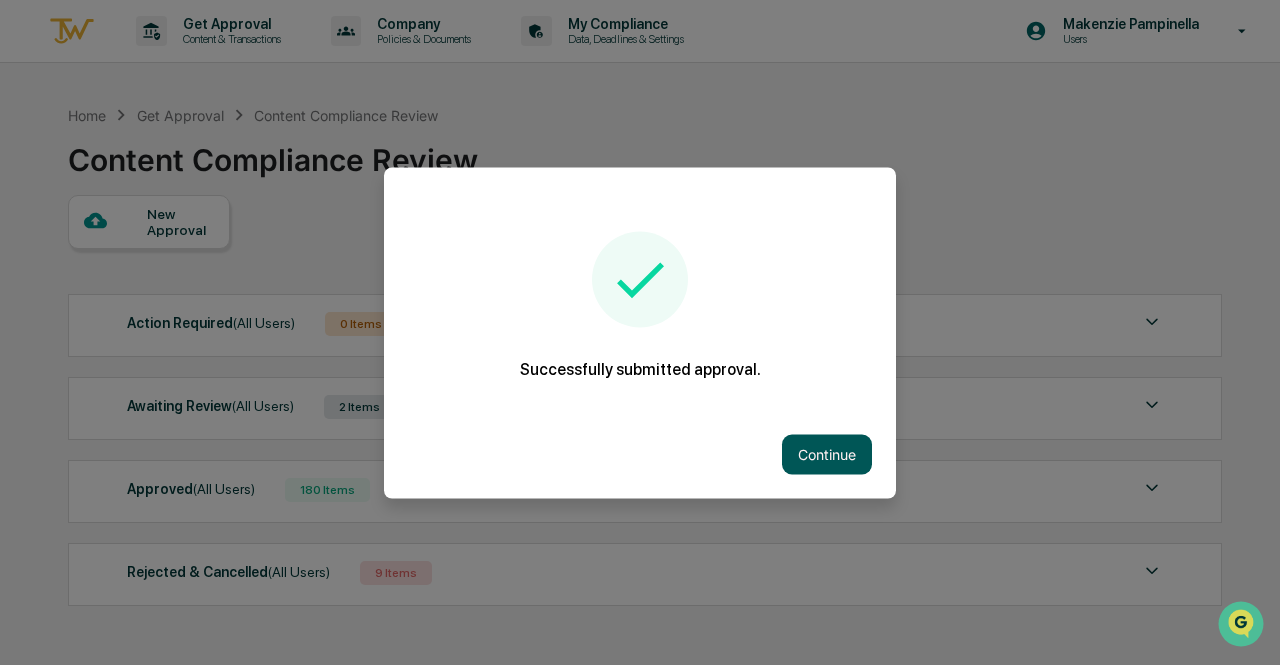 click on "Continue" at bounding box center [827, 454] 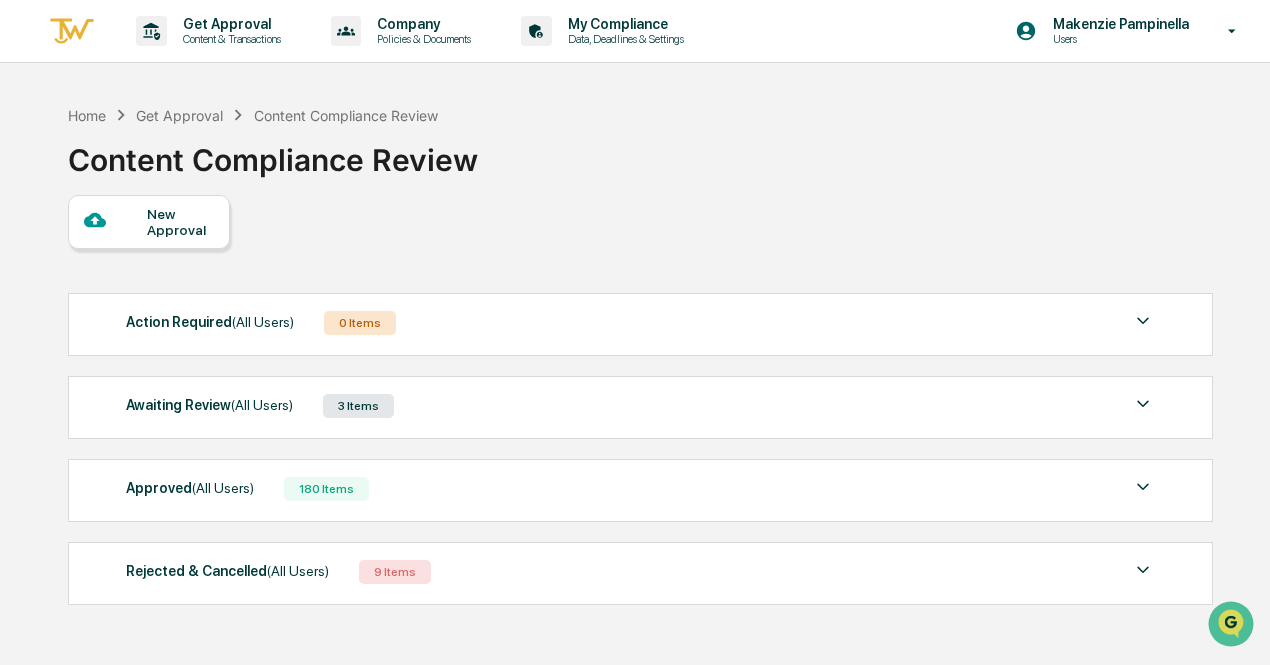 click on "New Approval" at bounding box center (180, 222) 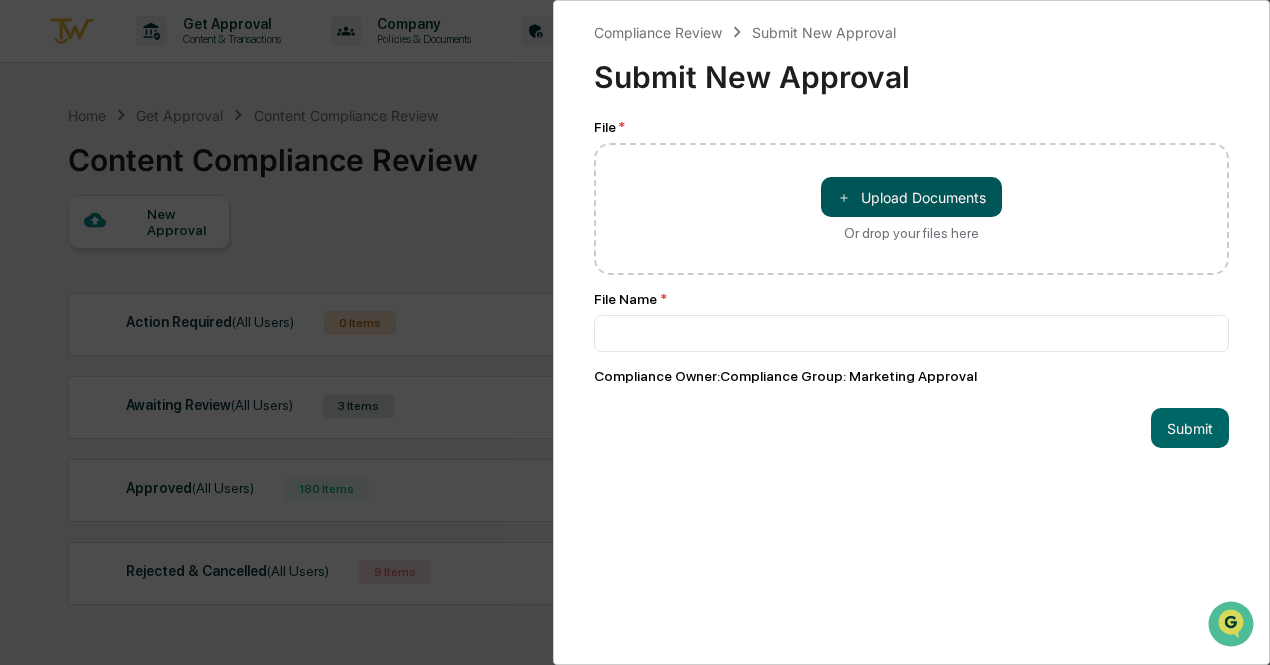 click on "＋ Upload Documents" at bounding box center [911, 197] 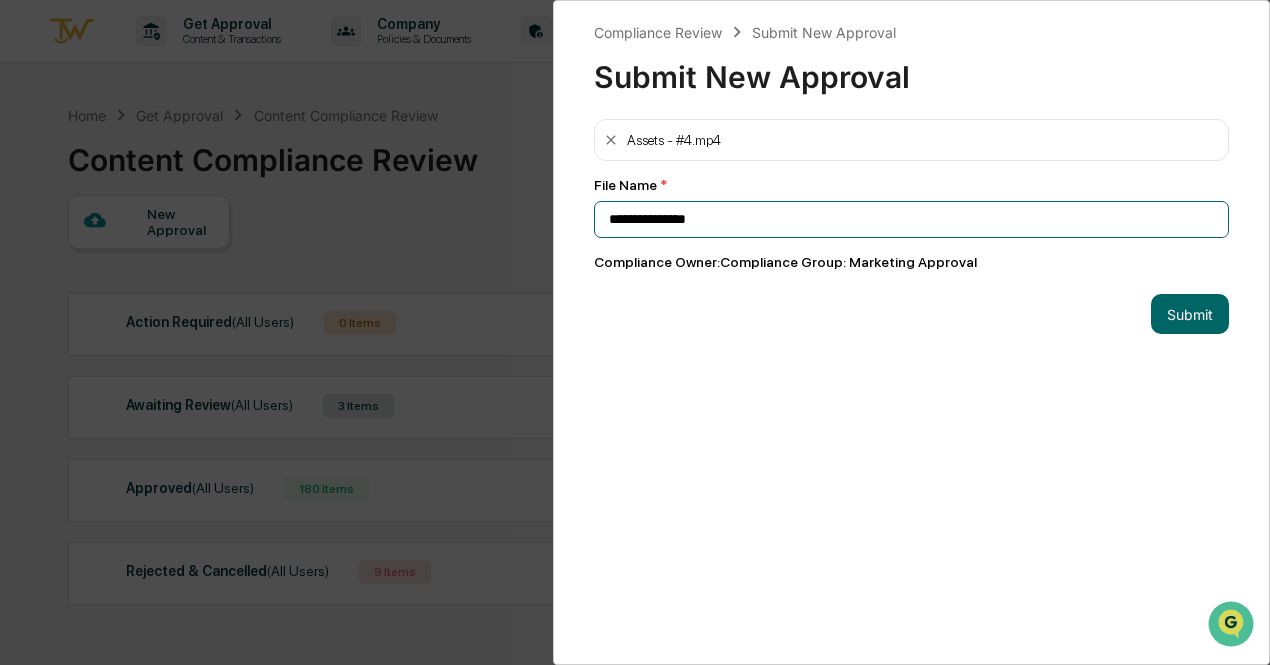 click on "**********" at bounding box center (911, 219) 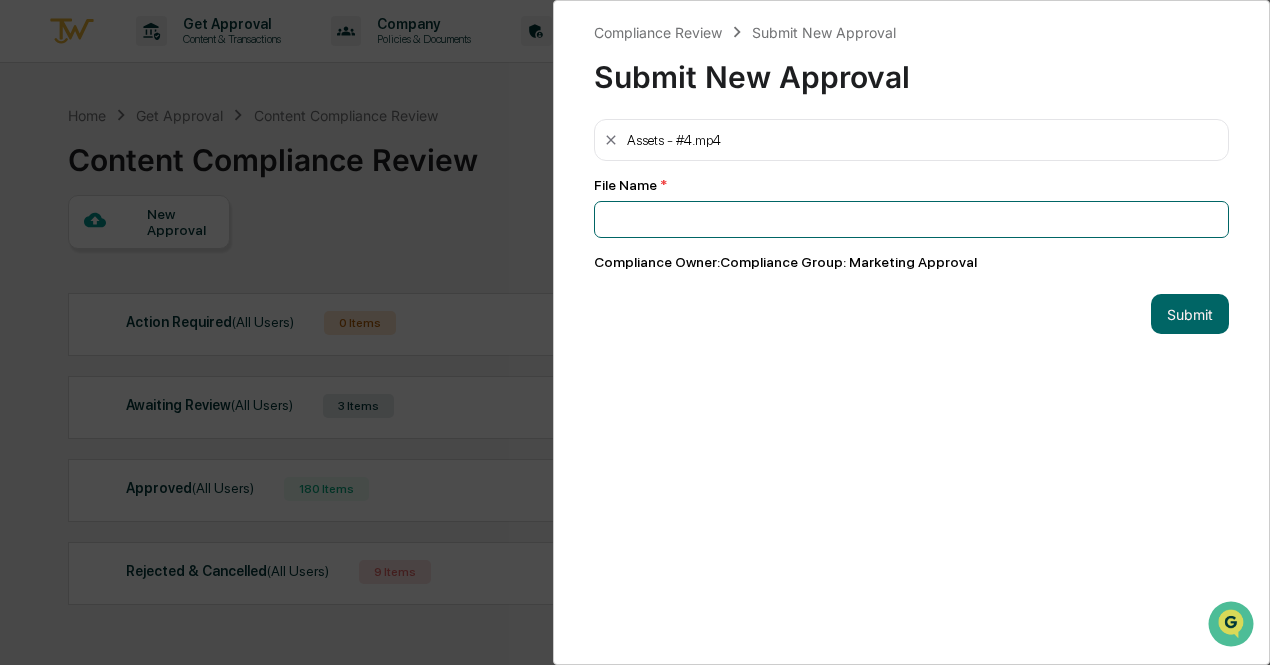 paste on "**********" 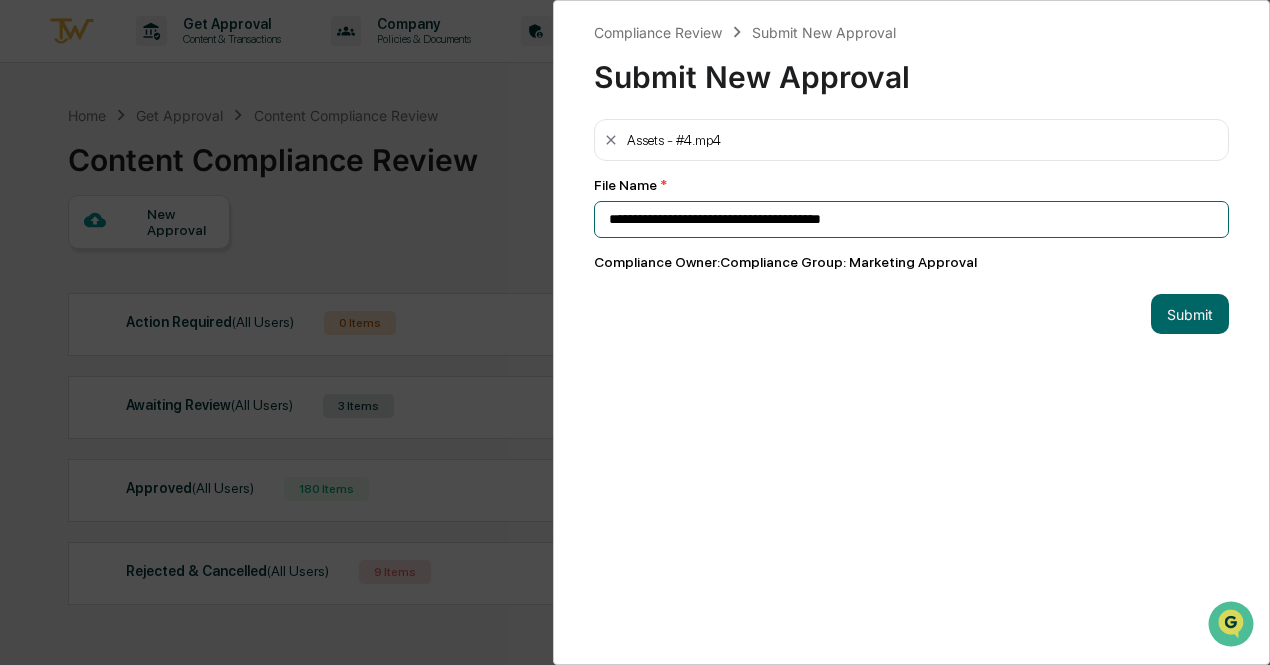 click on "**********" at bounding box center (911, 219) 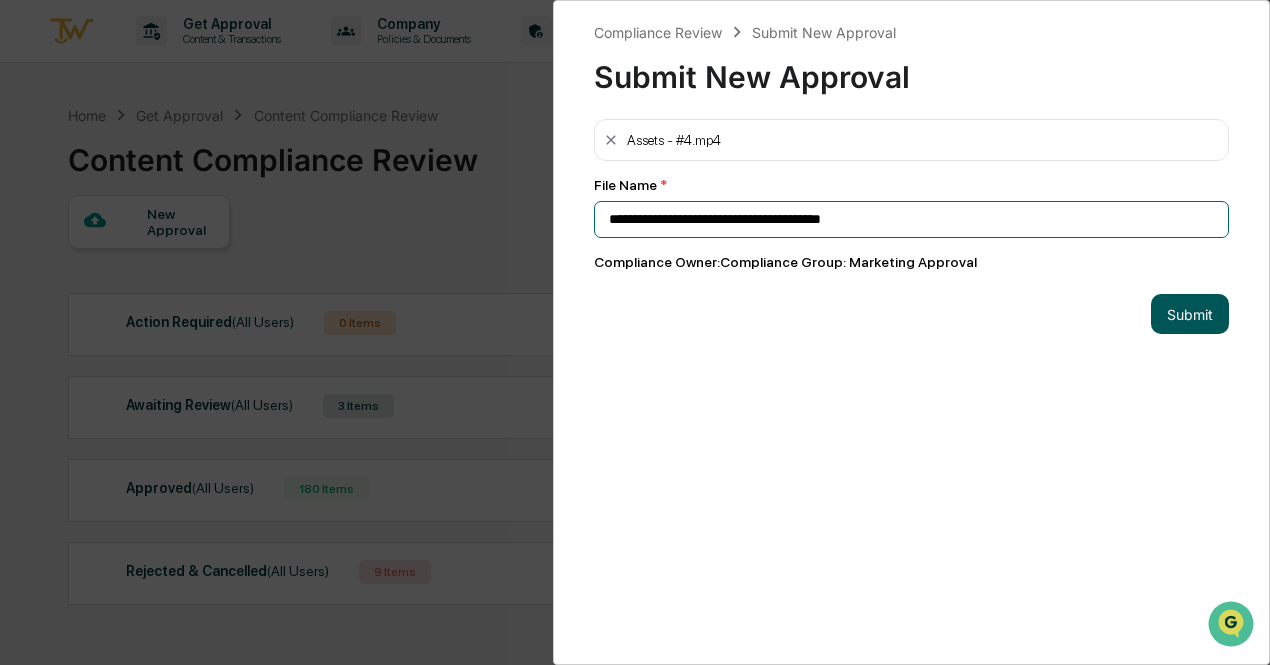 type on "**********" 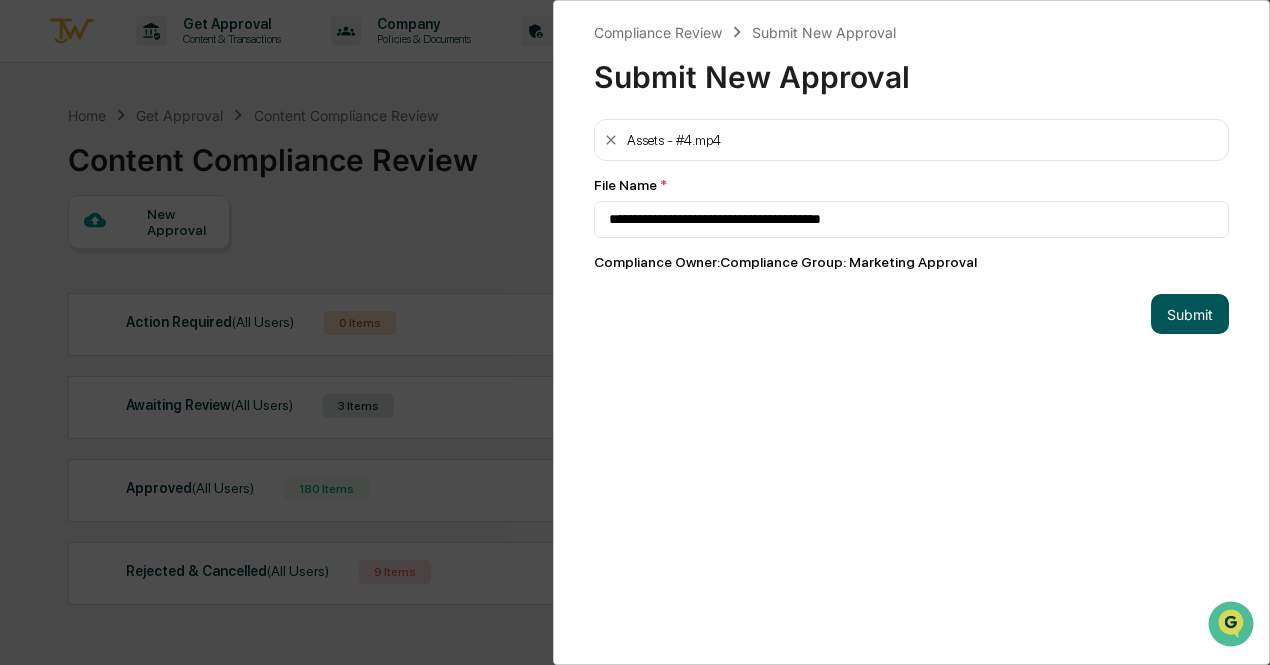 click on "Submit" at bounding box center [1190, 314] 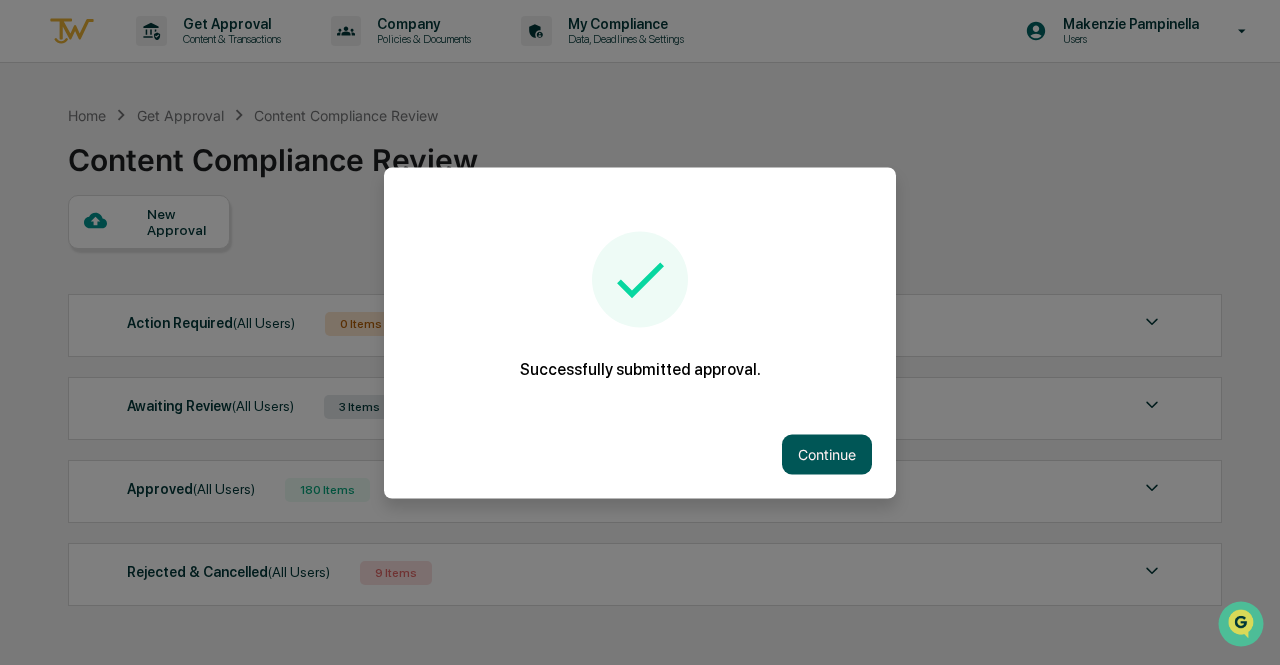 click on "Continue" at bounding box center (827, 454) 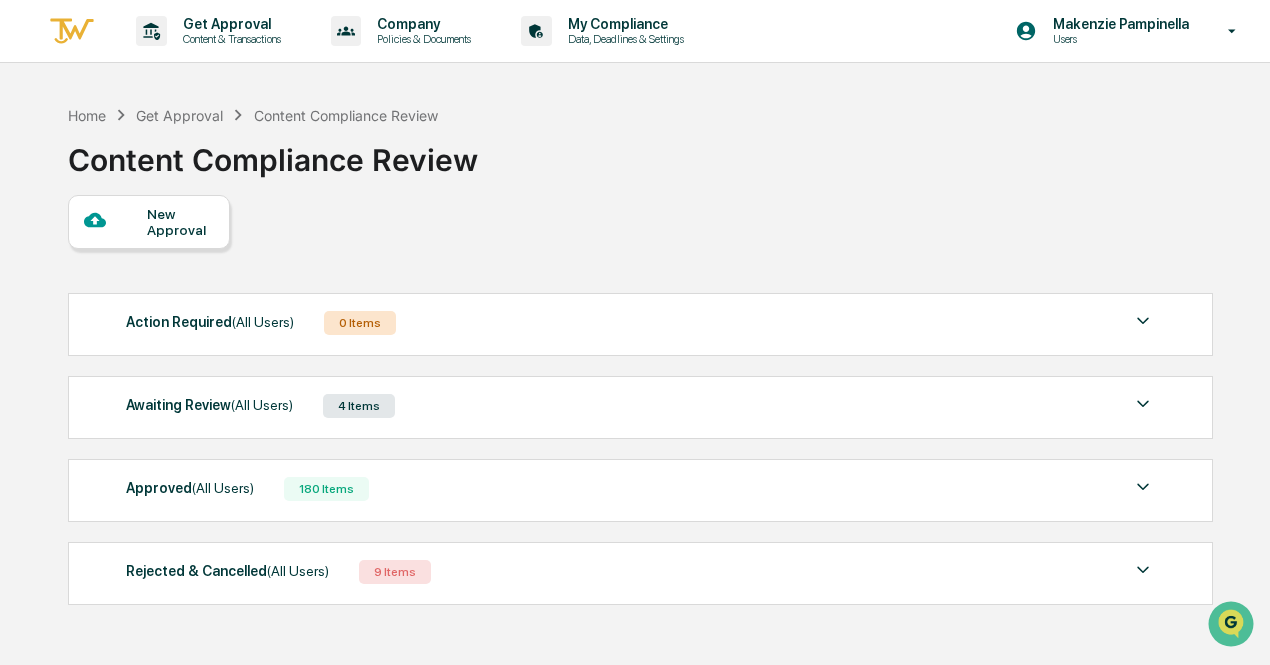 click on "New Approval" at bounding box center [149, 222] 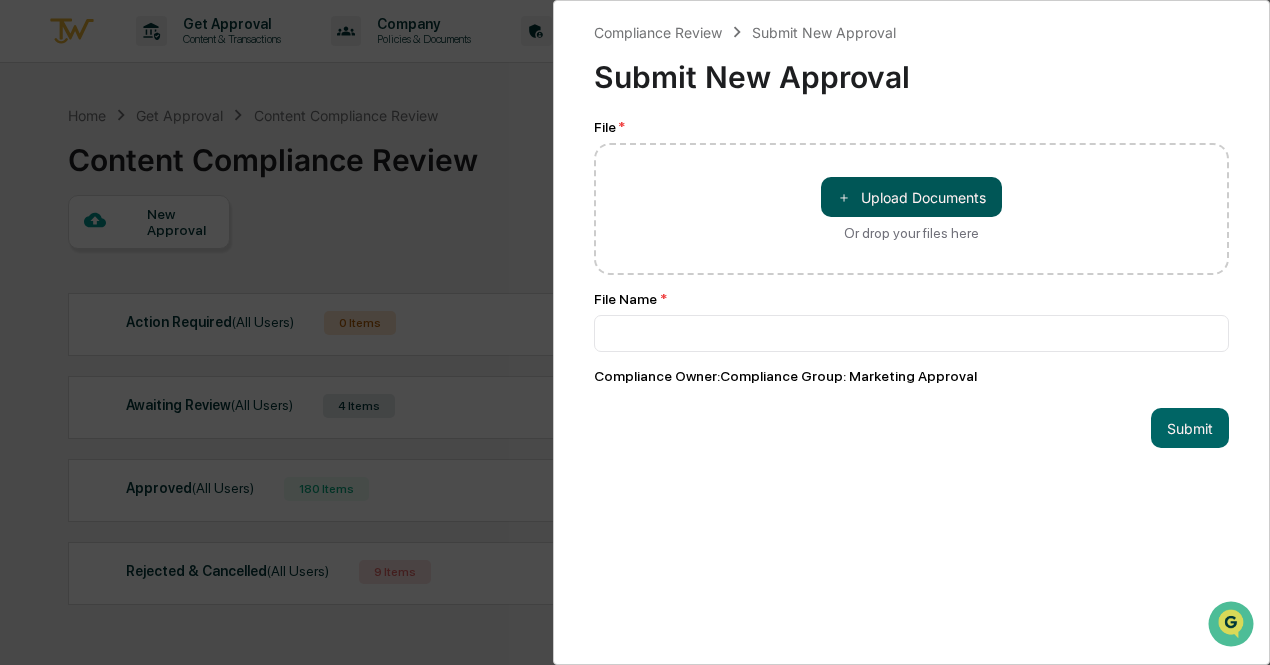 click on "＋ Upload Documents" at bounding box center [911, 197] 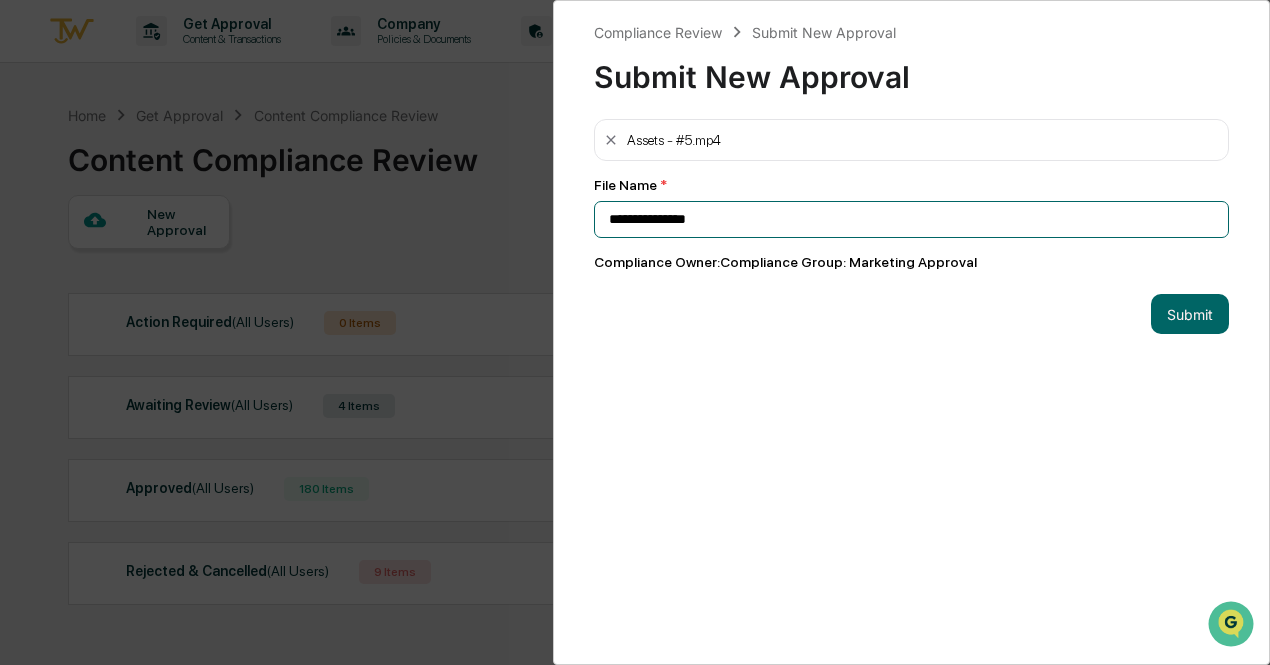 drag, startPoint x: 654, startPoint y: 223, endPoint x: 573, endPoint y: 223, distance: 81 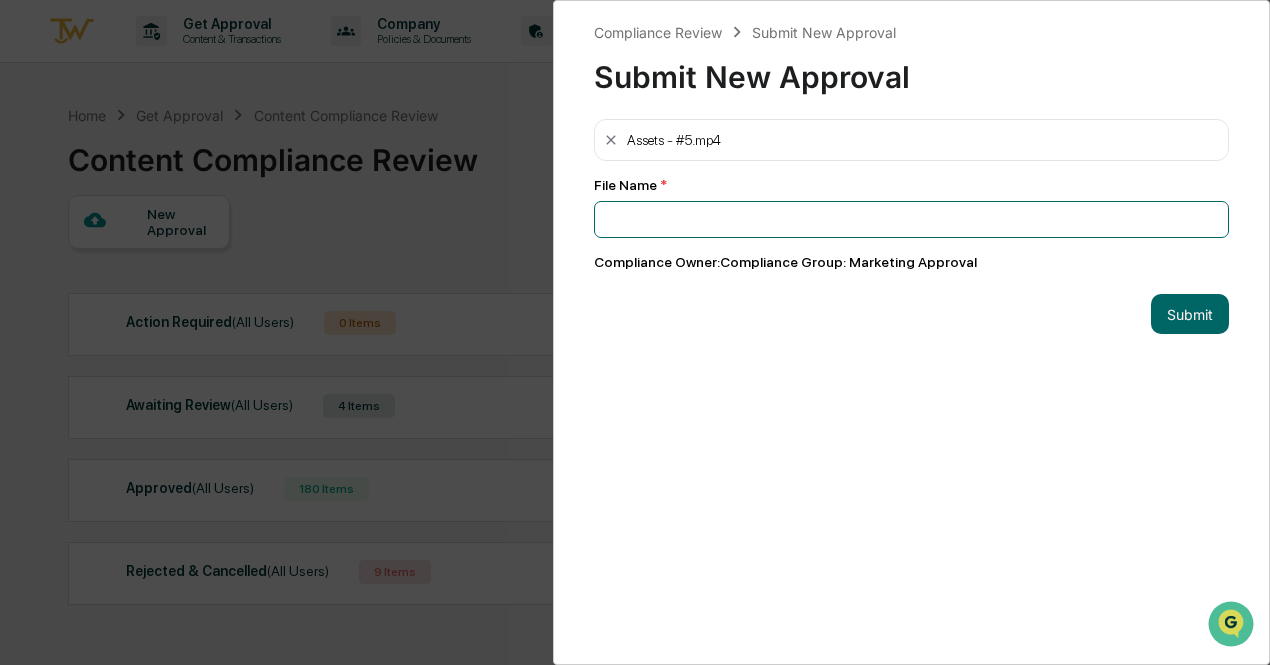 paste on "**********" 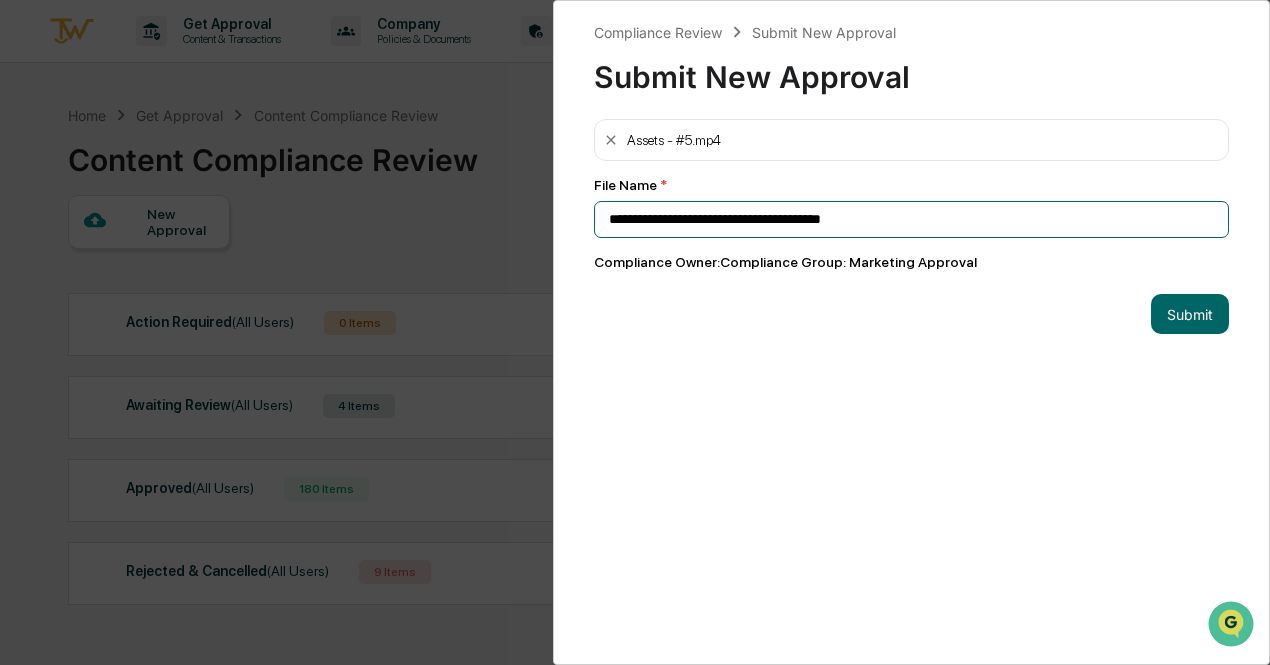 click on "**********" at bounding box center [911, 219] 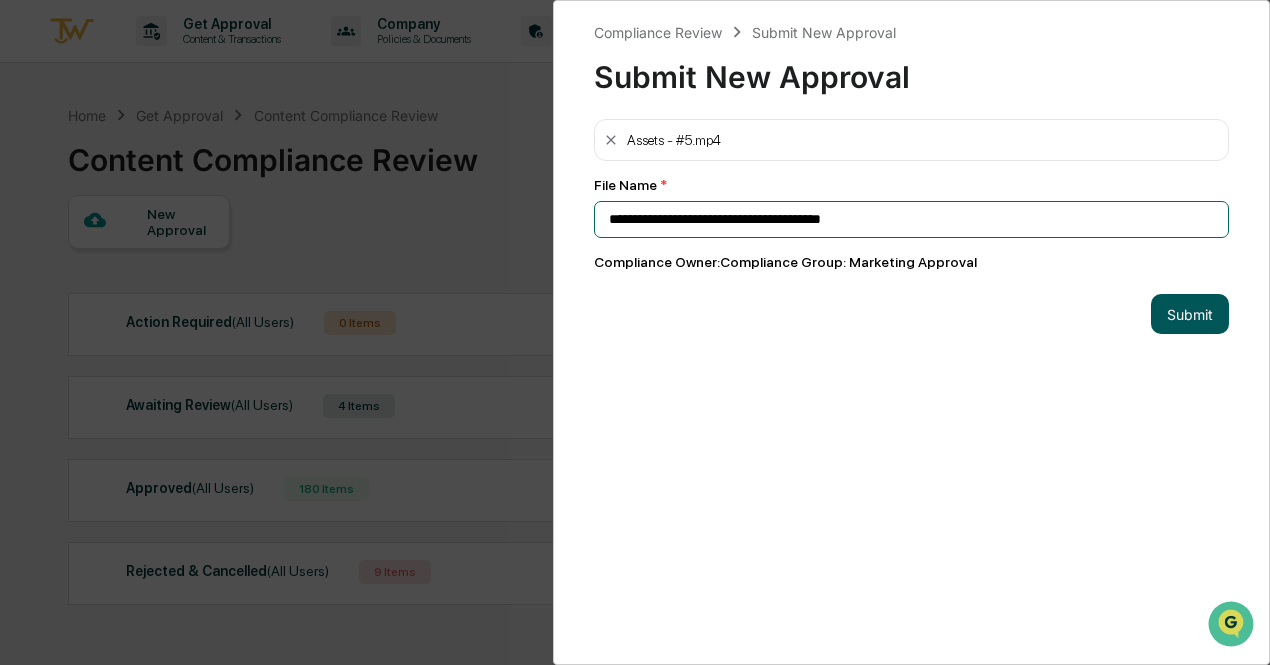 type on "**********" 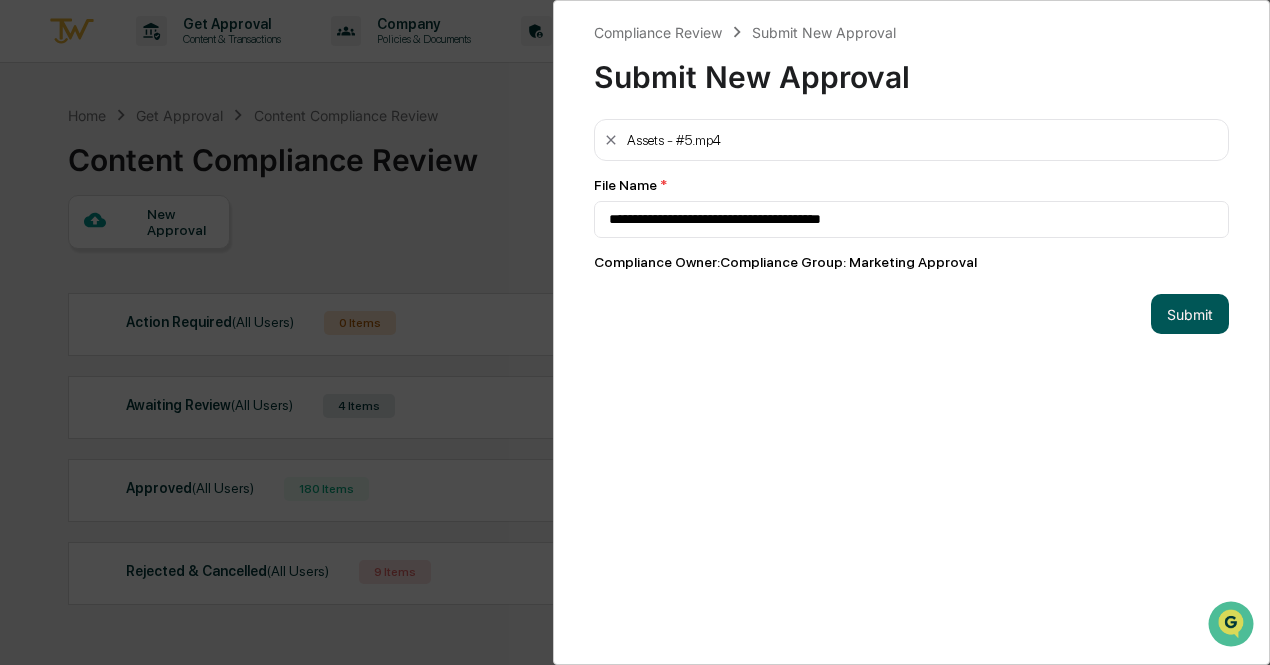 click on "Submit" at bounding box center [1190, 314] 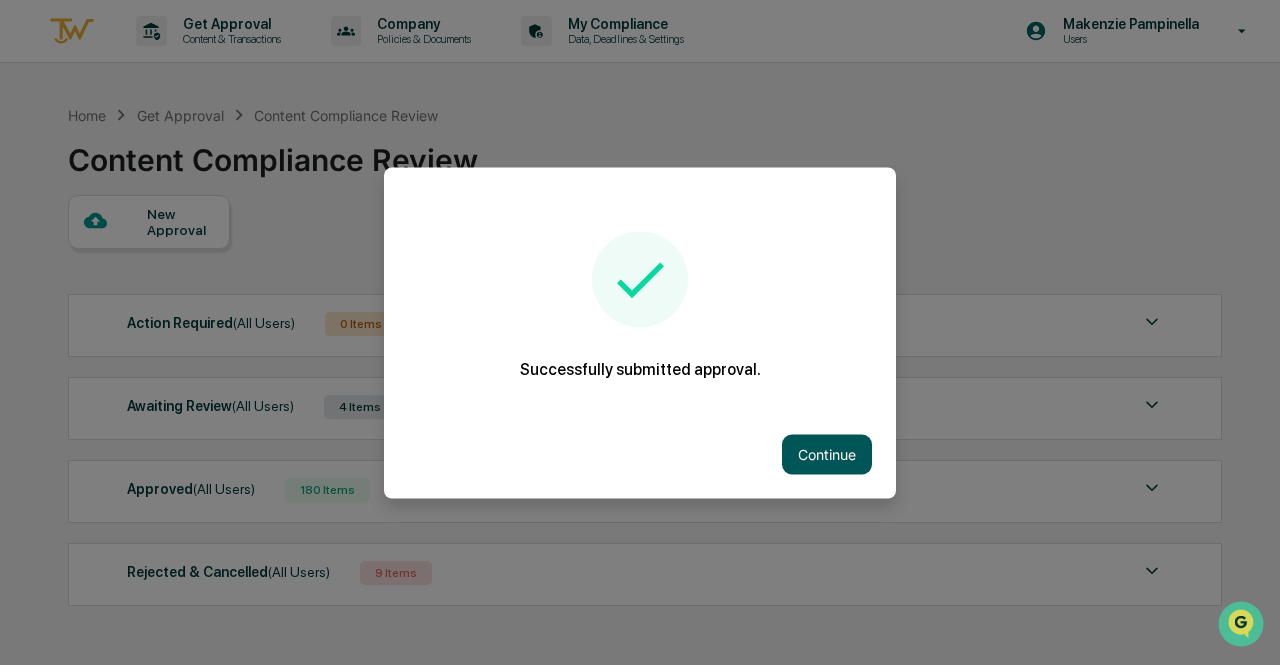 click on "Continue" at bounding box center (827, 454) 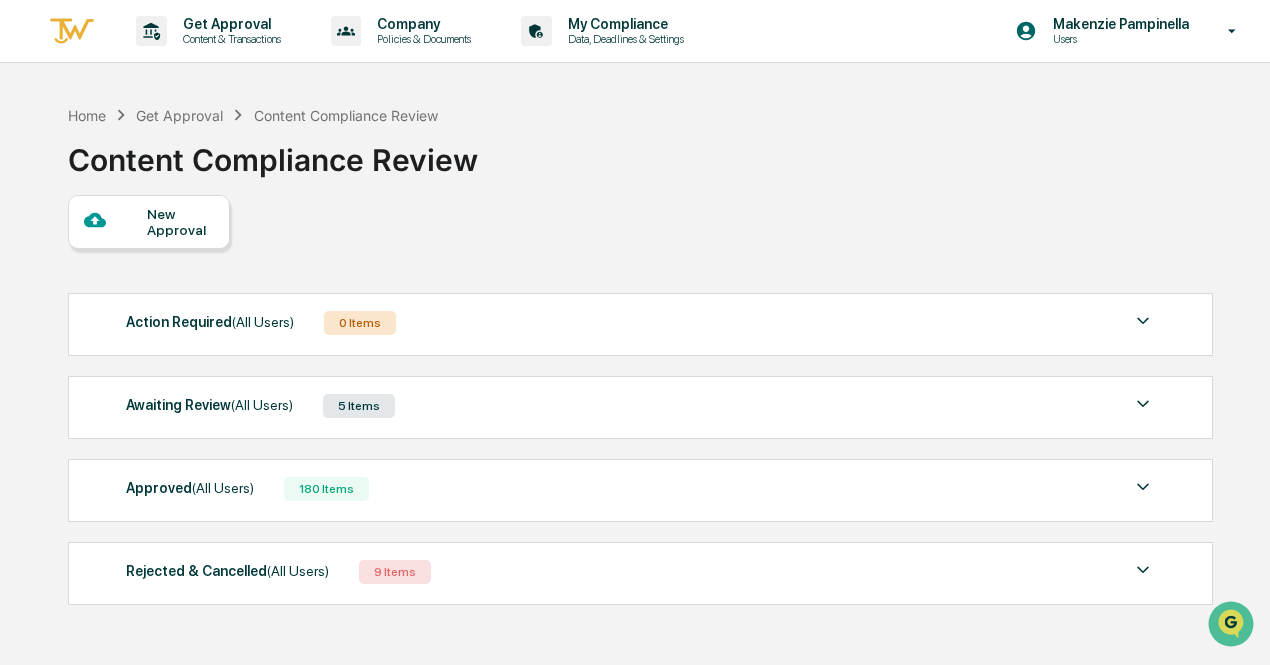 click on "New Approval" at bounding box center [180, 222] 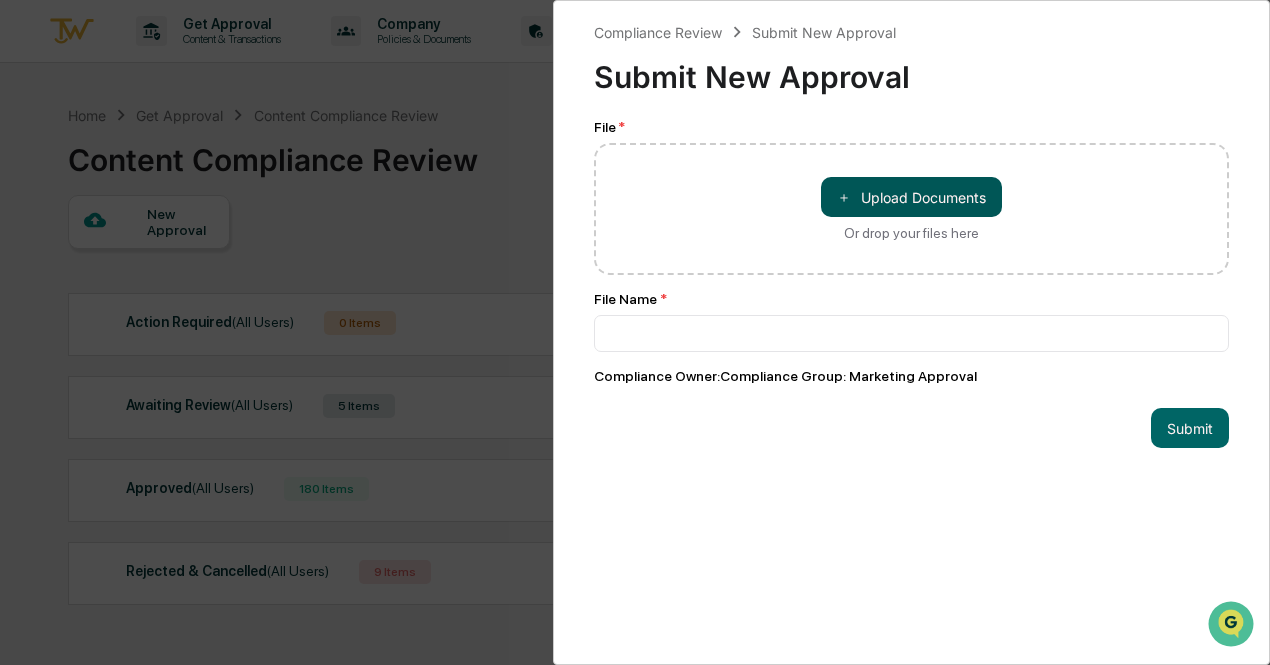 click on "＋ Upload Documents" at bounding box center (911, 197) 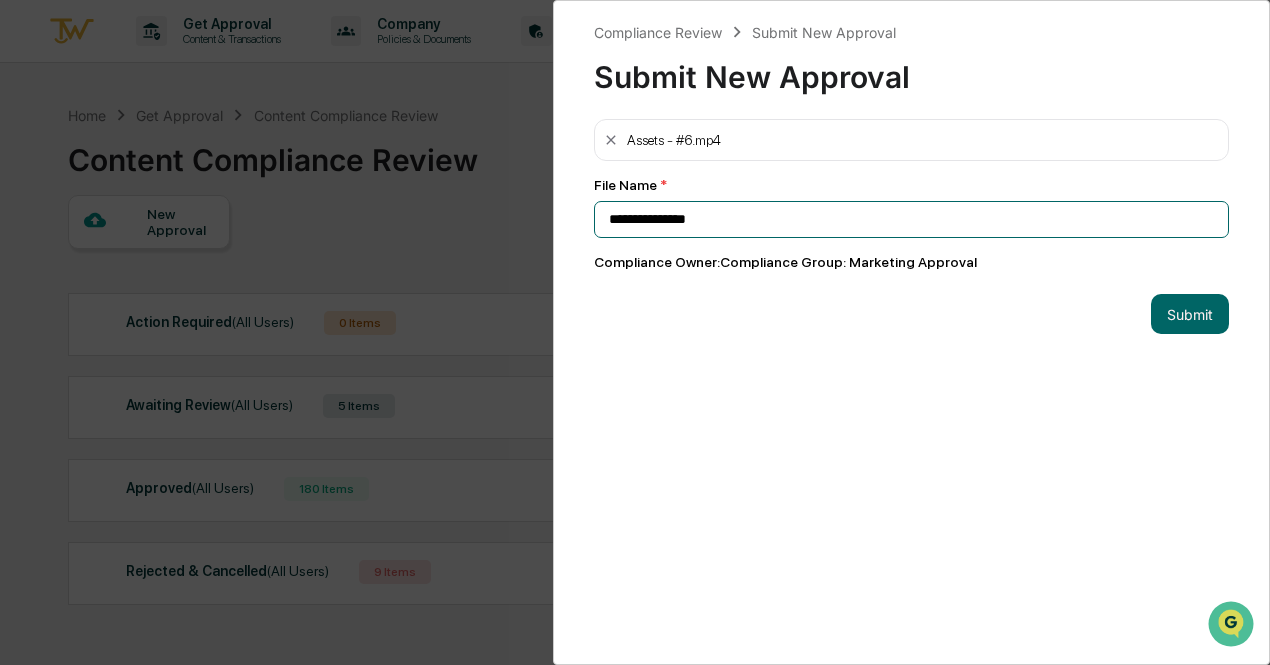 drag, startPoint x: 744, startPoint y: 225, endPoint x: 585, endPoint y: 213, distance: 159.4522 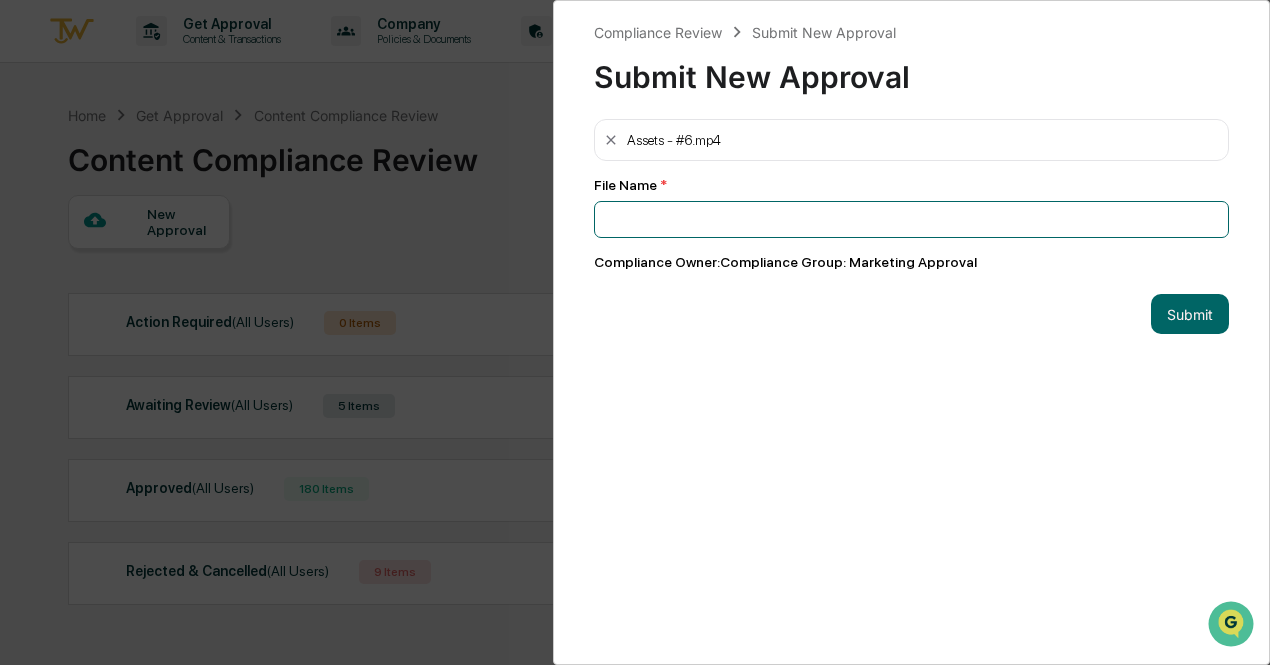 paste on "**********" 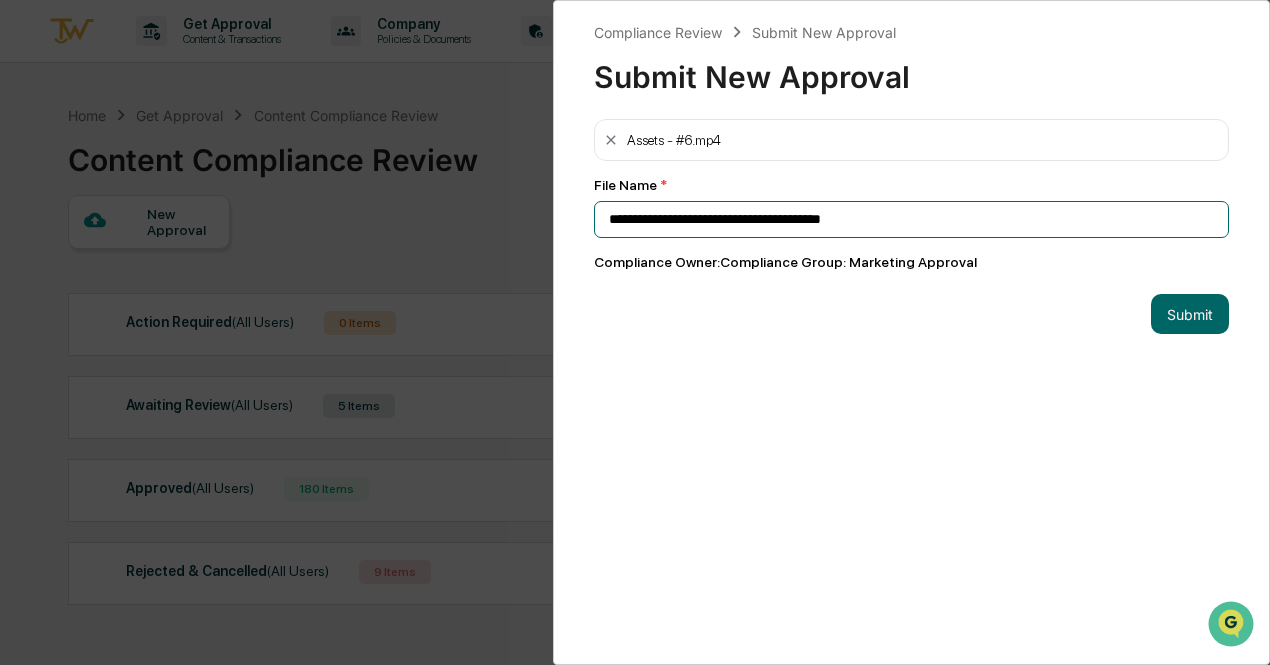 click on "**********" at bounding box center (911, 219) 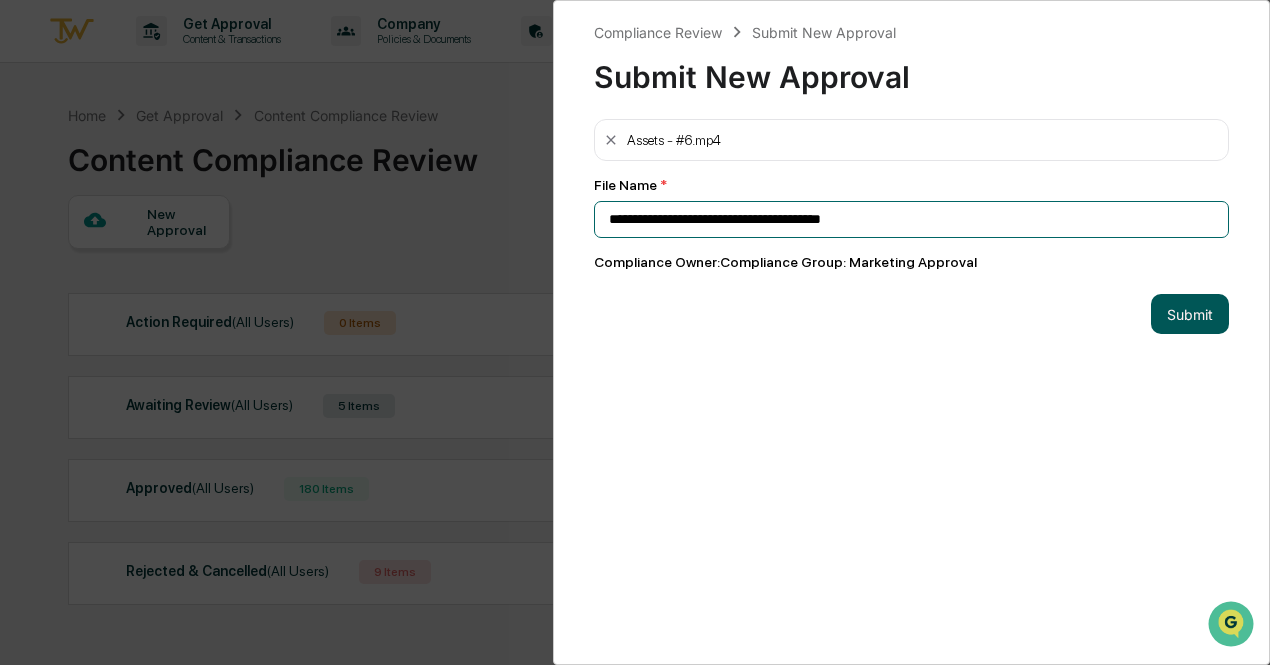 type on "**********" 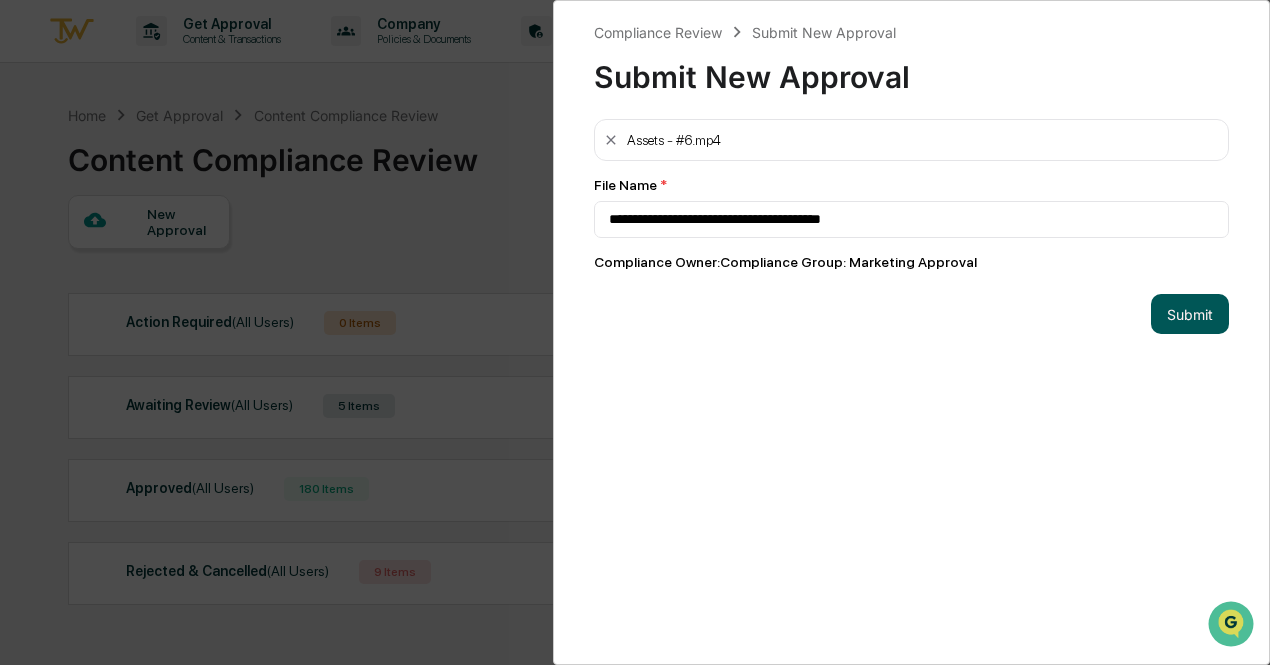 click on "Submit" at bounding box center (1190, 314) 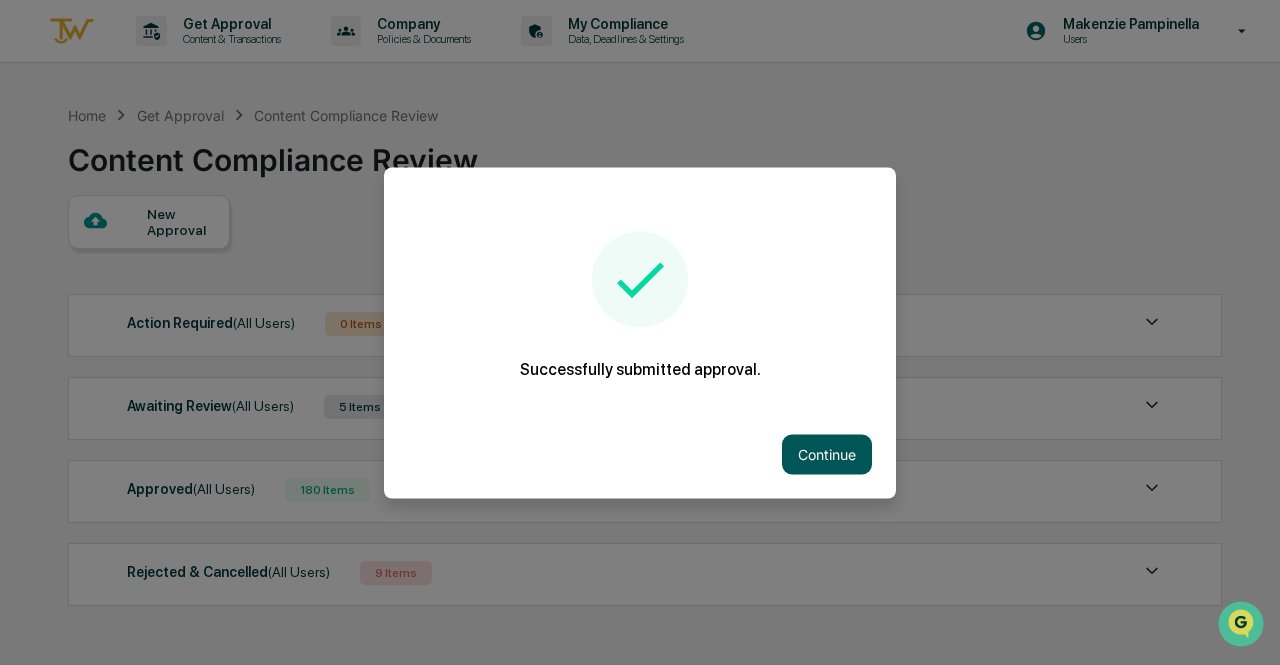 click on "Continue" at bounding box center [827, 454] 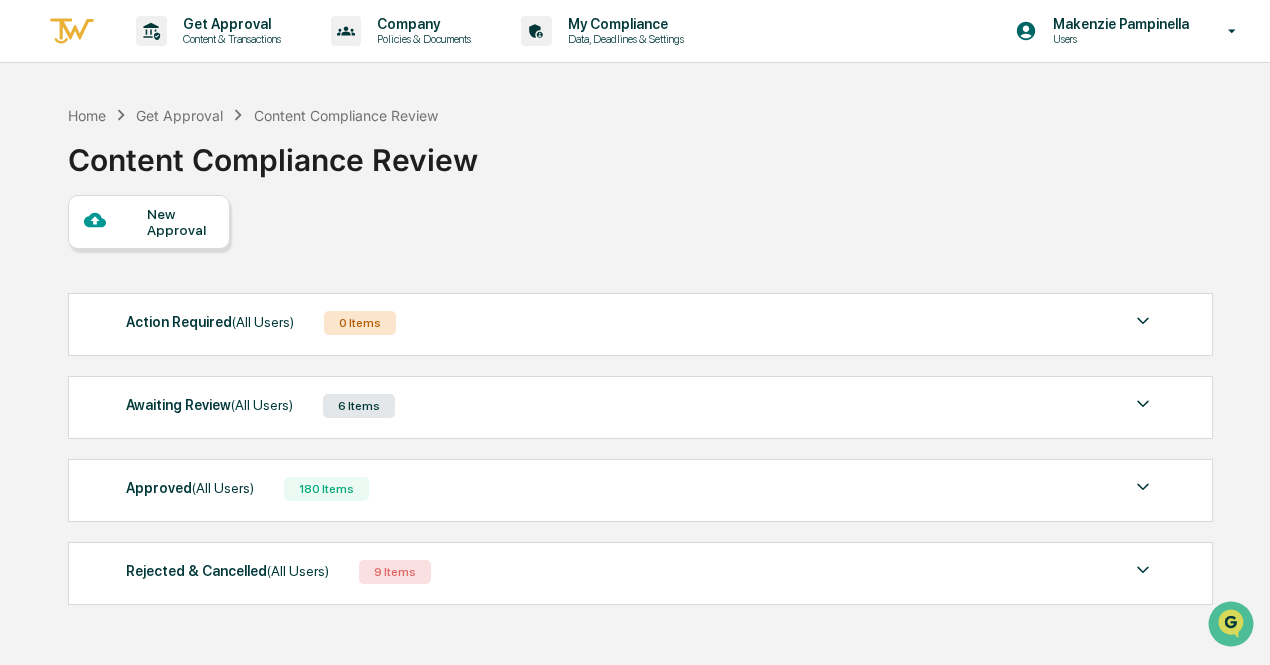 click on "New Approval" at bounding box center [180, 222] 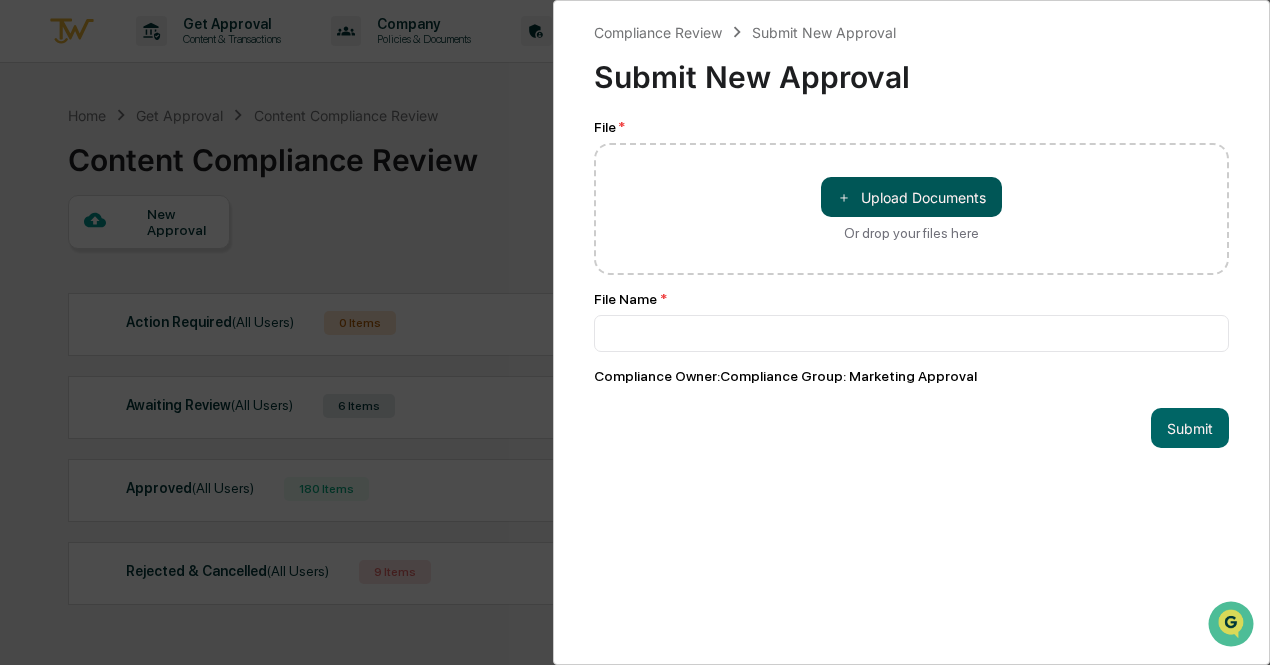 click on "＋ Upload Documents" at bounding box center [911, 197] 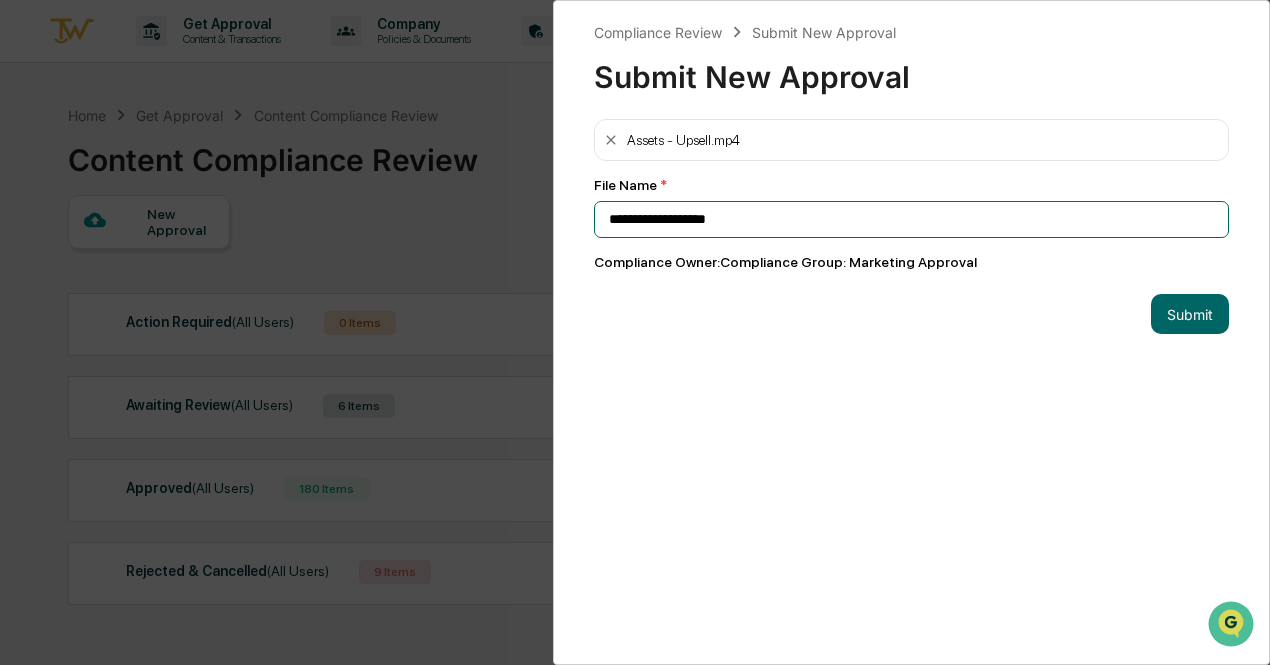 drag, startPoint x: 772, startPoint y: 226, endPoint x: 556, endPoint y: 228, distance: 216.00926 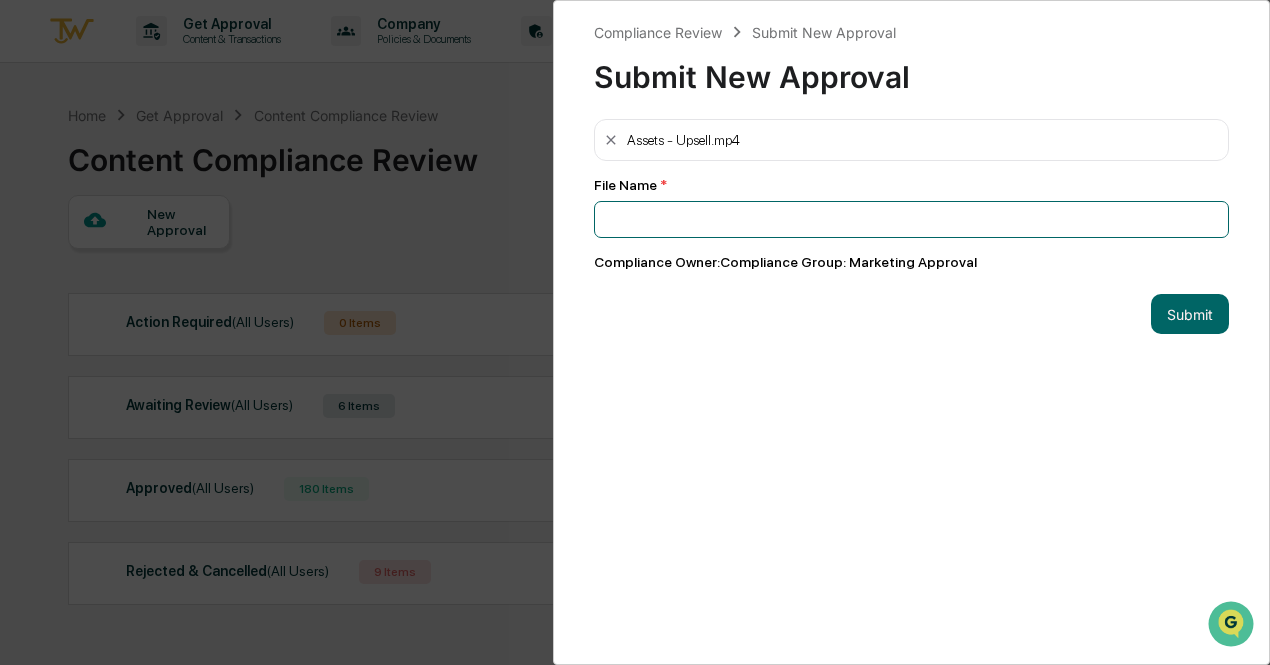 paste on "**********" 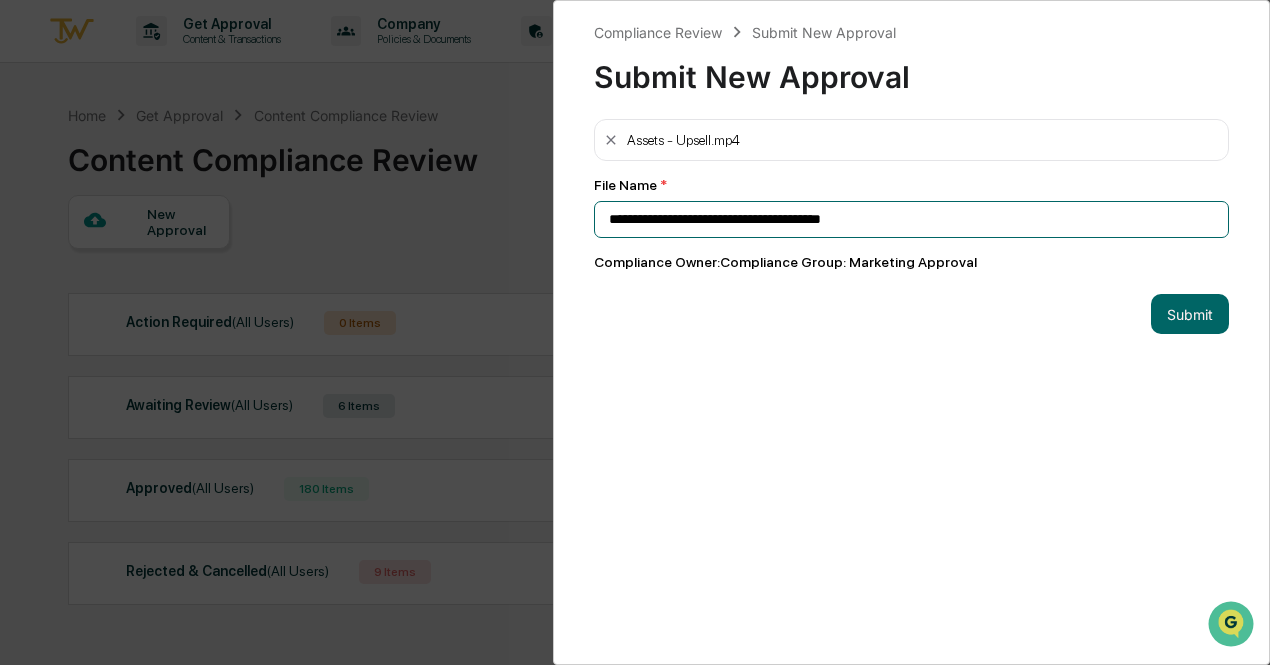 click on "**********" at bounding box center [911, 219] 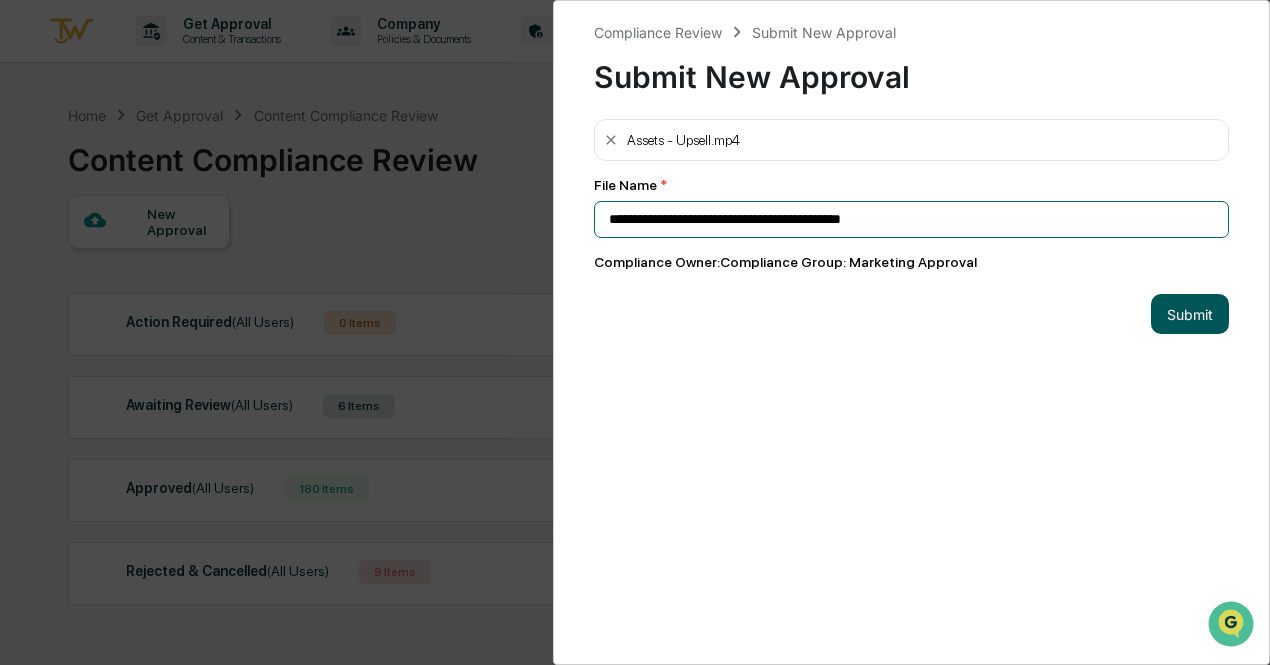 type on "**********" 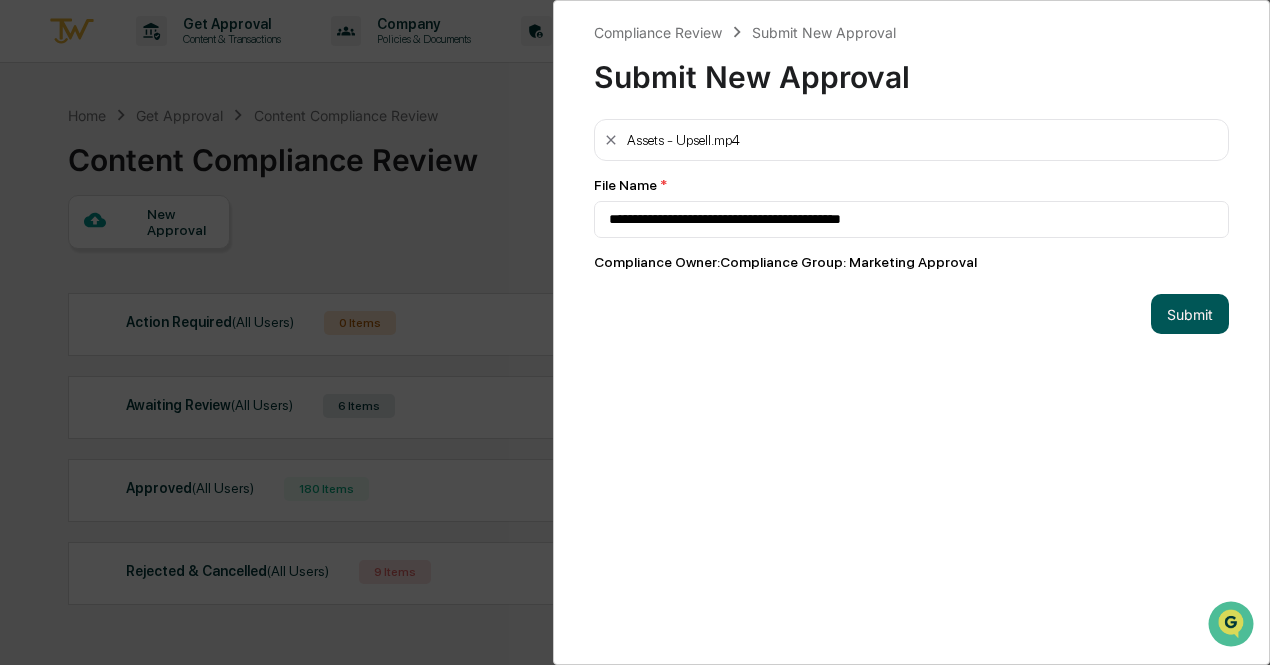click on "Submit" at bounding box center (1190, 314) 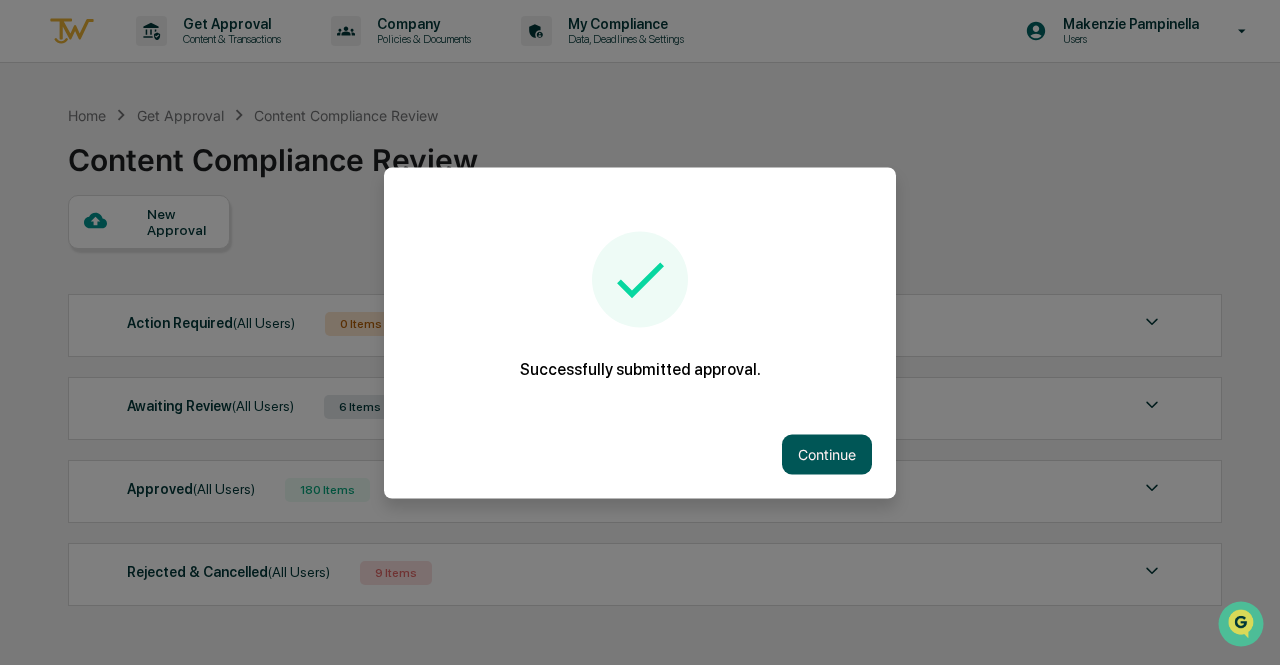 click on "Continue" at bounding box center [827, 454] 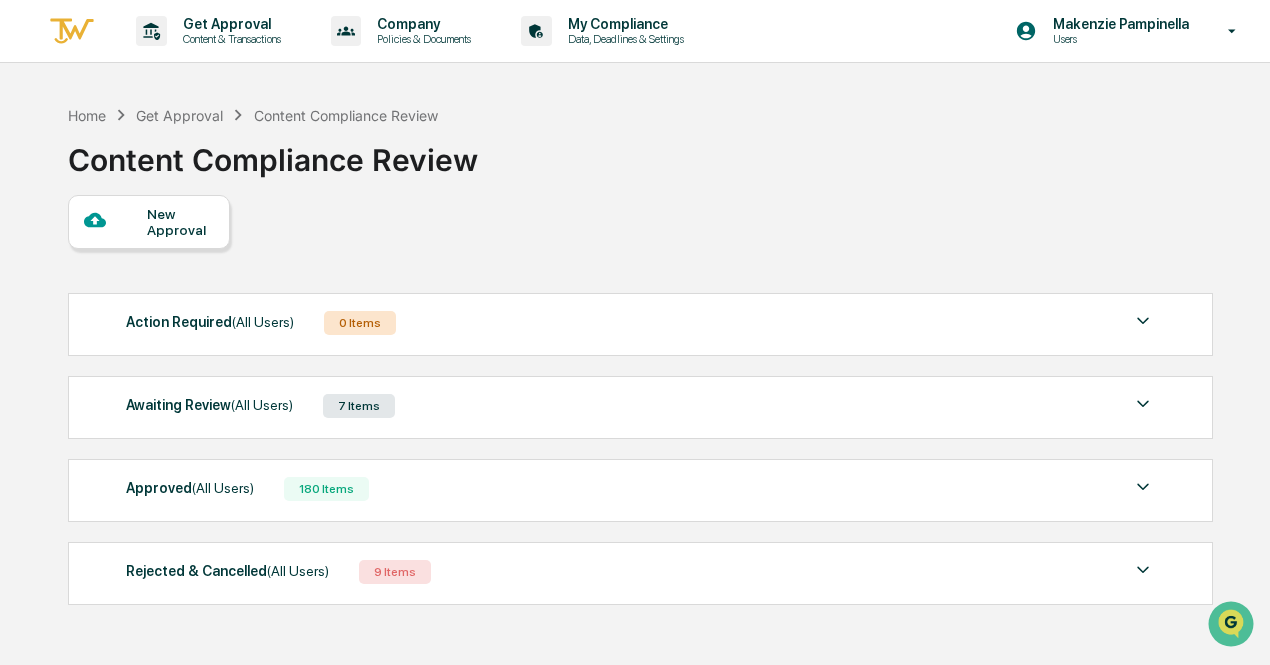 click at bounding box center [115, 221] 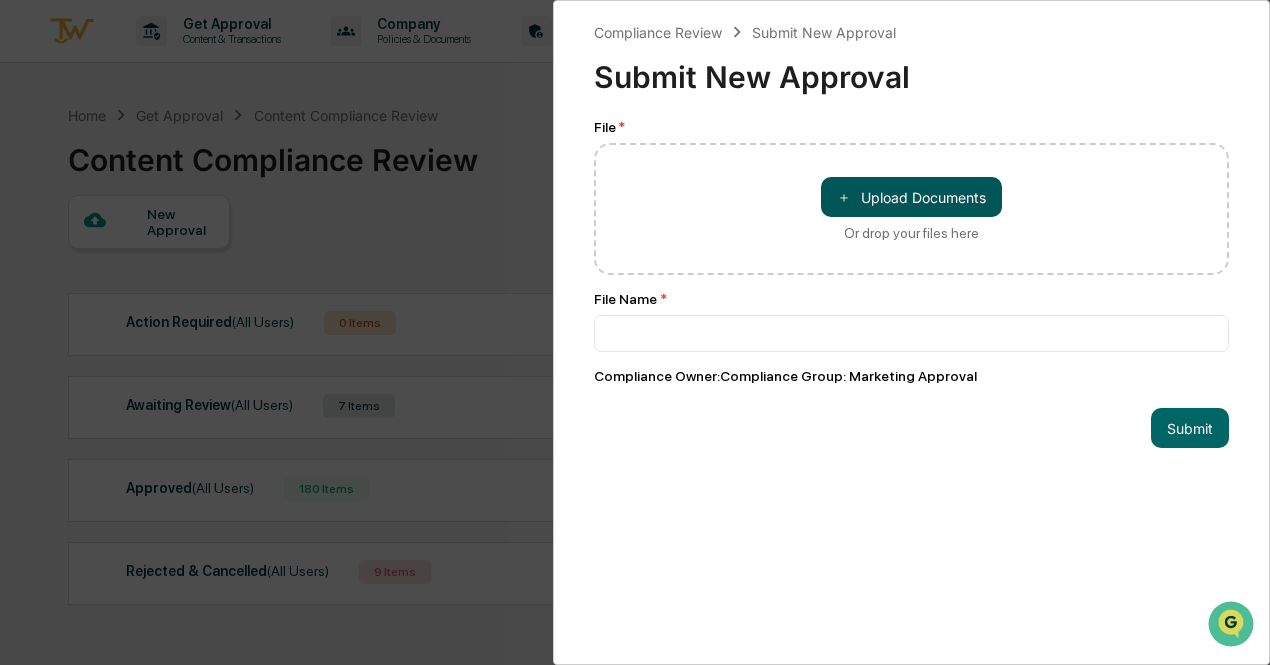 click on "＋ Upload Documents" at bounding box center [911, 197] 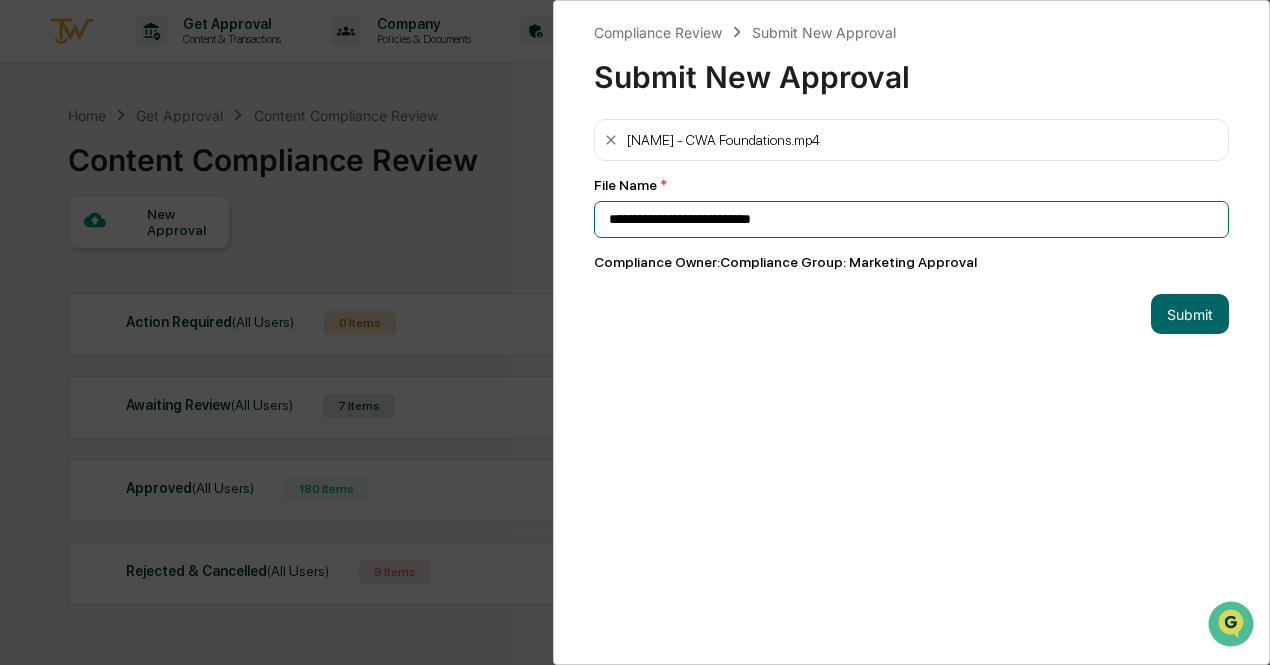 drag, startPoint x: 900, startPoint y: 205, endPoint x: 564, endPoint y: 184, distance: 336.6556 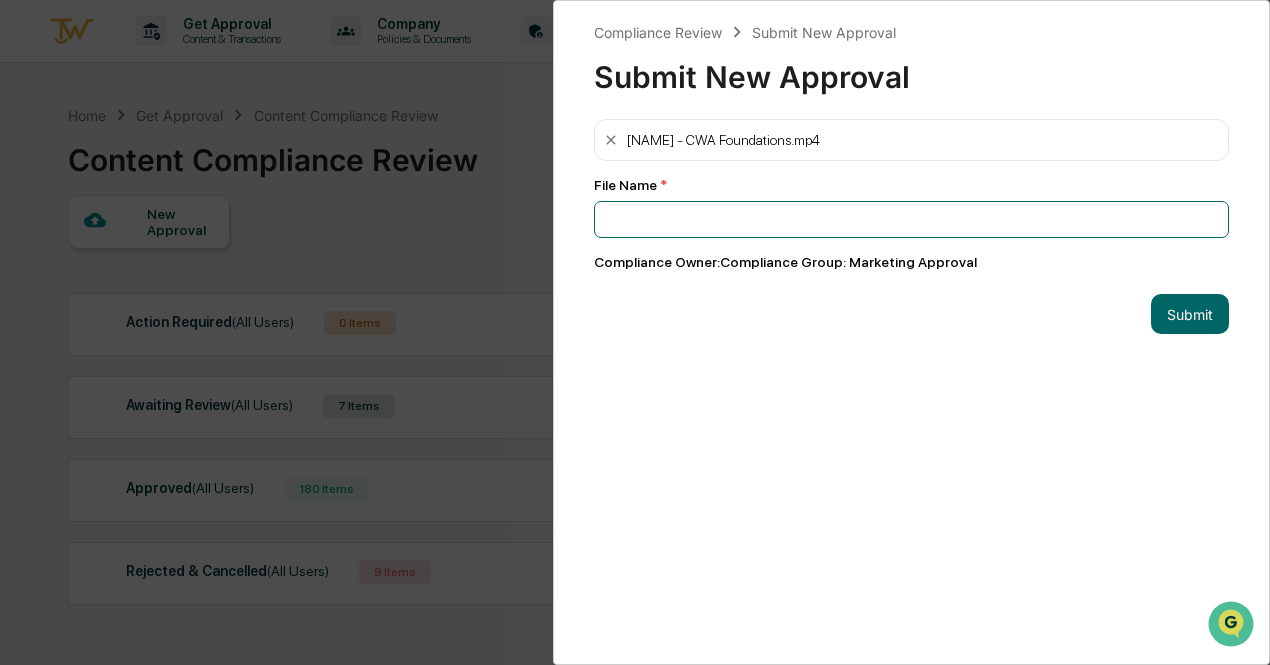 paste on "**********" 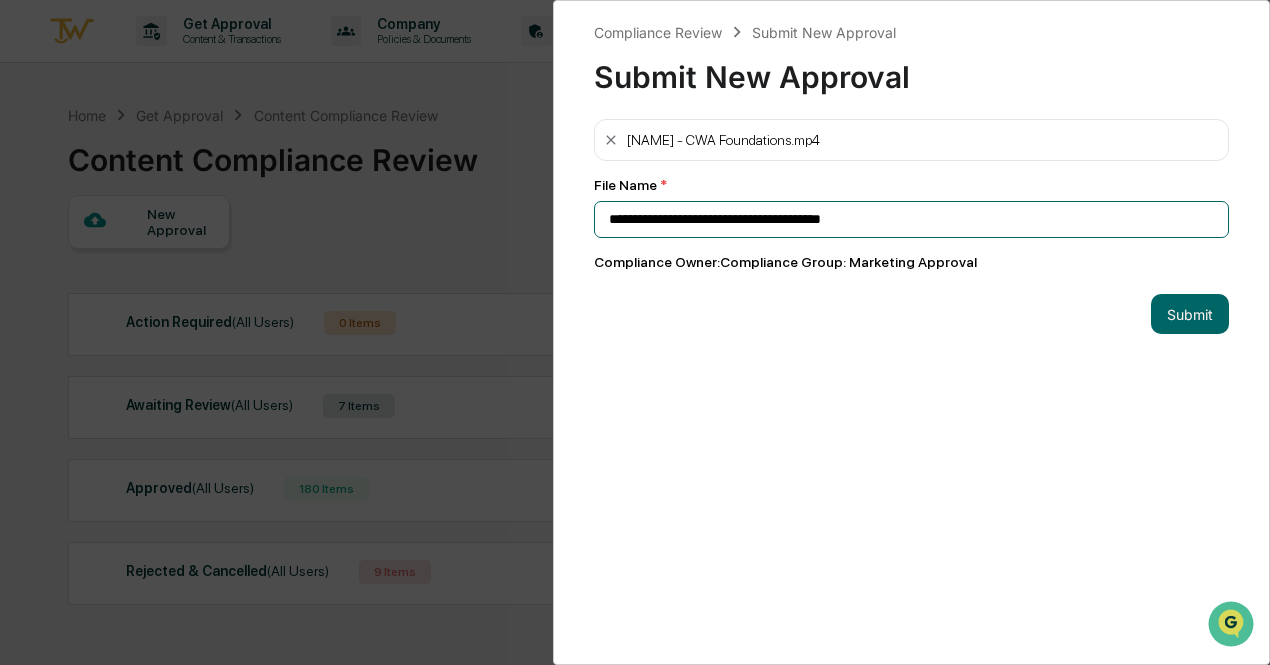 drag, startPoint x: 786, startPoint y: 222, endPoint x: 826, endPoint y: 217, distance: 40.311287 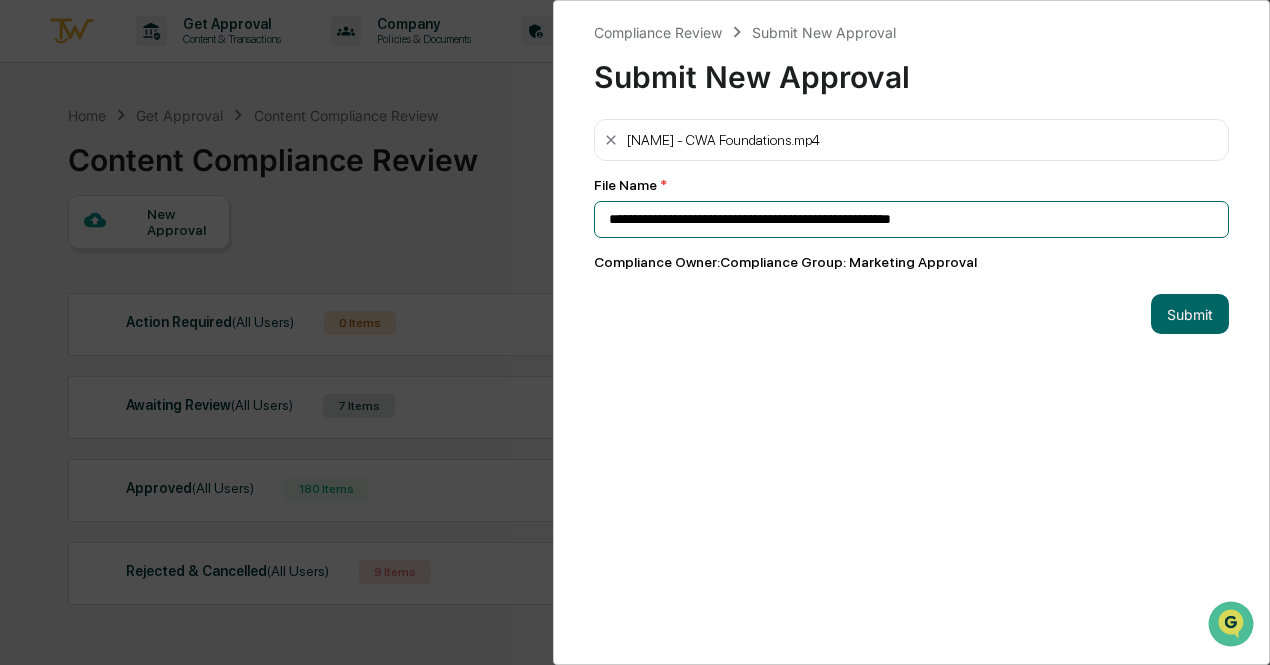 click on "**********" at bounding box center [911, 219] 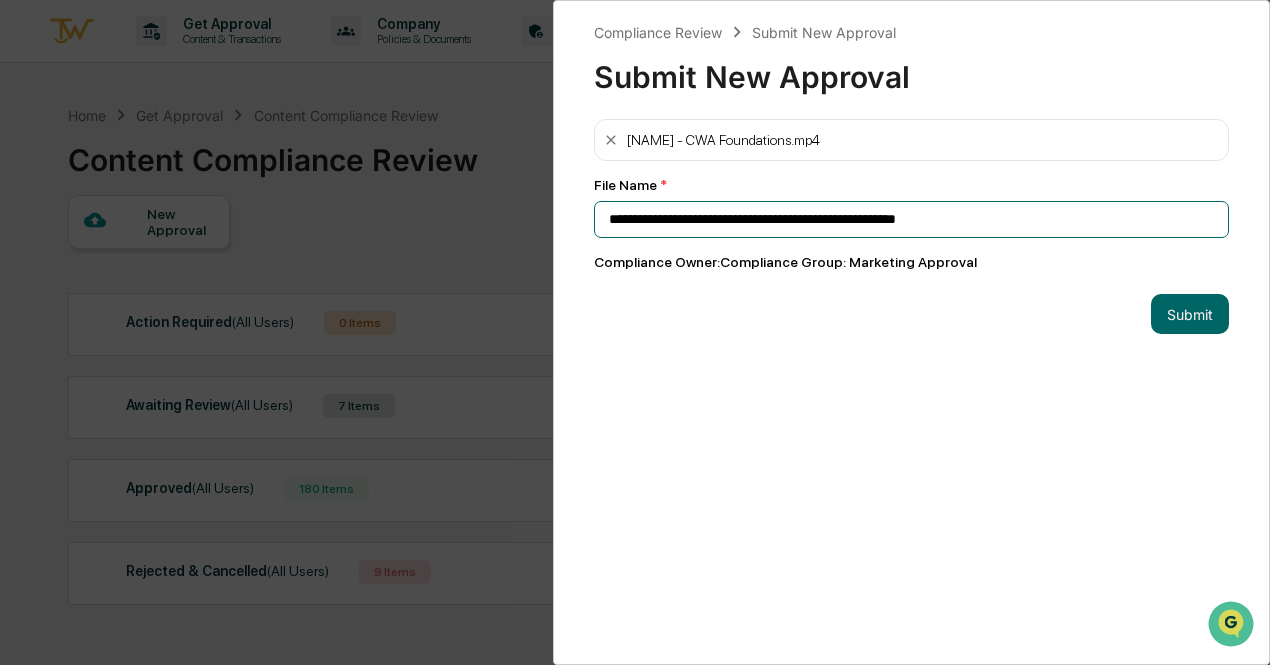 click on "**********" at bounding box center [911, 219] 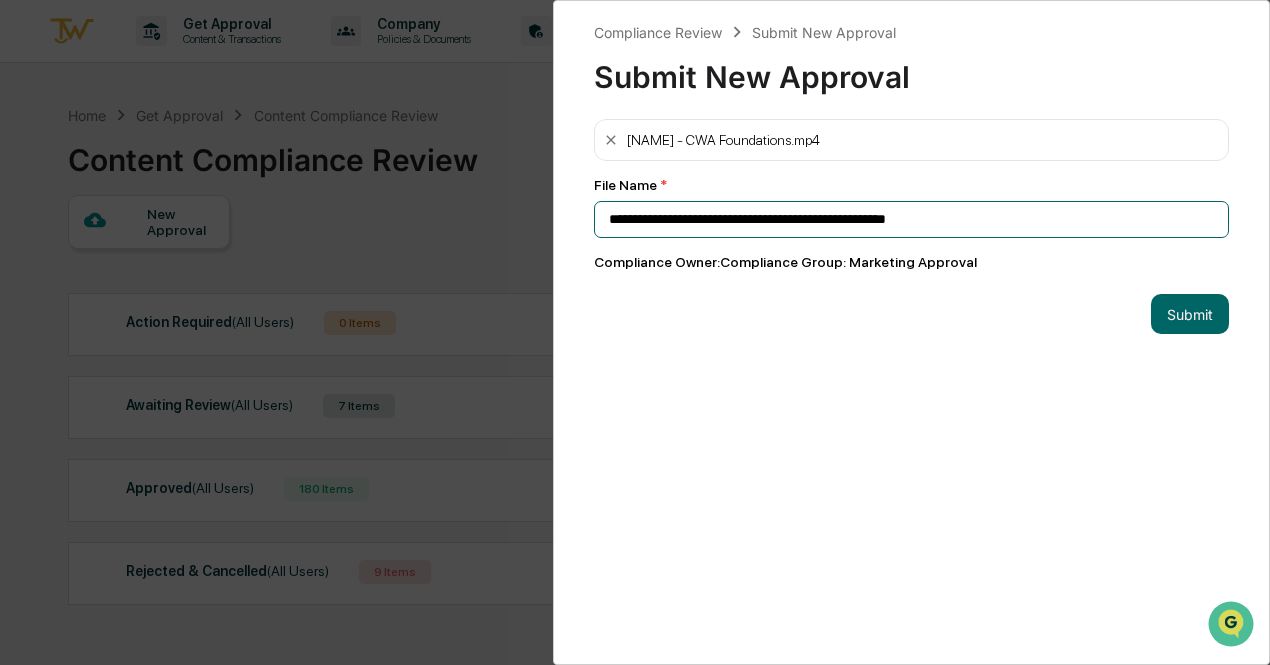 click on "**********" at bounding box center [911, 219] 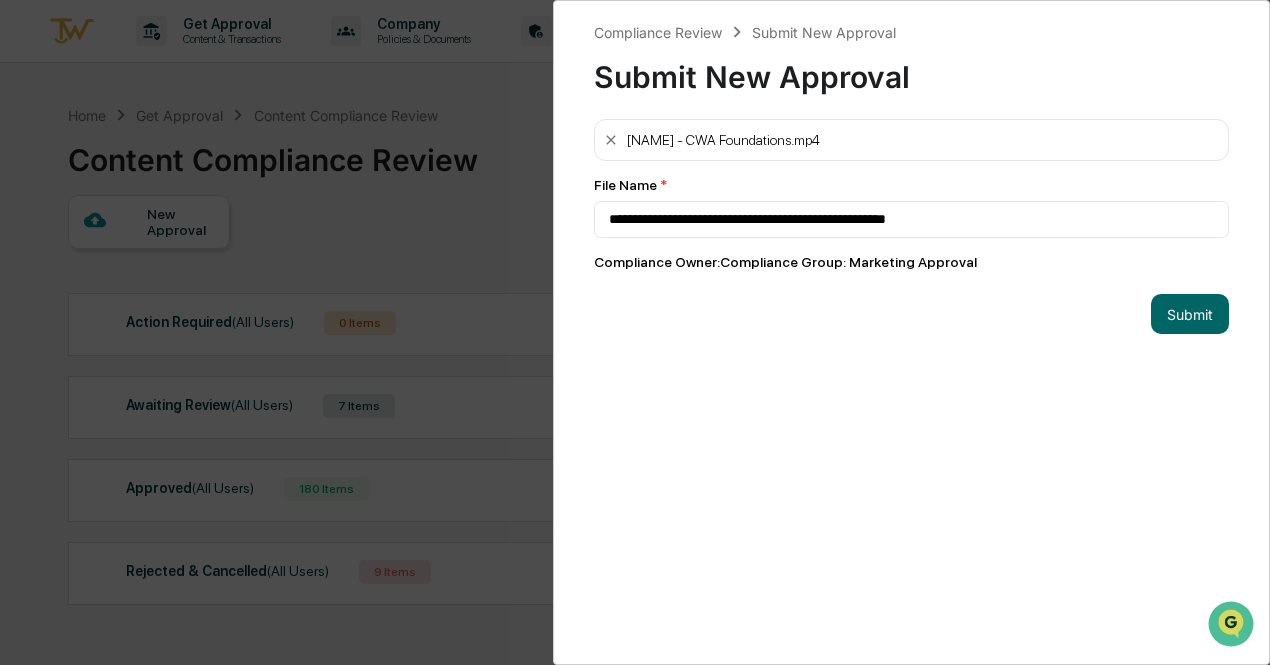 click on "**********" at bounding box center (911, 332) 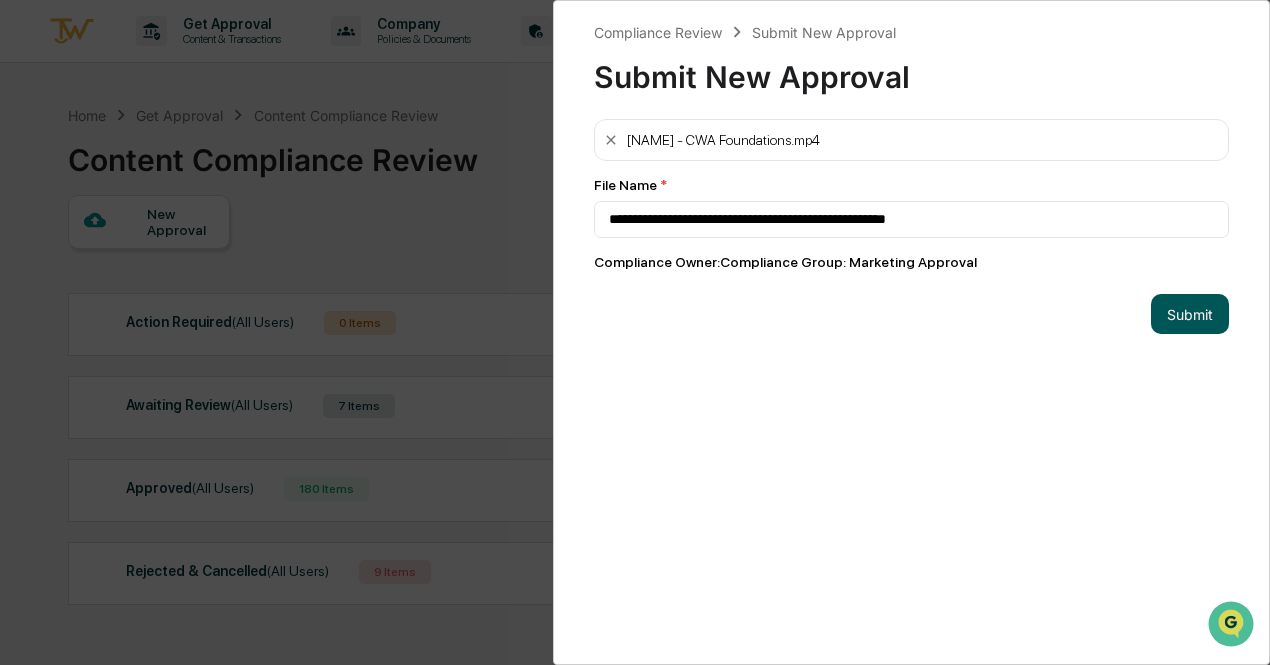 click on "Submit" at bounding box center (1190, 314) 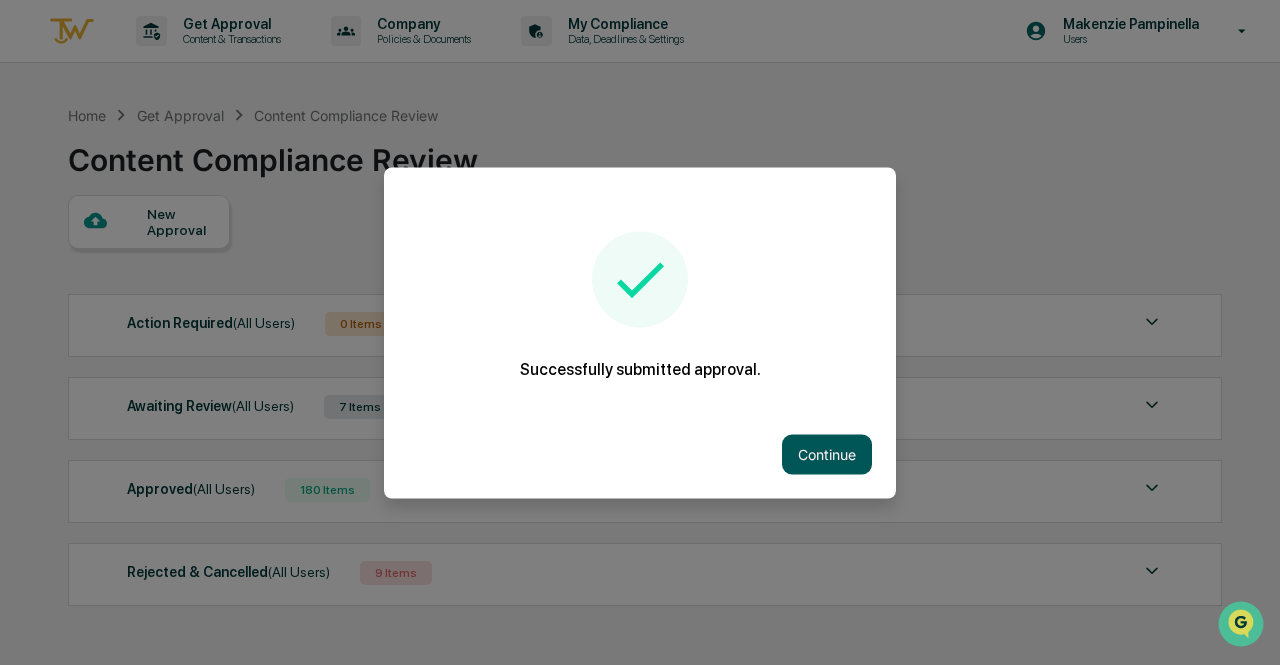 click on "Continue" at bounding box center [827, 454] 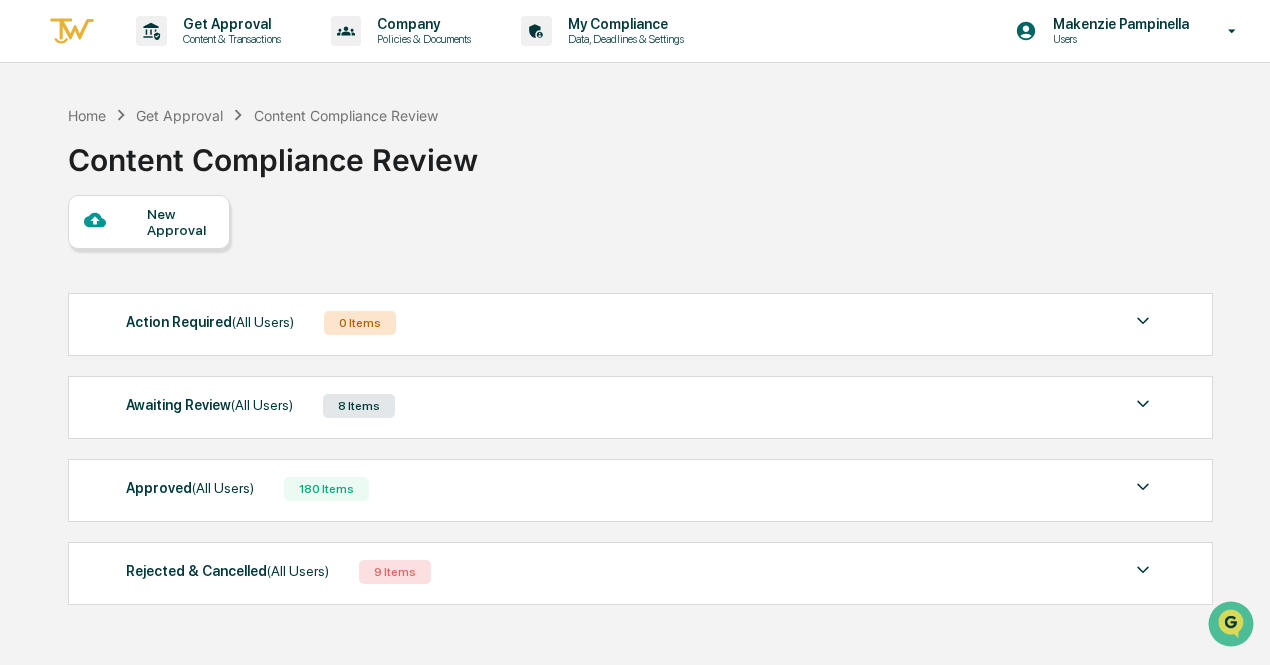click on "New Approval" at bounding box center (180, 222) 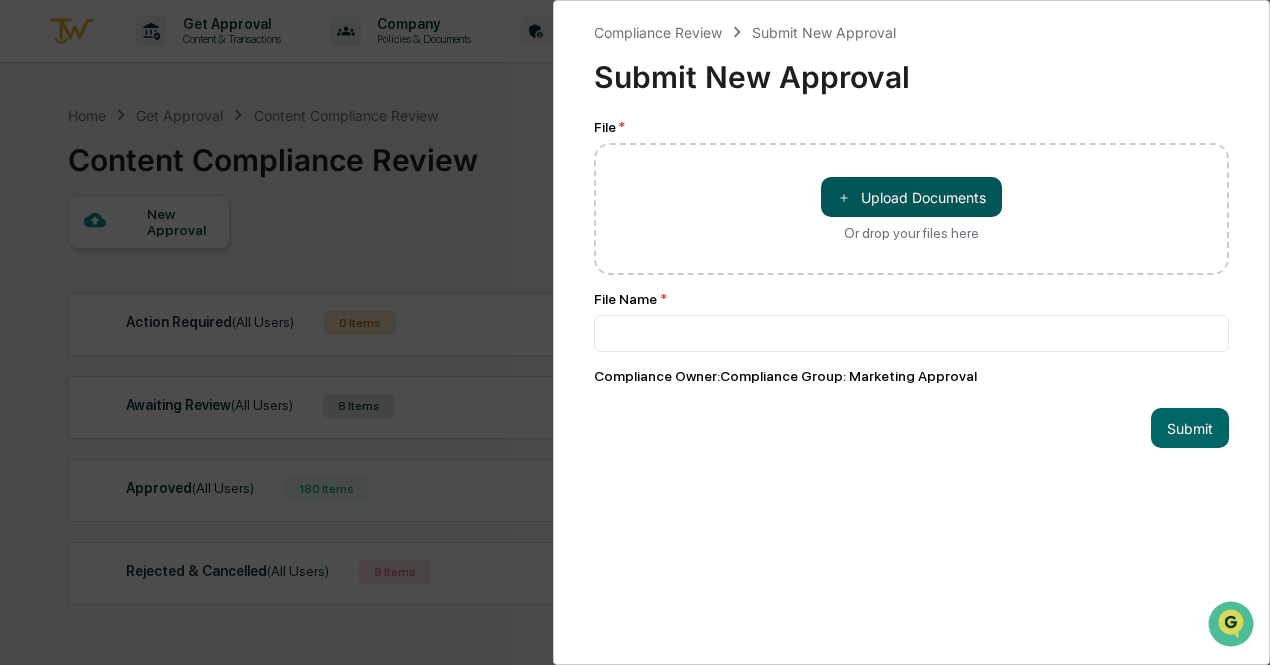 click on "＋ Upload Documents" at bounding box center [911, 197] 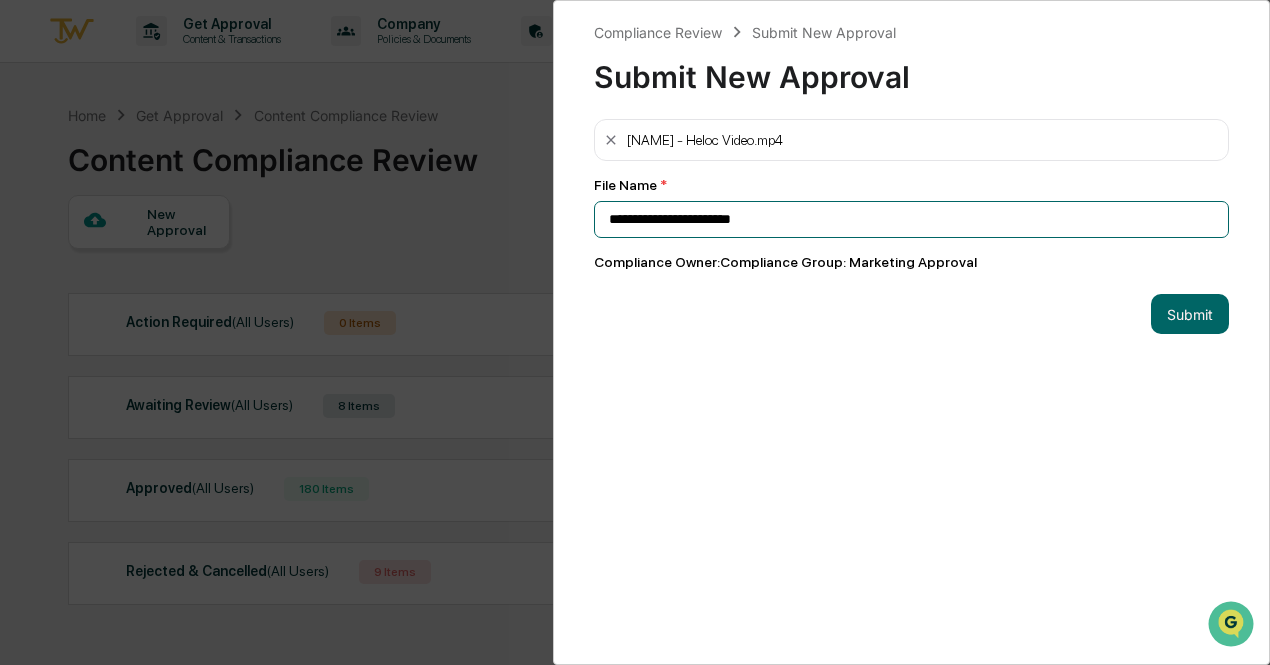 drag, startPoint x: 860, startPoint y: 220, endPoint x: 547, endPoint y: 213, distance: 313.07828 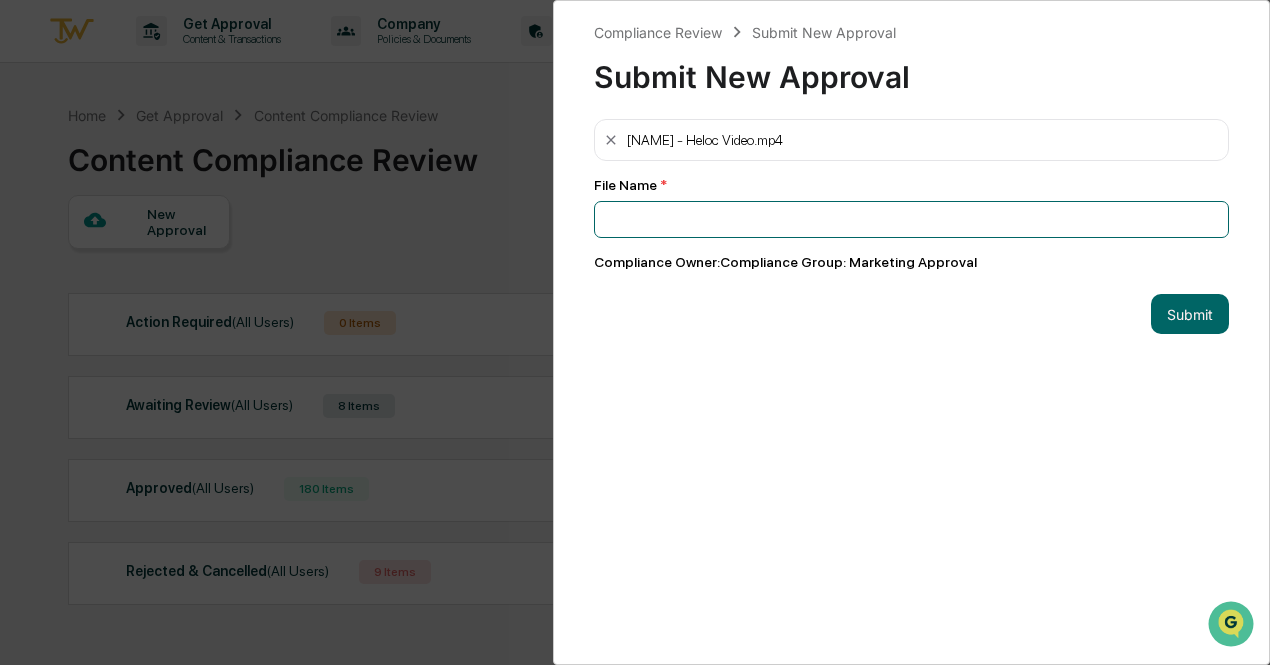 paste on "**********" 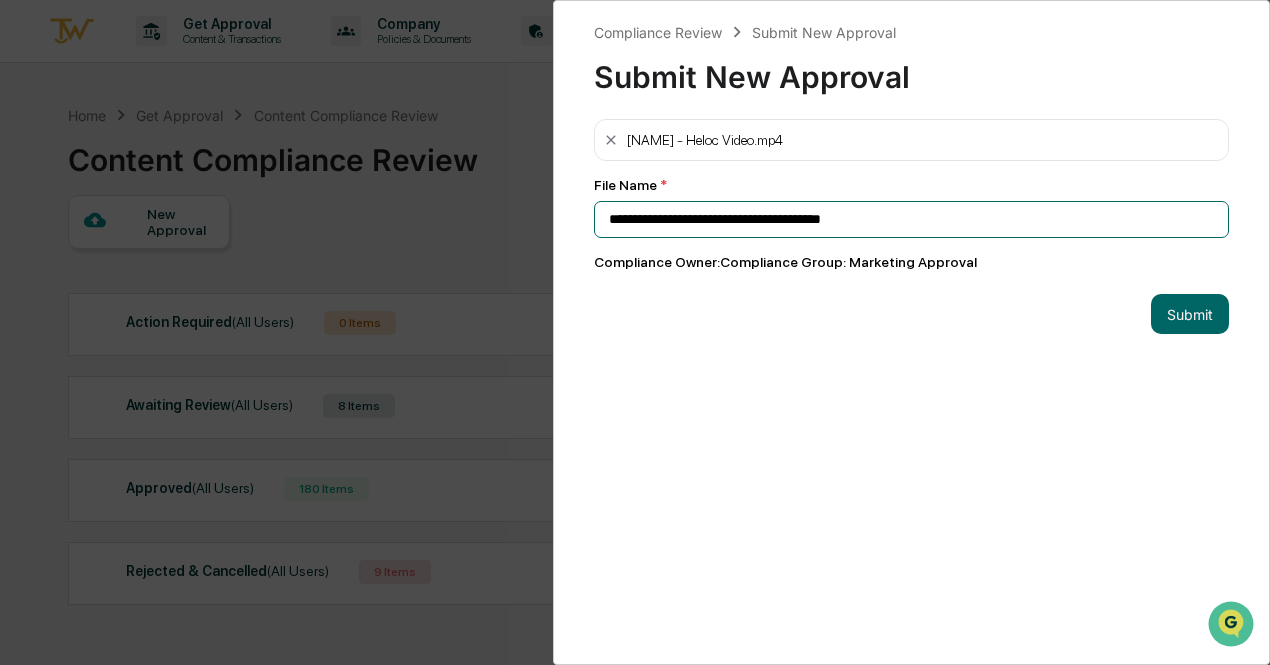 drag, startPoint x: 938, startPoint y: 218, endPoint x: 802, endPoint y: 214, distance: 136.0588 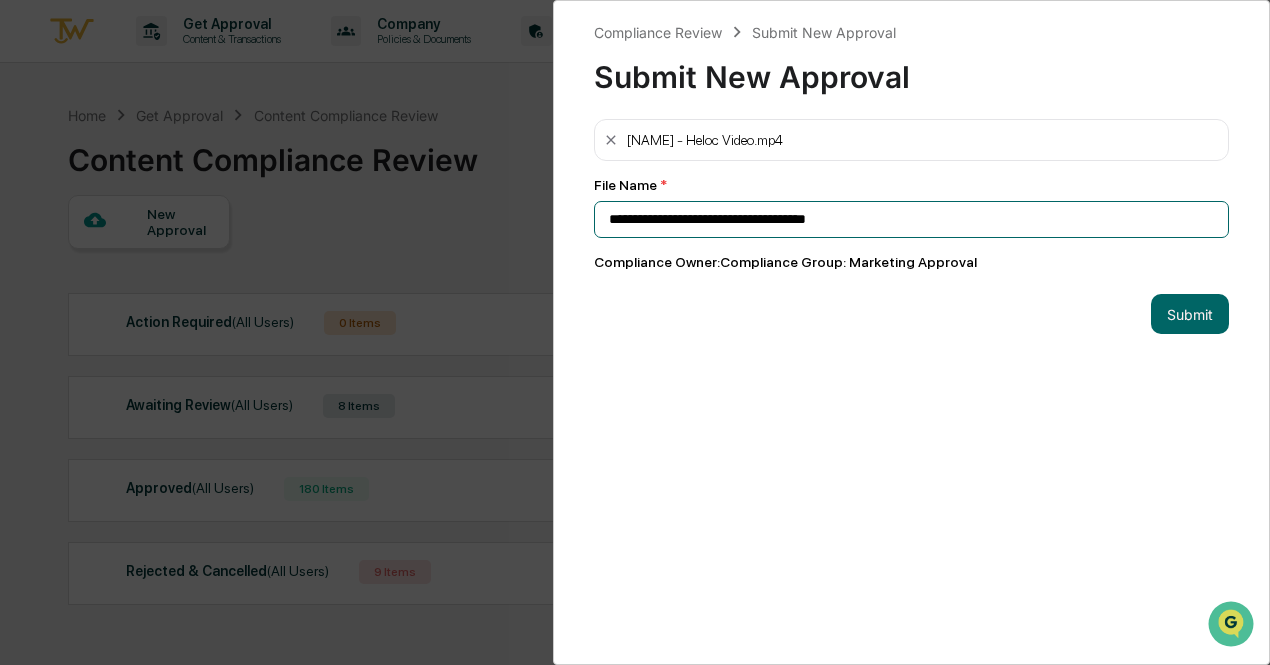 click on "**********" at bounding box center (911, 219) 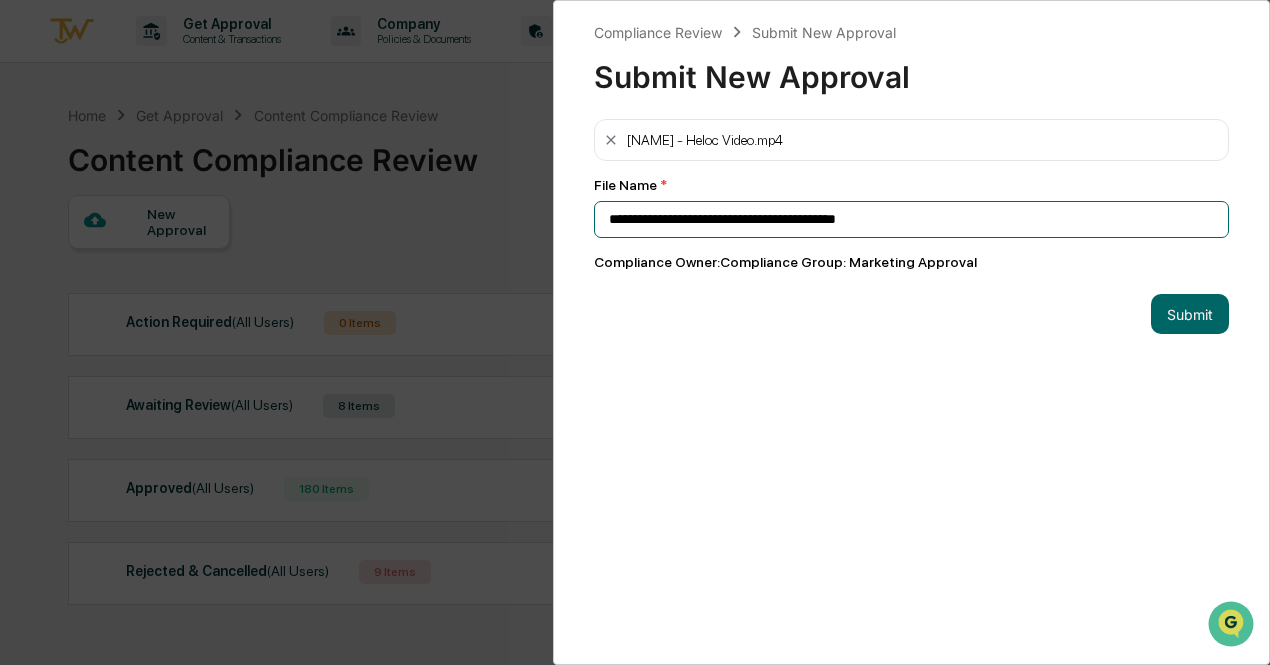drag, startPoint x: 985, startPoint y: 217, endPoint x: 588, endPoint y: 213, distance: 397.02014 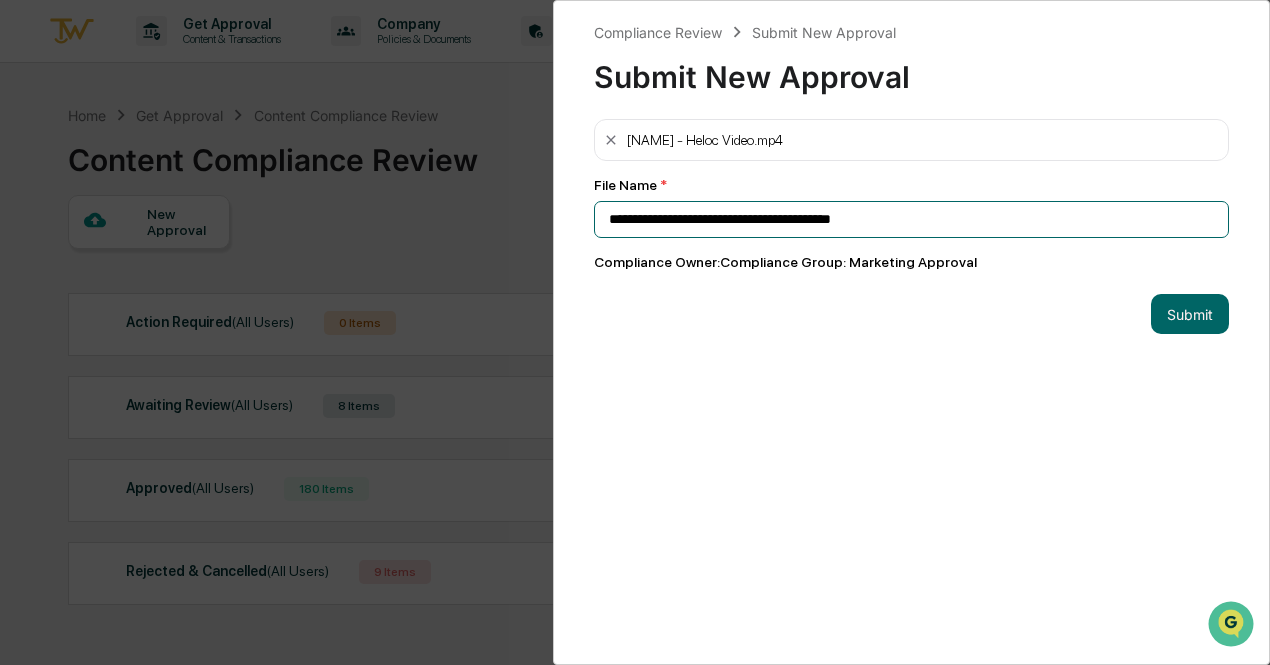 click on "**********" at bounding box center [911, 219] 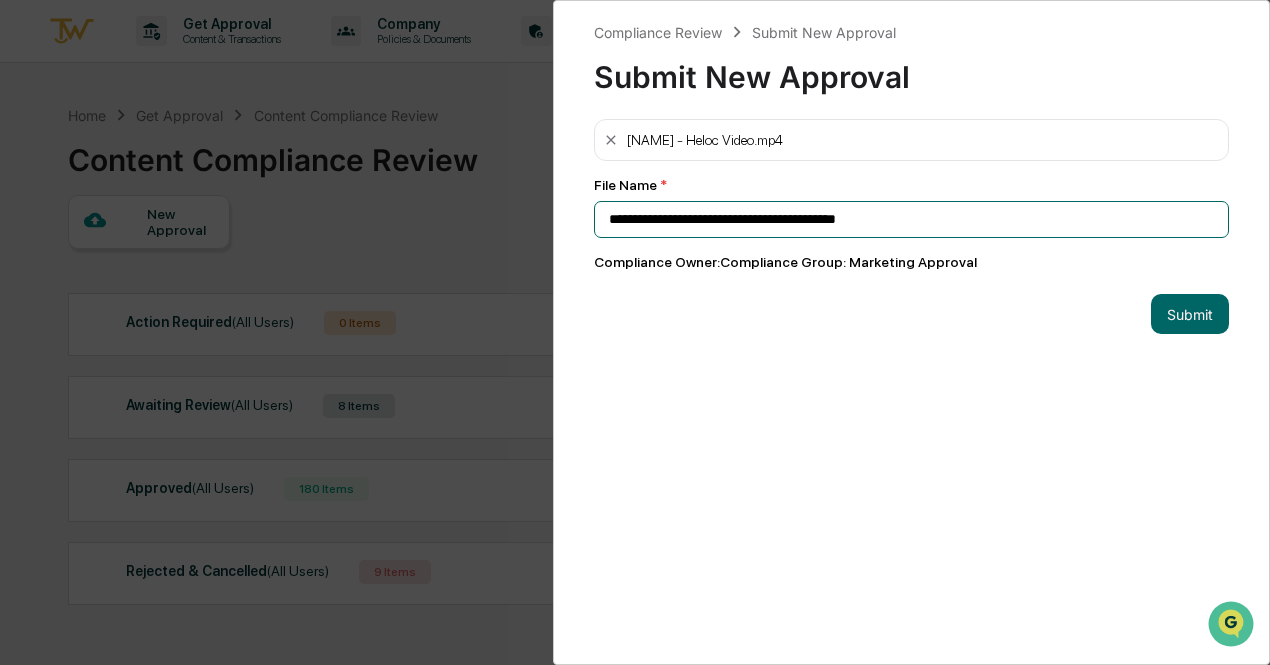 drag, startPoint x: 1016, startPoint y: 213, endPoint x: 588, endPoint y: 215, distance: 428.00467 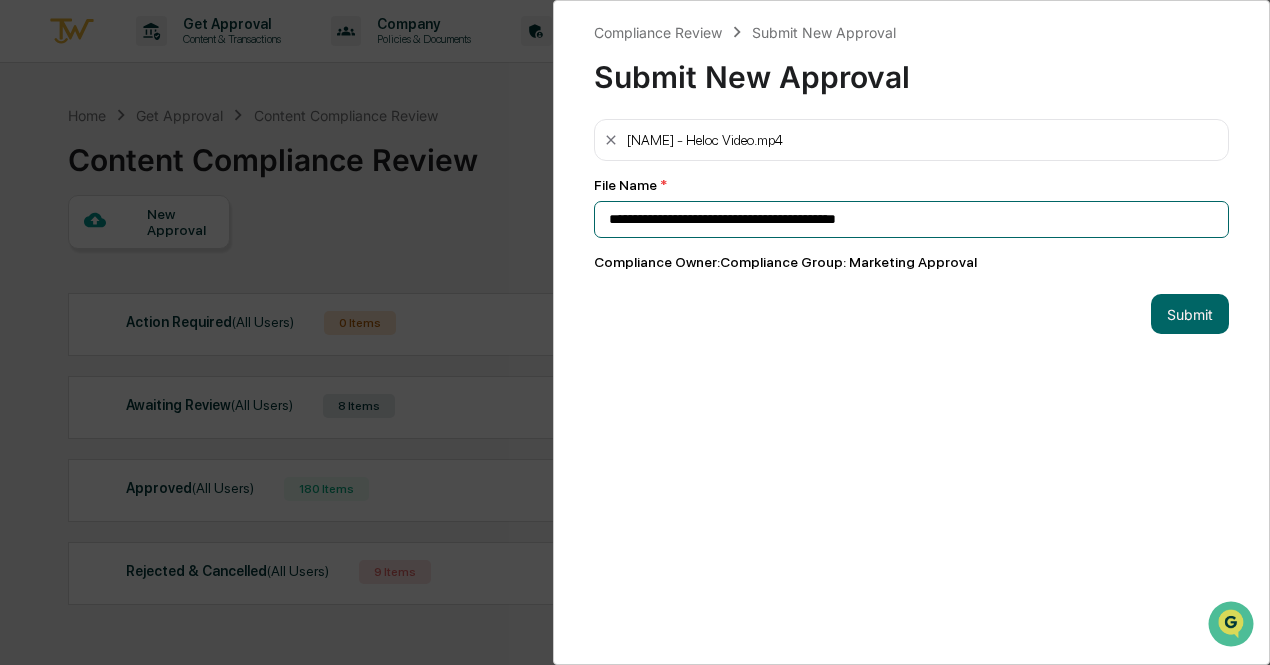 type on "**********" 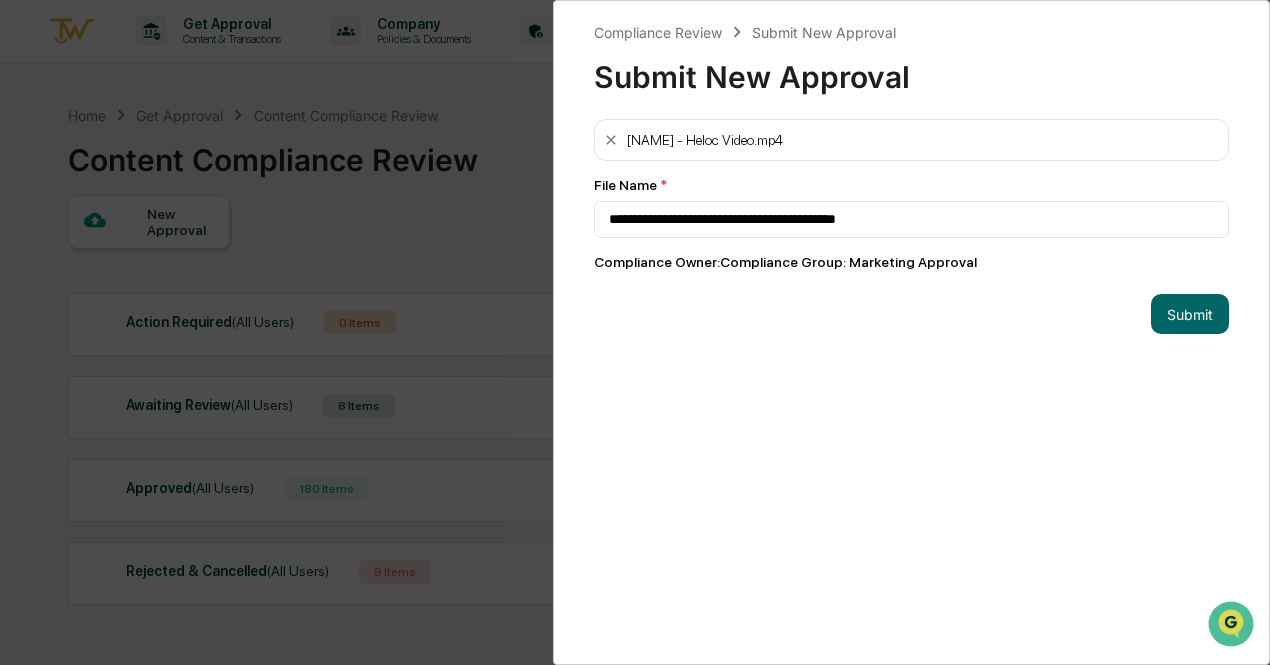 click on "**********" at bounding box center [911, 332] 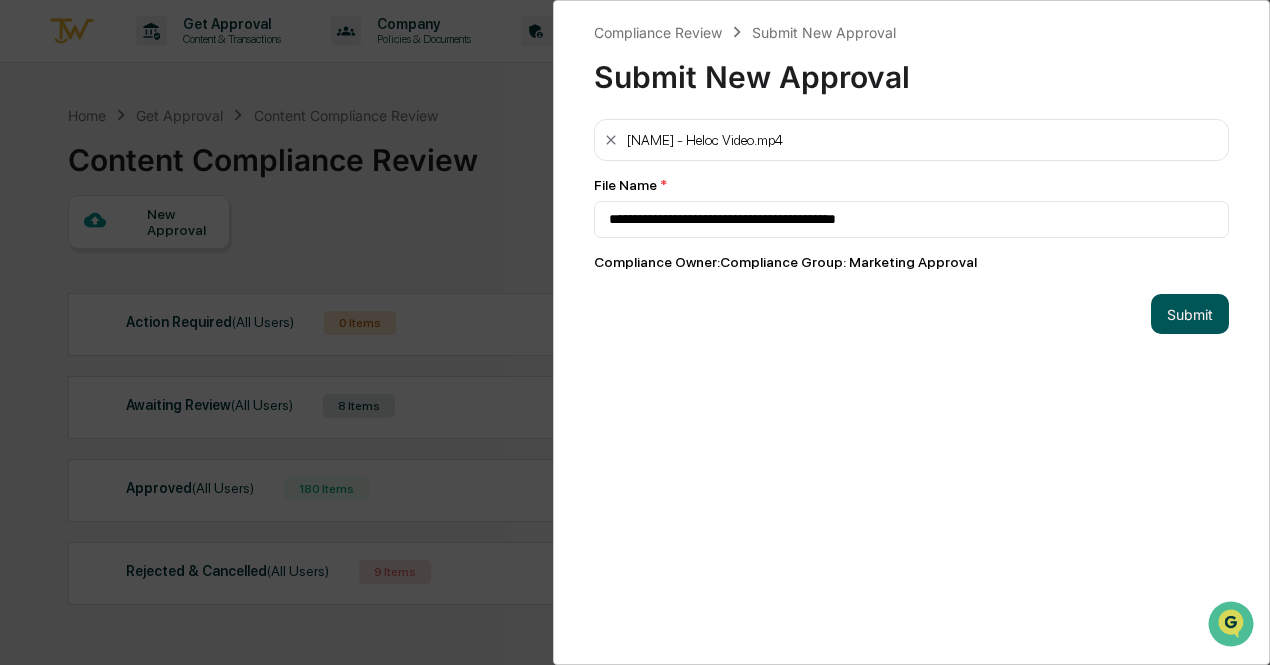 click on "Submit" at bounding box center [1190, 314] 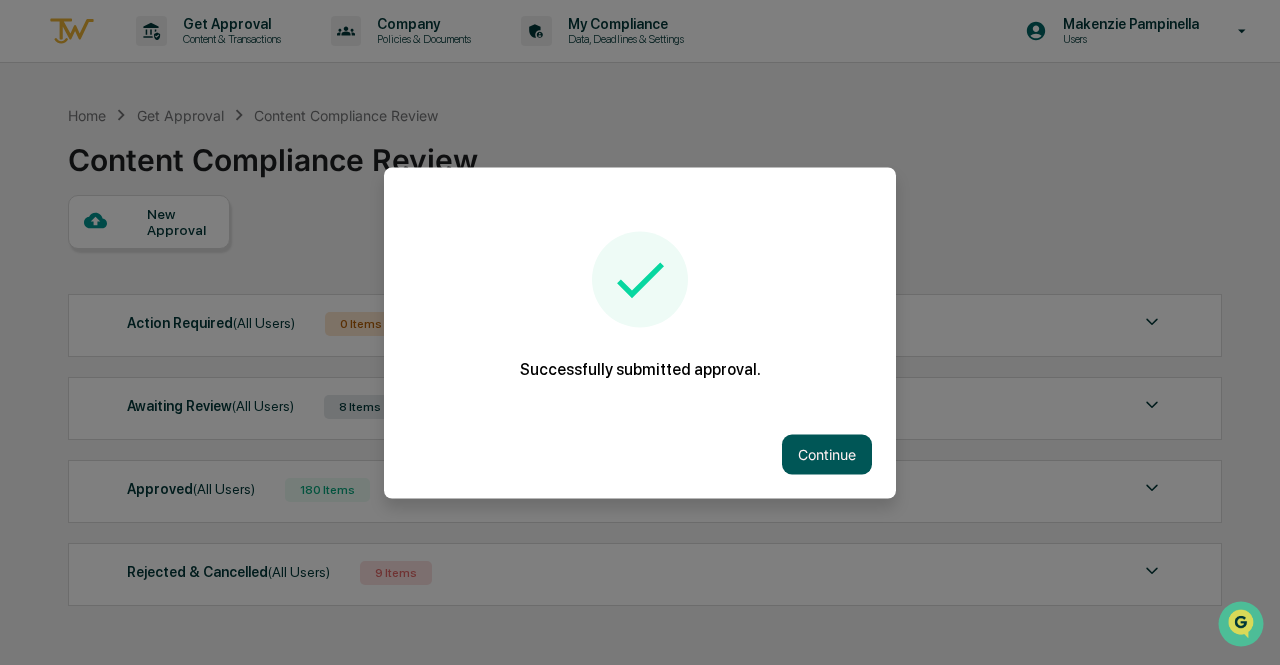 click on "Continue" at bounding box center (827, 454) 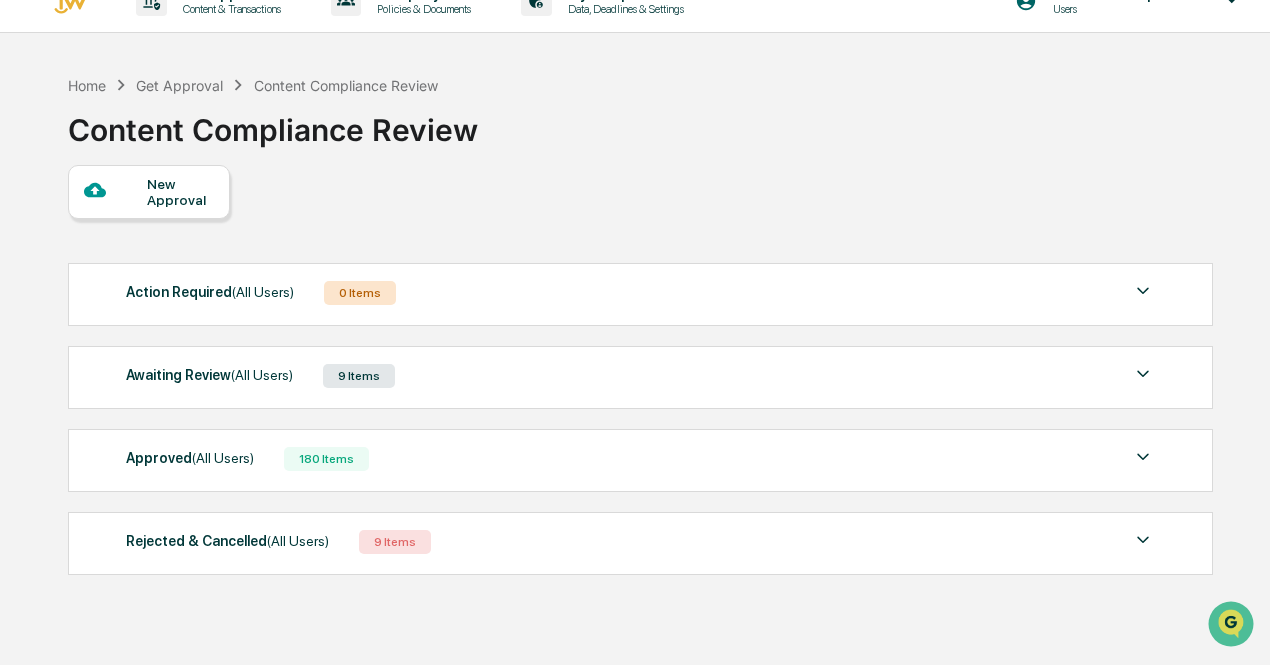 scroll, scrollTop: 0, scrollLeft: 0, axis: both 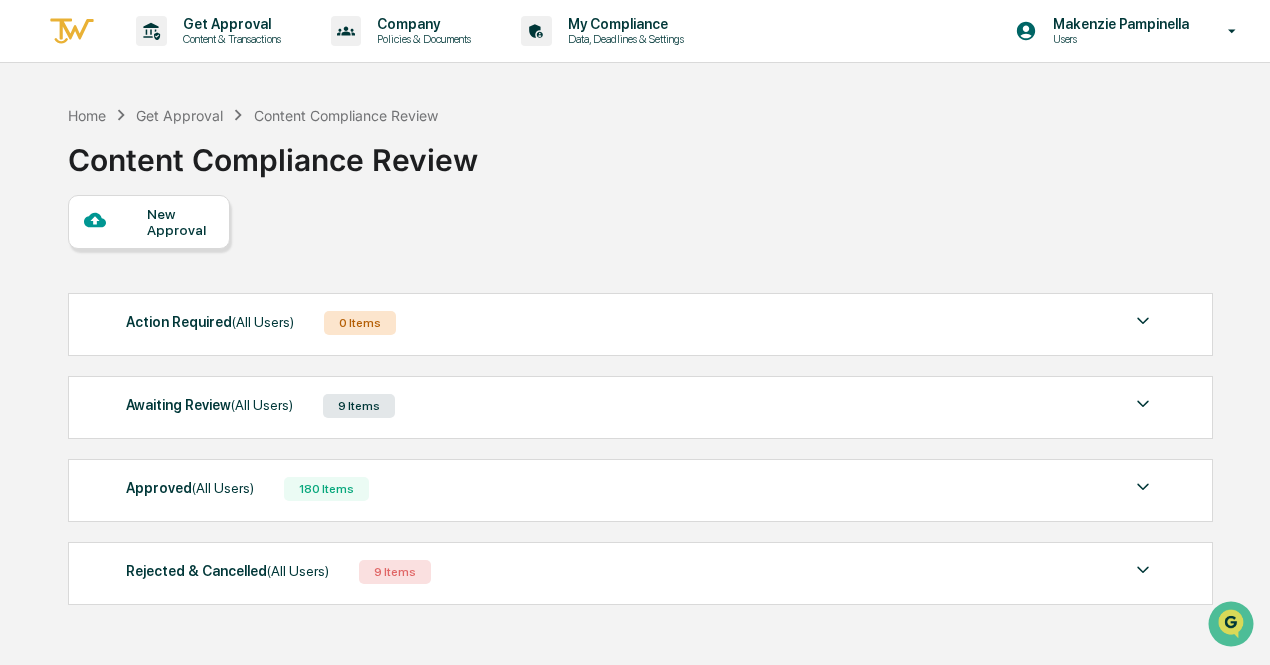 click on "New Approval" at bounding box center [180, 222] 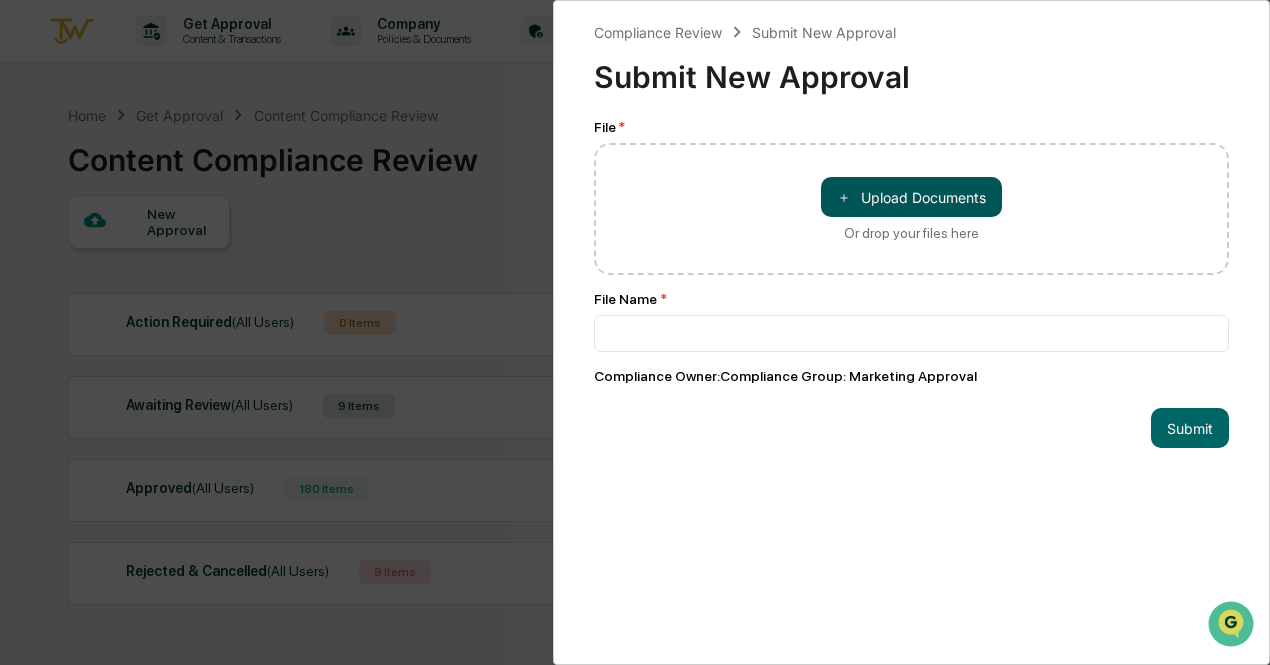 click on "＋ Upload Documents" at bounding box center [911, 197] 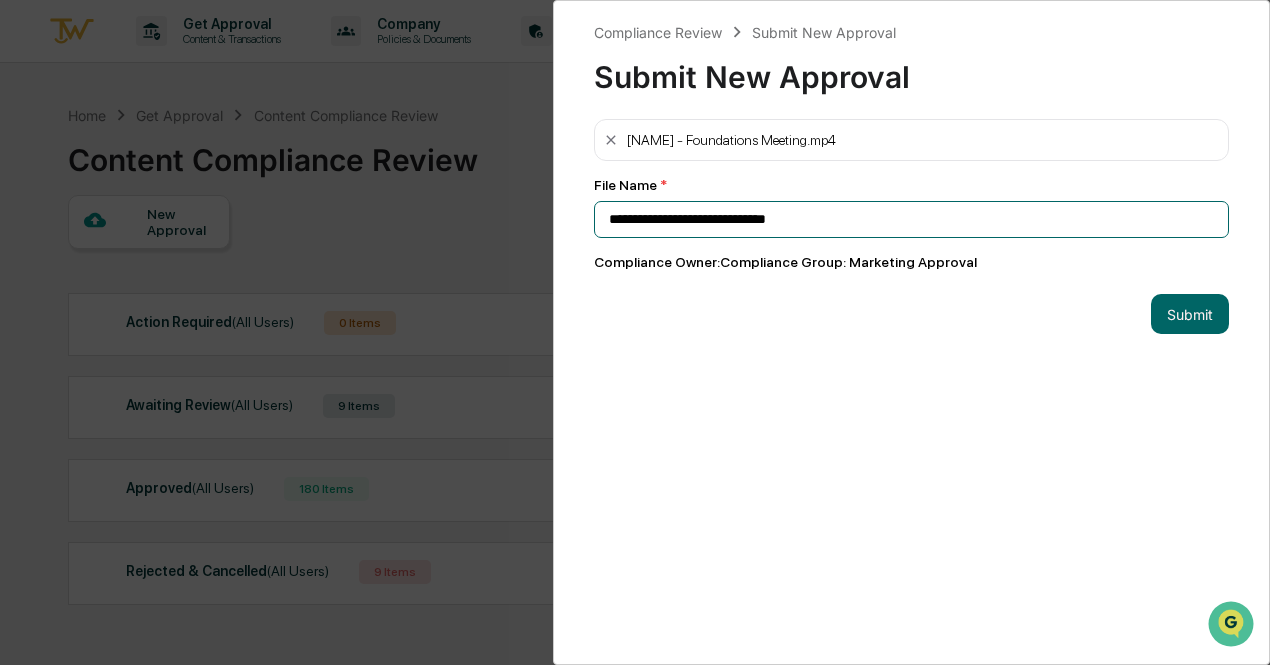 drag, startPoint x: 866, startPoint y: 227, endPoint x: 569, endPoint y: 227, distance: 297 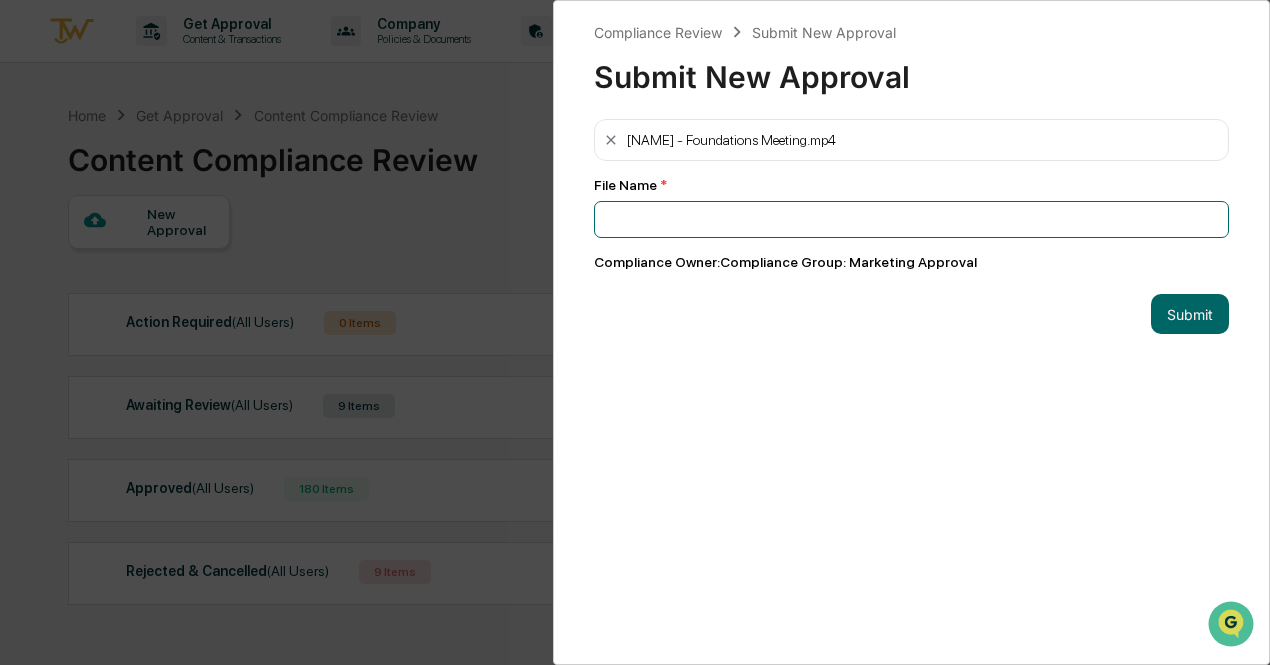 paste on "**********" 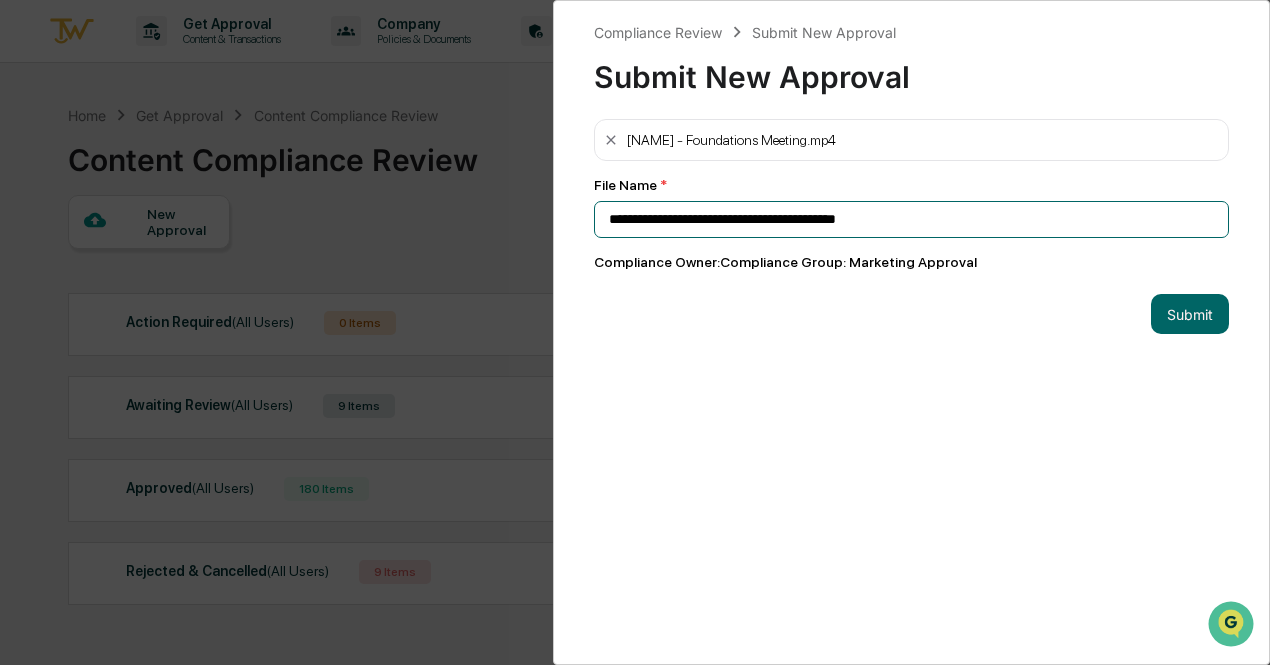 drag, startPoint x: 780, startPoint y: 215, endPoint x: 878, endPoint y: 219, distance: 98.0816 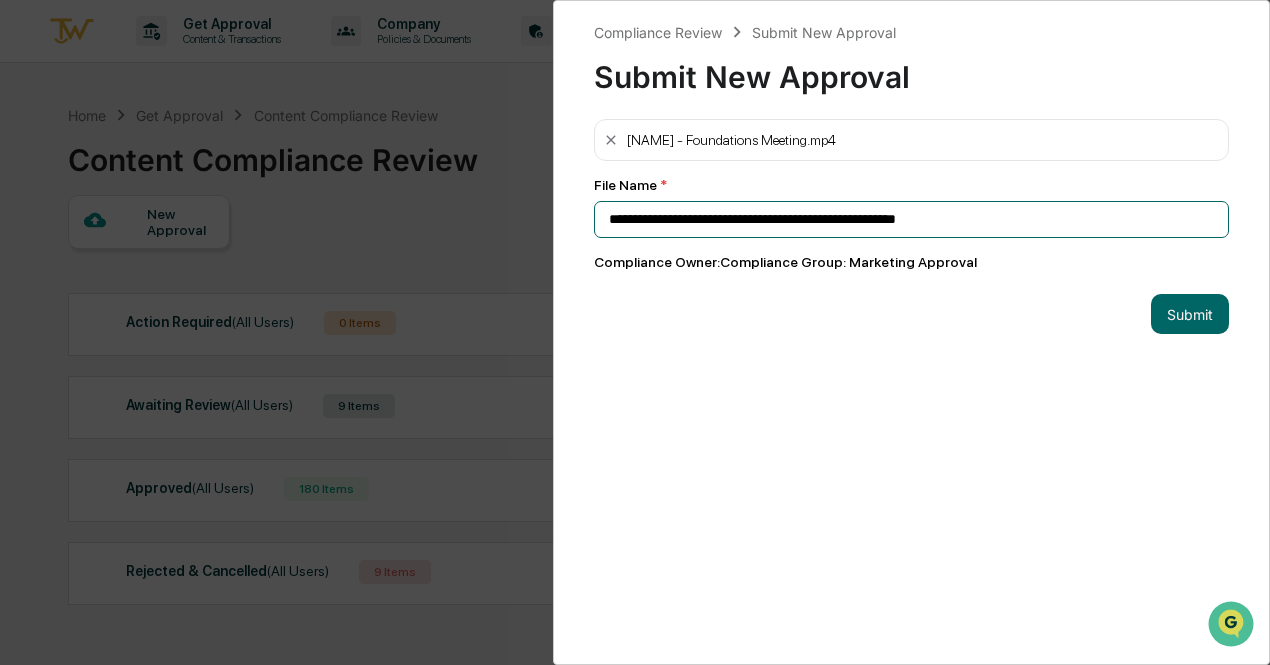 drag, startPoint x: 1062, startPoint y: 207, endPoint x: 538, endPoint y: 214, distance: 524.04675 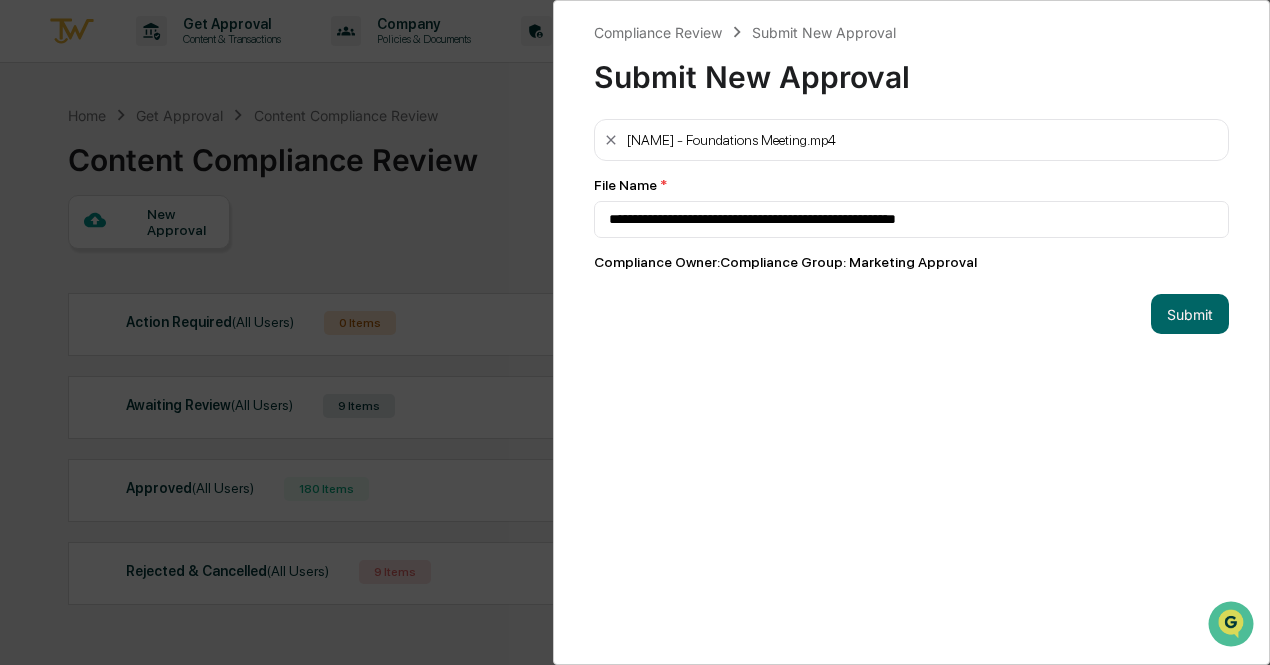 click on "**********" at bounding box center (911, 332) 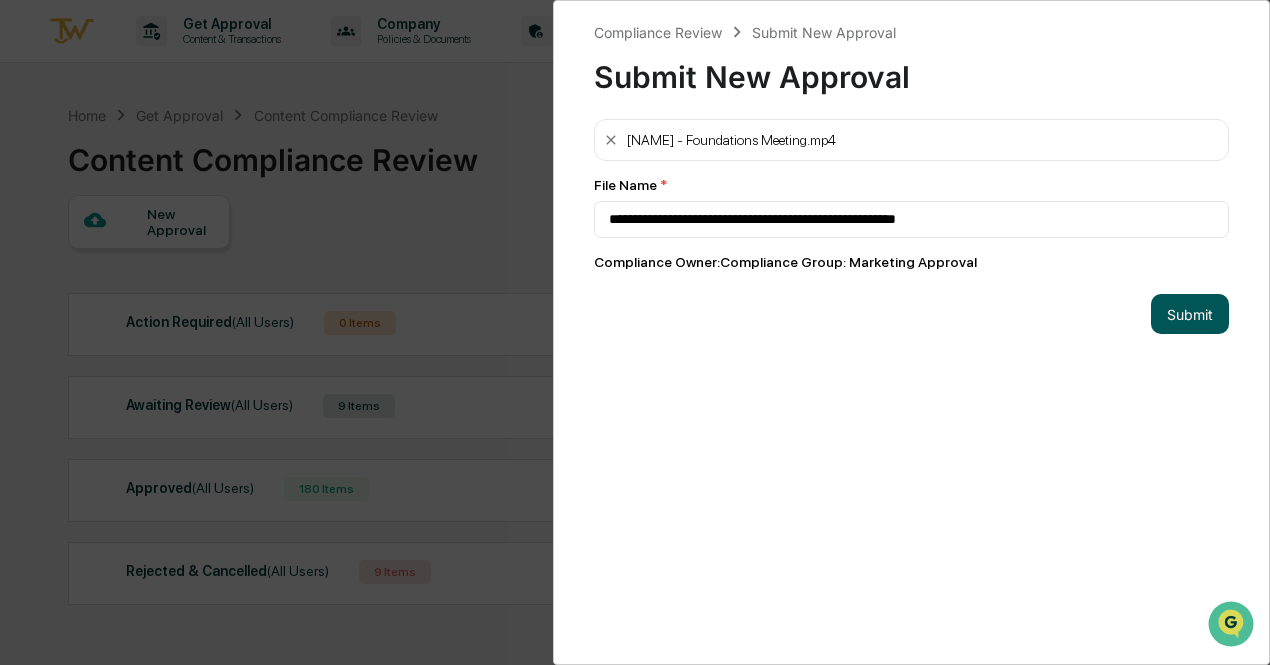 click on "Submit" at bounding box center (1190, 314) 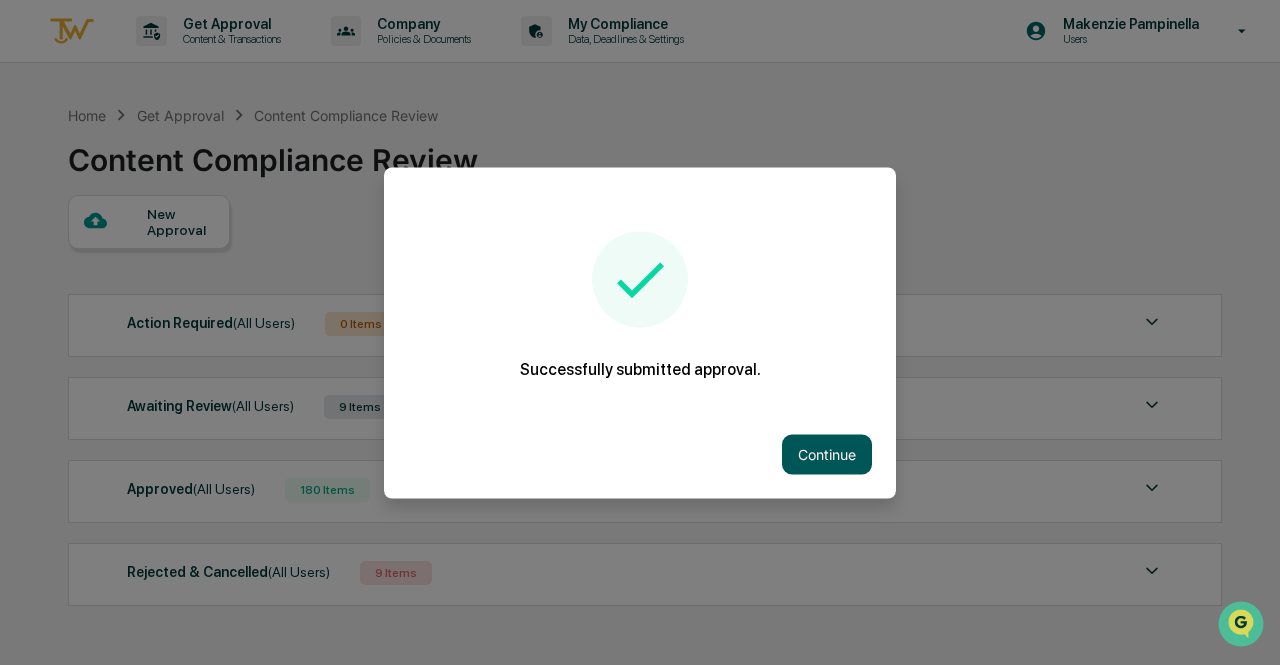 click on "Continue" at bounding box center [827, 454] 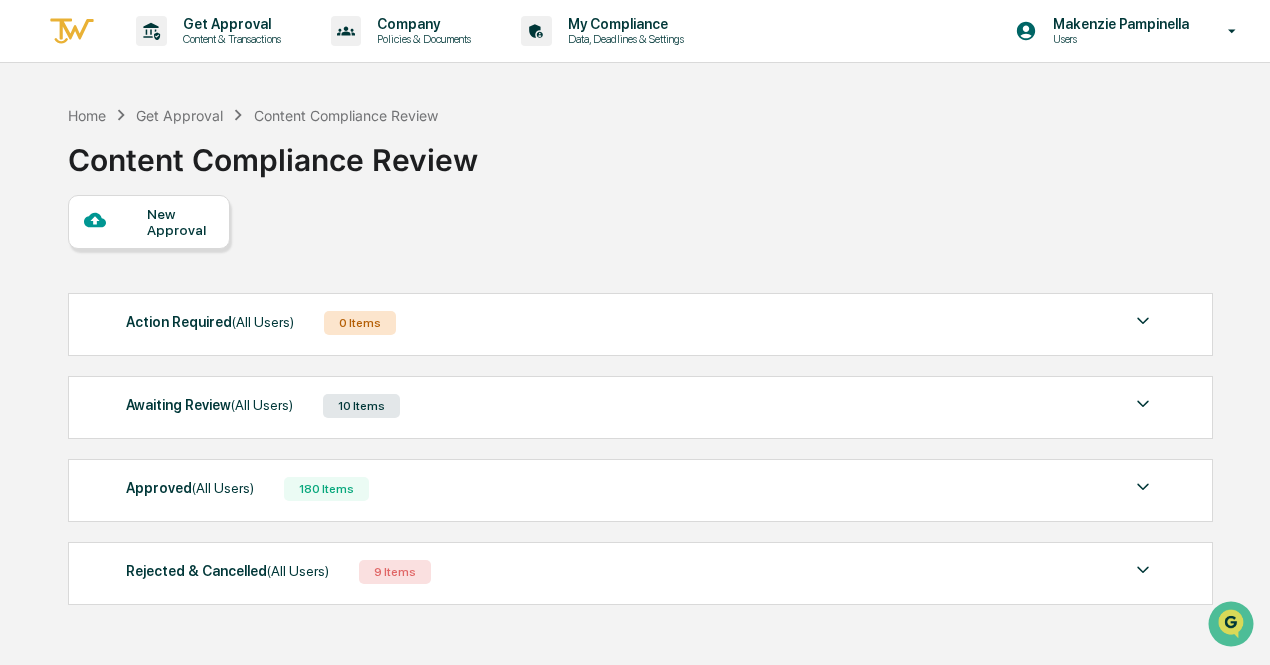 click on "New Approval" at bounding box center [180, 222] 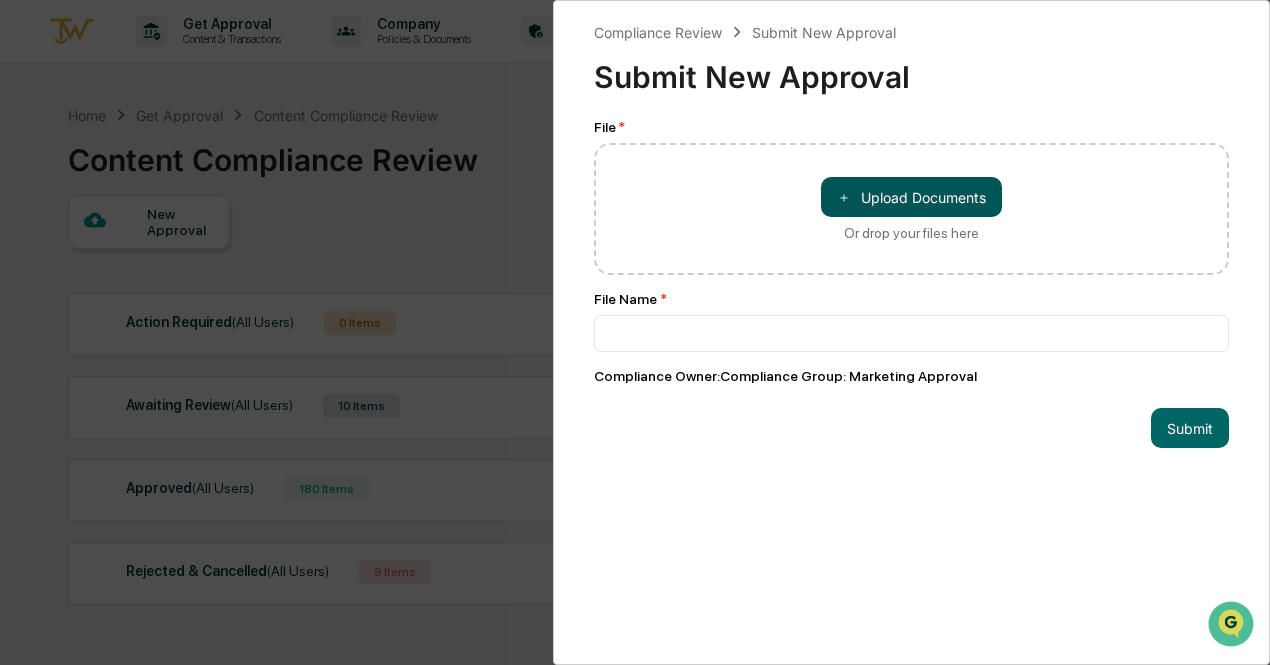 click on "＋ Upload Documents" at bounding box center [911, 197] 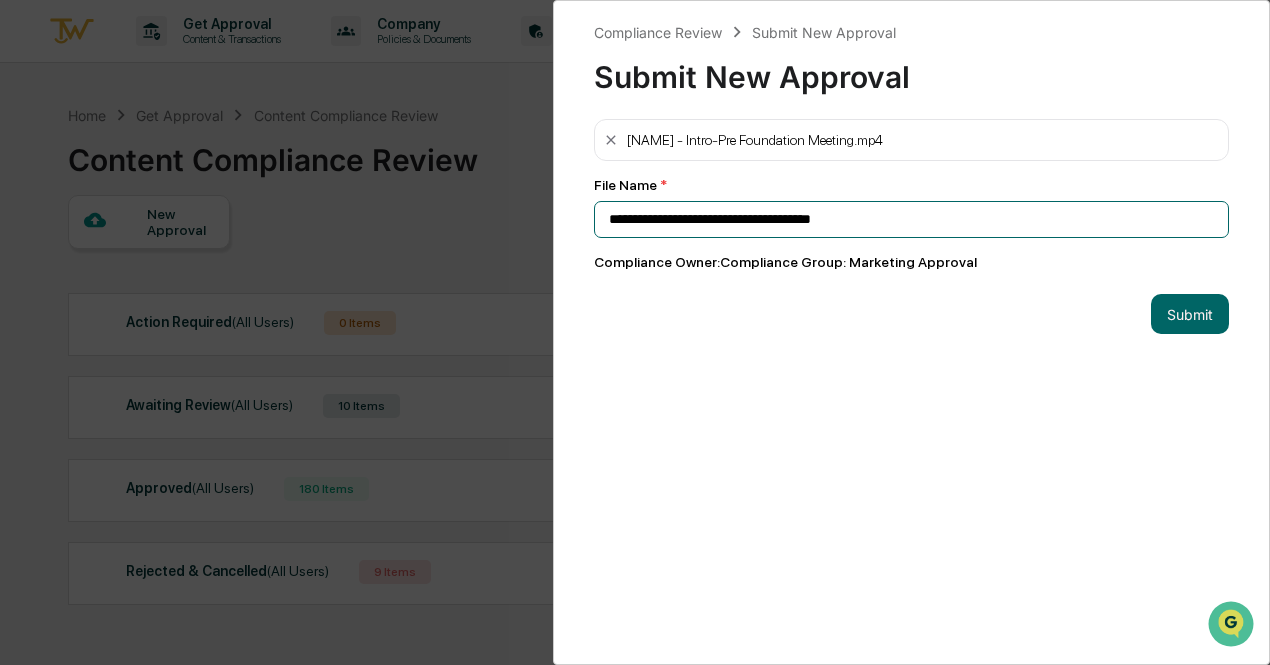 drag, startPoint x: 893, startPoint y: 217, endPoint x: 573, endPoint y: 239, distance: 320.75537 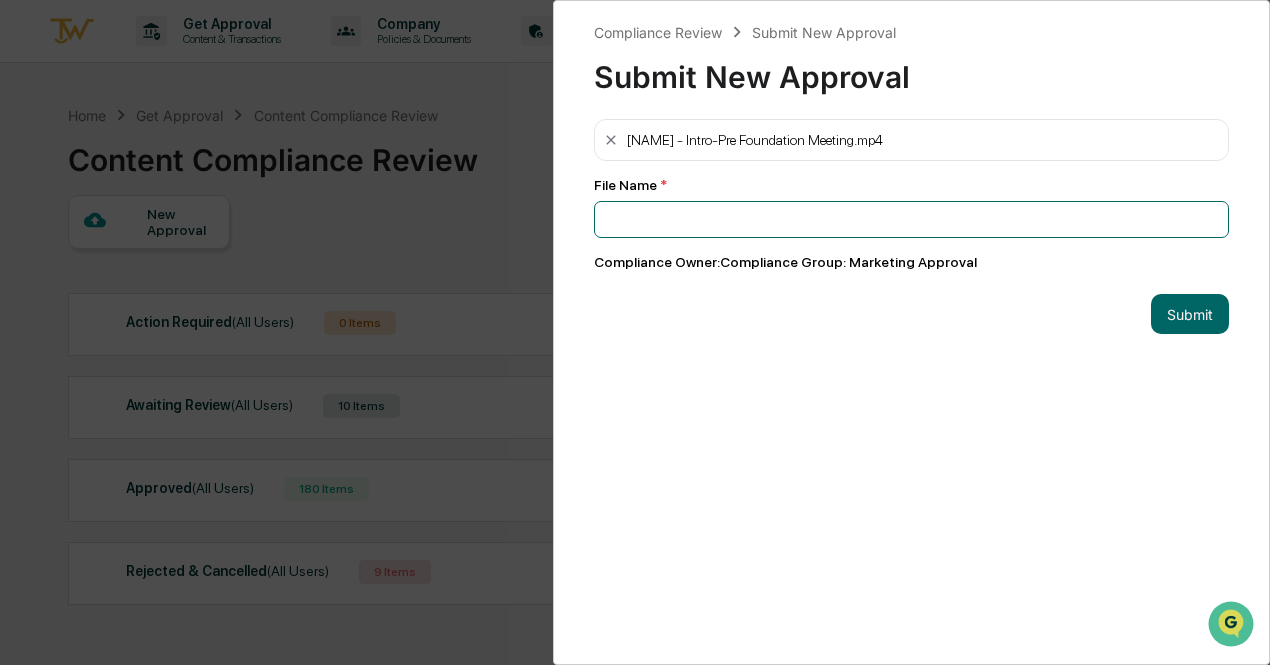 paste on "**********" 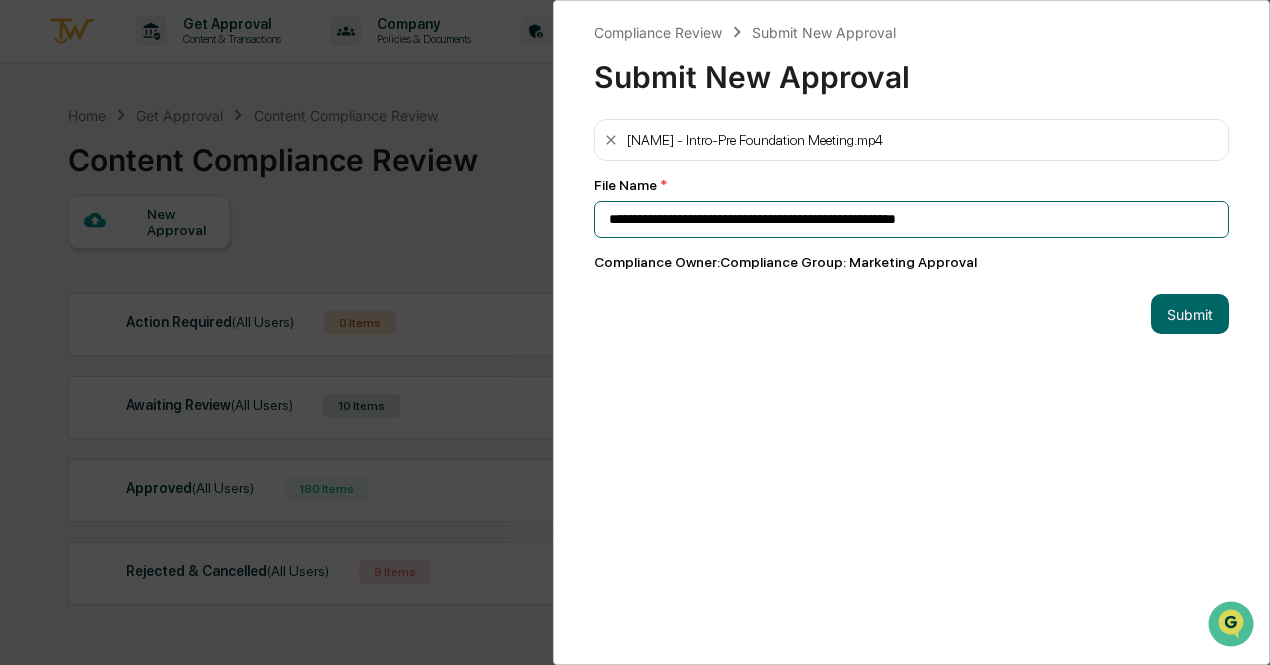 drag, startPoint x: 955, startPoint y: 213, endPoint x: 930, endPoint y: 213, distance: 25 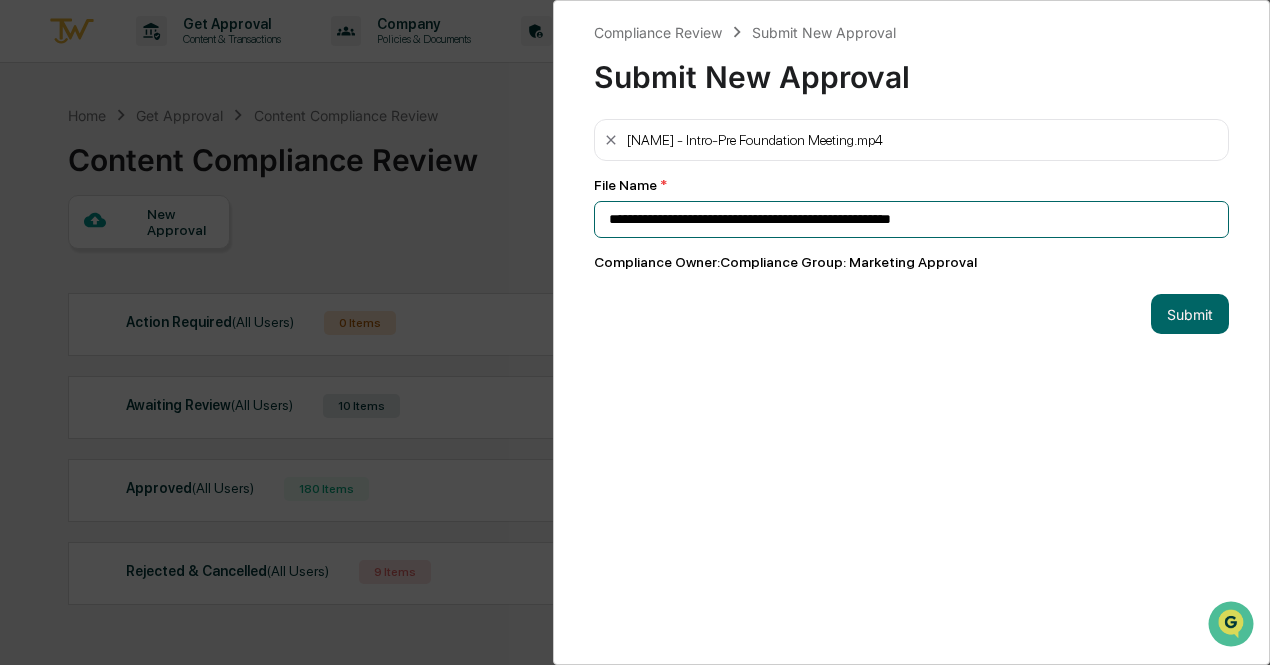click on "**********" at bounding box center (911, 219) 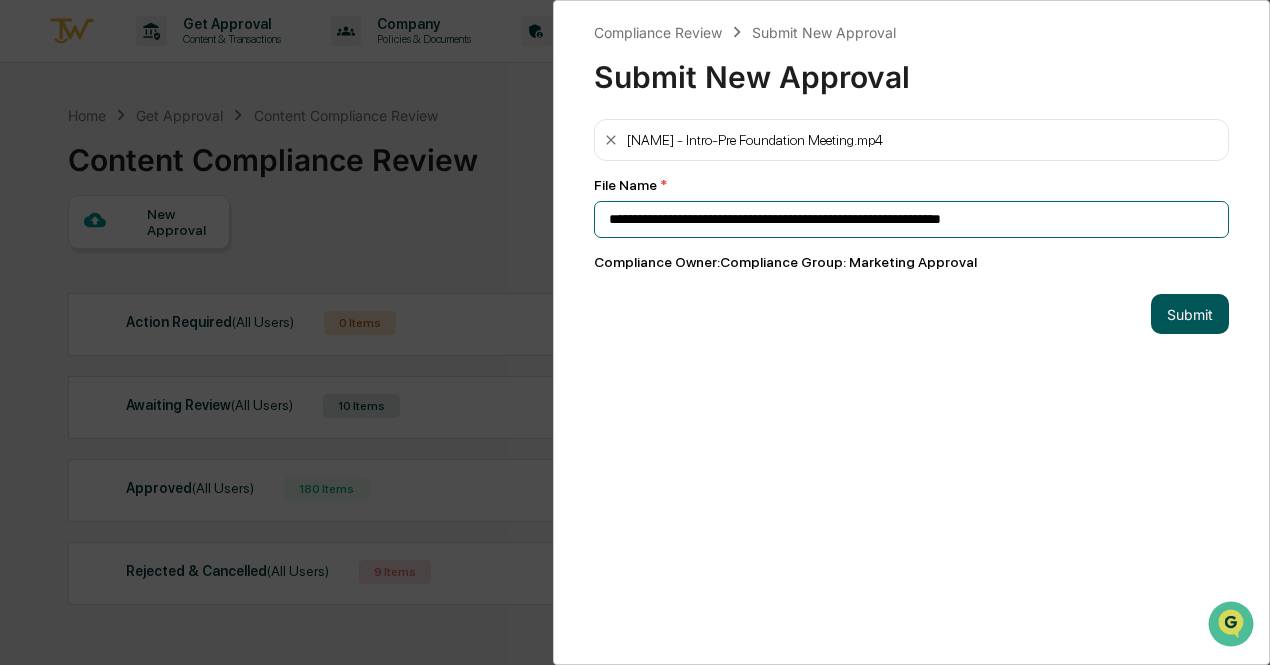 type on "**********" 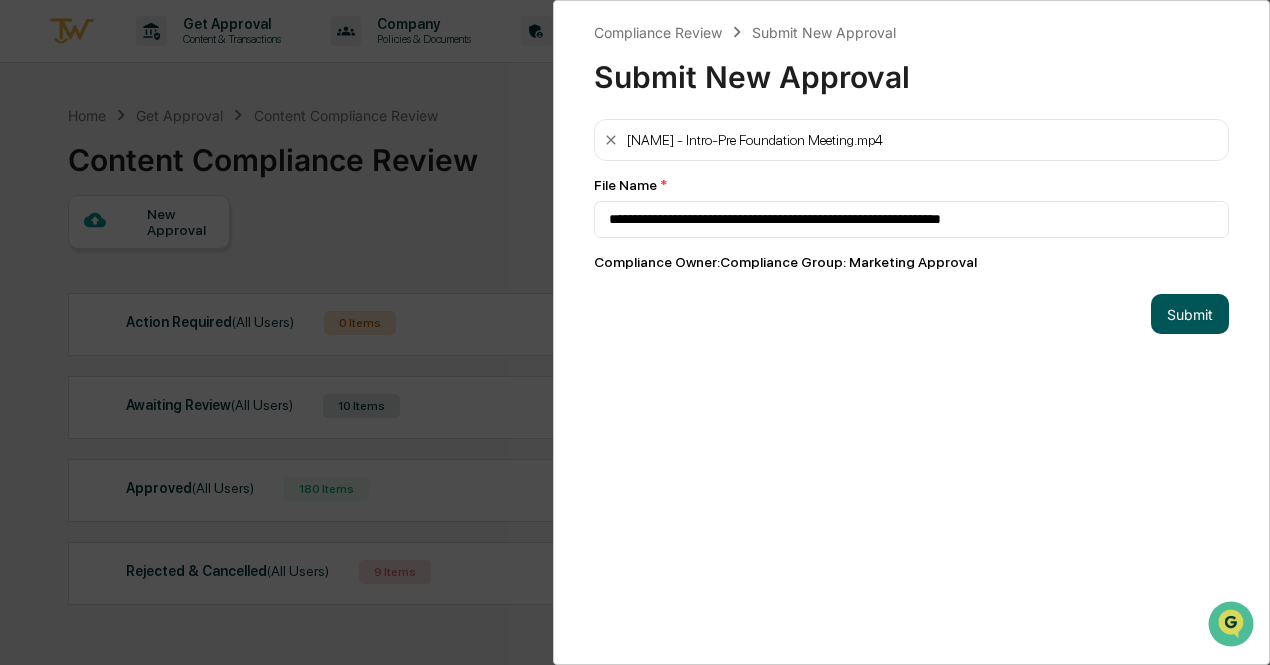 click on "Submit" at bounding box center (1190, 314) 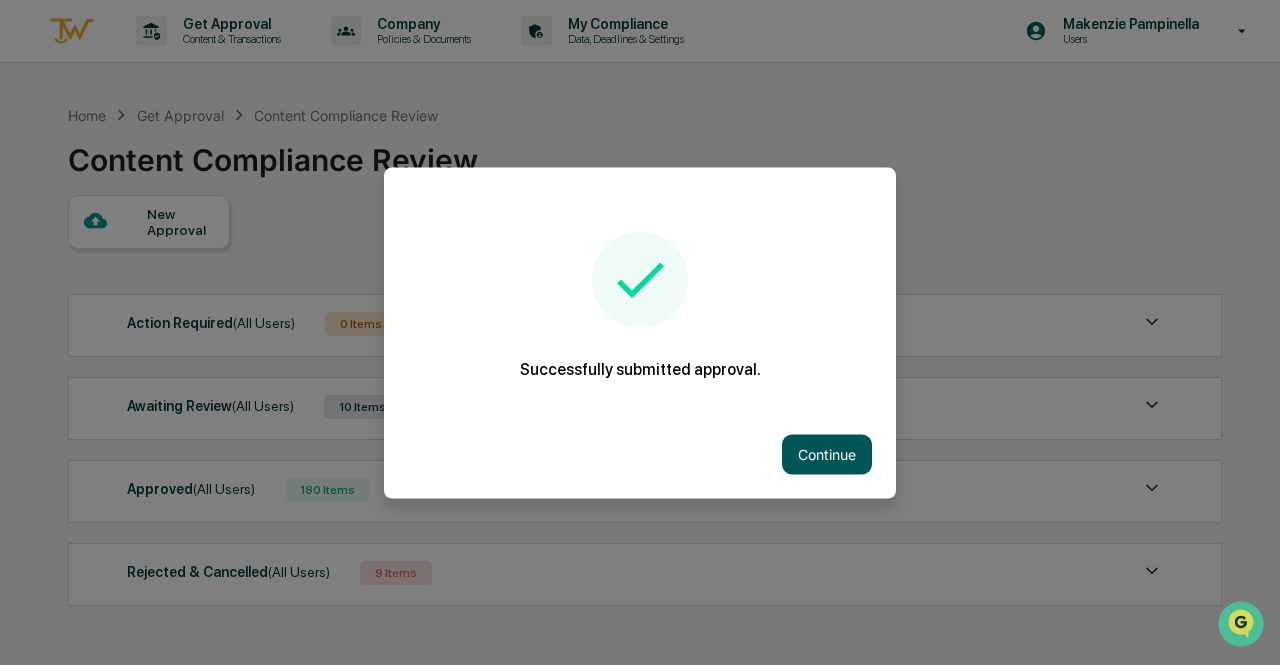 click on "Continue" at bounding box center (827, 454) 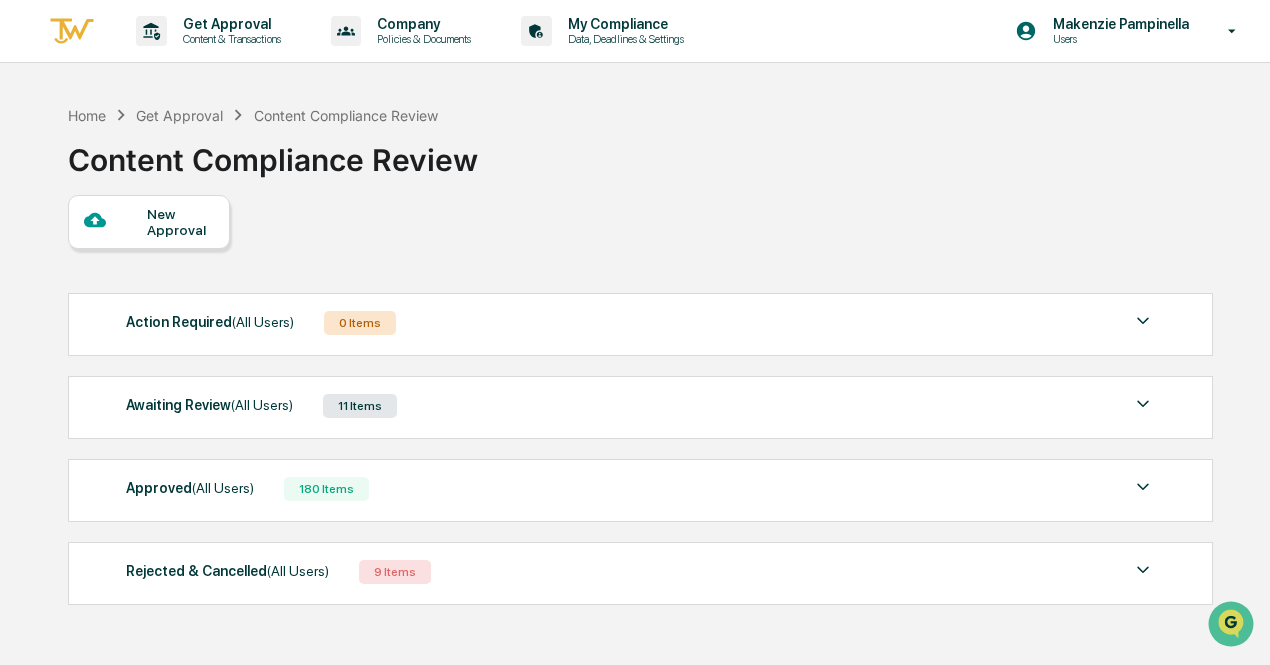 click at bounding box center (115, 221) 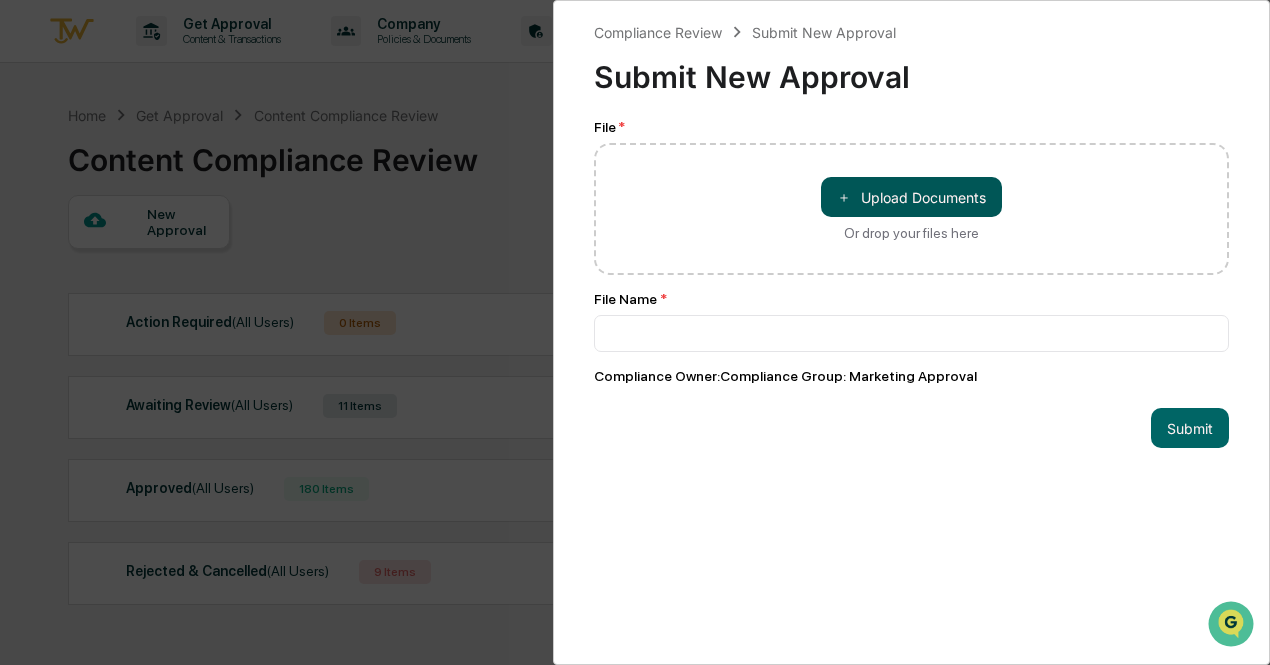 click on "＋ Upload Documents" at bounding box center (911, 197) 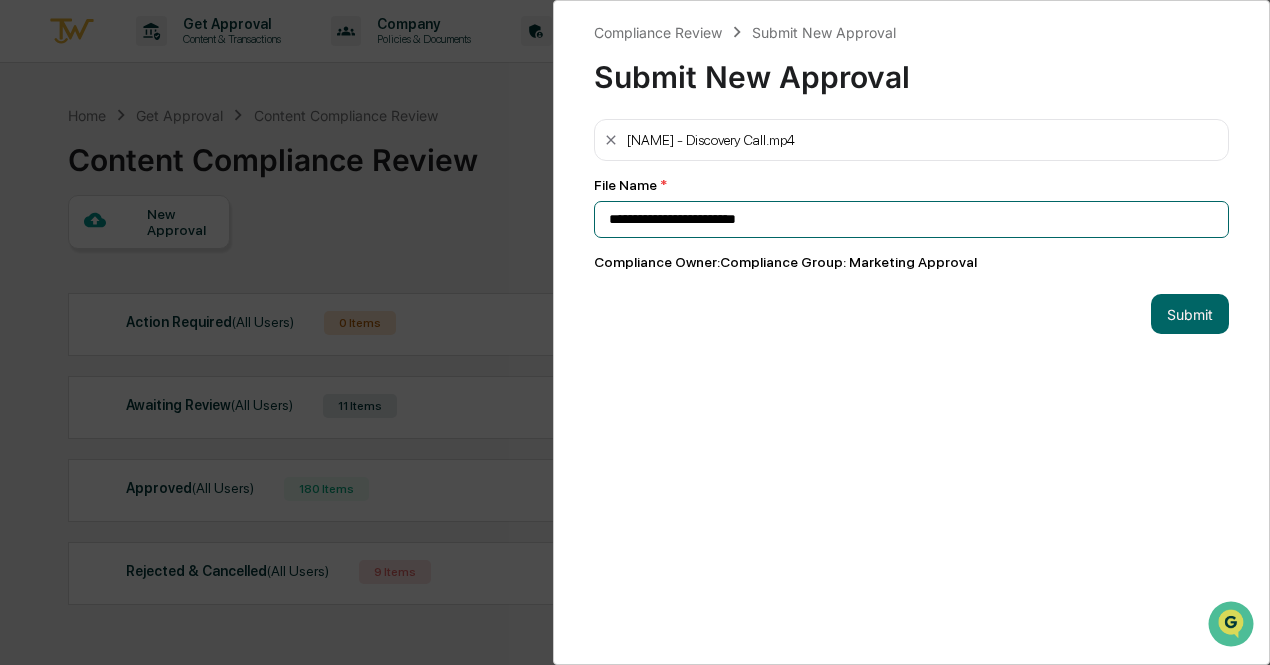 drag, startPoint x: 828, startPoint y: 229, endPoint x: 583, endPoint y: 229, distance: 245 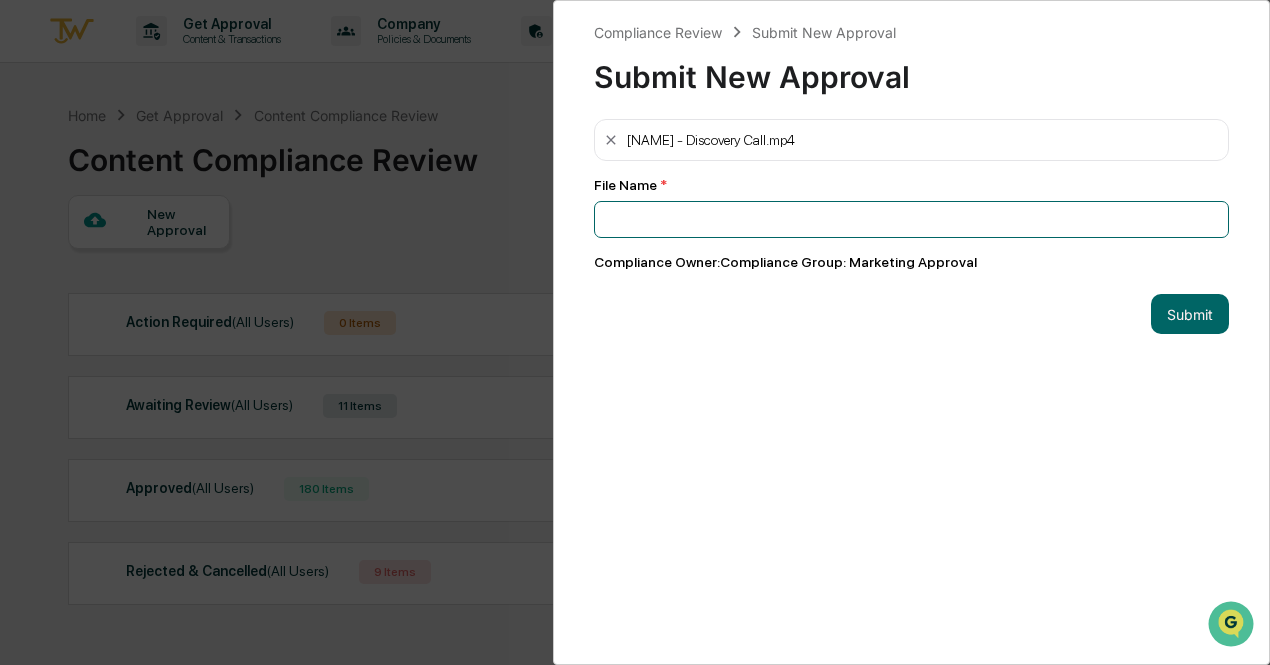 paste on "**********" 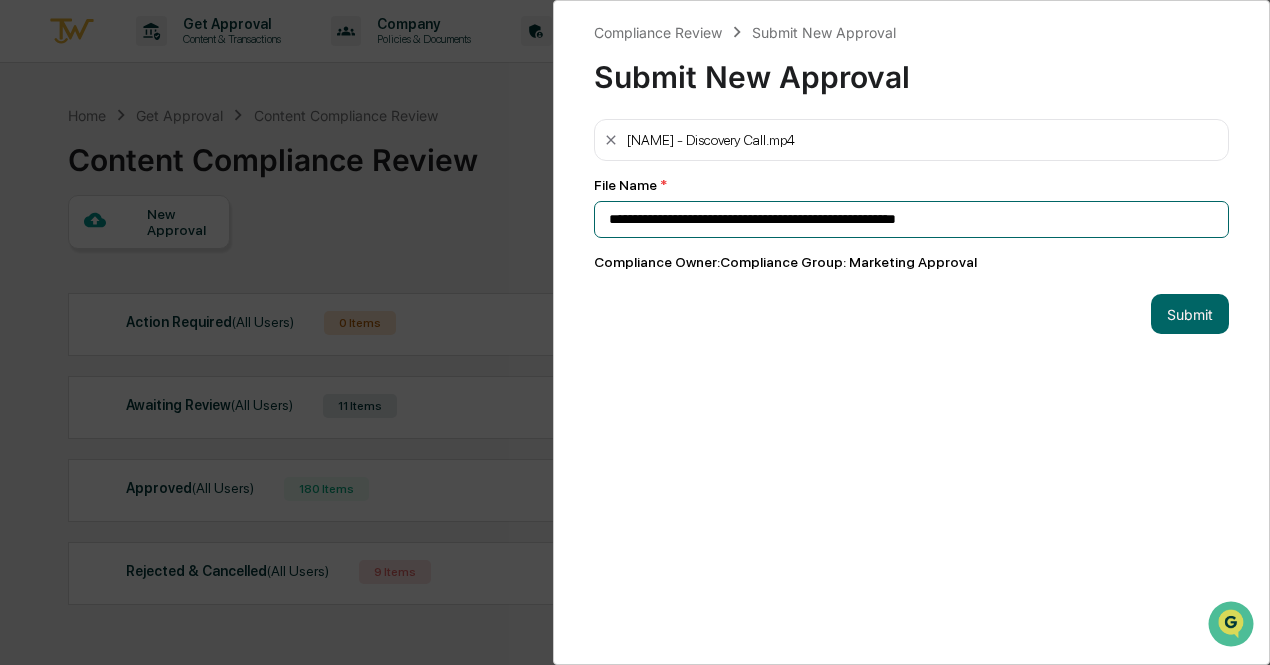 drag, startPoint x: 948, startPoint y: 215, endPoint x: 822, endPoint y: 218, distance: 126.035706 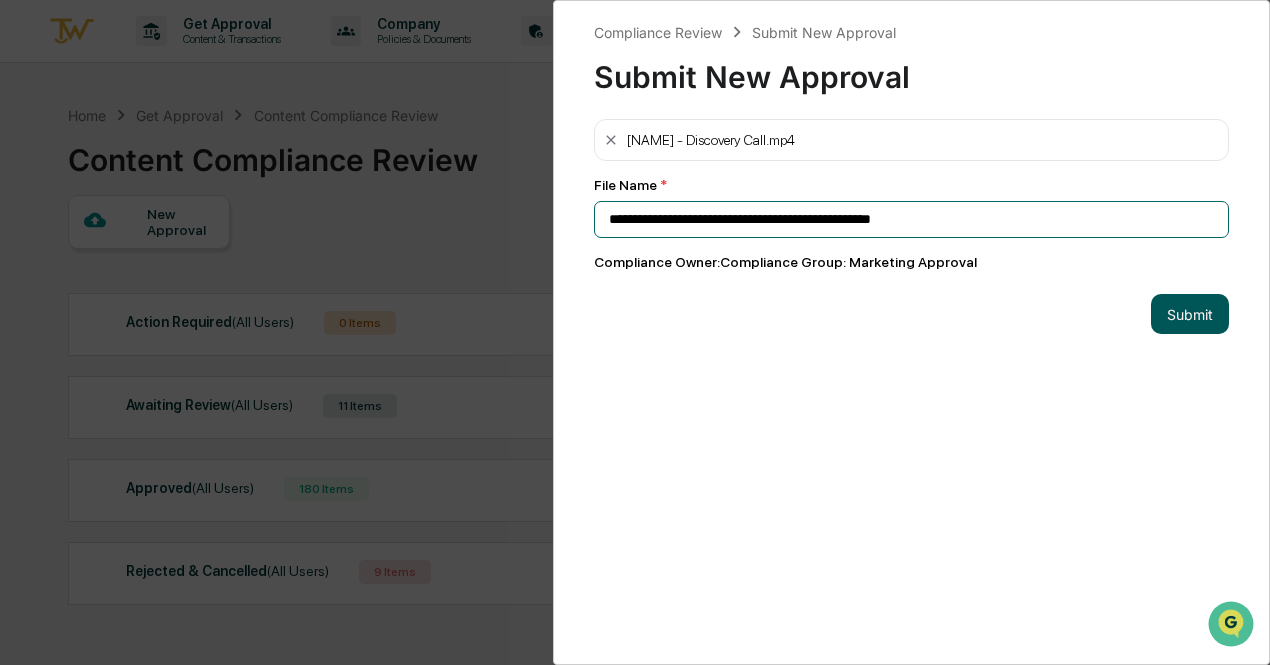 type on "**********" 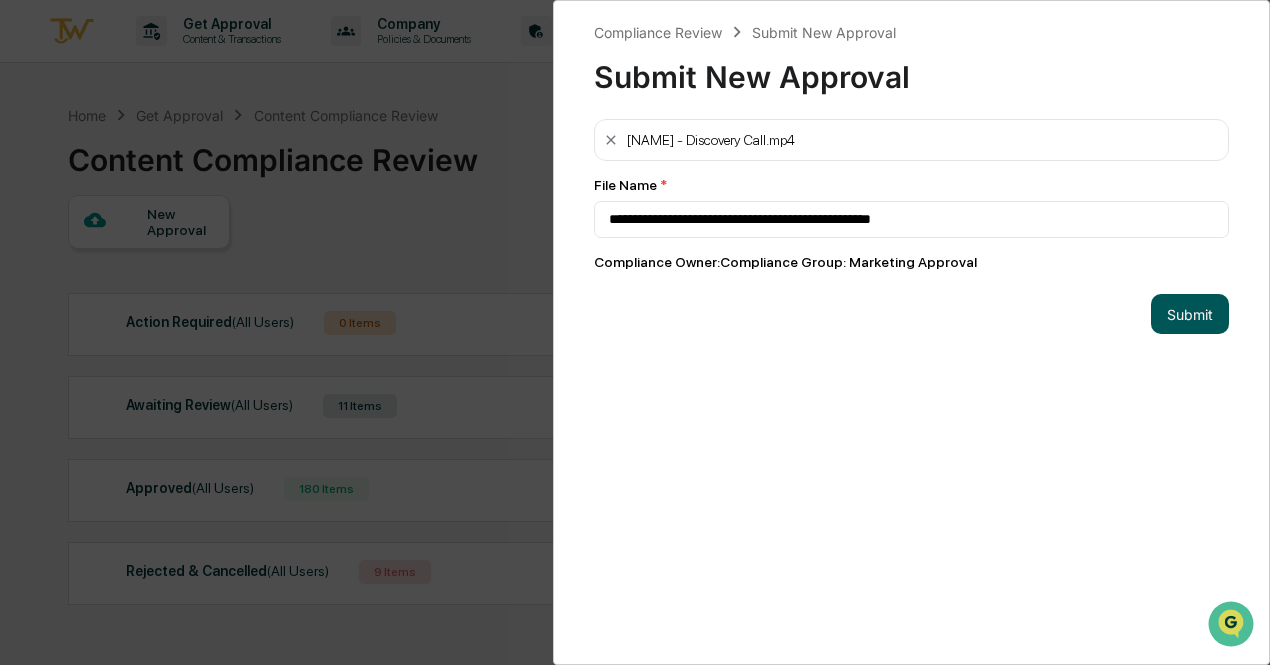 click on "Submit" at bounding box center [1190, 314] 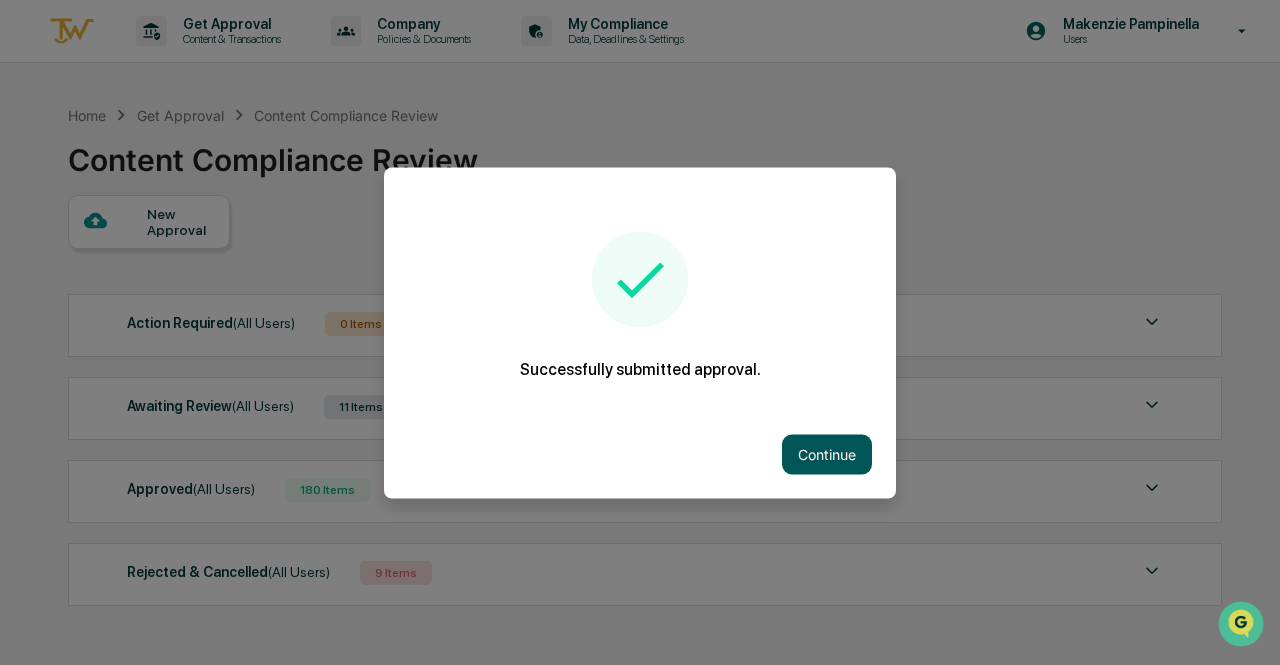 click on "Continue" at bounding box center (827, 454) 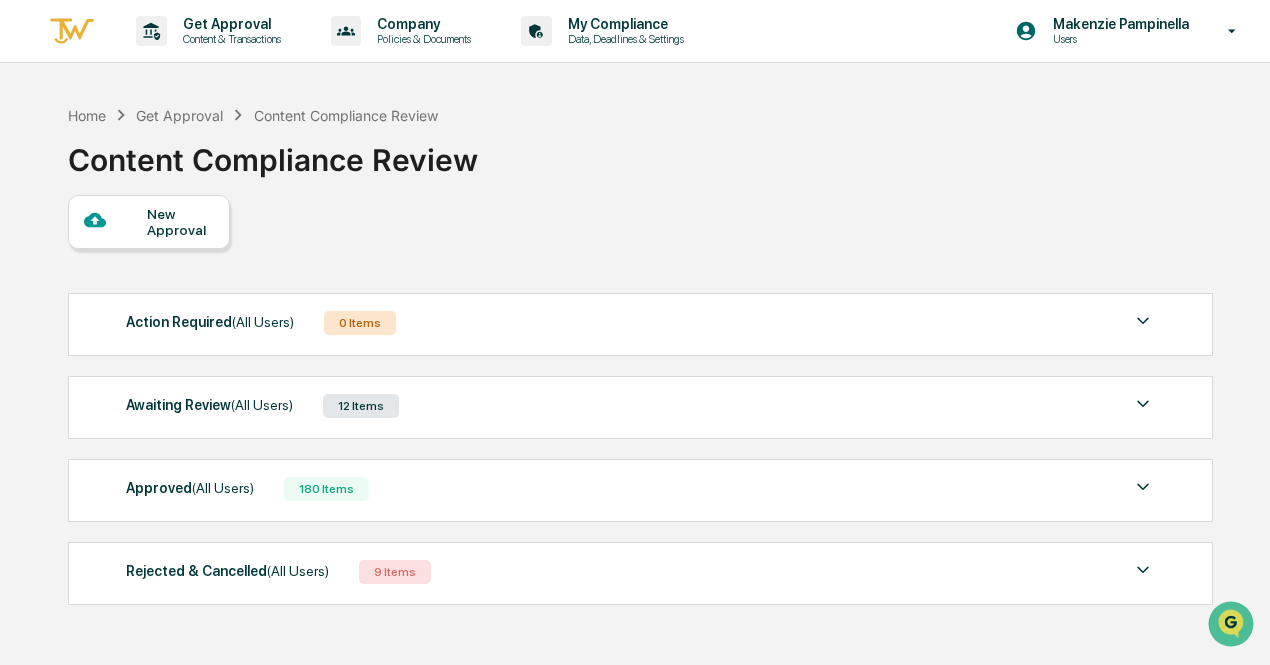 click on "New Approval" at bounding box center [180, 222] 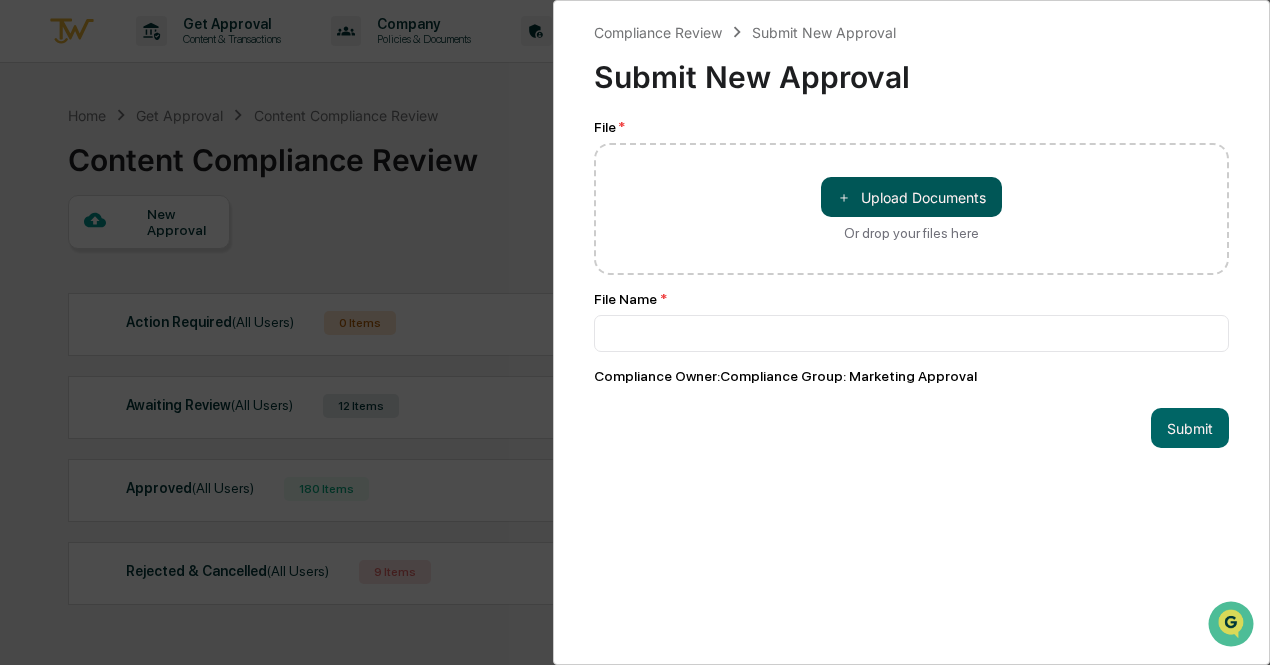 click on "＋ Upload Documents" at bounding box center [911, 197] 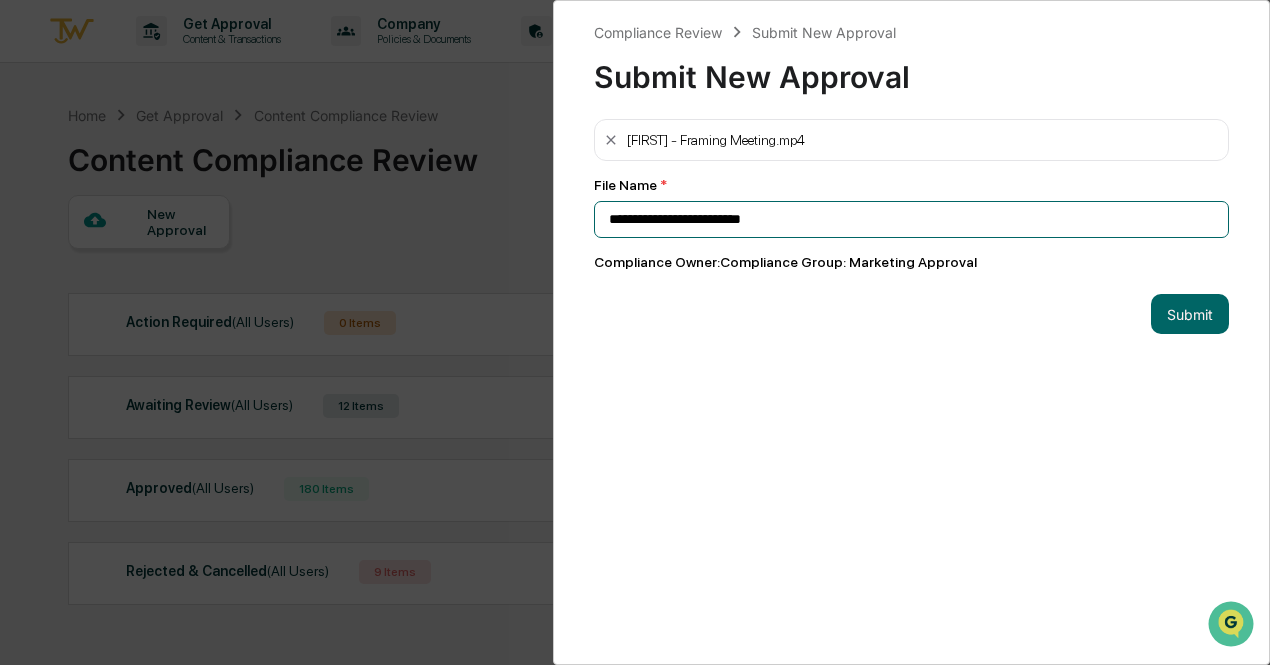 drag, startPoint x: 818, startPoint y: 227, endPoint x: 588, endPoint y: 223, distance: 230.03477 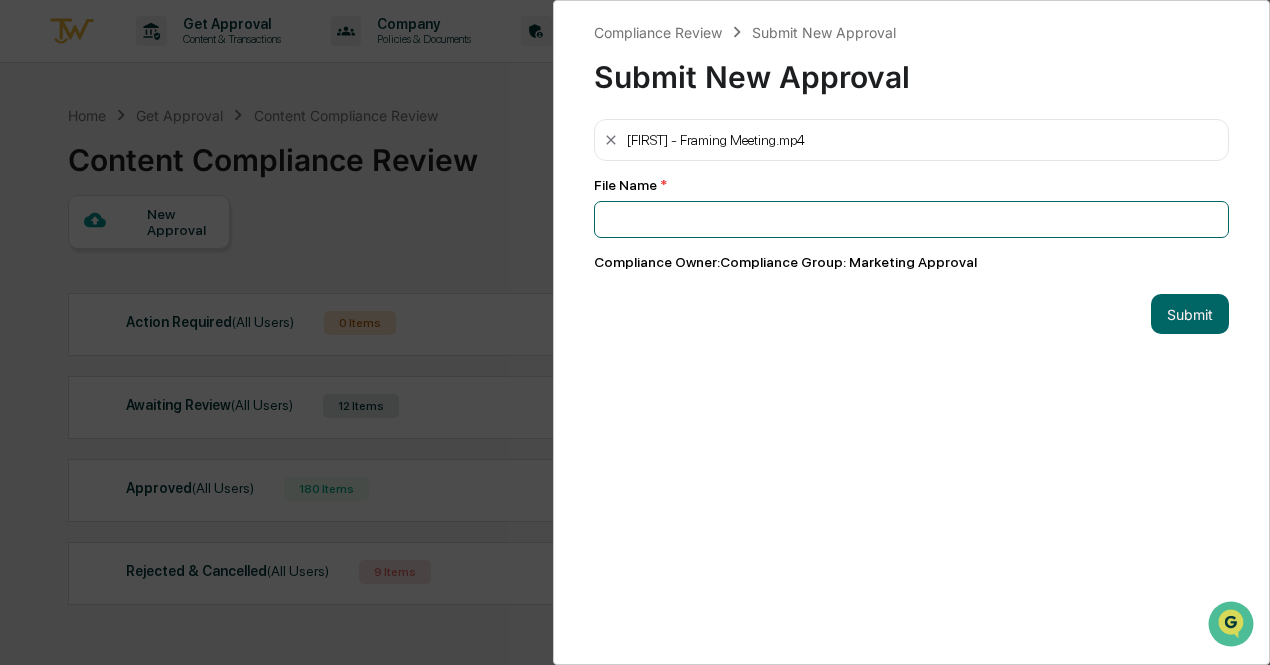 paste on "**********" 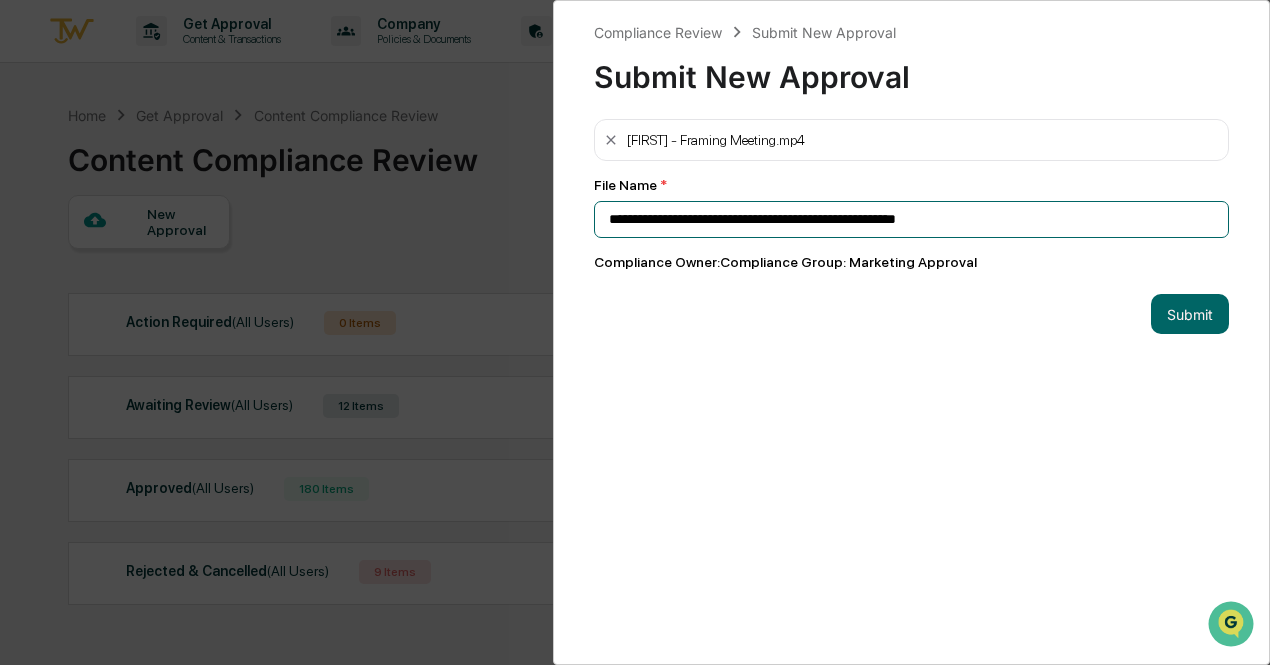drag, startPoint x: 899, startPoint y: 211, endPoint x: 833, endPoint y: 220, distance: 66.61081 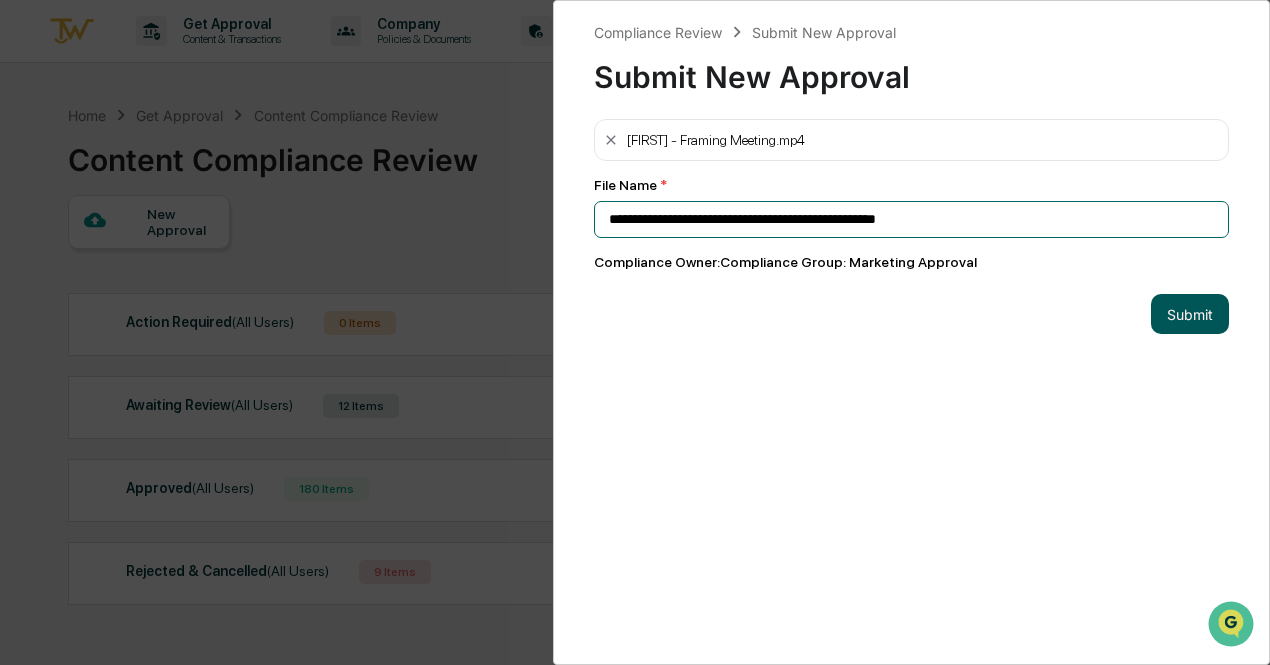 type on "**********" 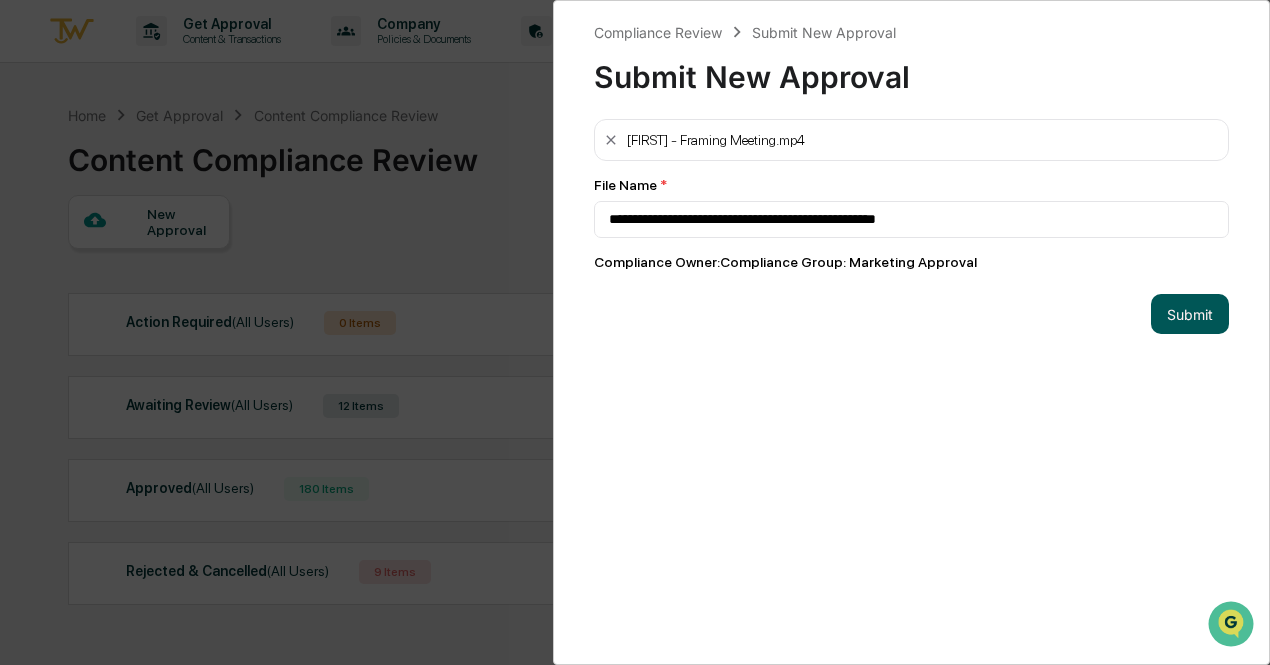 click on "Submit" at bounding box center [1190, 314] 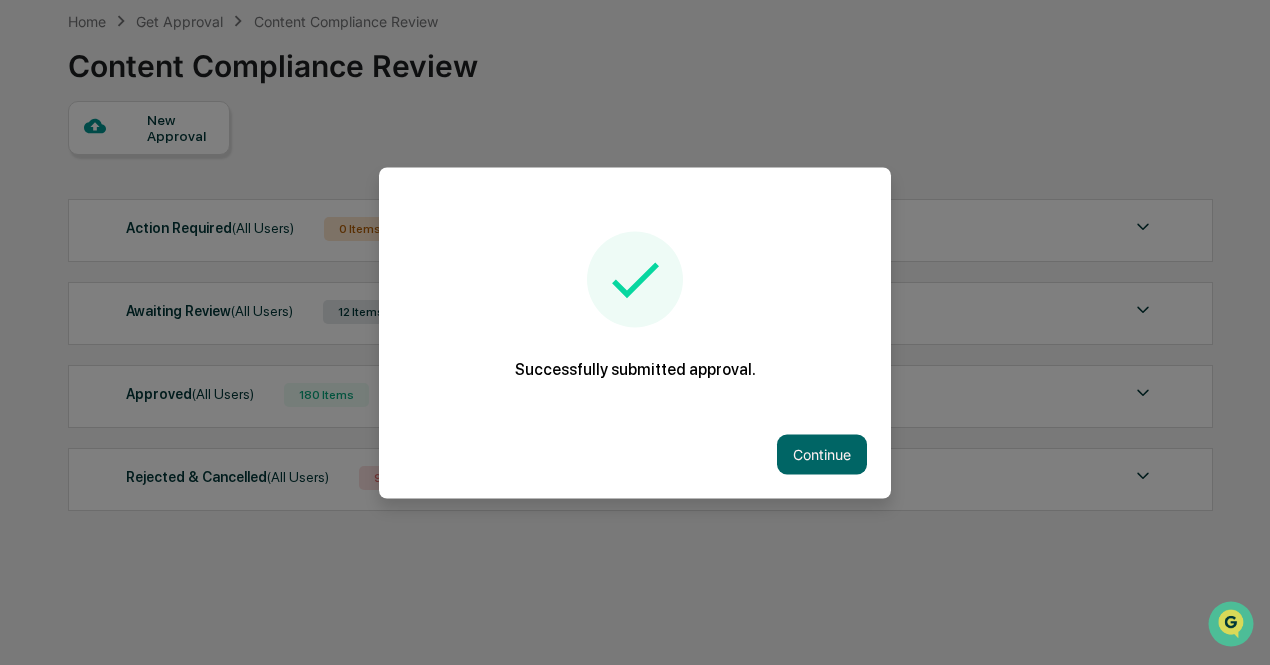 scroll, scrollTop: 0, scrollLeft: 0, axis: both 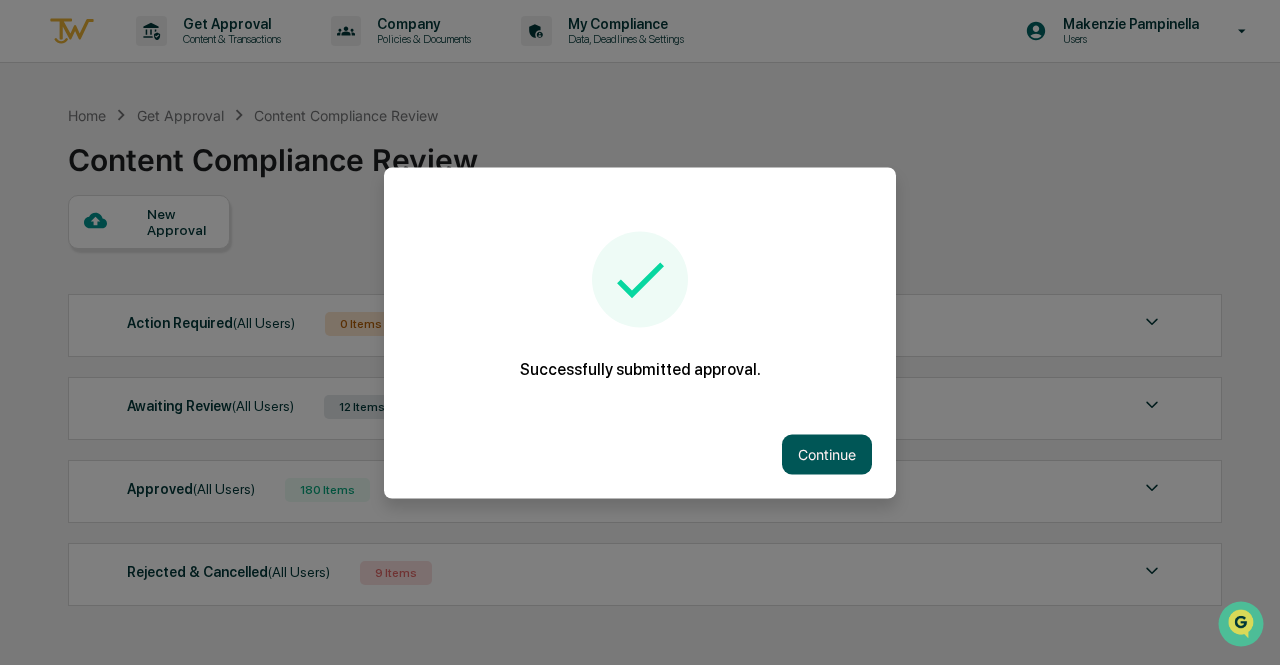 click on "Continue" at bounding box center (827, 454) 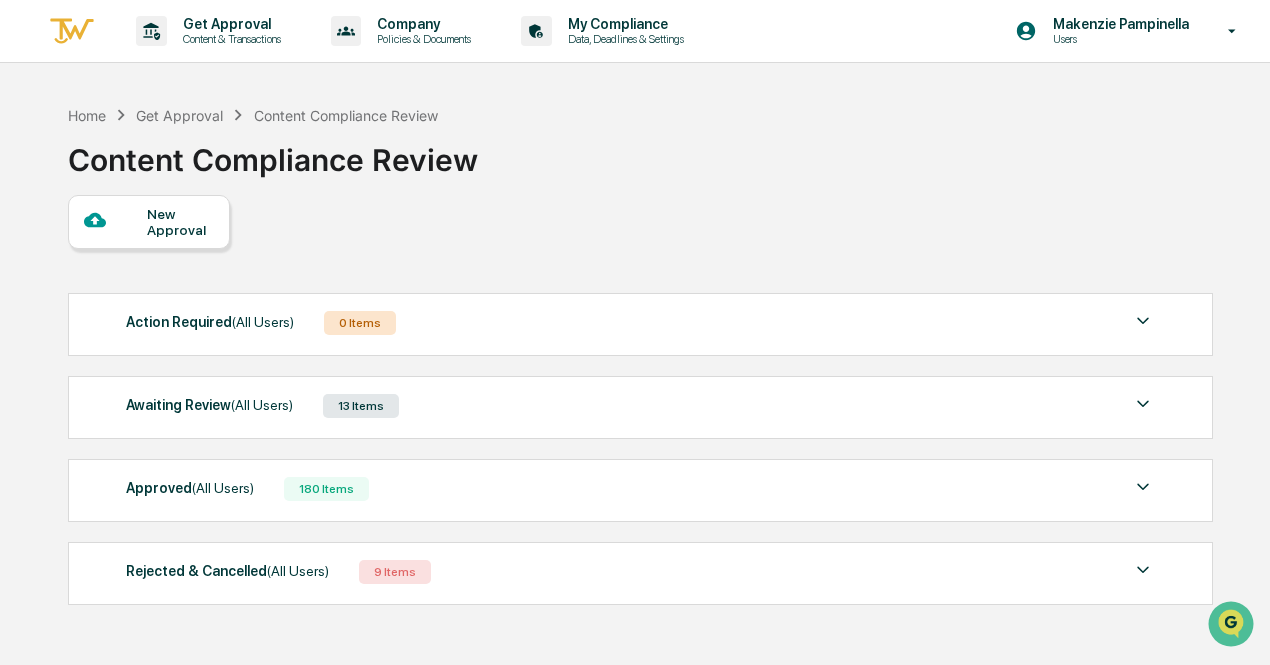 click on "New Approval" at bounding box center (180, 222) 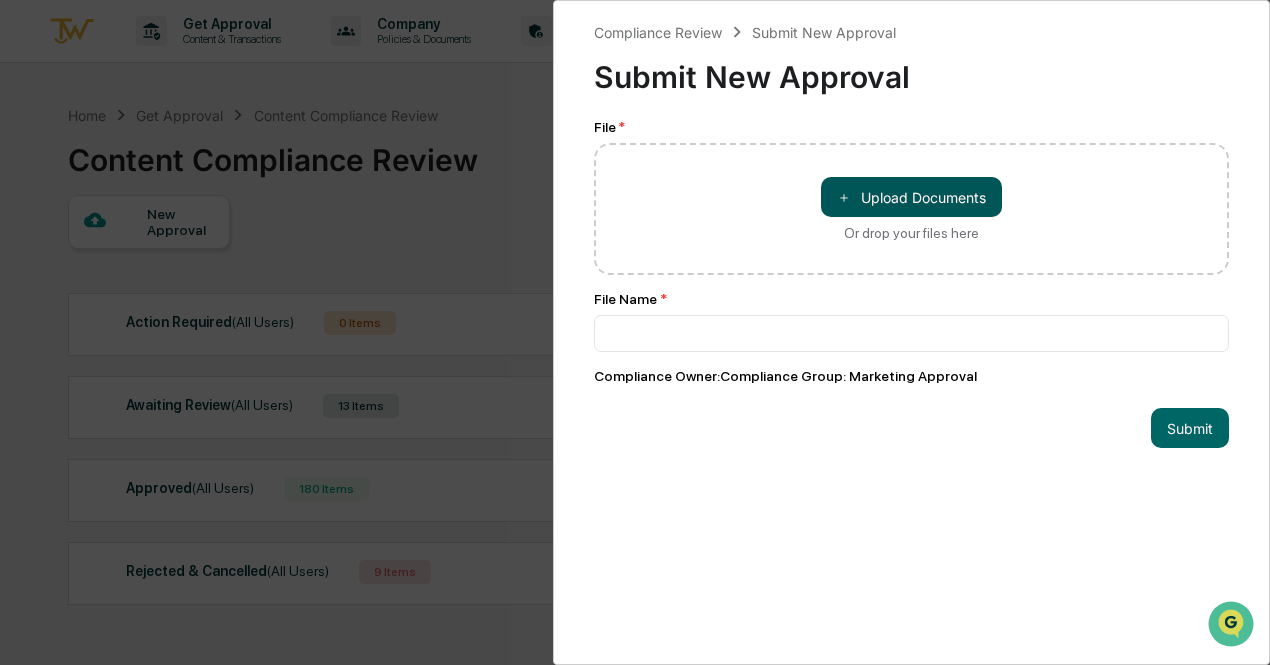 click on "＋ Upload Documents" at bounding box center (911, 197) 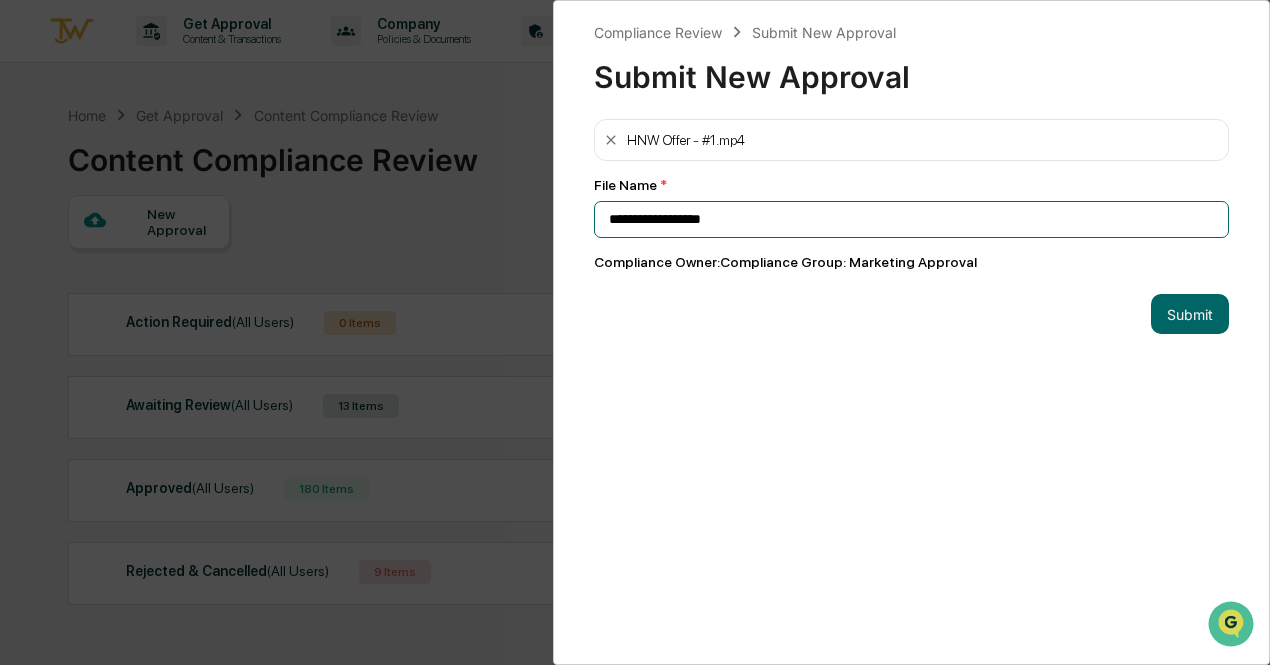 drag, startPoint x: 732, startPoint y: 229, endPoint x: 564, endPoint y: 229, distance: 168 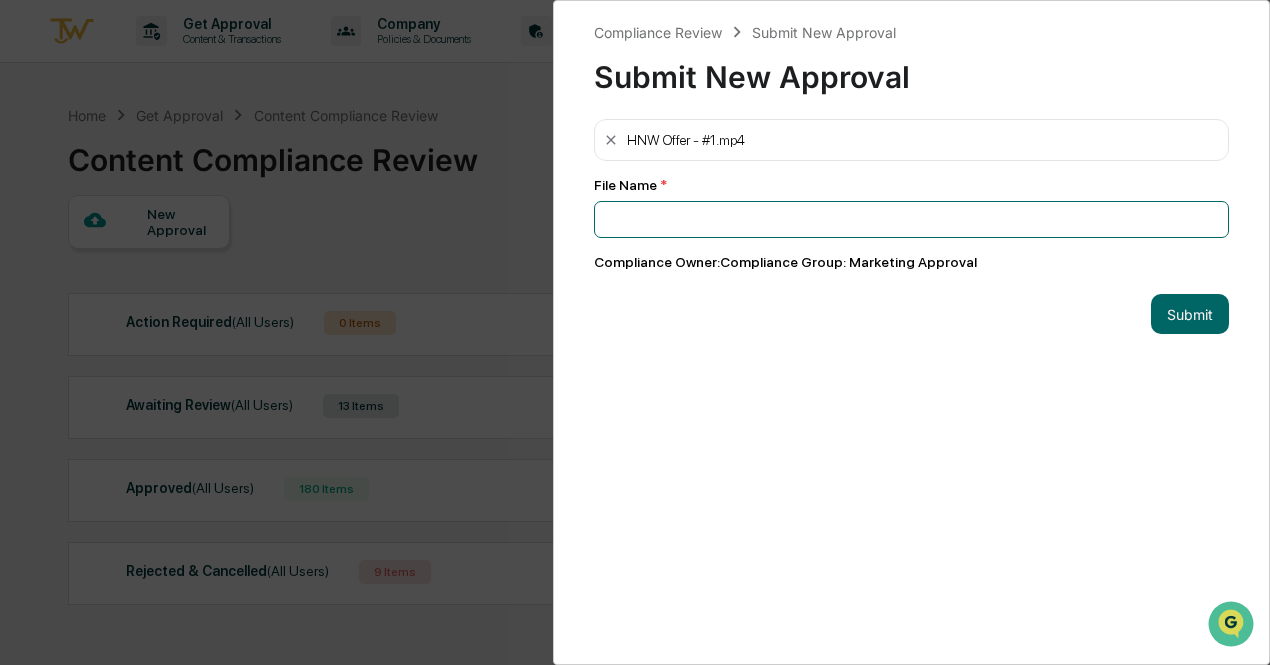 paste on "**********" 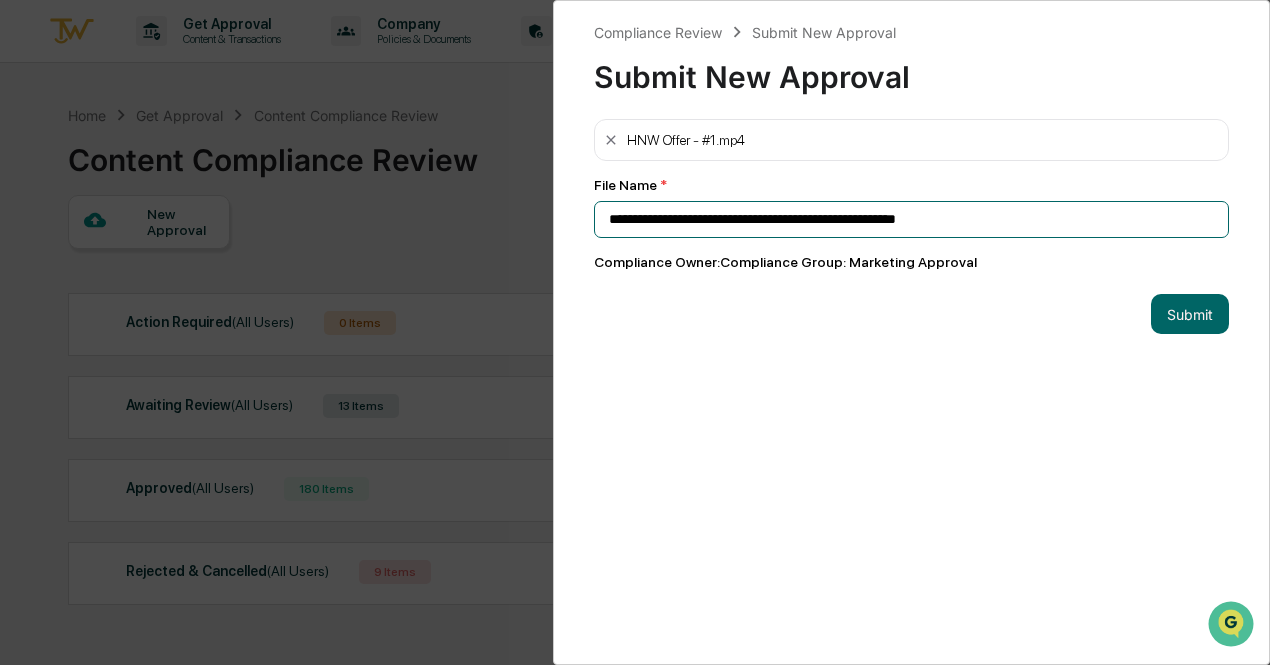 drag, startPoint x: 781, startPoint y: 221, endPoint x: 950, endPoint y: 221, distance: 169 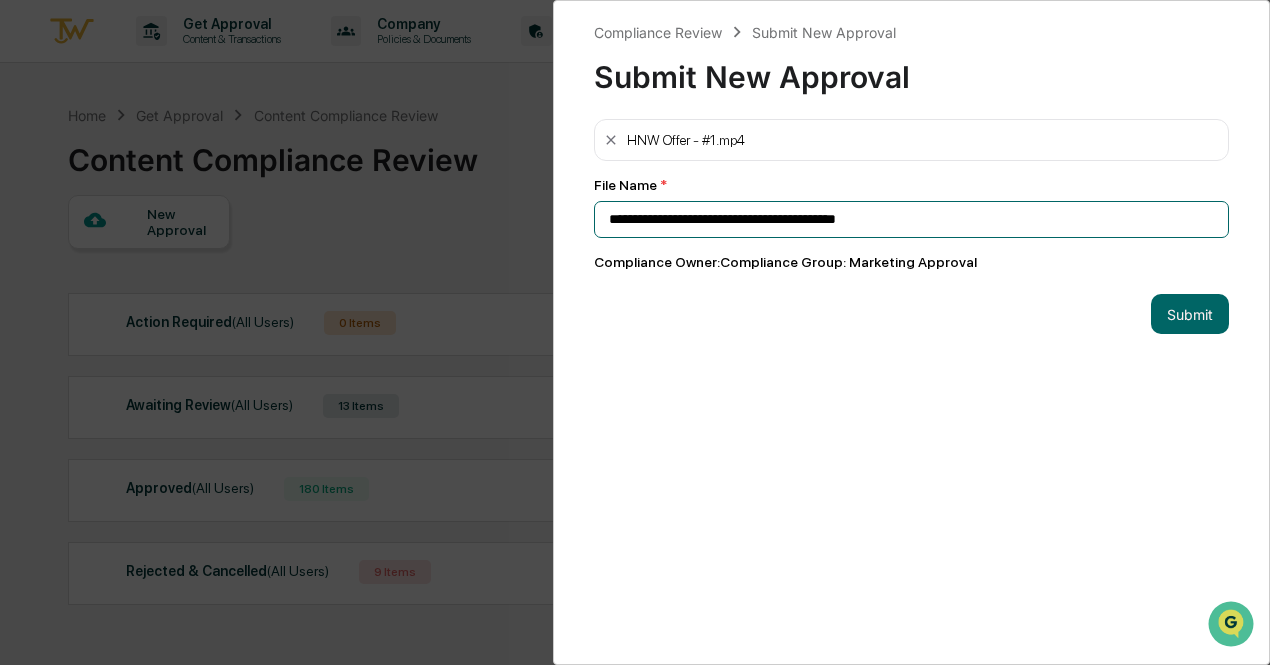 drag, startPoint x: 913, startPoint y: 223, endPoint x: 722, endPoint y: 231, distance: 191.16747 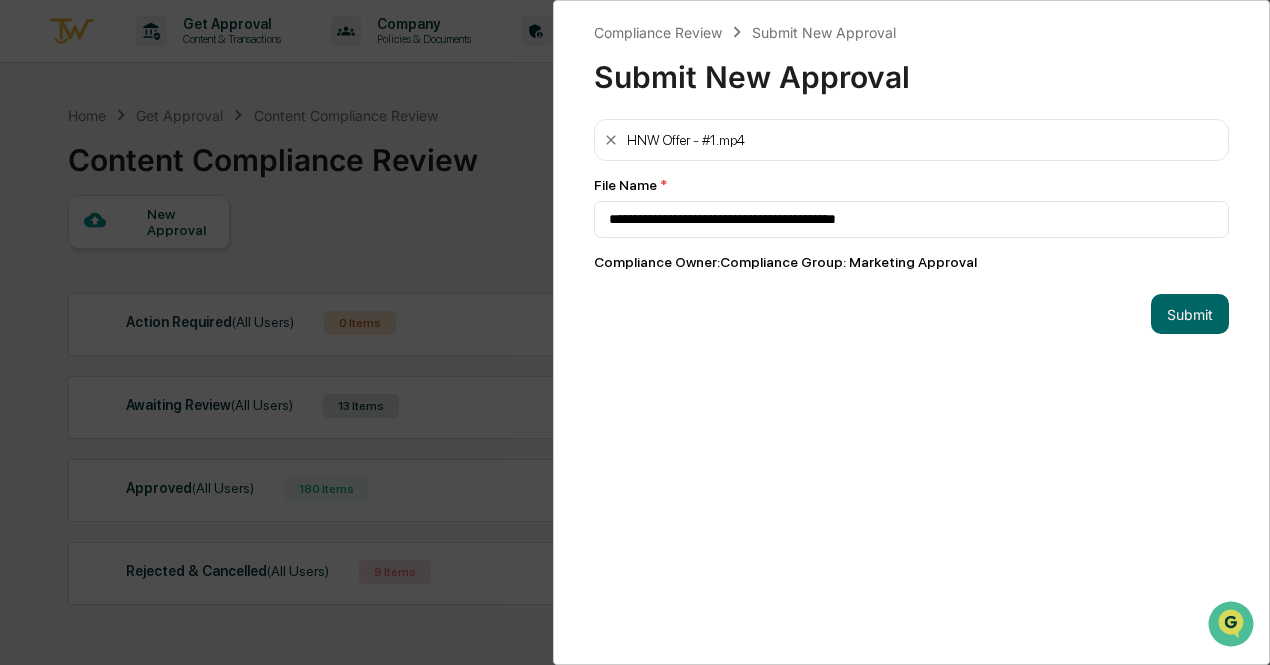 click on "**********" at bounding box center [911, 332] 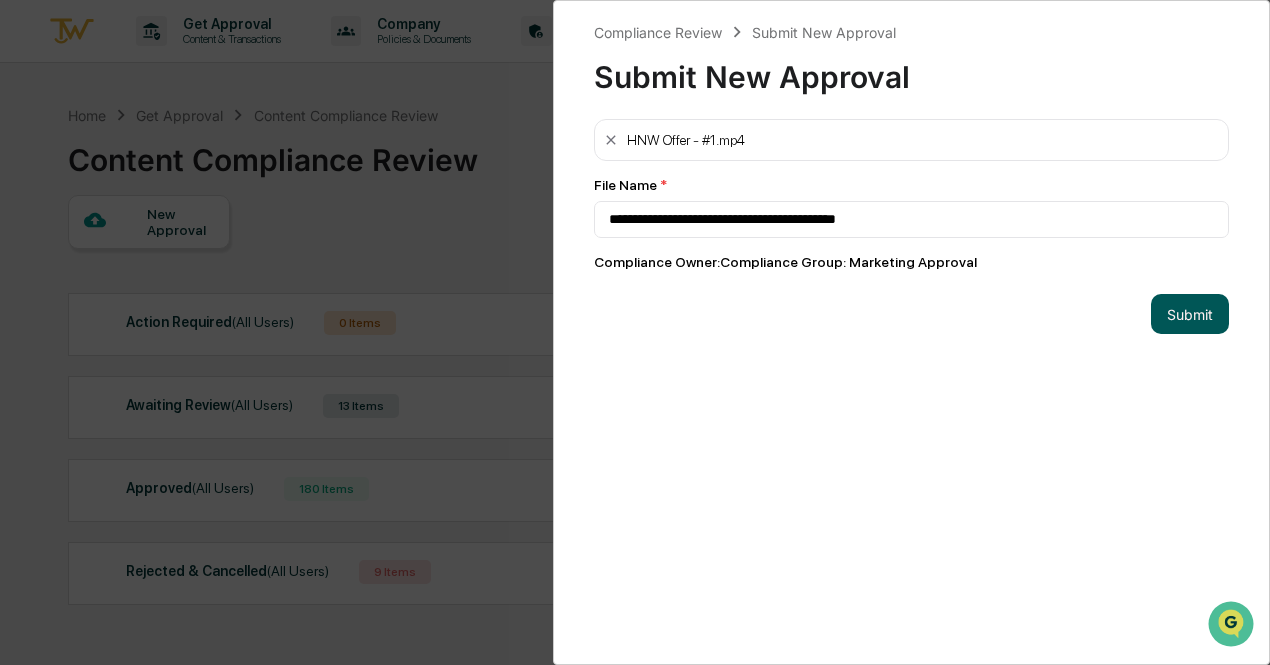 click on "Submit" at bounding box center [1190, 314] 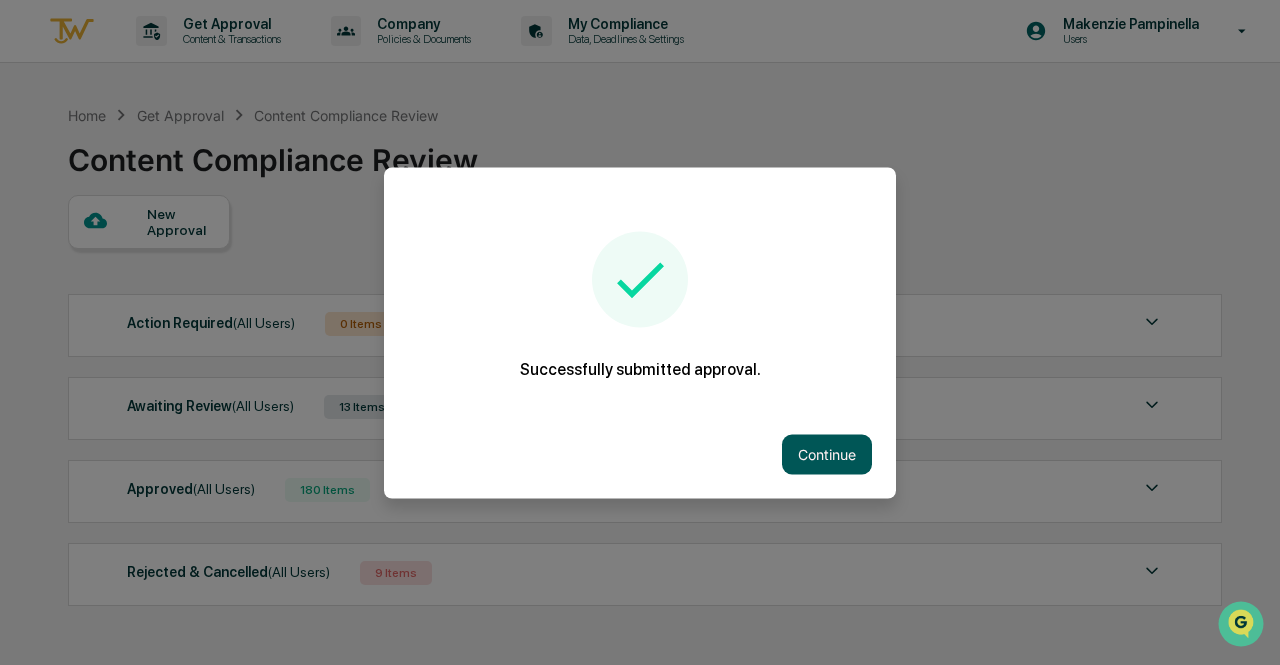 click on "Continue" at bounding box center (827, 454) 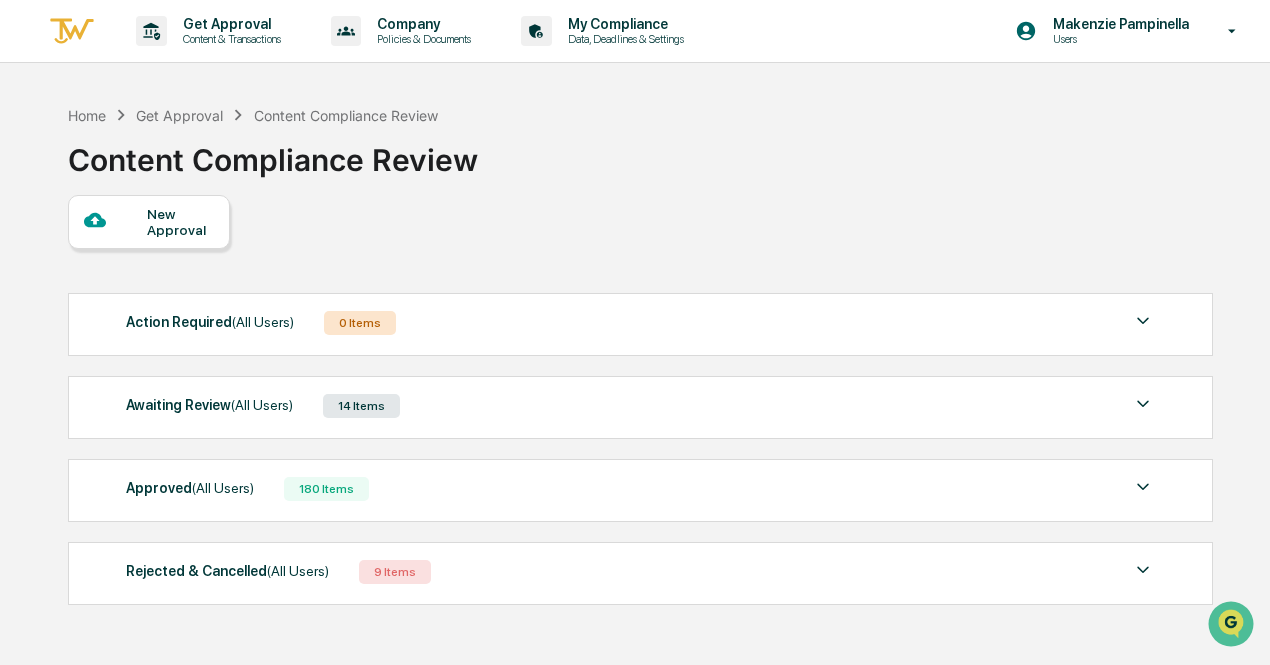 click on "New Approval" at bounding box center (149, 222) 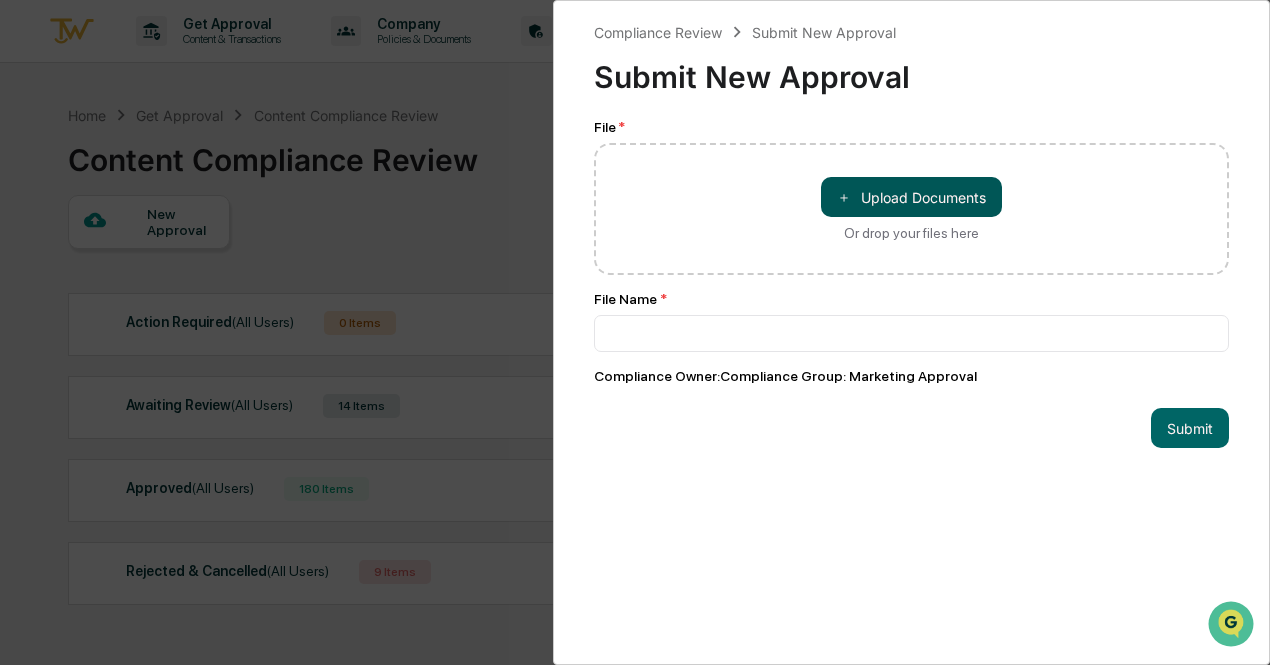 click on "＋ Upload Documents" at bounding box center [911, 197] 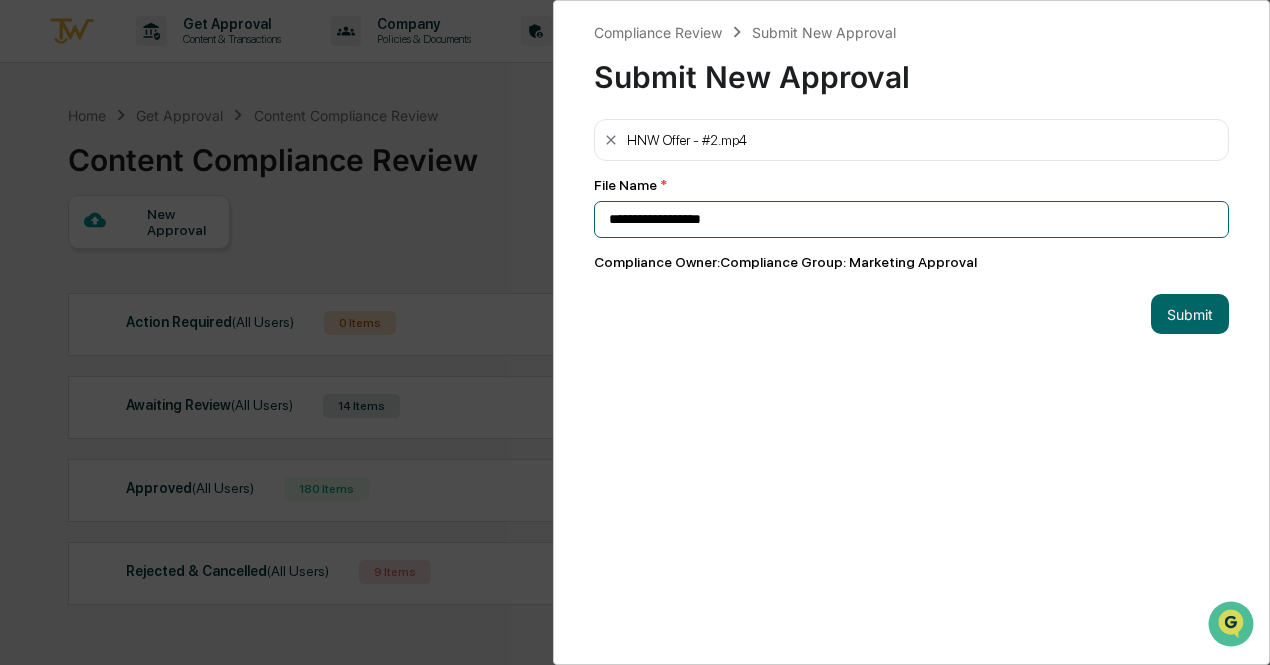 click on "**********" at bounding box center [911, 219] 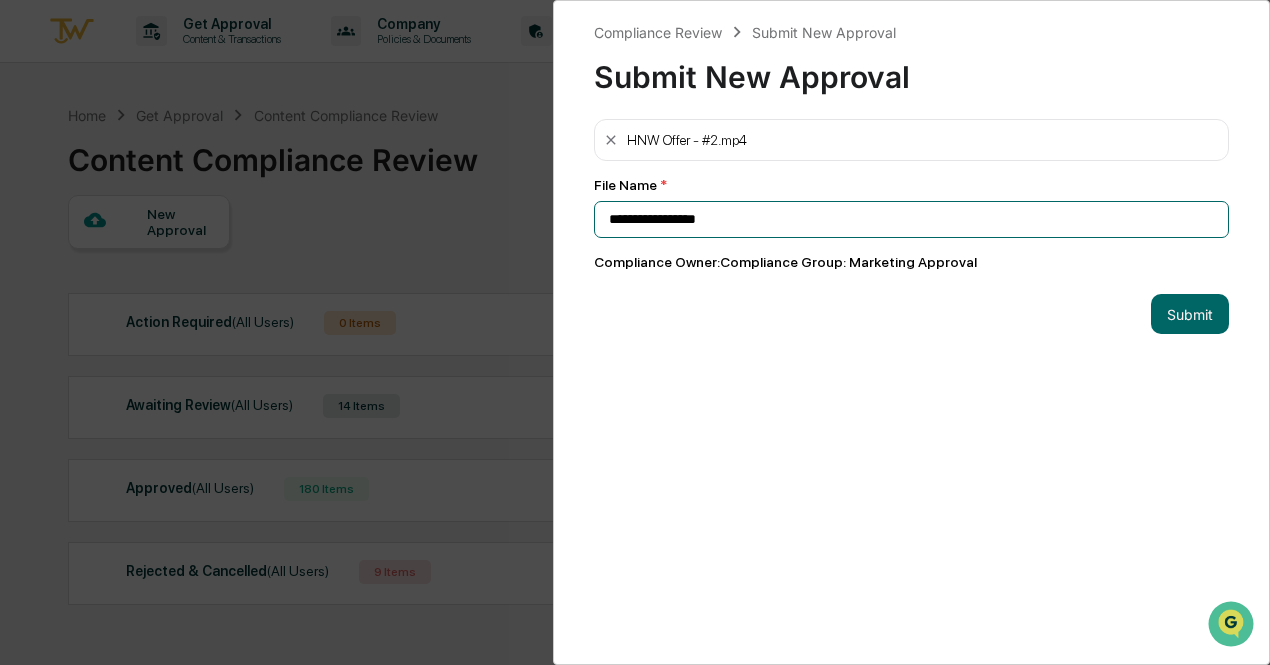 drag, startPoint x: 763, startPoint y: 229, endPoint x: 570, endPoint y: 205, distance: 194.4865 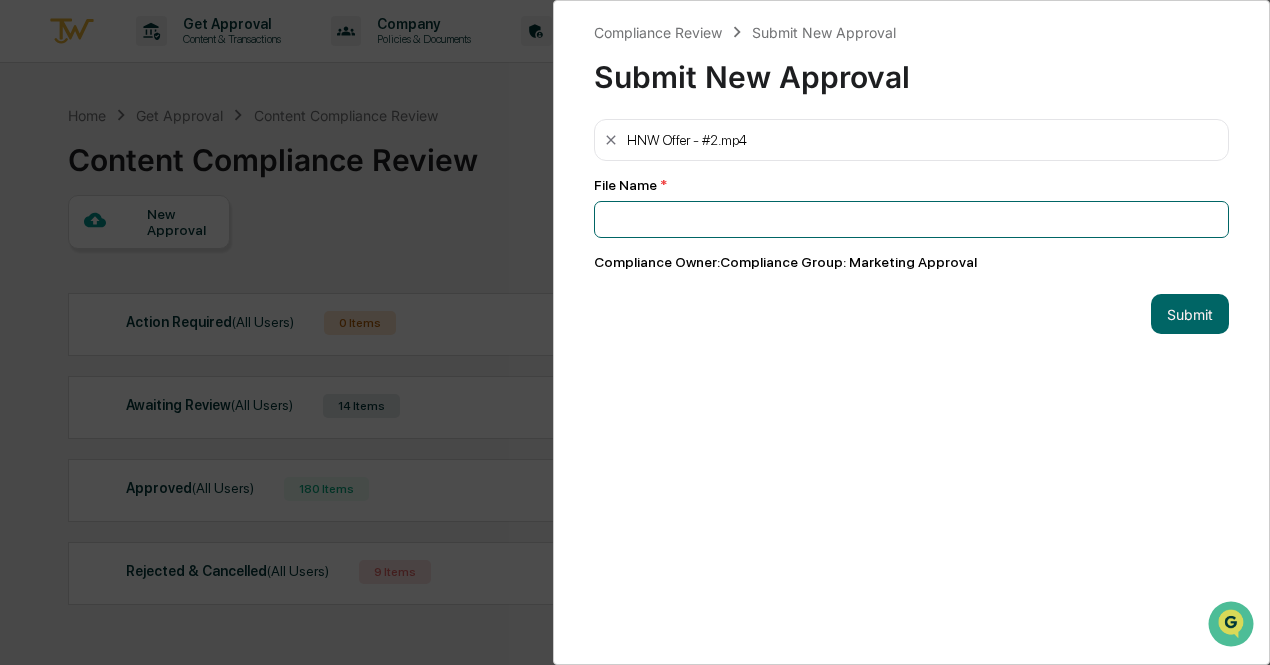 paste on "**********" 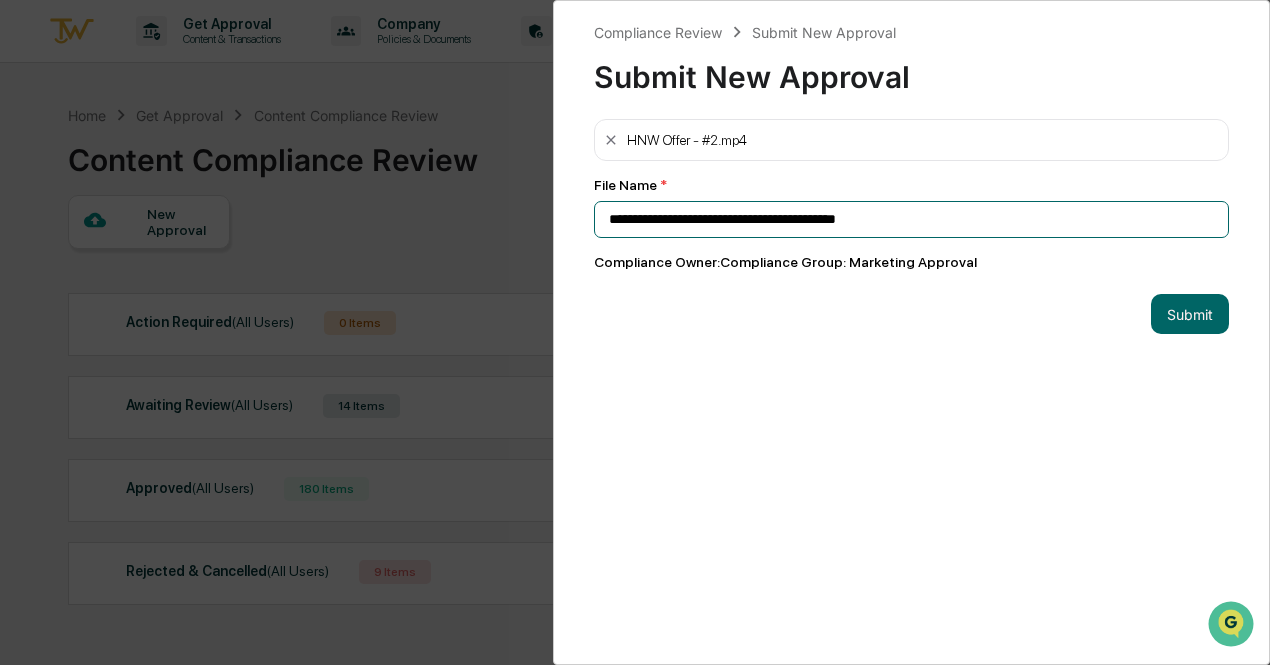 click on "**********" at bounding box center (911, 219) 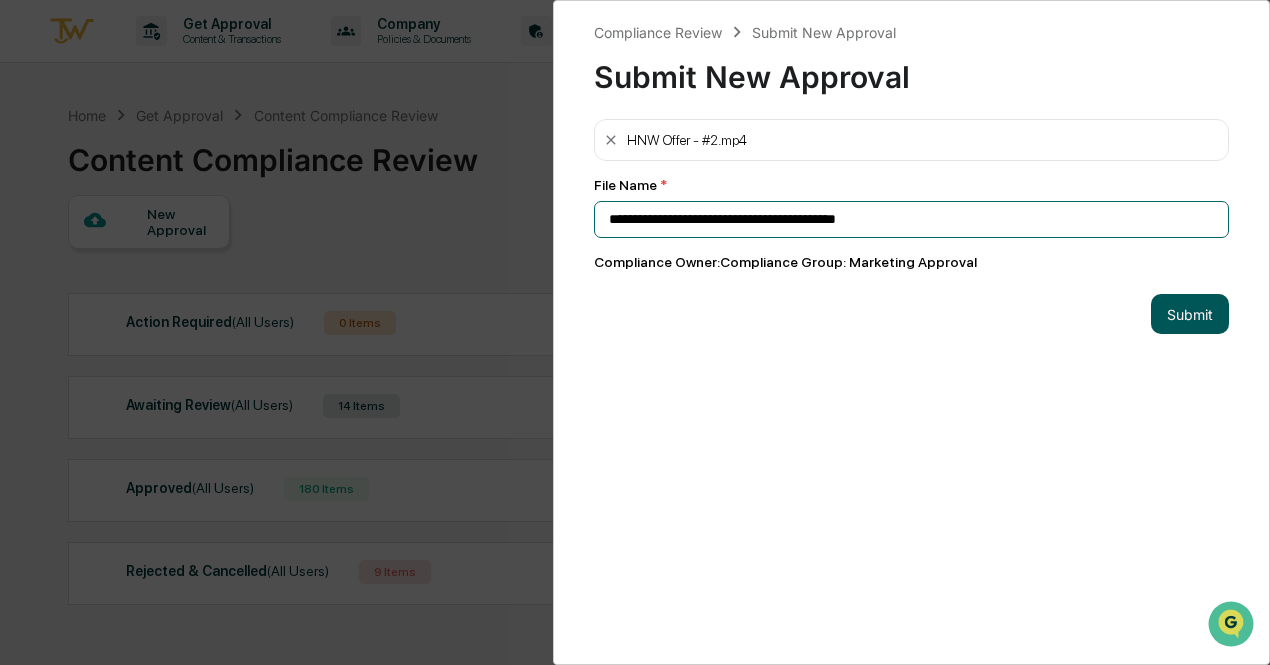 type on "**********" 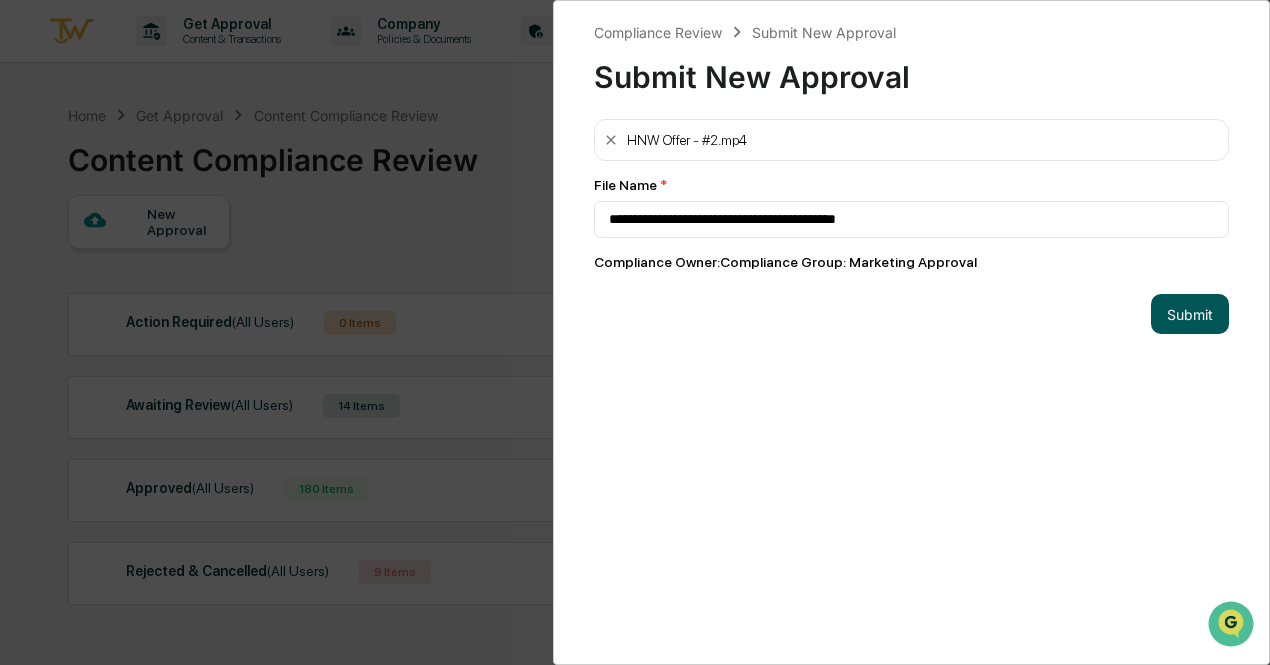 click on "Submit" at bounding box center (1190, 314) 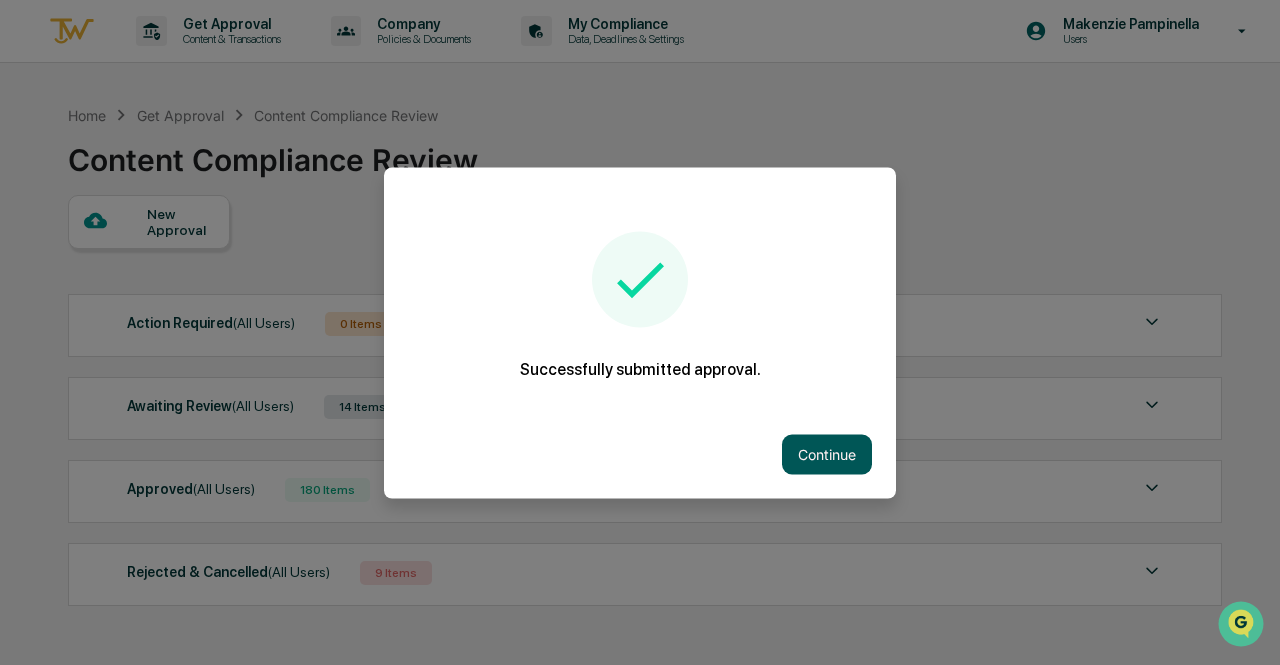 click on "Continue" at bounding box center (827, 454) 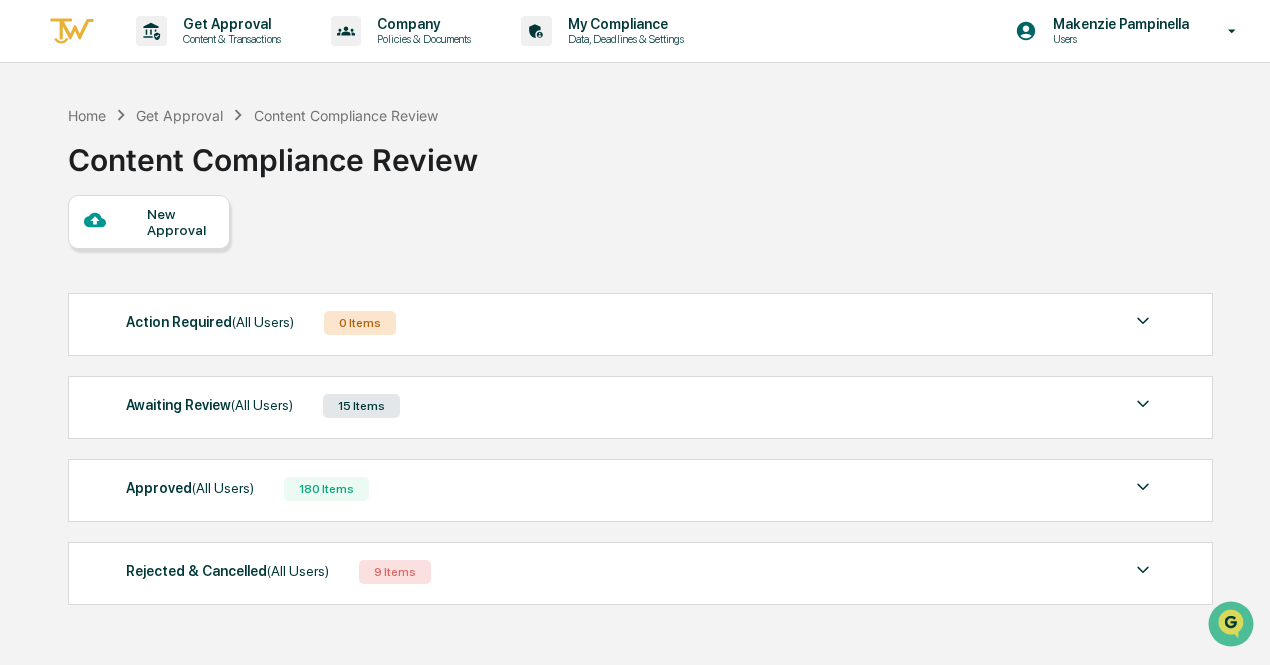 click on "Awaiting Review  (All Users) 15 Items   File Name Review Id Created Date Requested By Compliance Owner video.AE 2025 Video Shoot HNW Offer #2.072025 0f5a0d61-6e9f-4751-9806-3e87316285c0 2025-08-04 [FIRST] [LAST] Marketing Approval View video.AE 2025 Video Shoot HNW Offer #1.072025 b1bcdead-7903-49da-8d77-8176341cc515 2025-08-04 [FIRST] [LAST] Marketing Approval View video.AE 2025 Video Shoot Drew-Framing Meeting.072025 4d6422d3-5af2-4f70-ba8f-27ce48e369b9 2025-08-04 [FIRST] [LAST] Marketing Approval View video.AE 2025 Video Shoot Drew-Discovery Call.072025 64f4f976-507f-43b1-809e-24e912467164 2025-08-04 [FIRST] [LAST] Marketing Approval View video.AE 2025 Video Shoot Drew-Intro-Pre-Foundation Meeting.072025 66ac68e1-eeb6-48fa-86b1-6e58835bffb4 2025-08-04 [FIRST] [LAST] Marketing Approval View Show 5 Page  1  of  3   |<   <   >   >|" at bounding box center (640, 407) 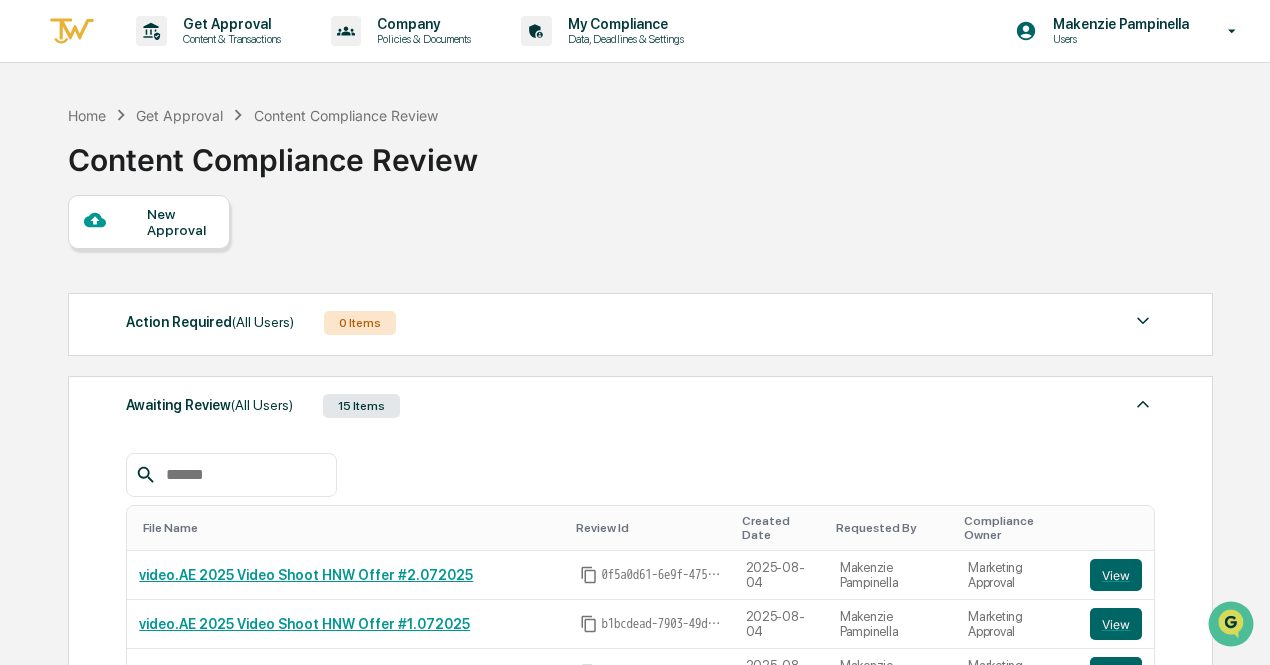 click on "New Approval" at bounding box center [149, 222] 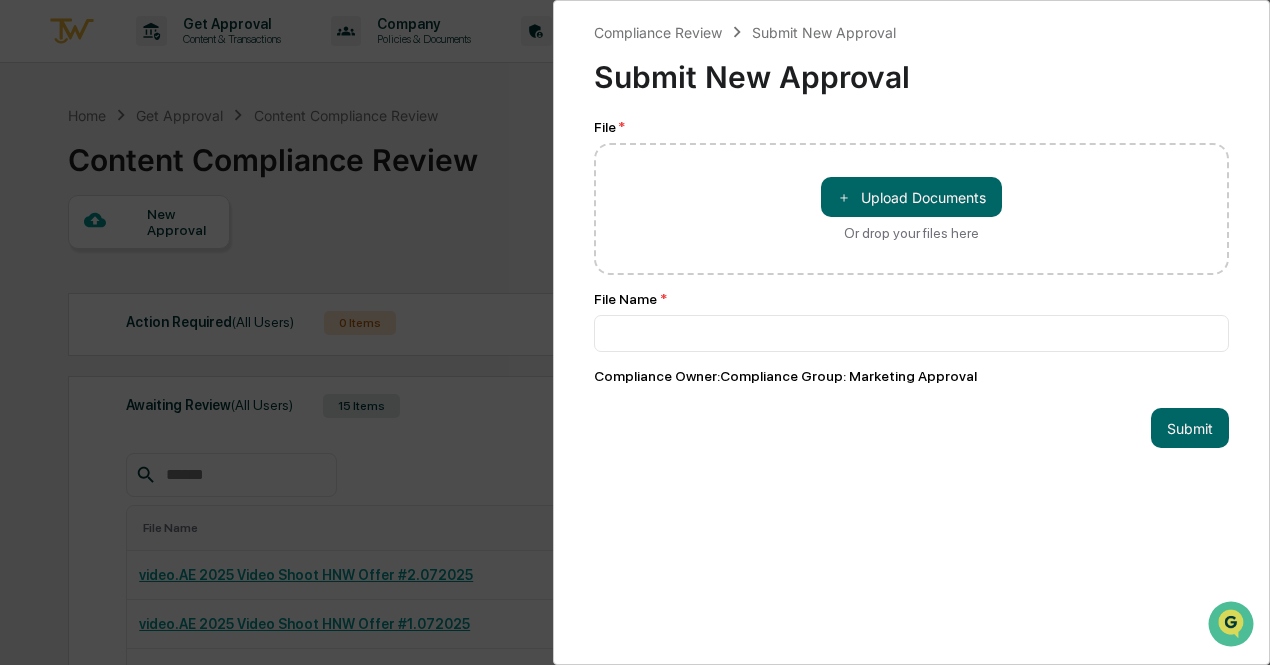 click on "Compliance Review Submit New Approval Submit New Approval File * ＋ Upload Documents Or drop your files here File Name   * Compliance Owner :  Compliance Group: Marketing Approval Submit" at bounding box center [635, 332] 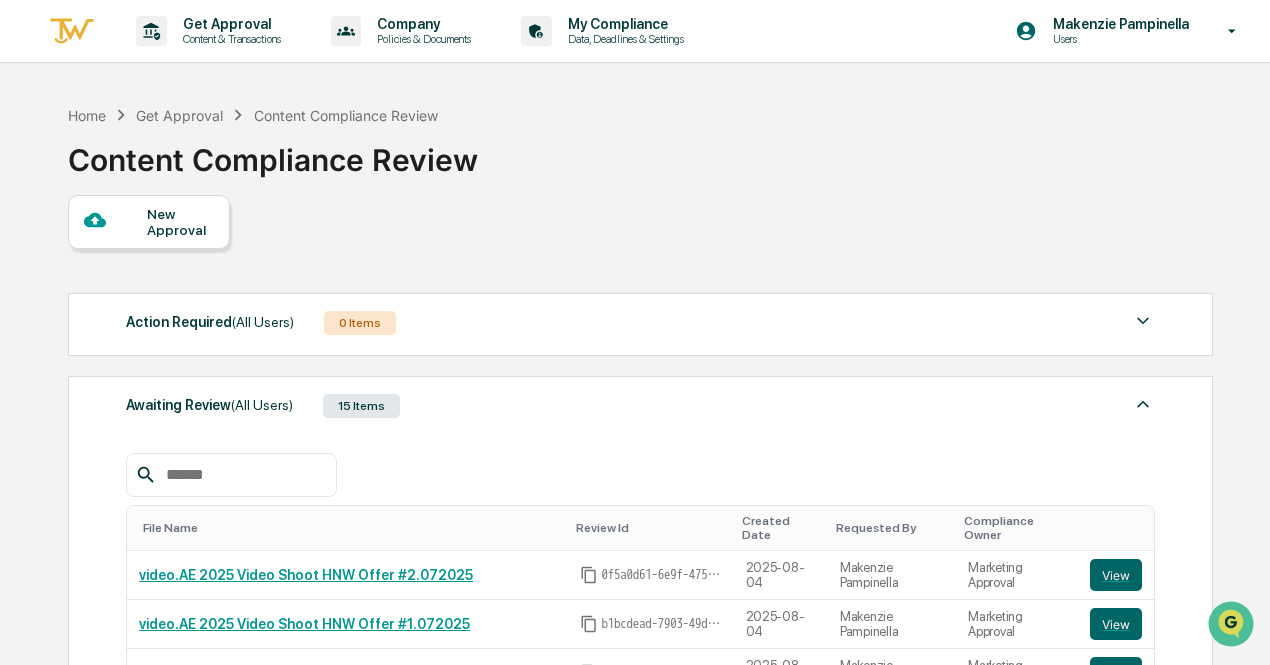 click on "New Approval" at bounding box center [180, 222] 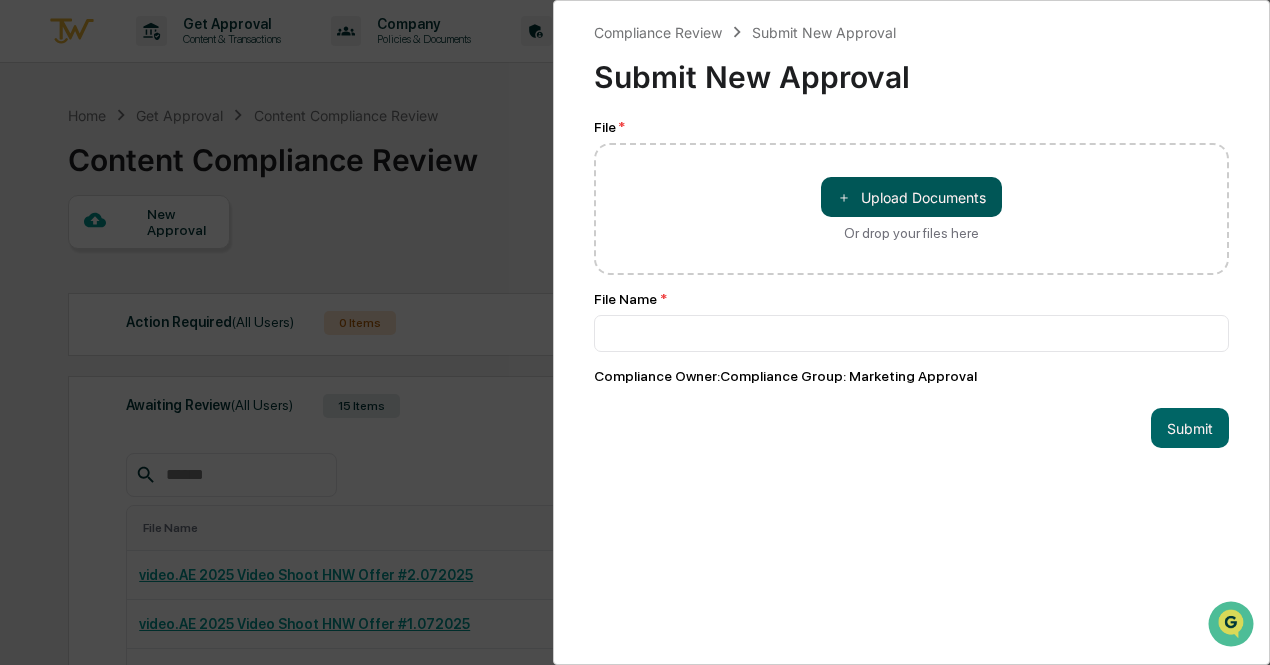 click on "＋ Upload Documents" at bounding box center (911, 197) 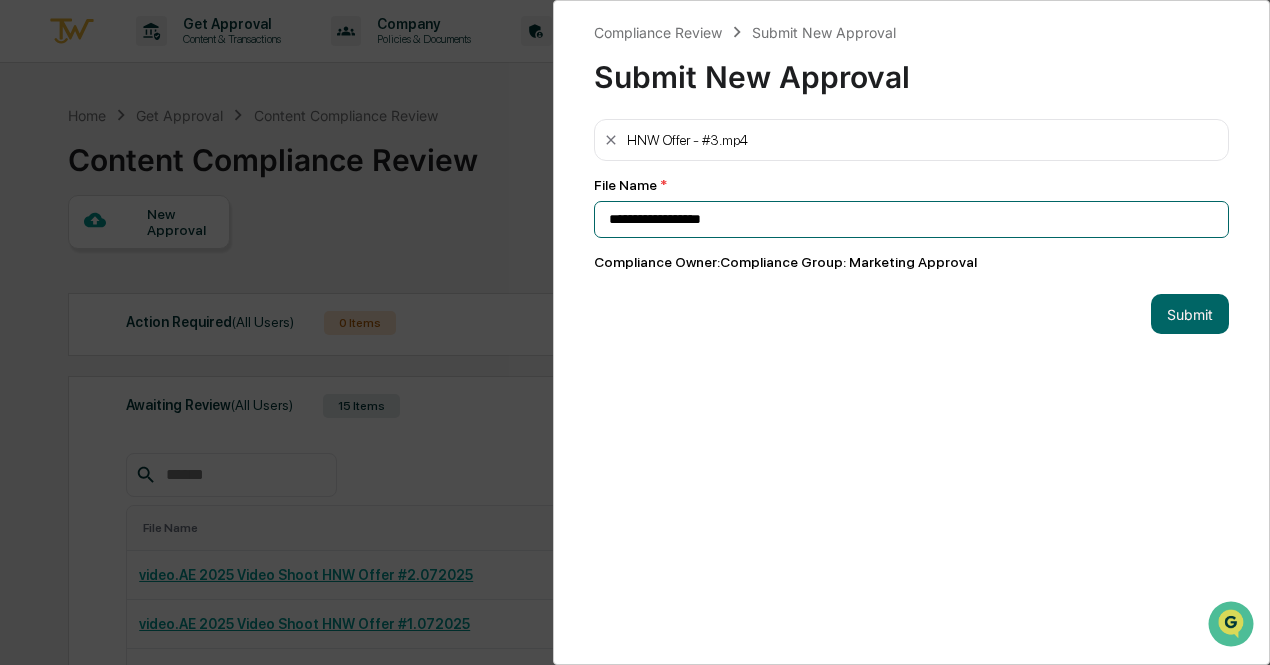 drag, startPoint x: 762, startPoint y: 220, endPoint x: 581, endPoint y: 220, distance: 181 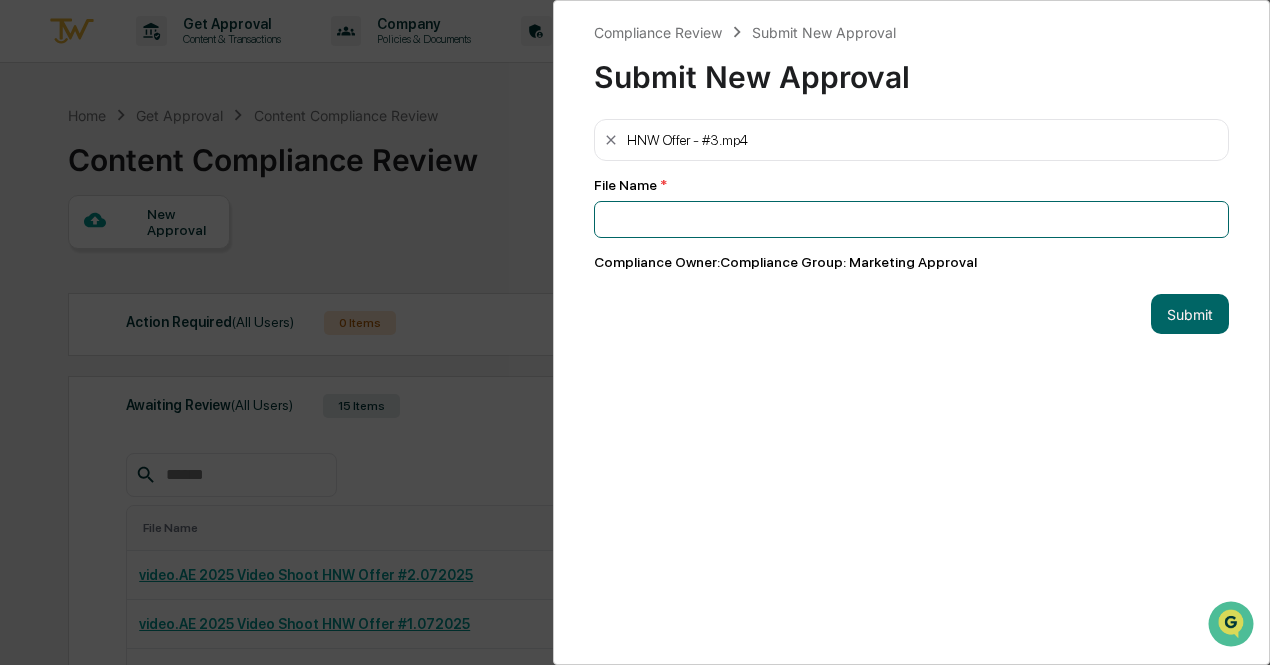 paste on "**********" 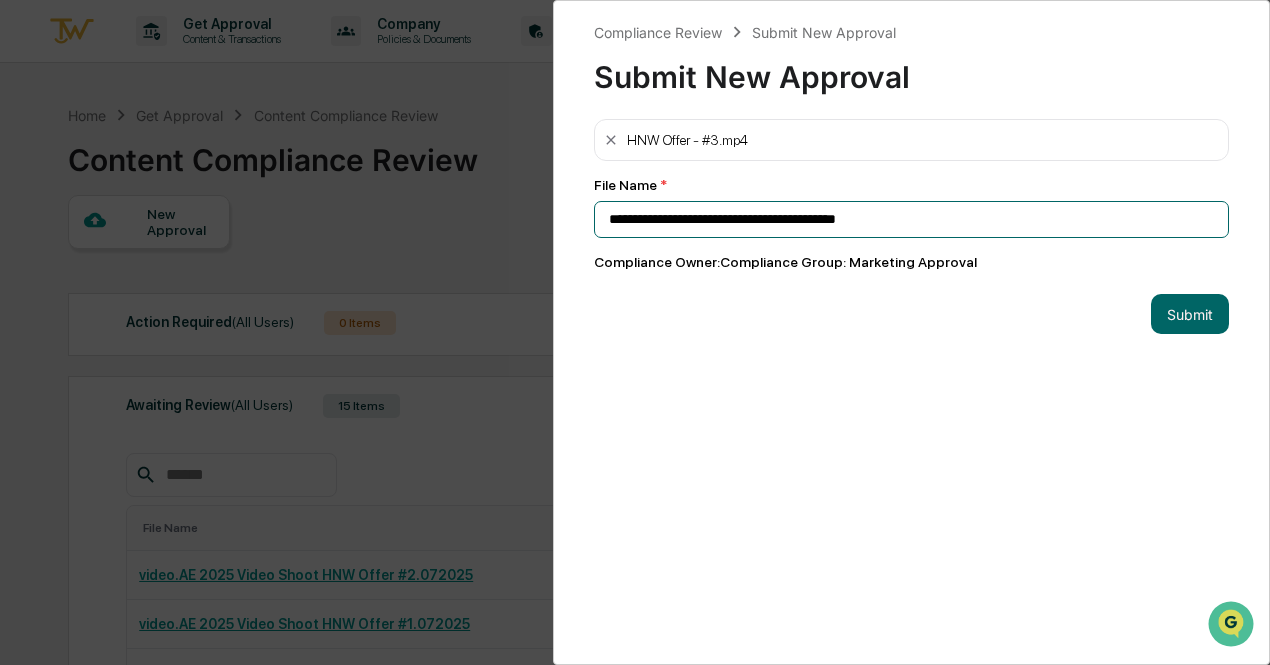 click on "**********" at bounding box center (911, 219) 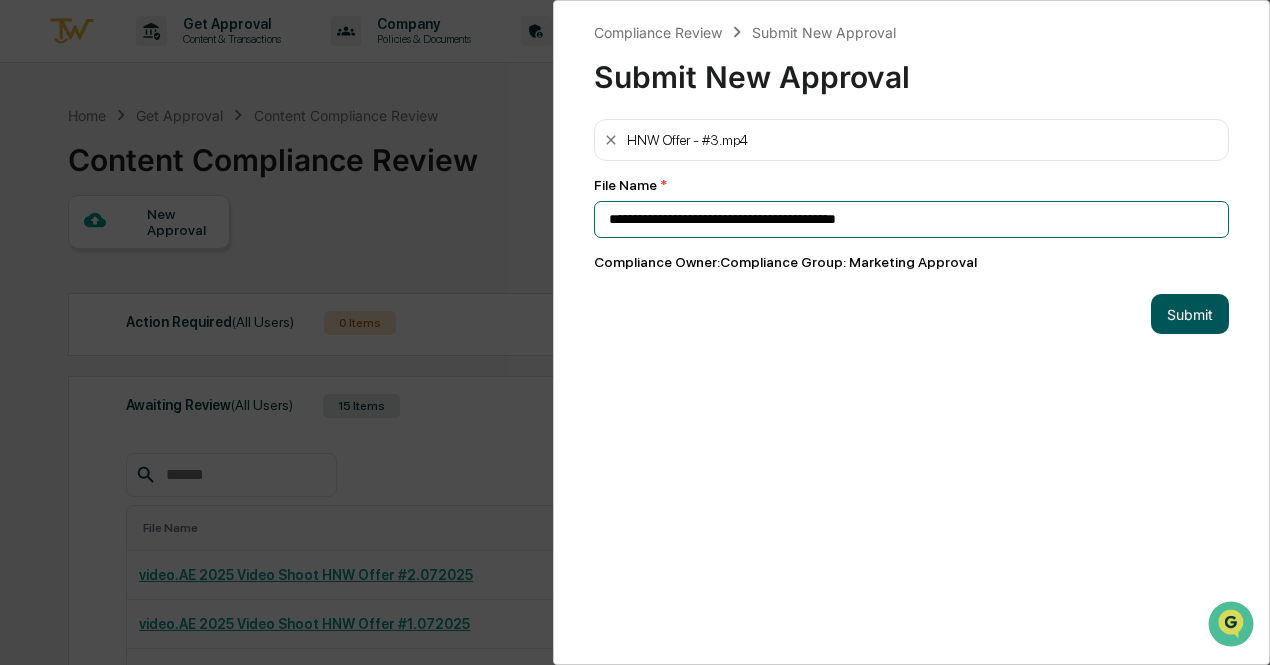 type on "**********" 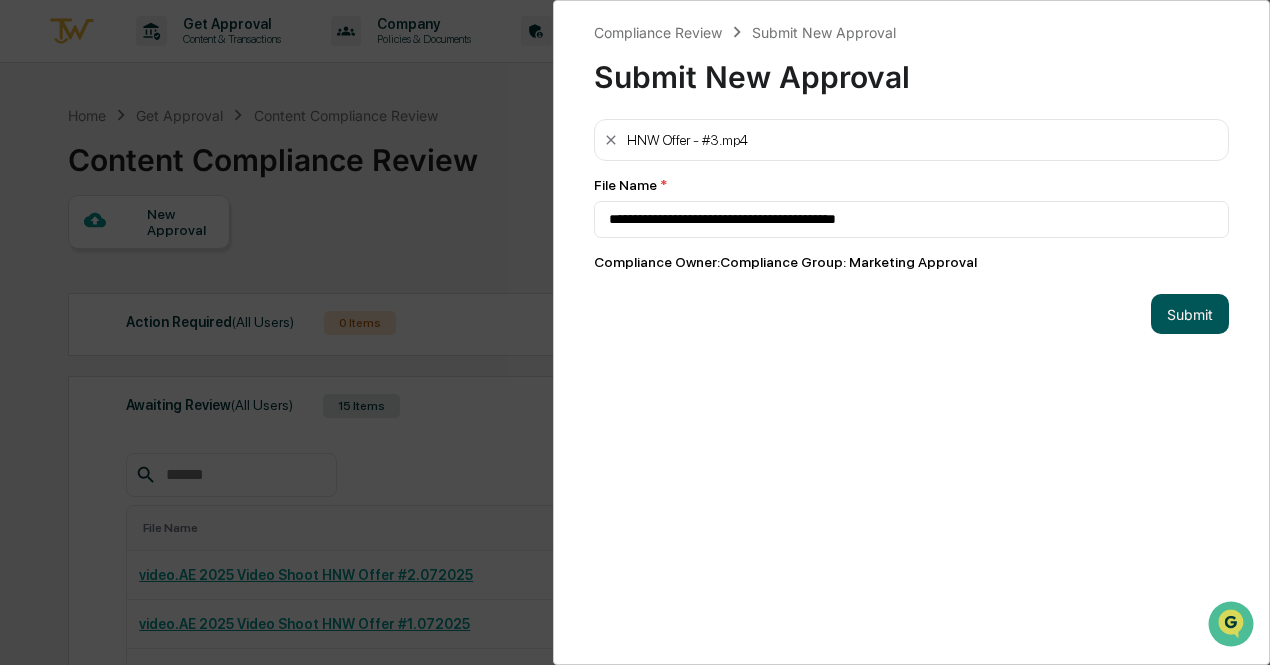 click on "Submit" at bounding box center [1190, 314] 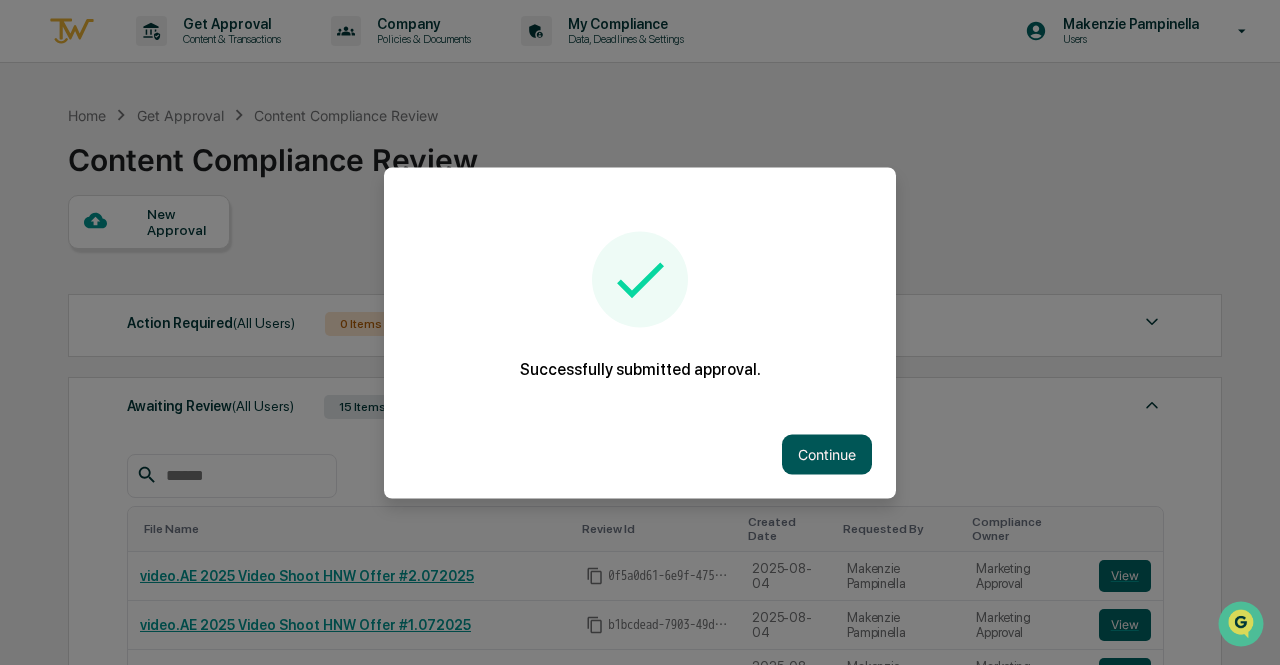 click on "Continue" at bounding box center [827, 454] 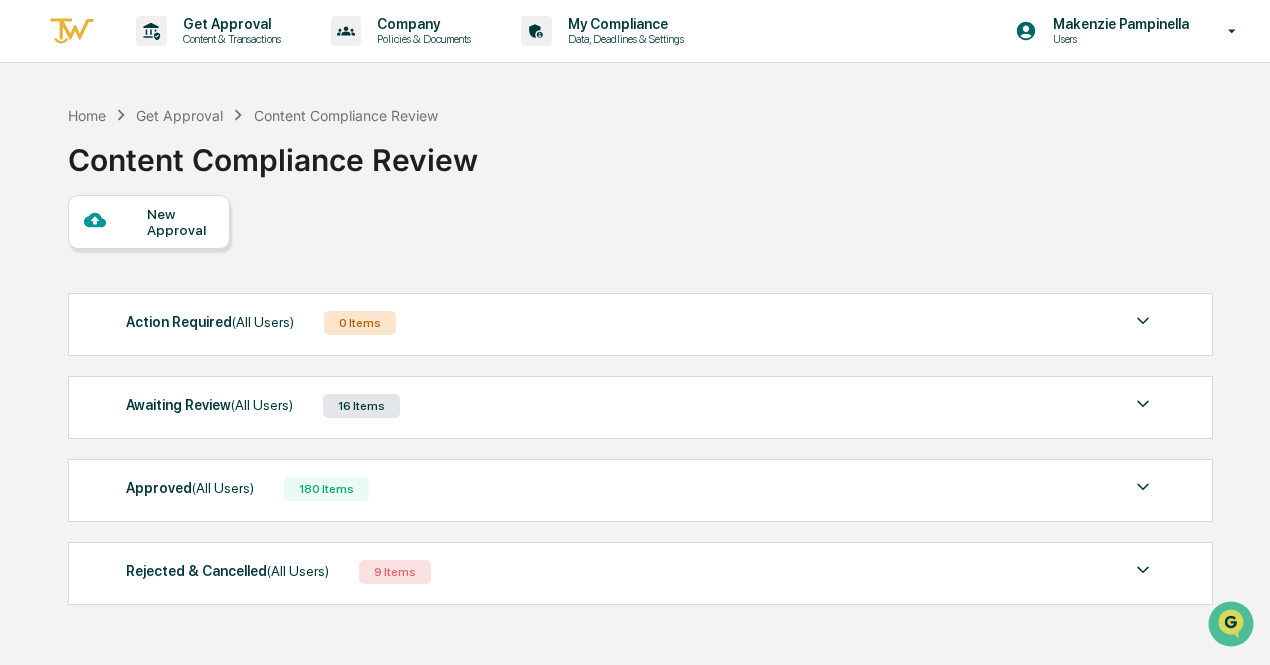 click on "New Approval" at bounding box center [180, 222] 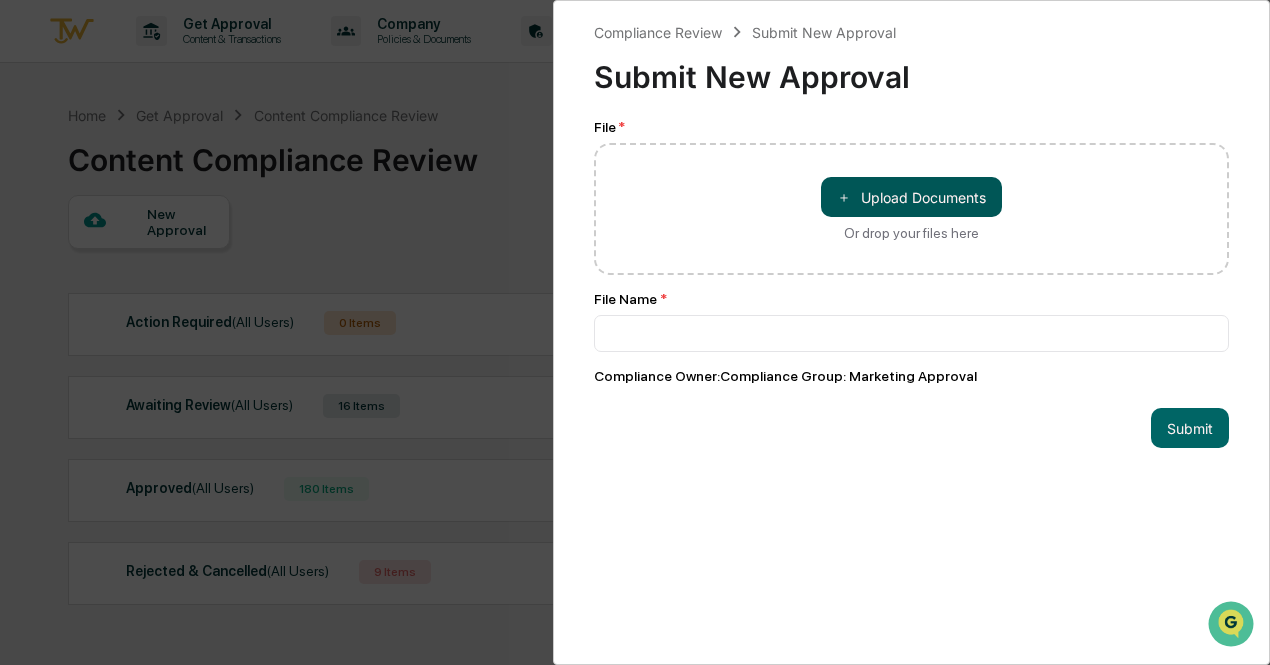 click on "＋ Upload Documents" at bounding box center (911, 197) 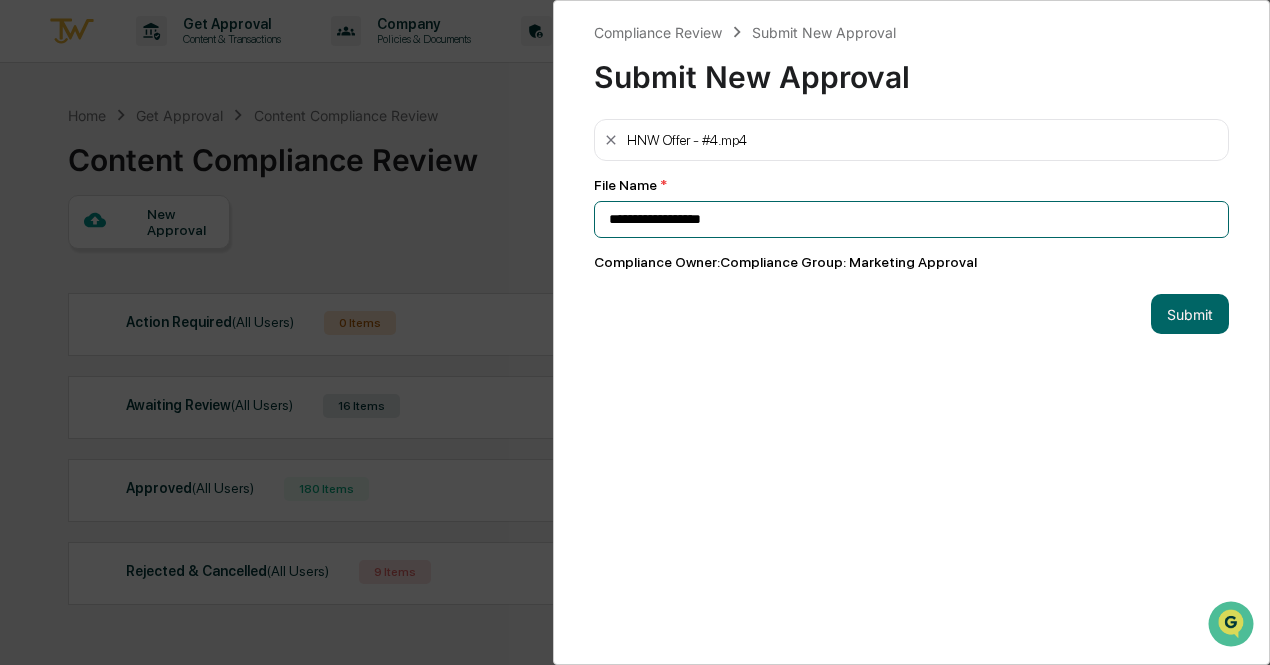 drag, startPoint x: 811, startPoint y: 216, endPoint x: 587, endPoint y: 212, distance: 224.0357 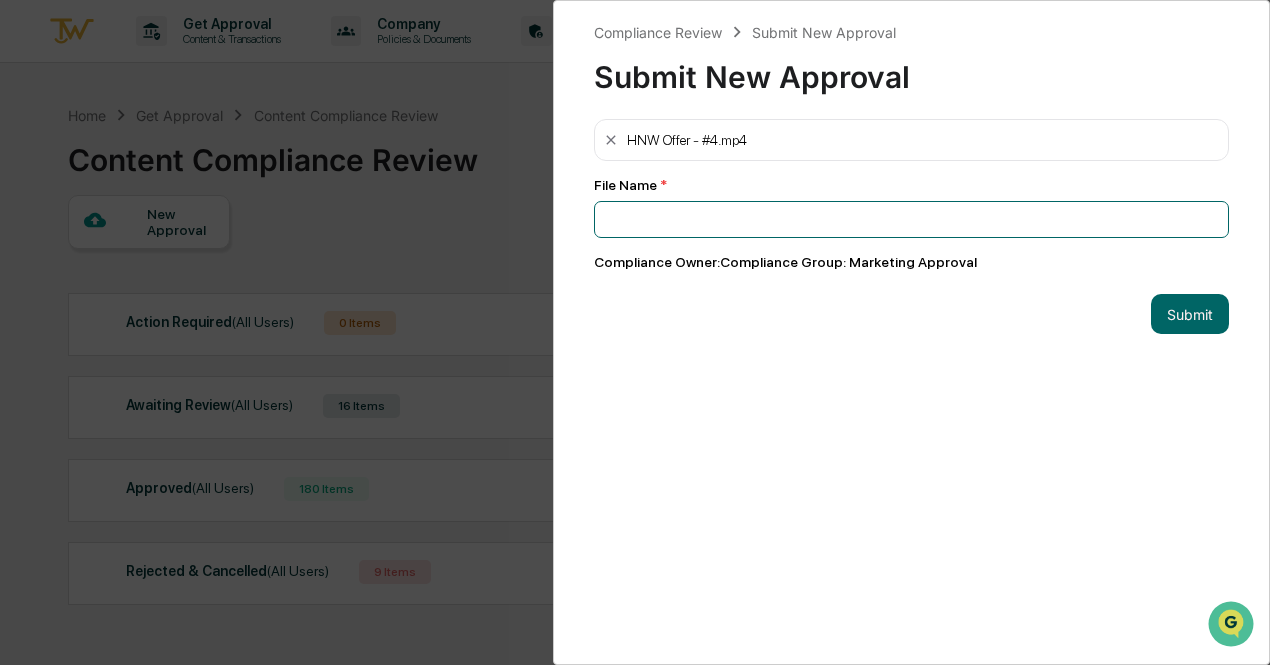 paste on "**********" 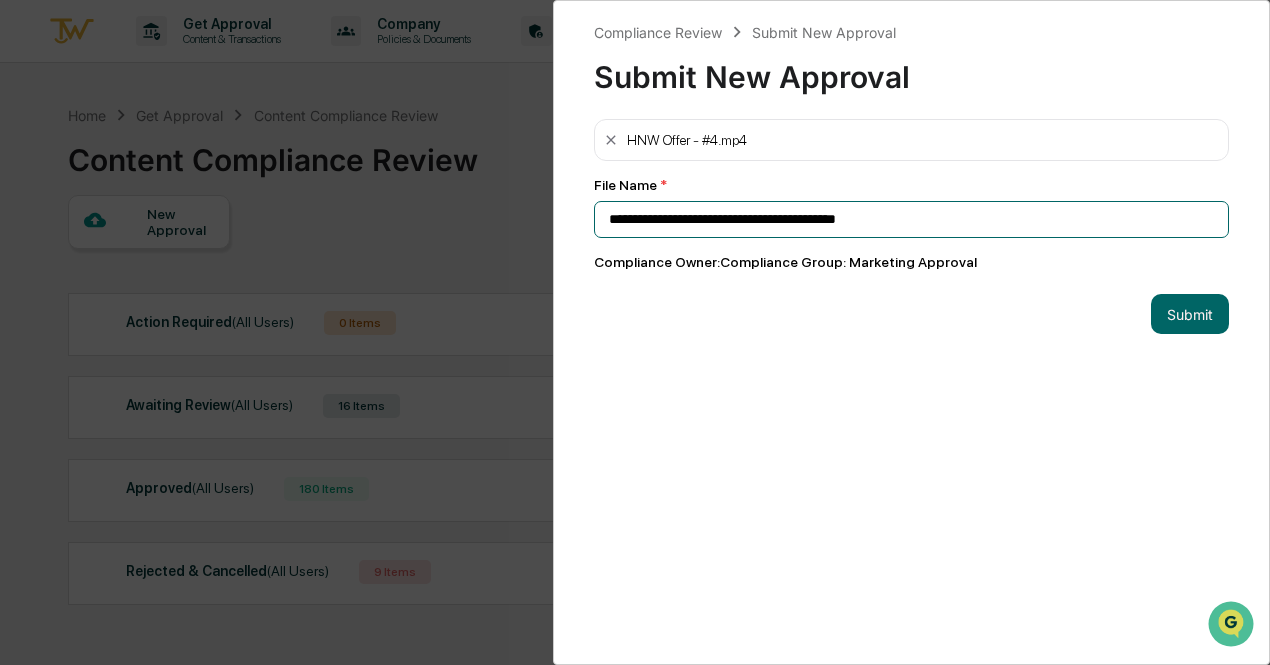 click on "**********" at bounding box center (911, 219) 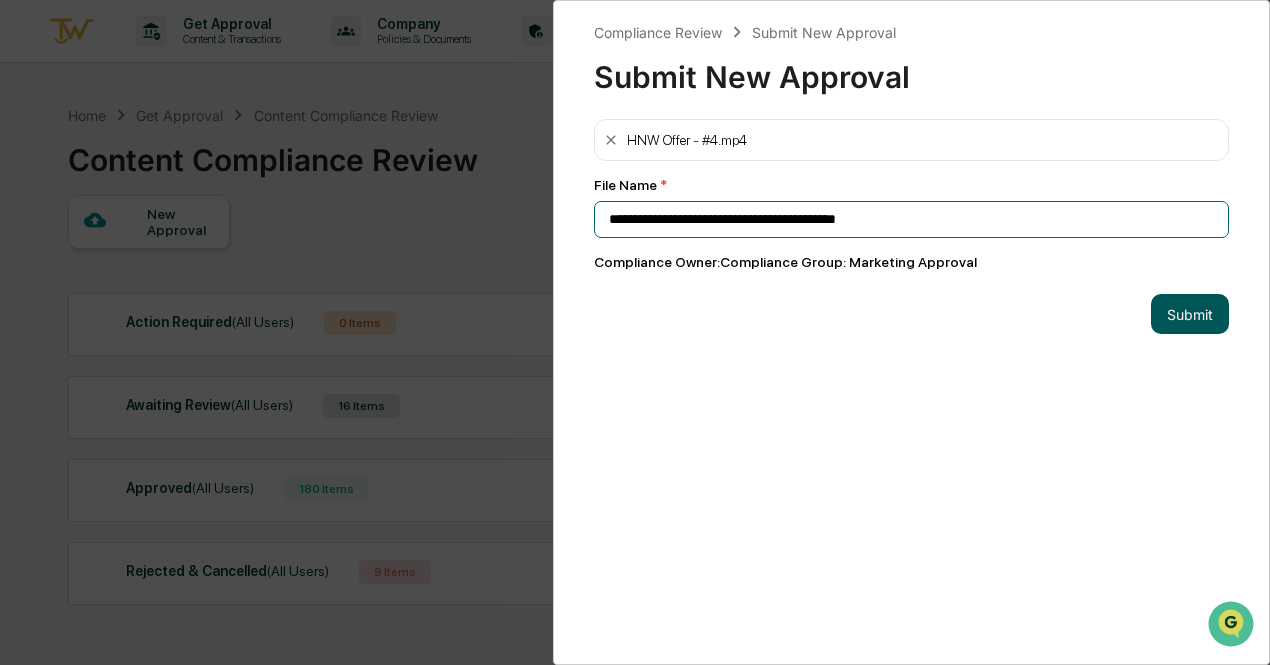 type on "**********" 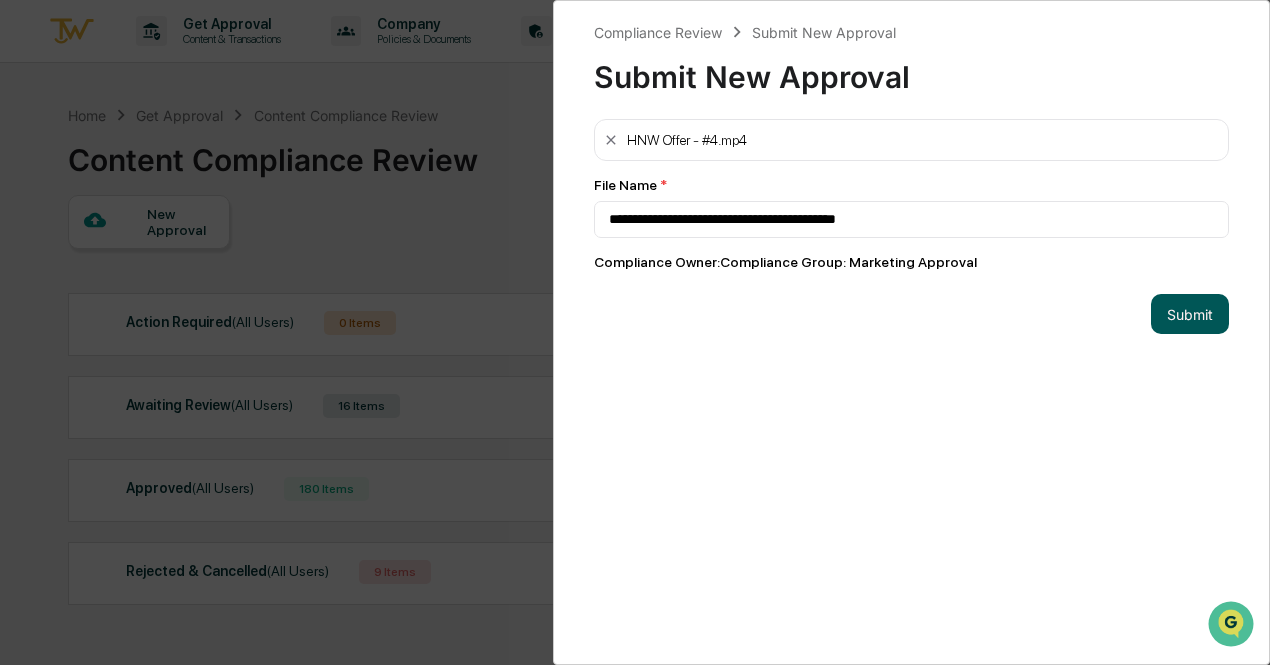 click on "Submit" at bounding box center (1190, 314) 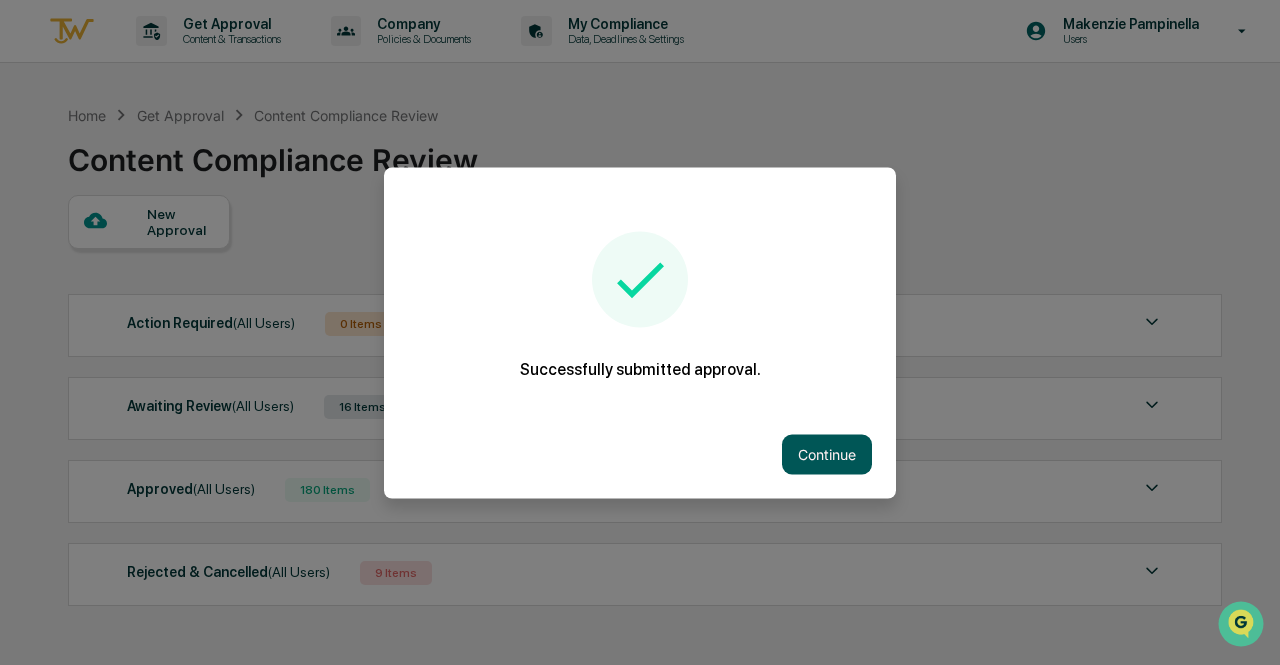 click on "Continue" at bounding box center (827, 454) 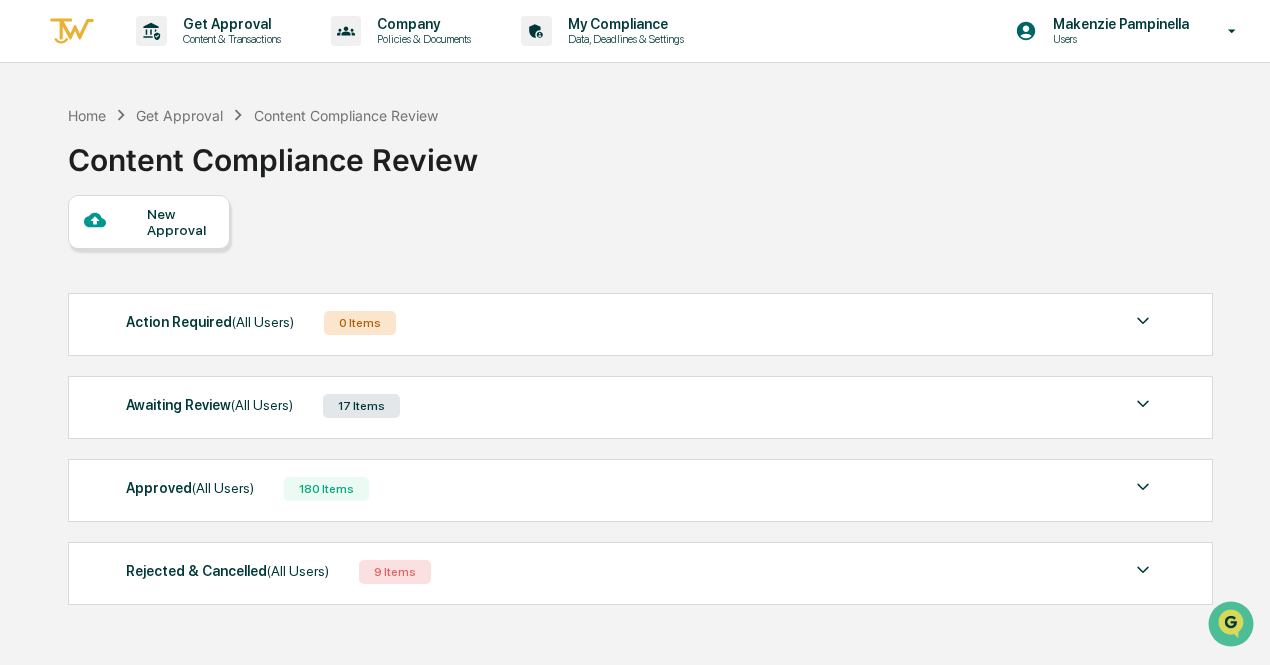 click on "New Approval" at bounding box center (180, 222) 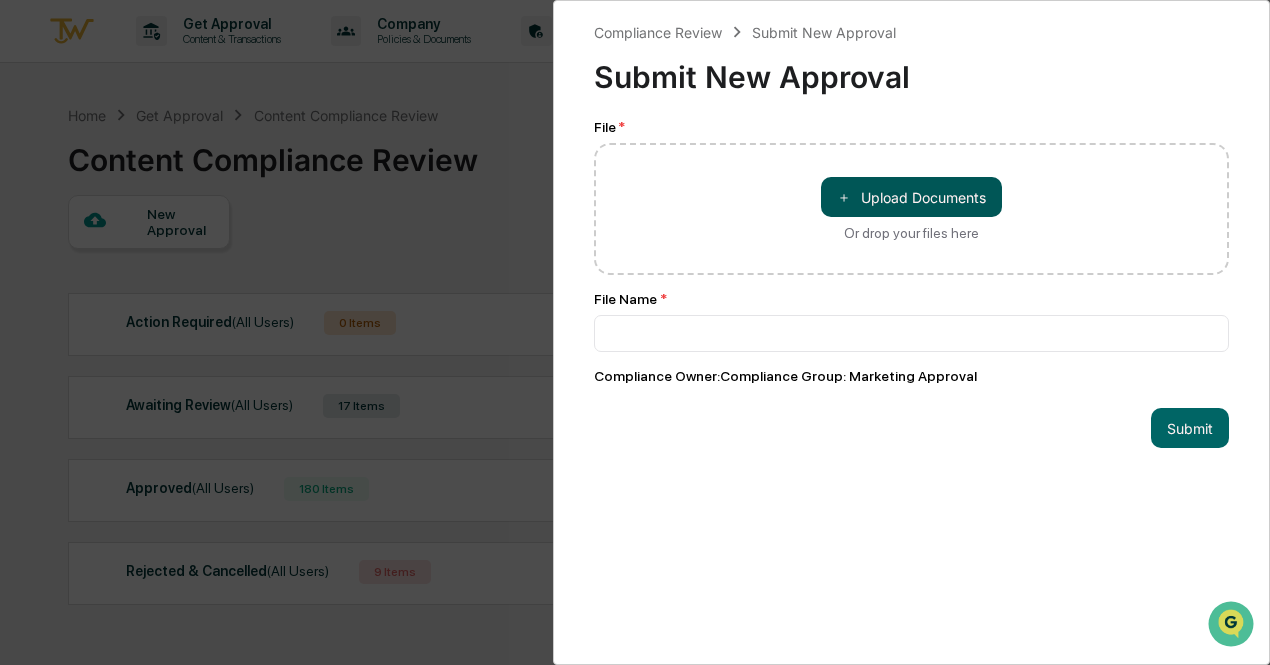 click on "＋ Upload Documents" at bounding box center (911, 197) 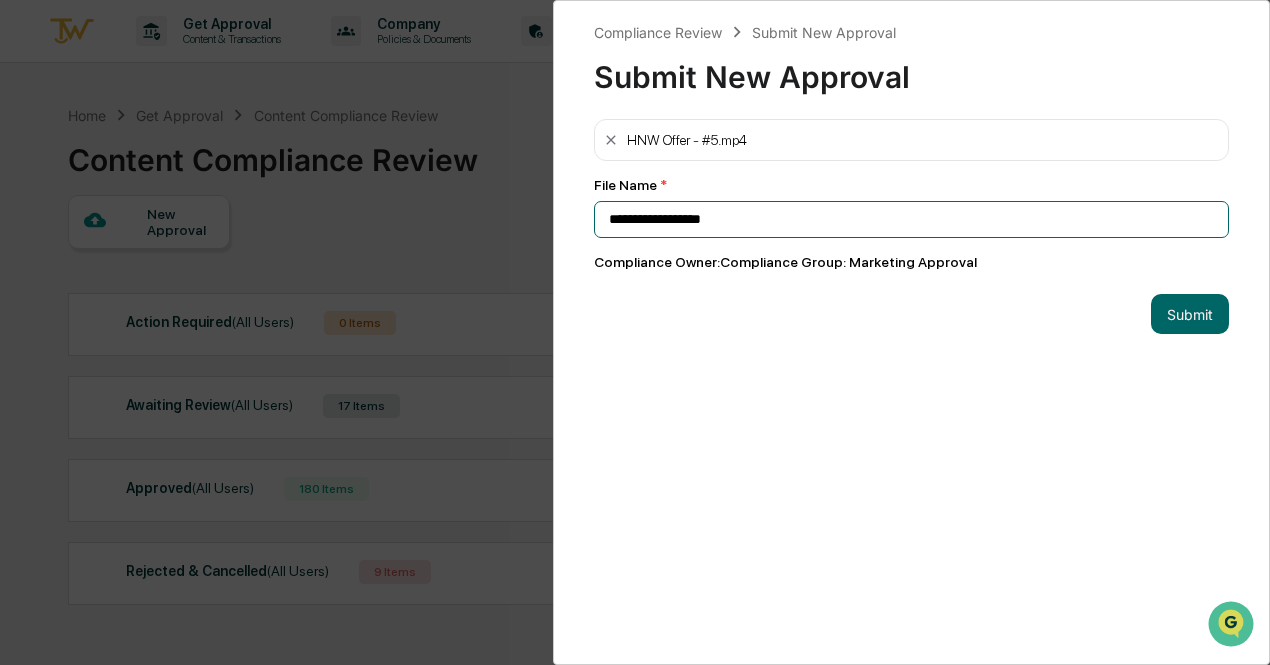 drag, startPoint x: 800, startPoint y: 219, endPoint x: 599, endPoint y: 220, distance: 201.00249 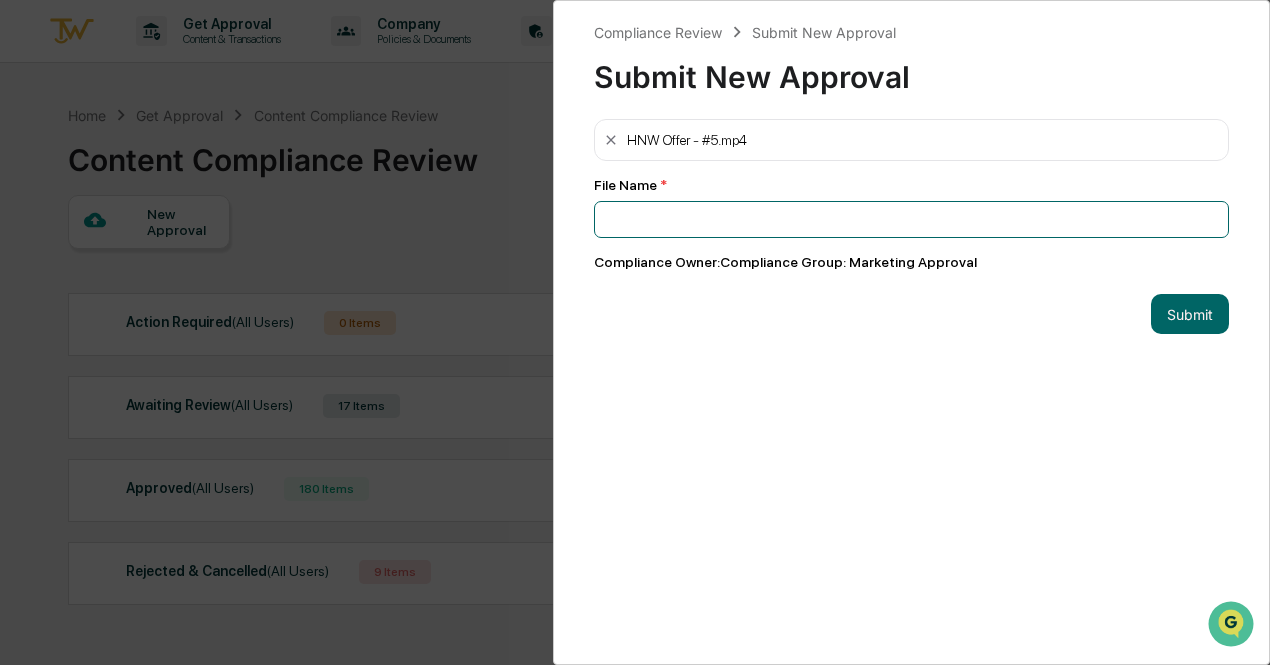 paste on "**********" 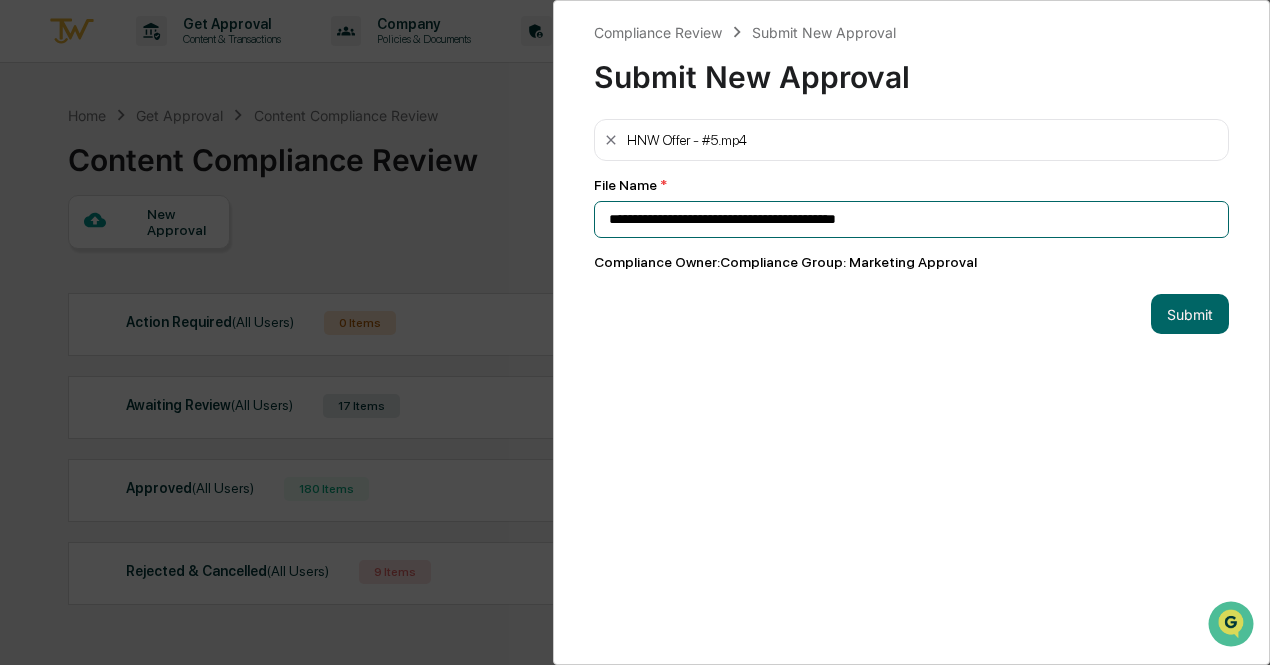 click on "**********" at bounding box center (911, 219) 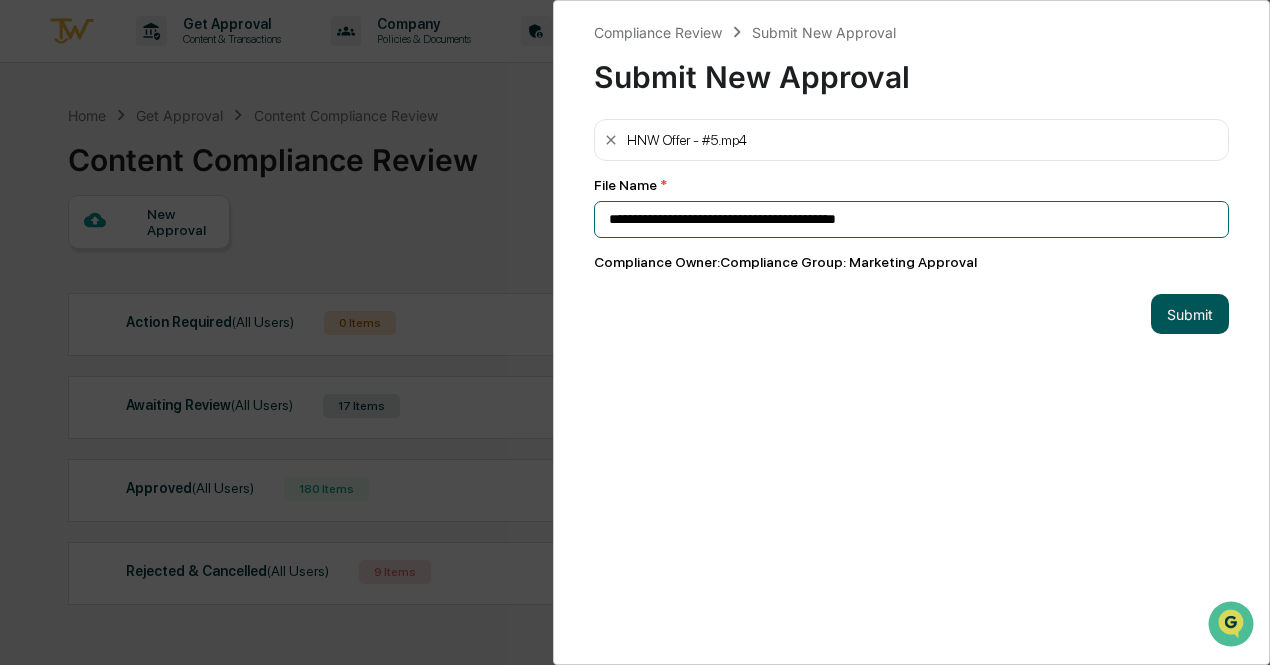type on "**********" 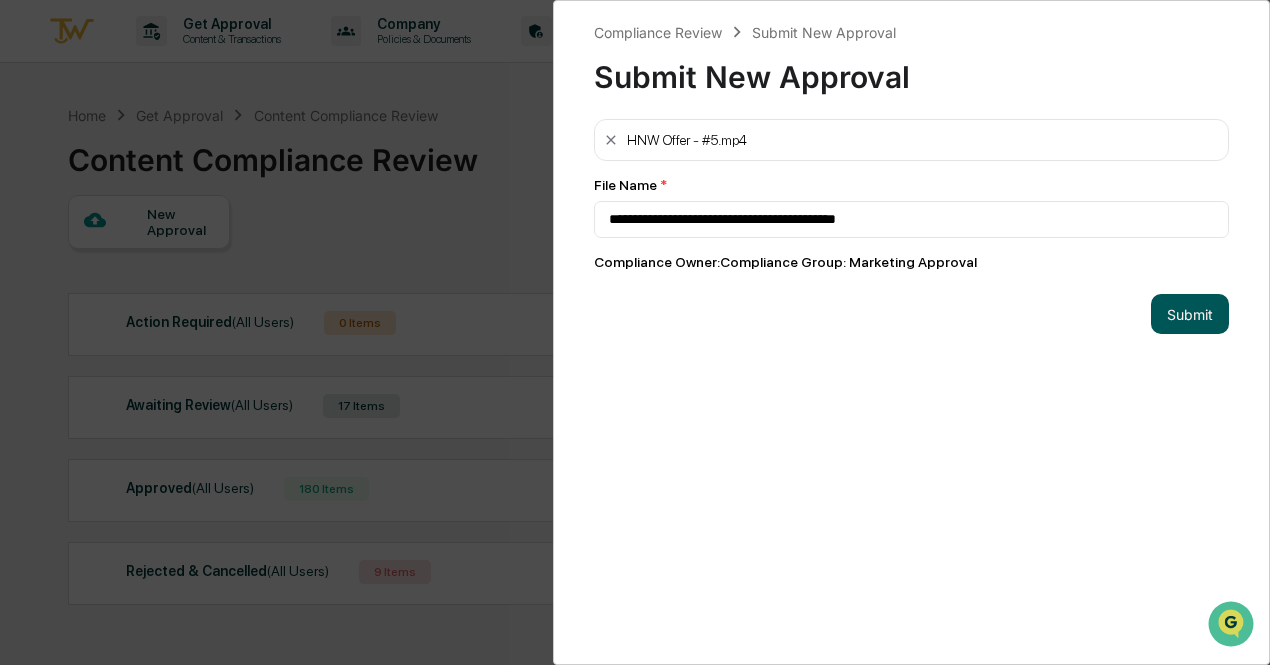 click on "Submit" at bounding box center (1190, 314) 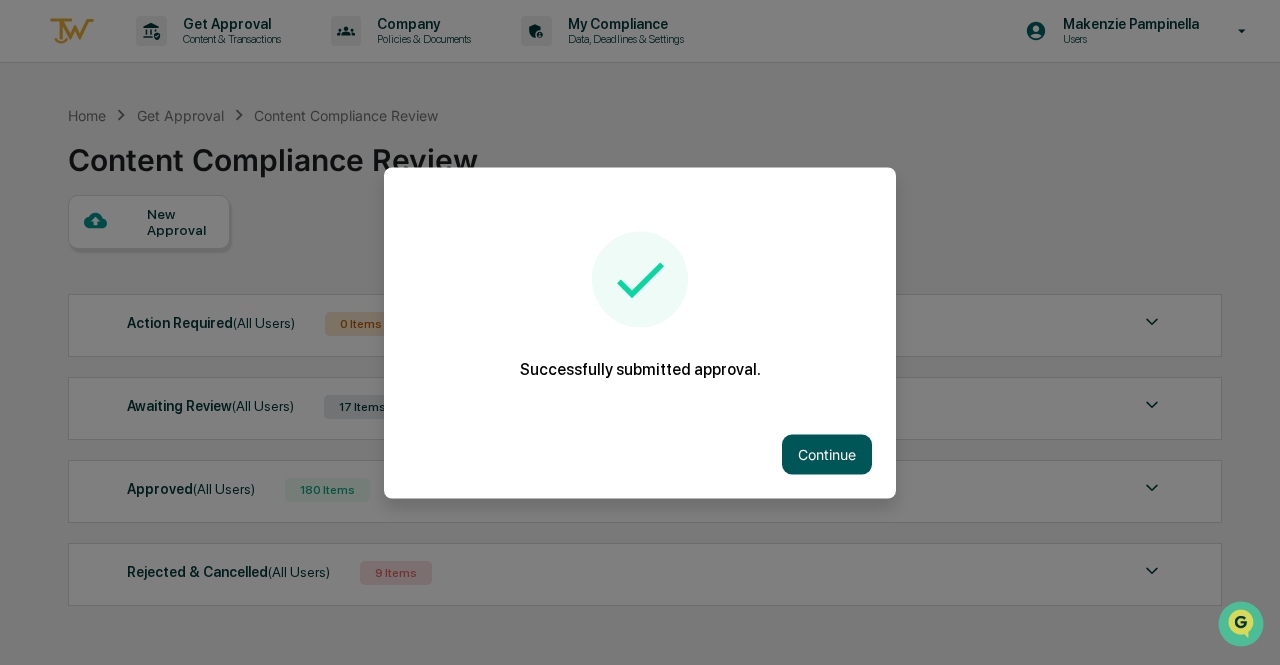 click on "Continue" at bounding box center [827, 454] 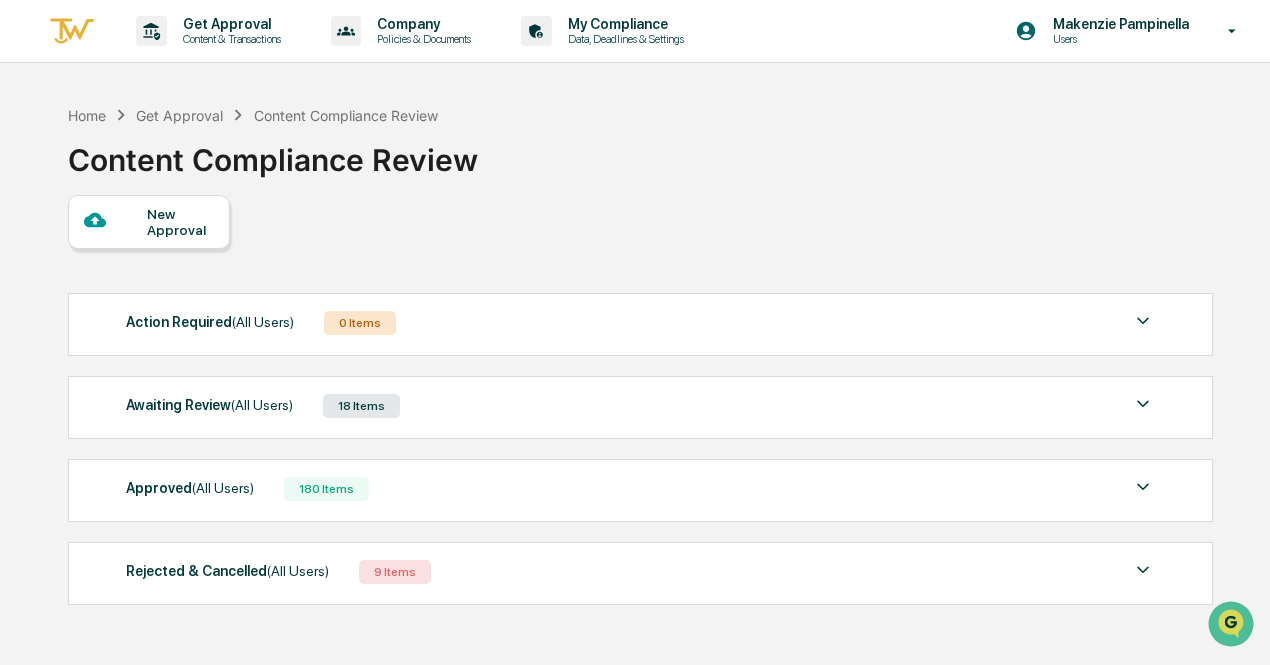click on "New Approval" at bounding box center (180, 222) 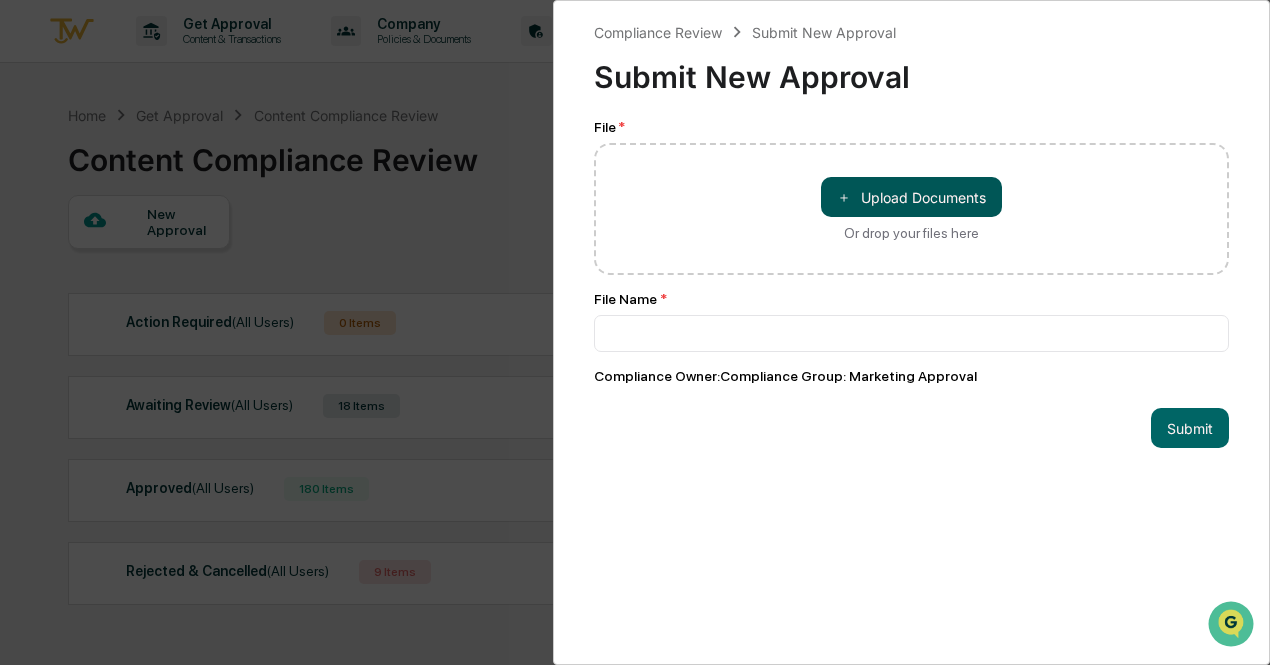 click on "＋ Upload Documents" at bounding box center (911, 197) 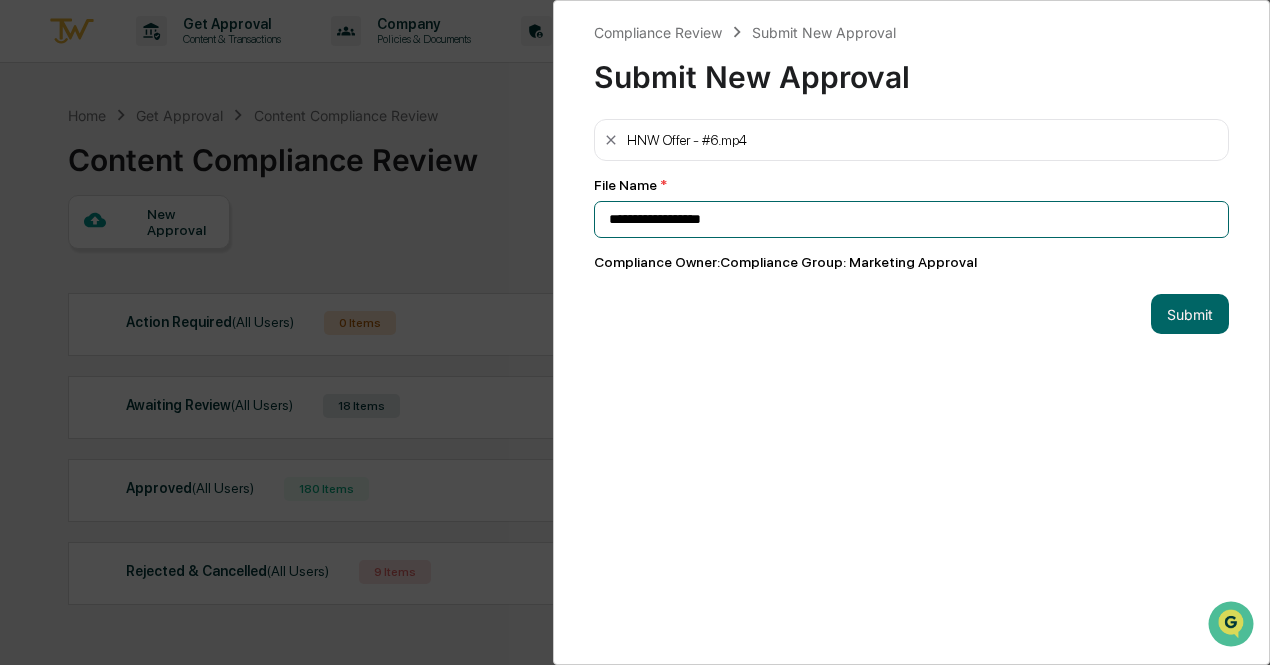 drag, startPoint x: 857, startPoint y: 237, endPoint x: 565, endPoint y: 225, distance: 292.24646 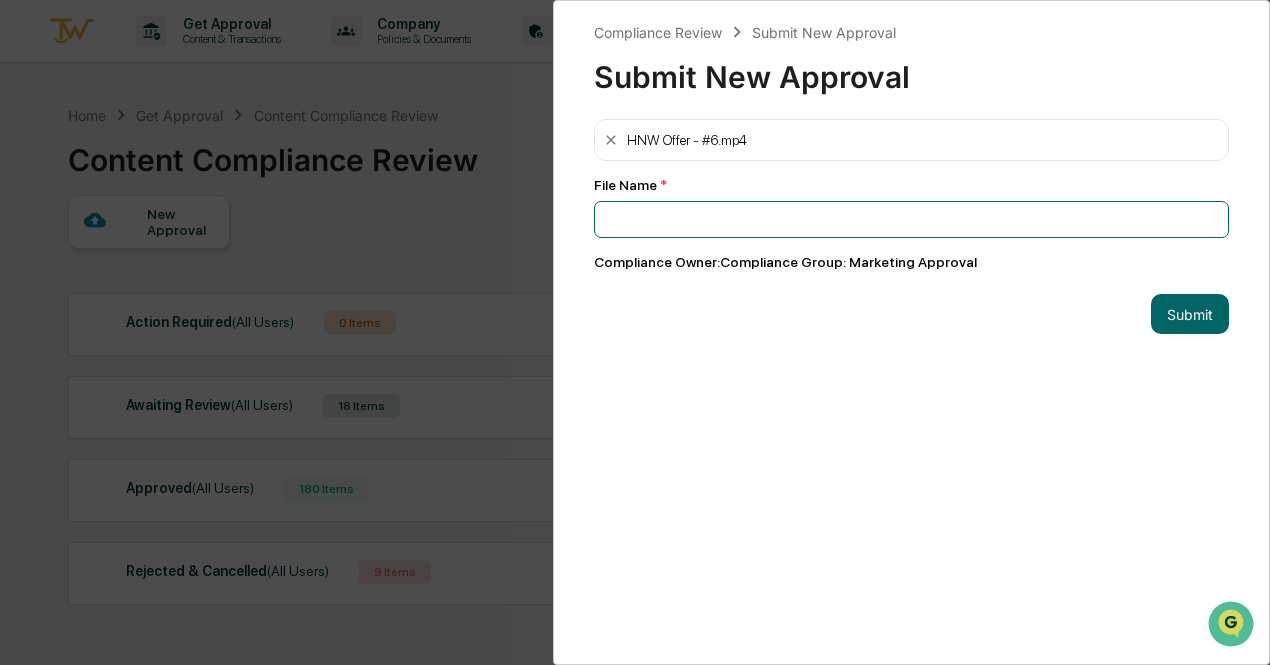 paste on "**********" 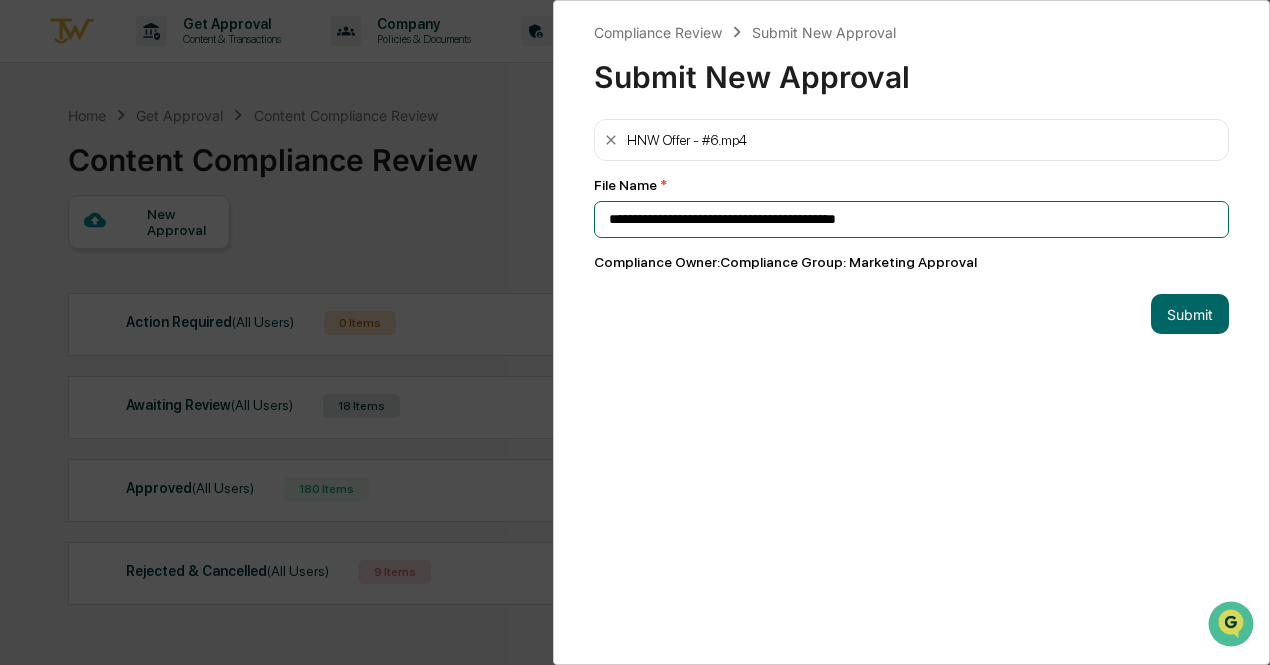 click on "**********" at bounding box center (911, 219) 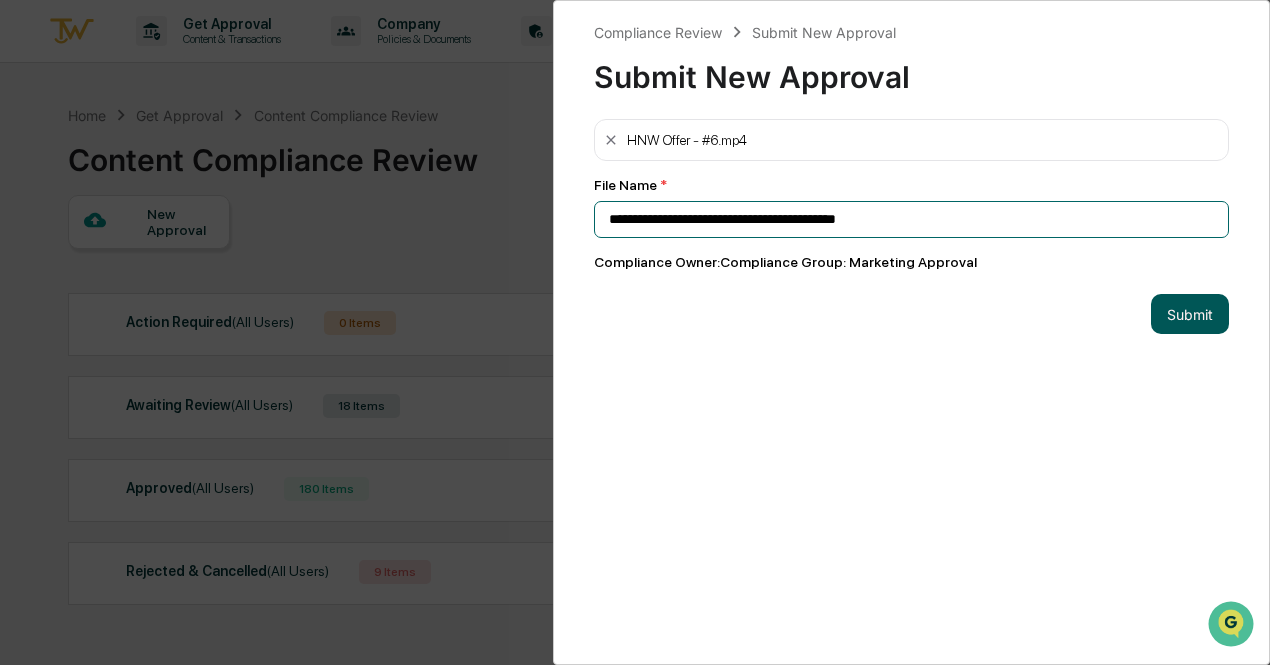 type on "**********" 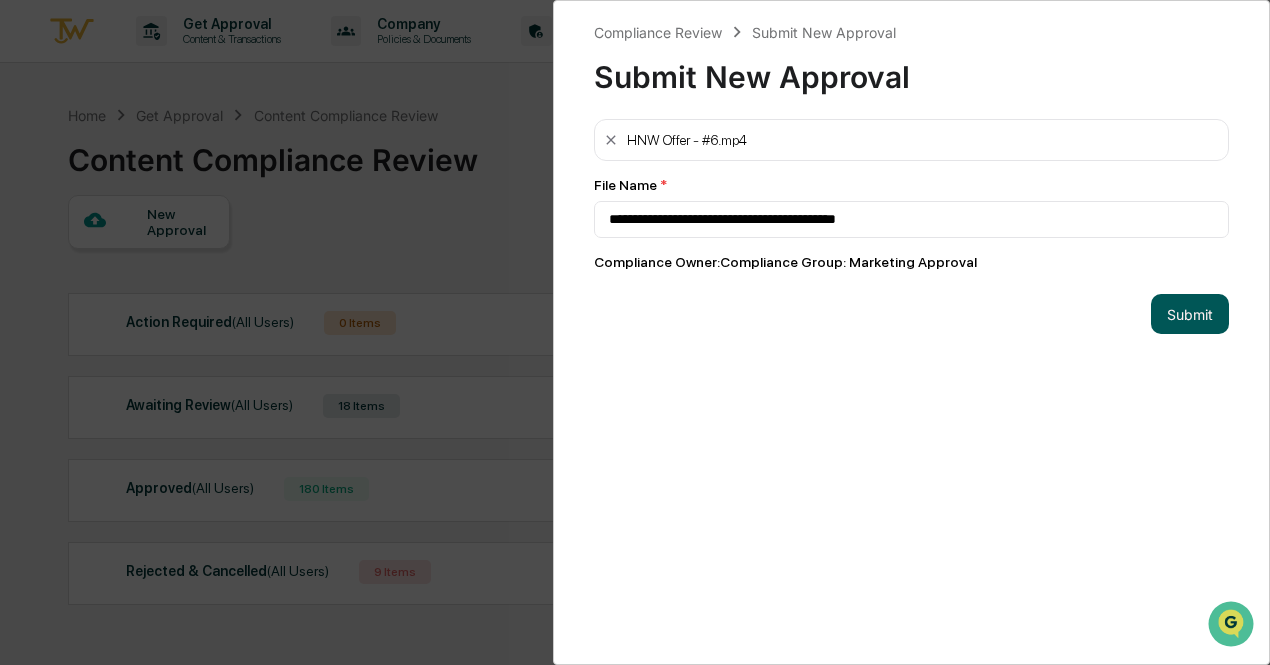 drag, startPoint x: 1156, startPoint y: 327, endPoint x: 1165, endPoint y: 307, distance: 21.931713 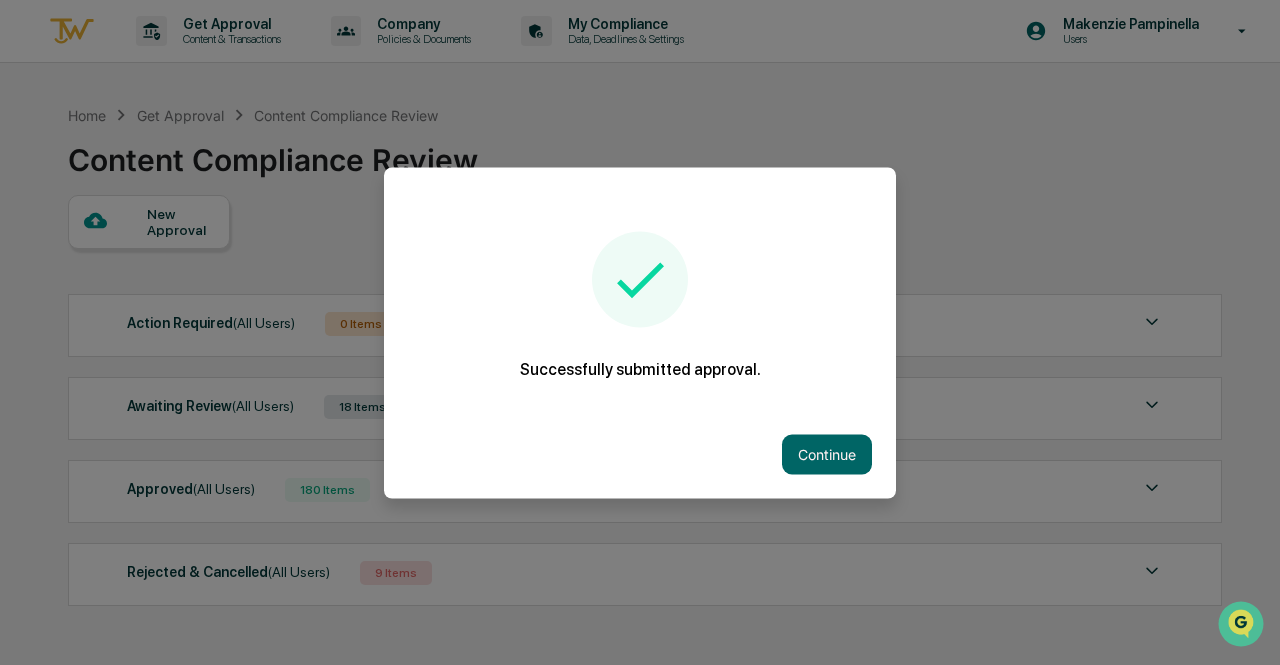 click on "Continue" at bounding box center (640, 454) 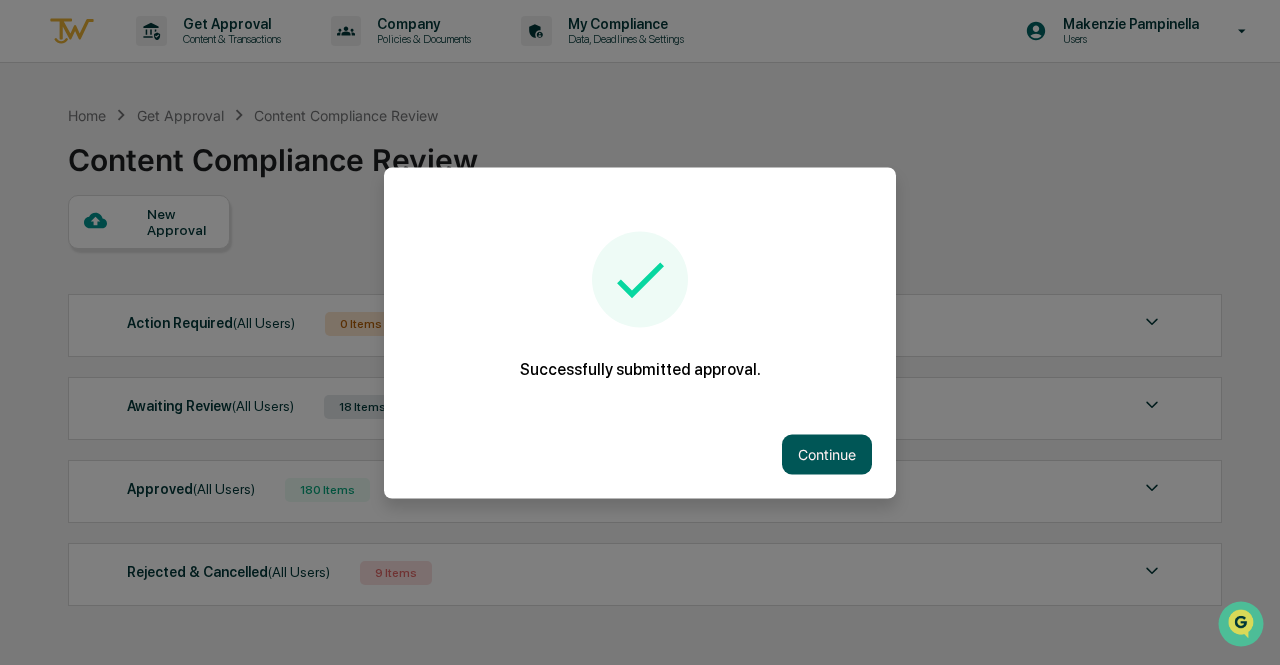 click on "Continue" at bounding box center [827, 454] 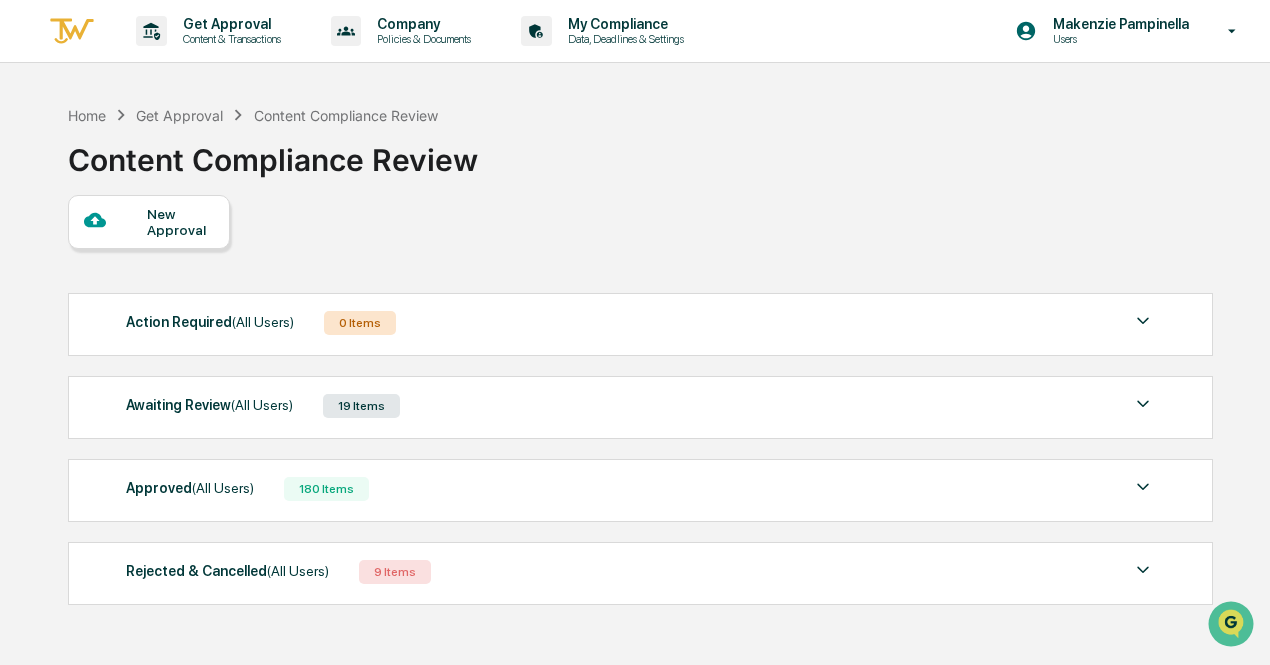click on "New Approval" at bounding box center [180, 222] 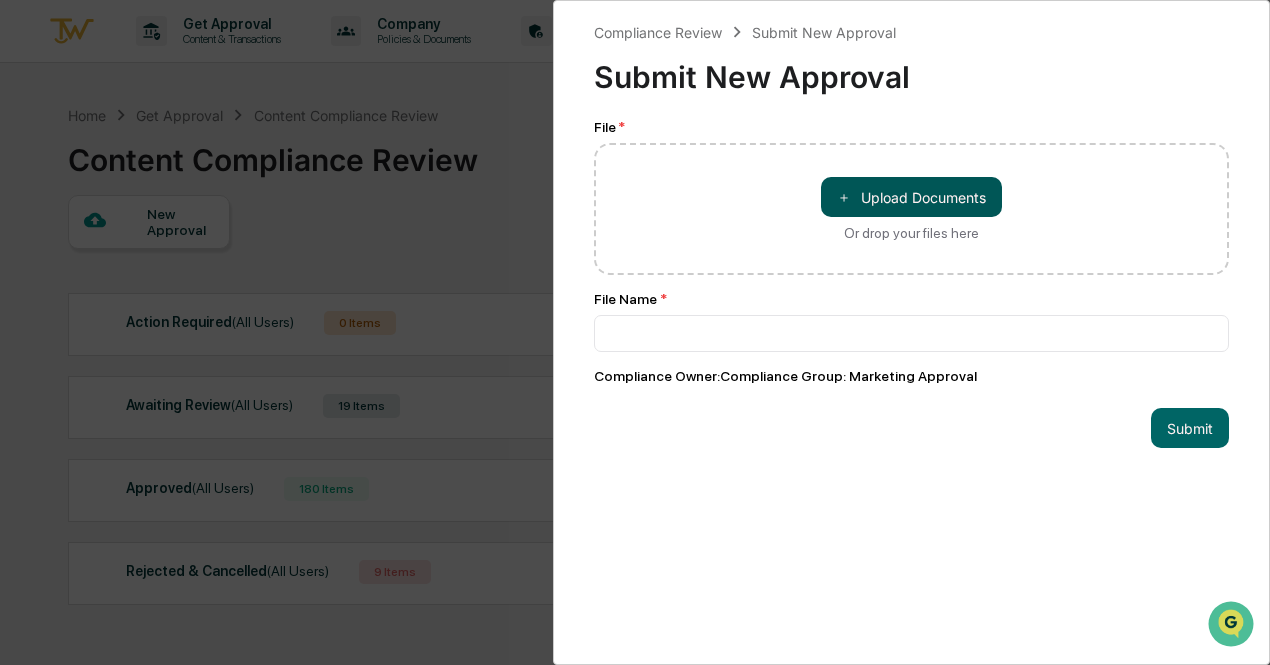 click on "＋ Upload Documents" at bounding box center [911, 197] 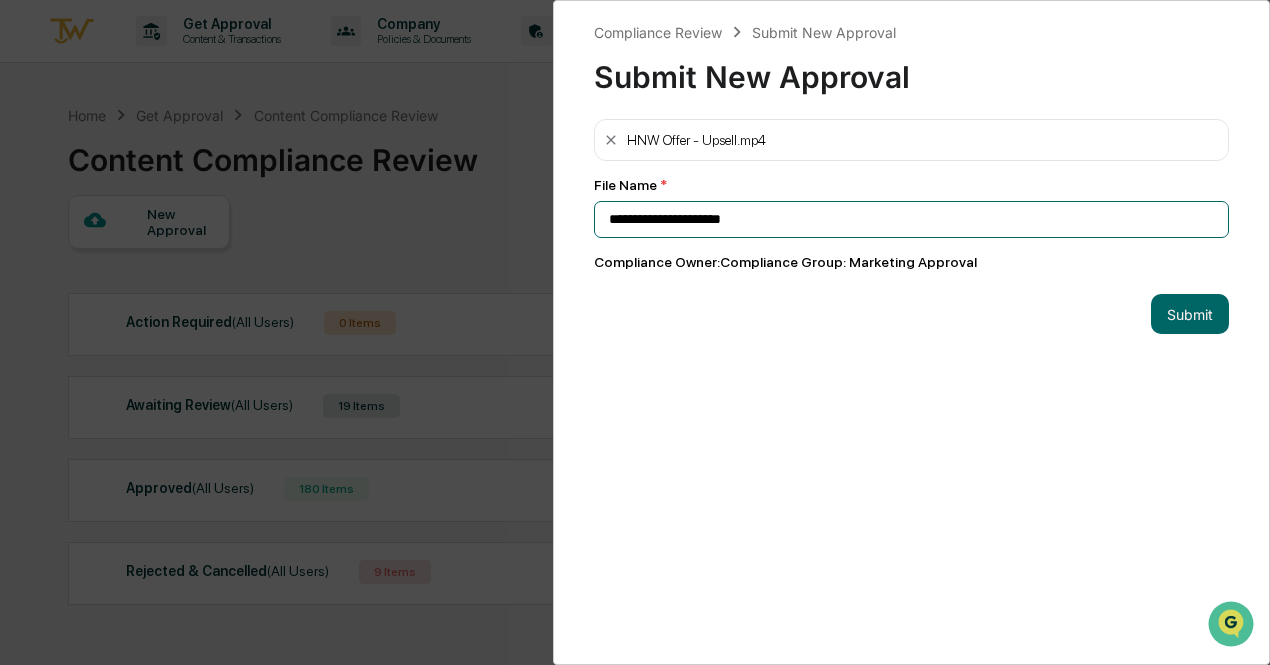 drag, startPoint x: 798, startPoint y: 216, endPoint x: 581, endPoint y: 219, distance: 217.02074 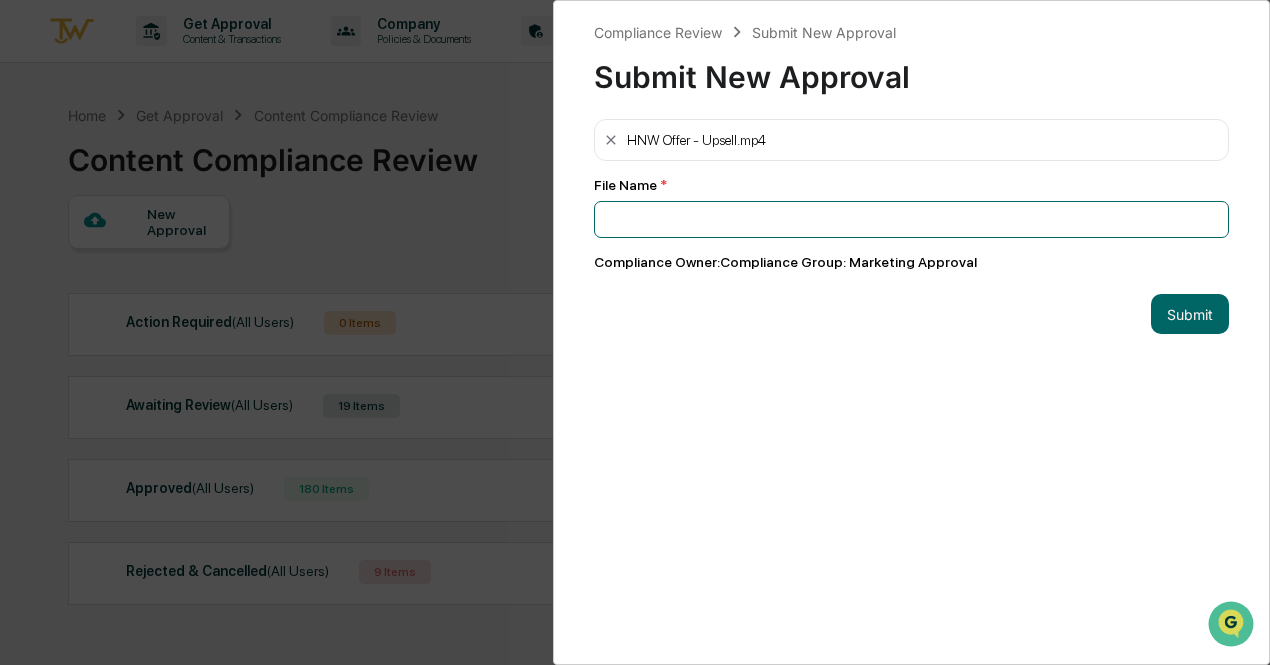 paste on "**********" 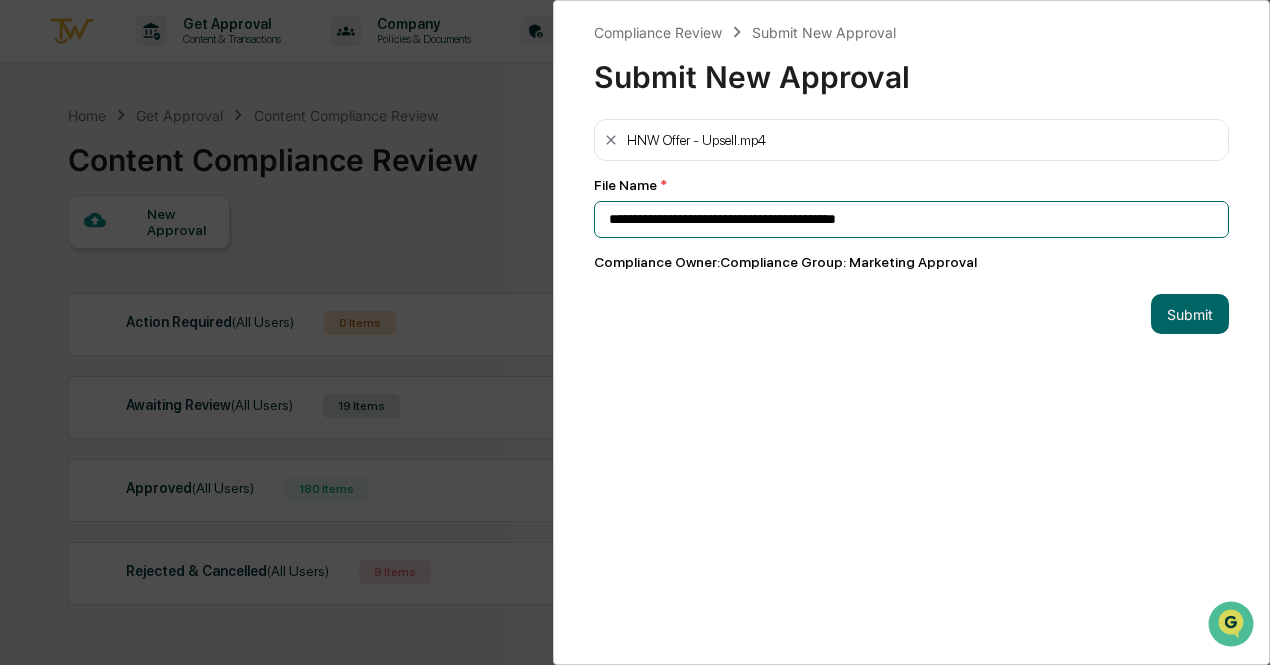 drag, startPoint x: 871, startPoint y: 221, endPoint x: 854, endPoint y: 220, distance: 17.029387 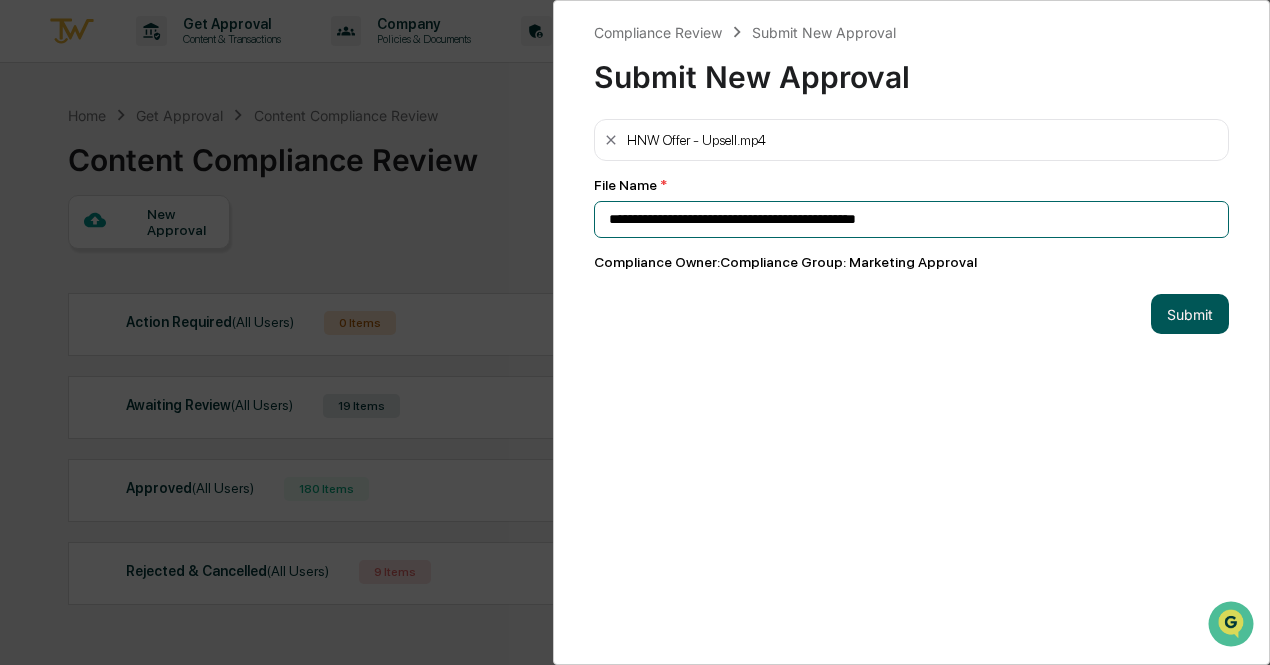 type on "**********" 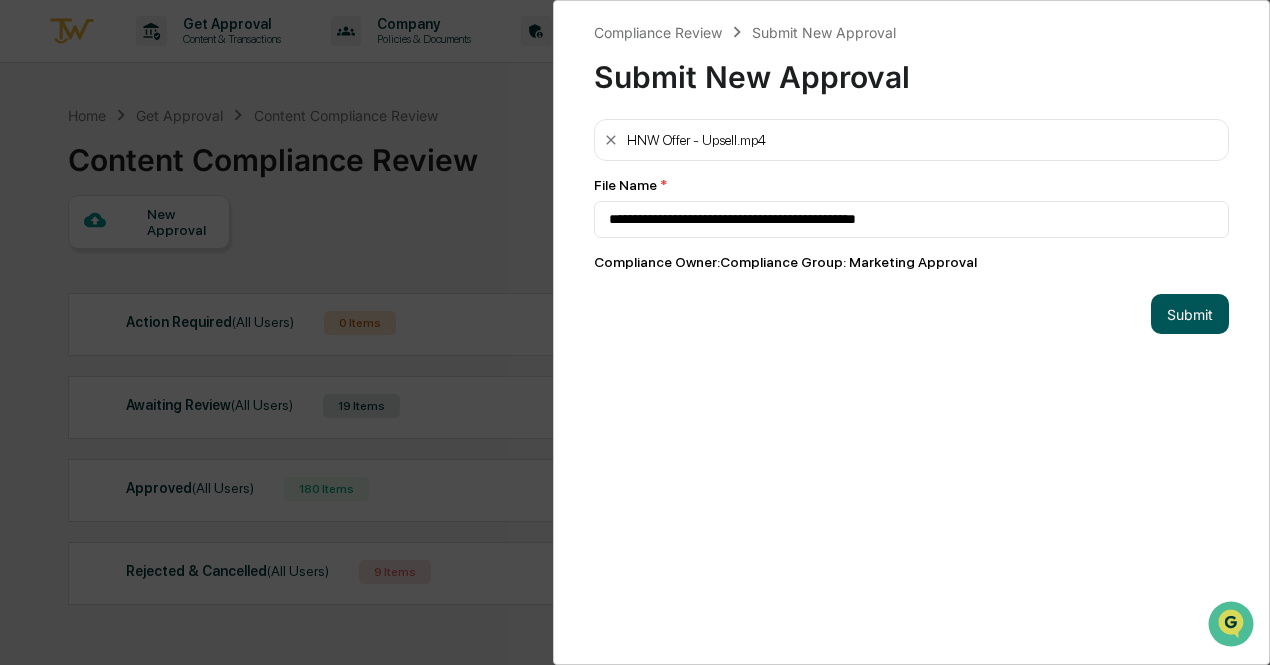 click on "Submit" at bounding box center (1190, 314) 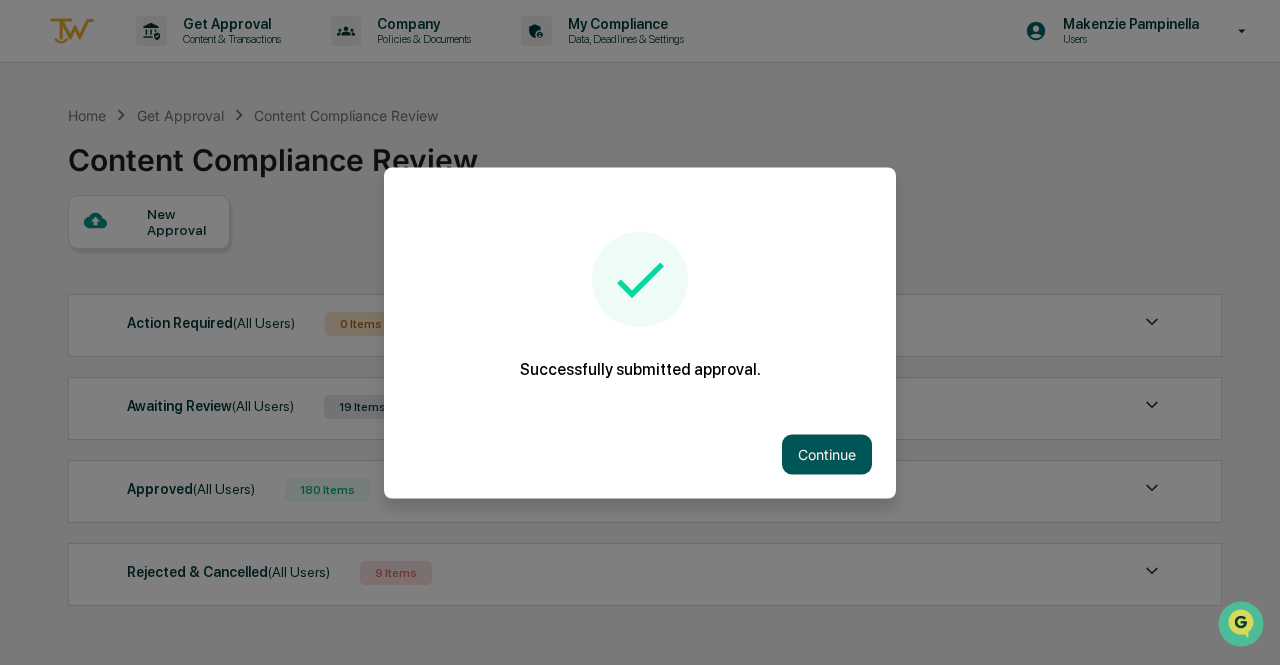 click on "Continue" at bounding box center [827, 454] 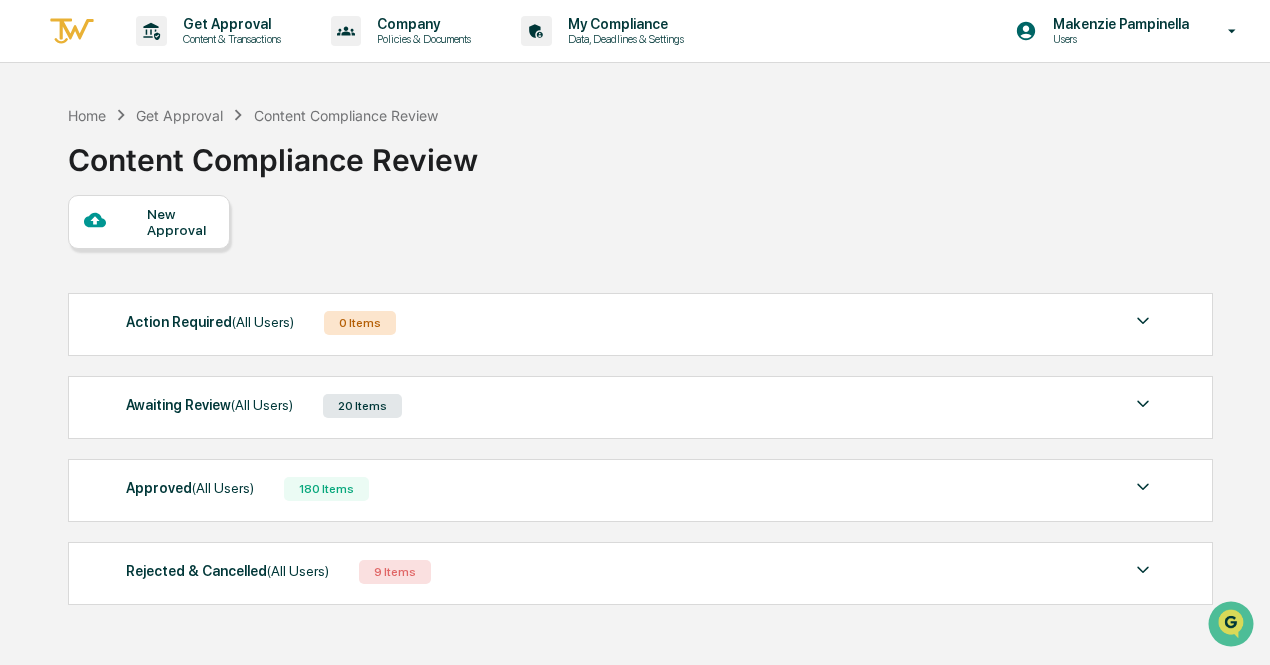 click at bounding box center (115, 221) 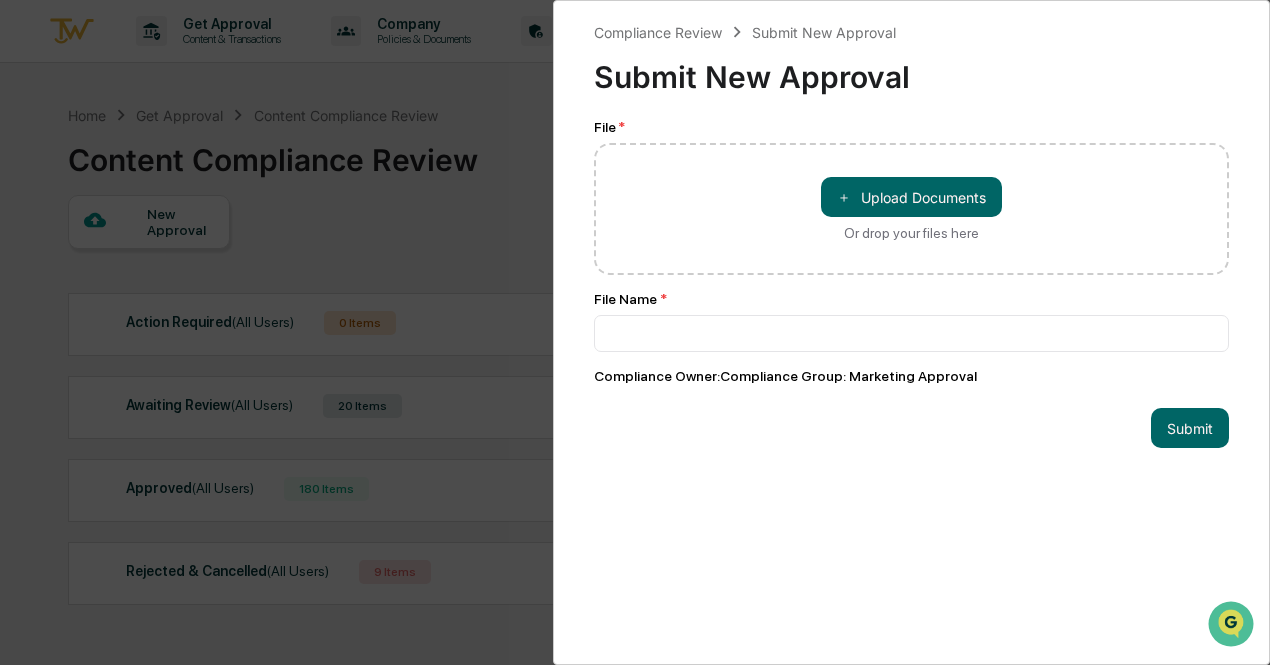 click on "＋ Upload Documents Or drop your files here" at bounding box center (911, 209) 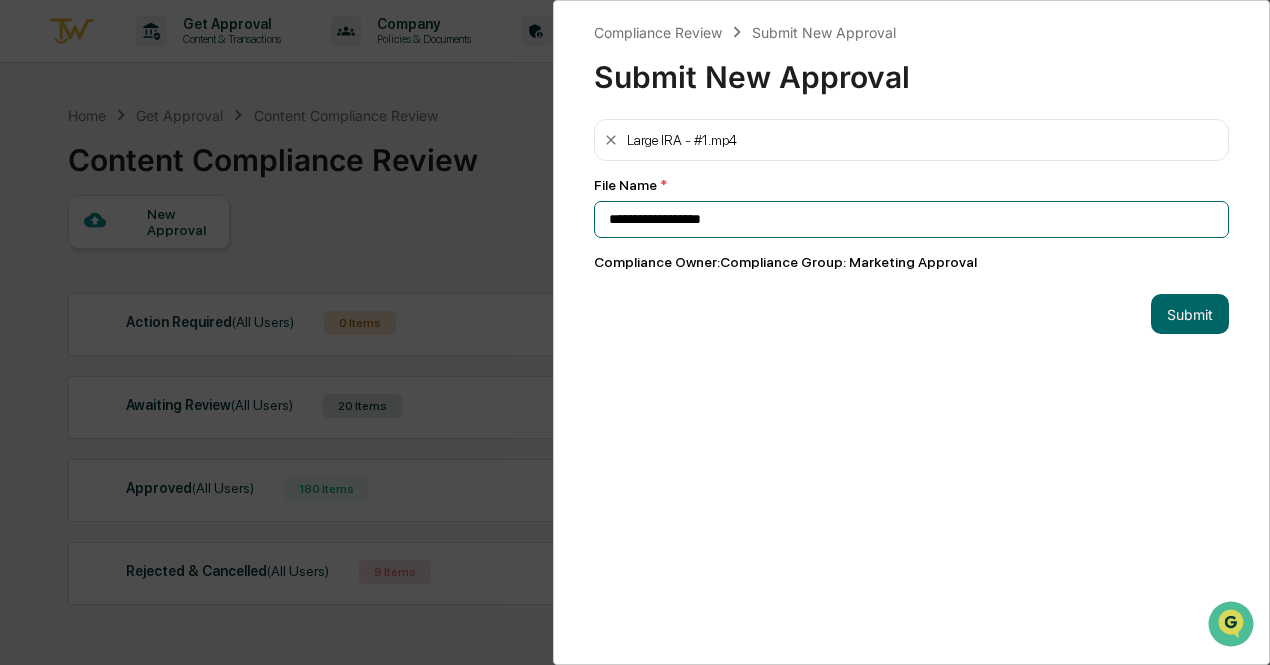 drag, startPoint x: 762, startPoint y: 223, endPoint x: 537, endPoint y: 224, distance: 225.00223 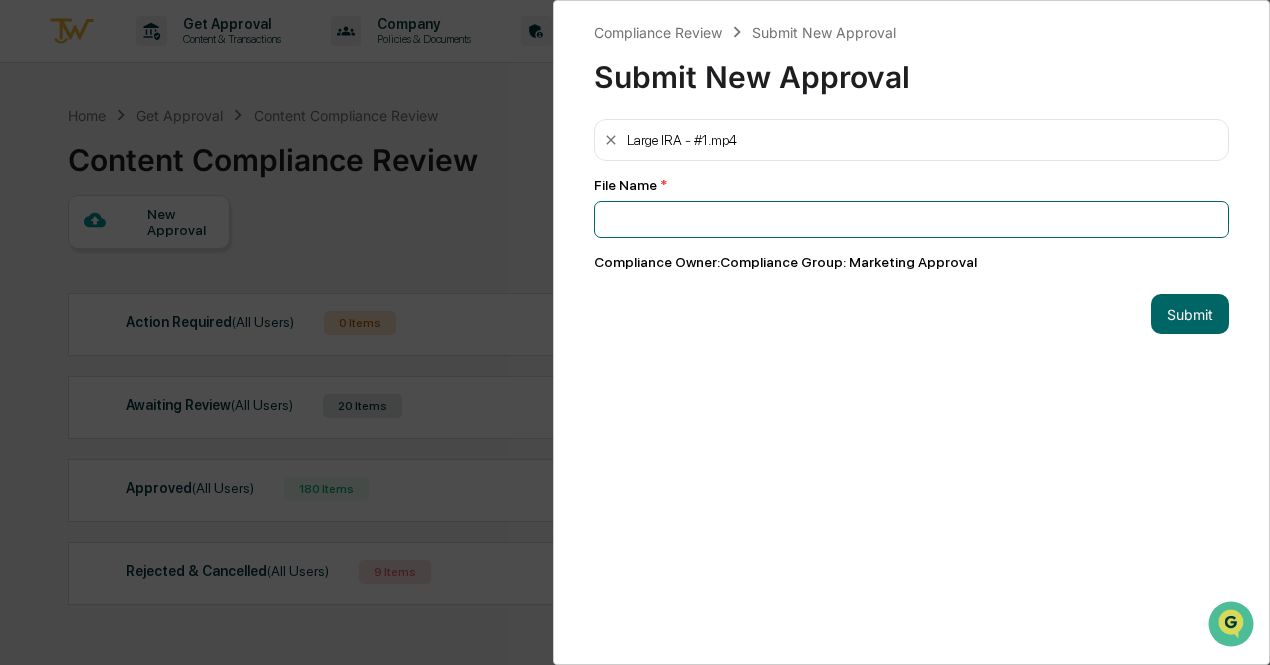 paste on "**********" 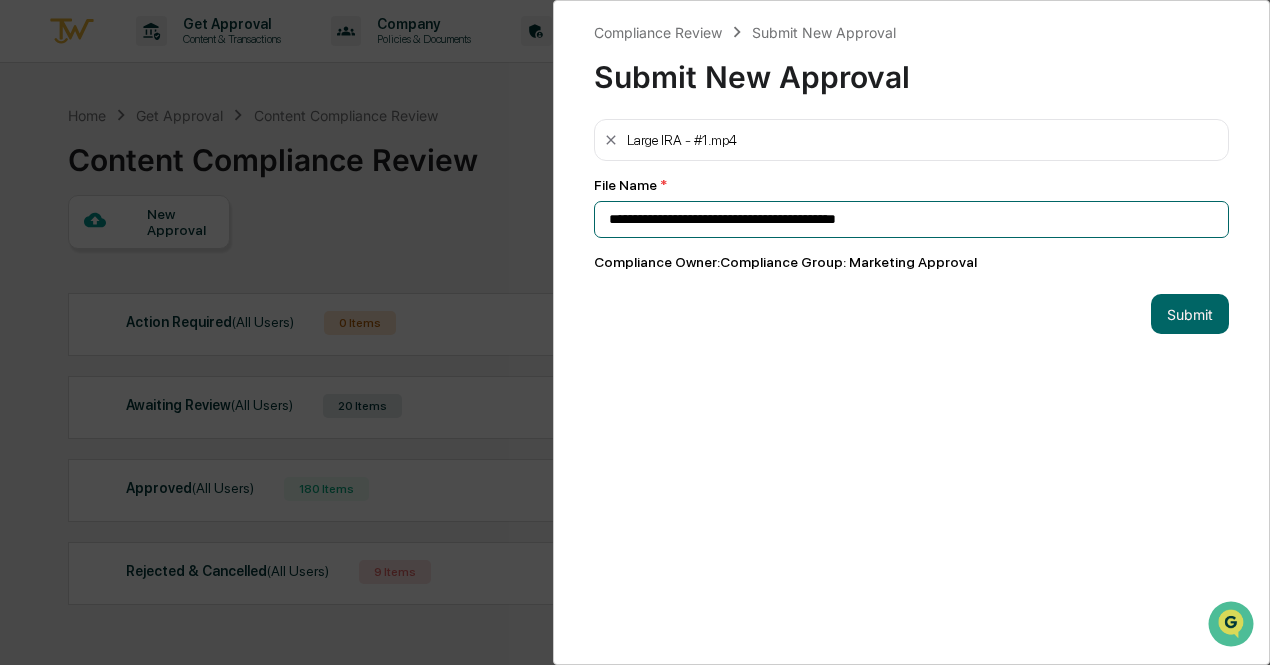 drag, startPoint x: 869, startPoint y: 215, endPoint x: 786, endPoint y: 214, distance: 83.00603 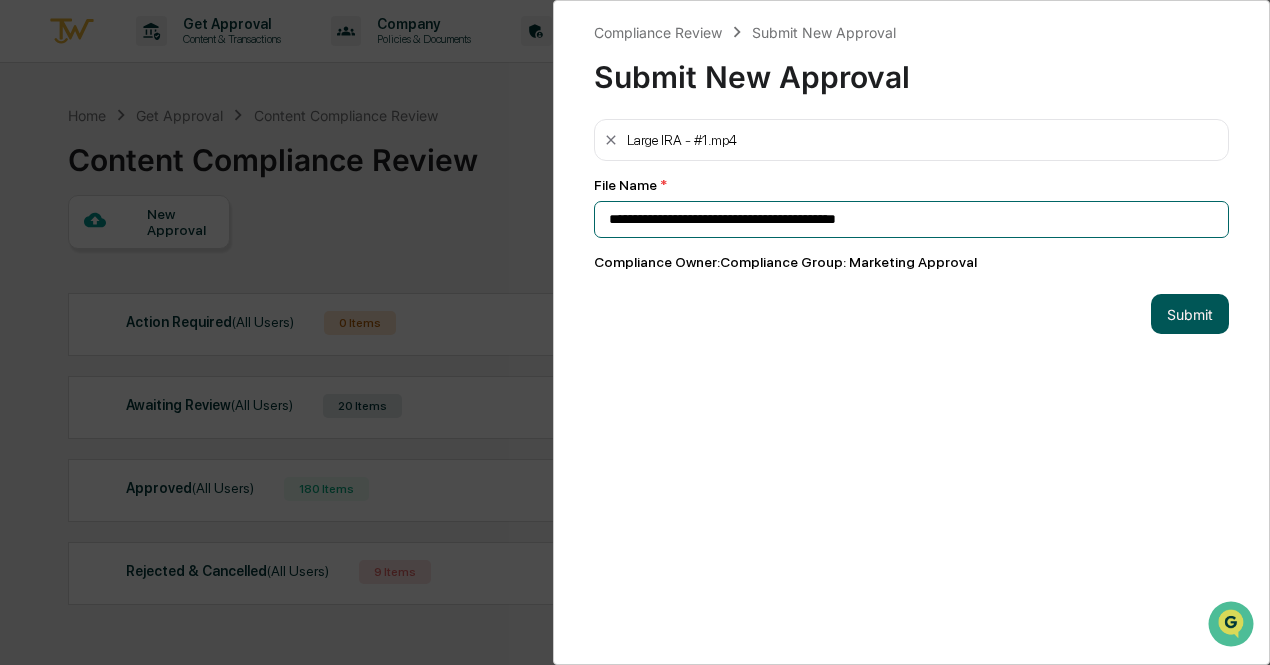 type on "**********" 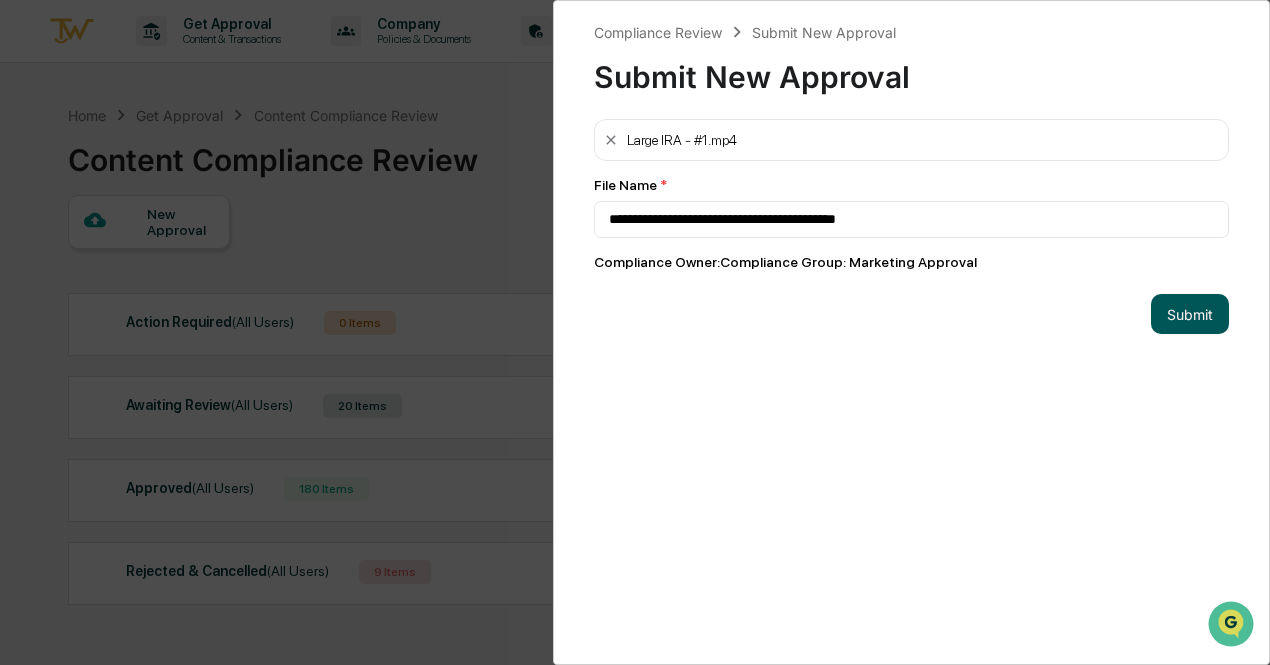 click on "Submit" at bounding box center [1190, 314] 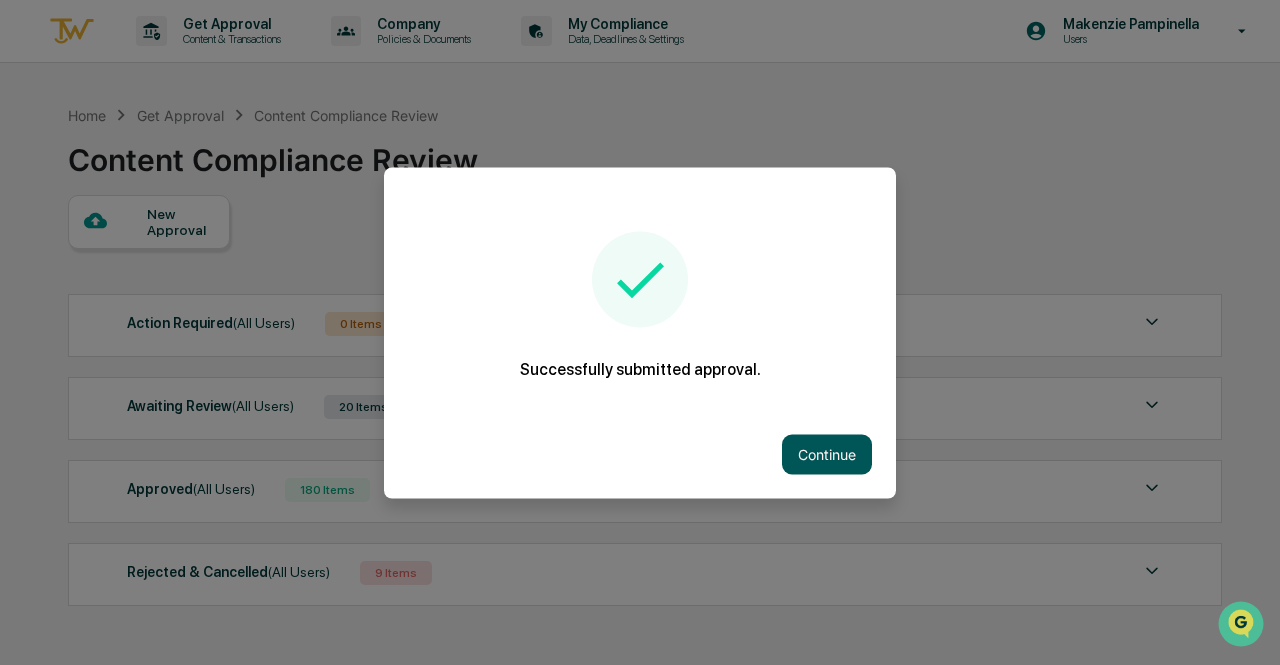 click on "Continue" at bounding box center [827, 454] 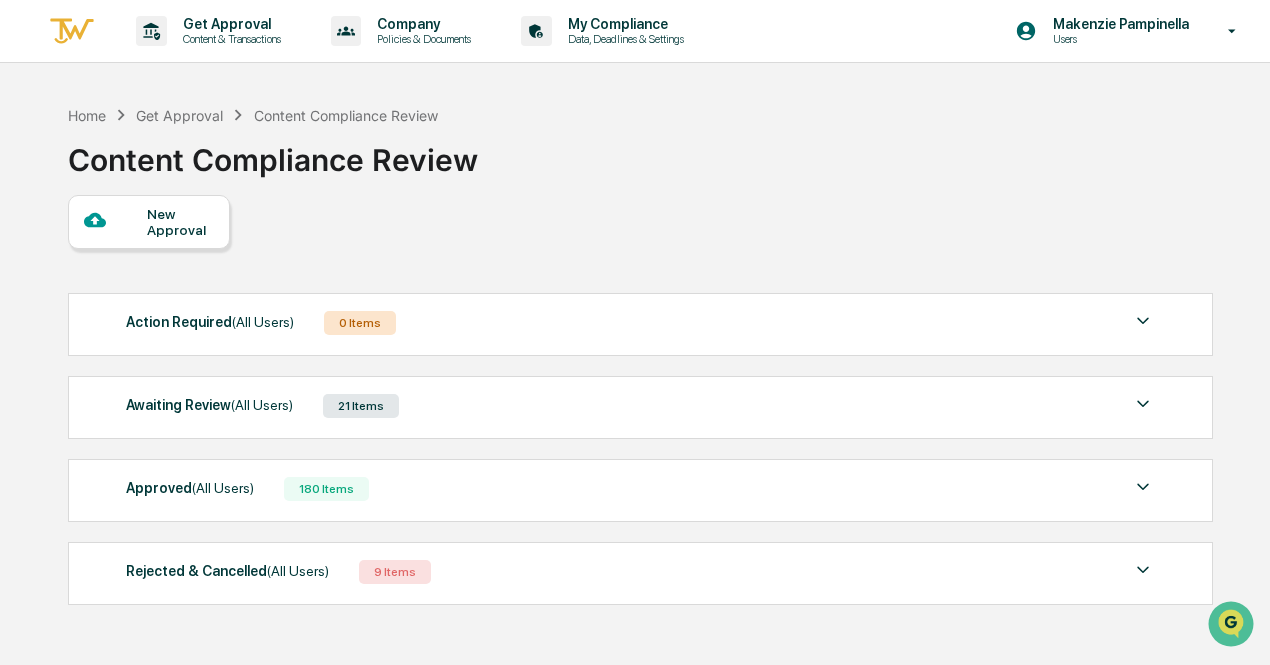 click on "New Approval" at bounding box center [180, 222] 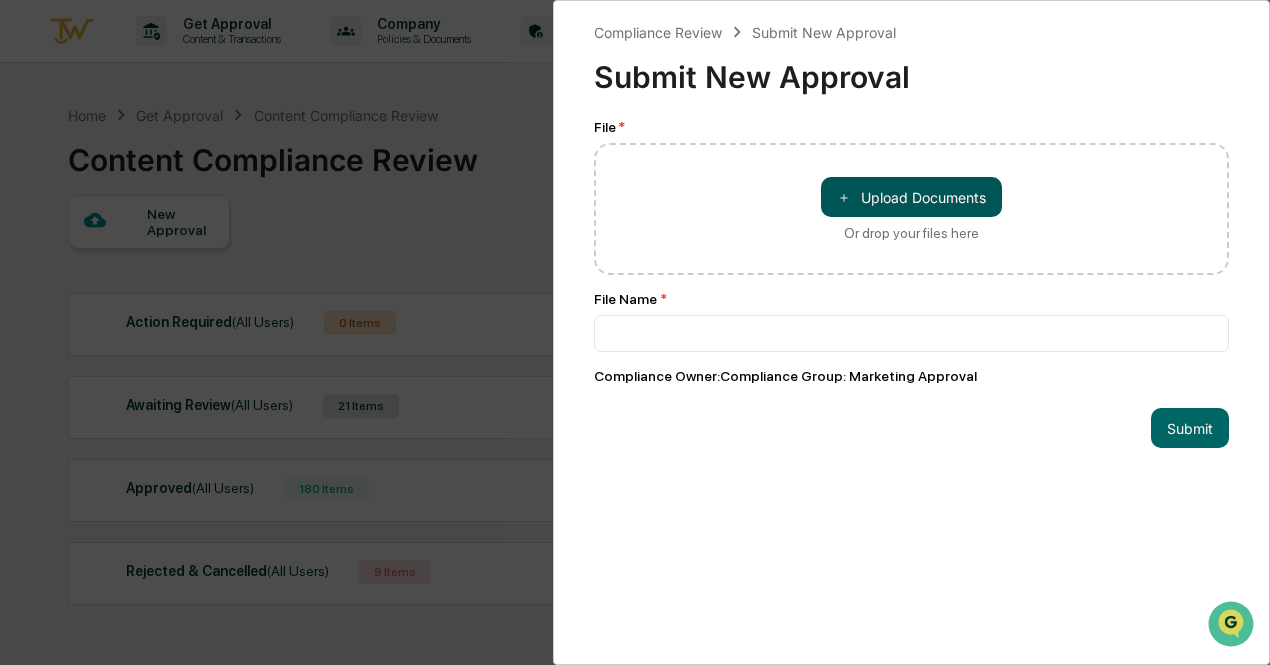 click on "＋ Upload Documents" at bounding box center (911, 197) 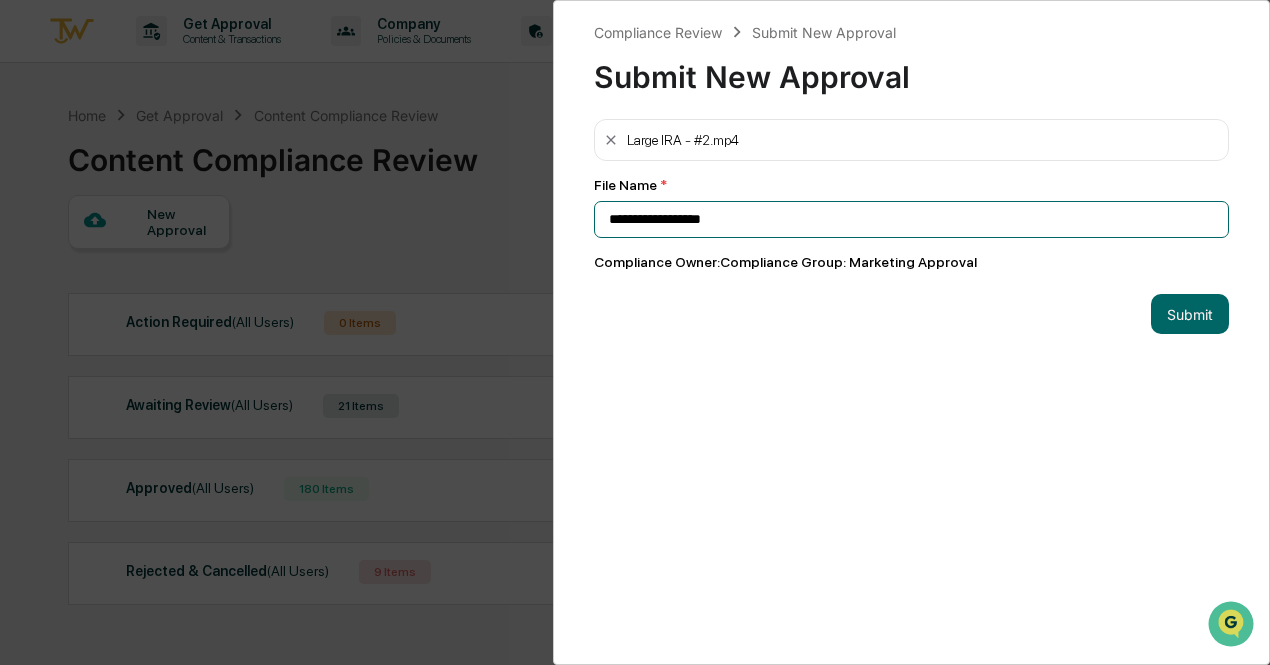 drag, startPoint x: 746, startPoint y: 229, endPoint x: 570, endPoint y: 222, distance: 176.13914 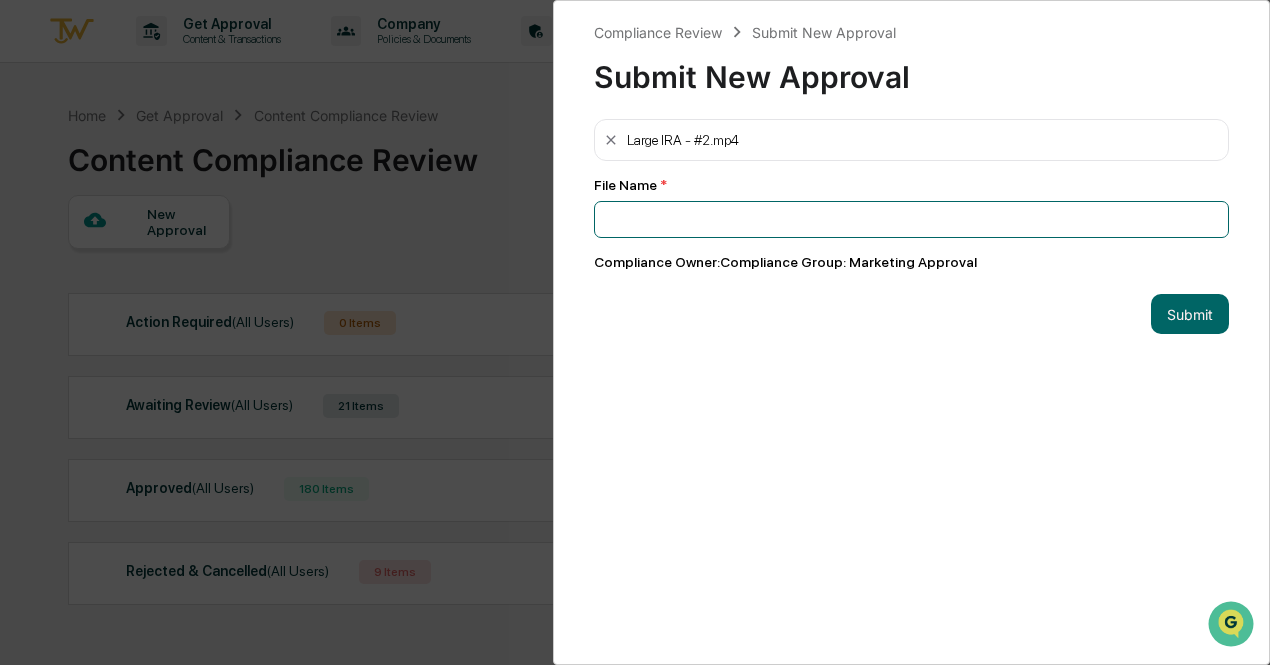 paste on "**********" 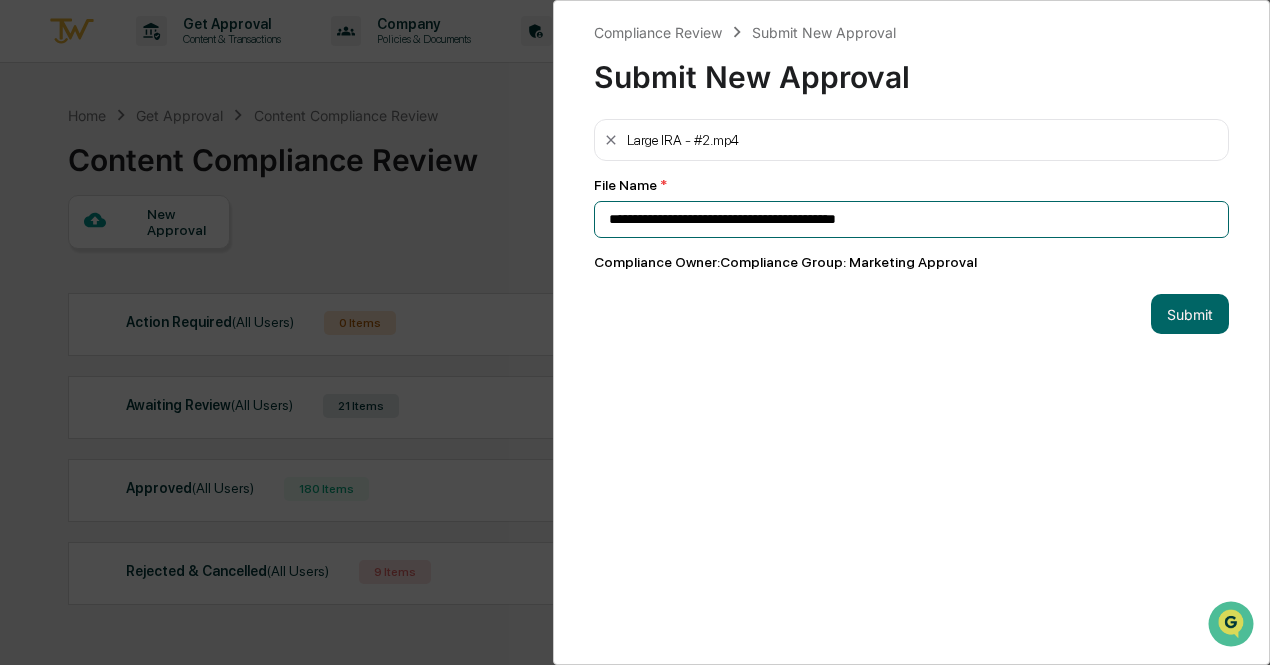 drag, startPoint x: 873, startPoint y: 208, endPoint x: 785, endPoint y: 221, distance: 88.95505 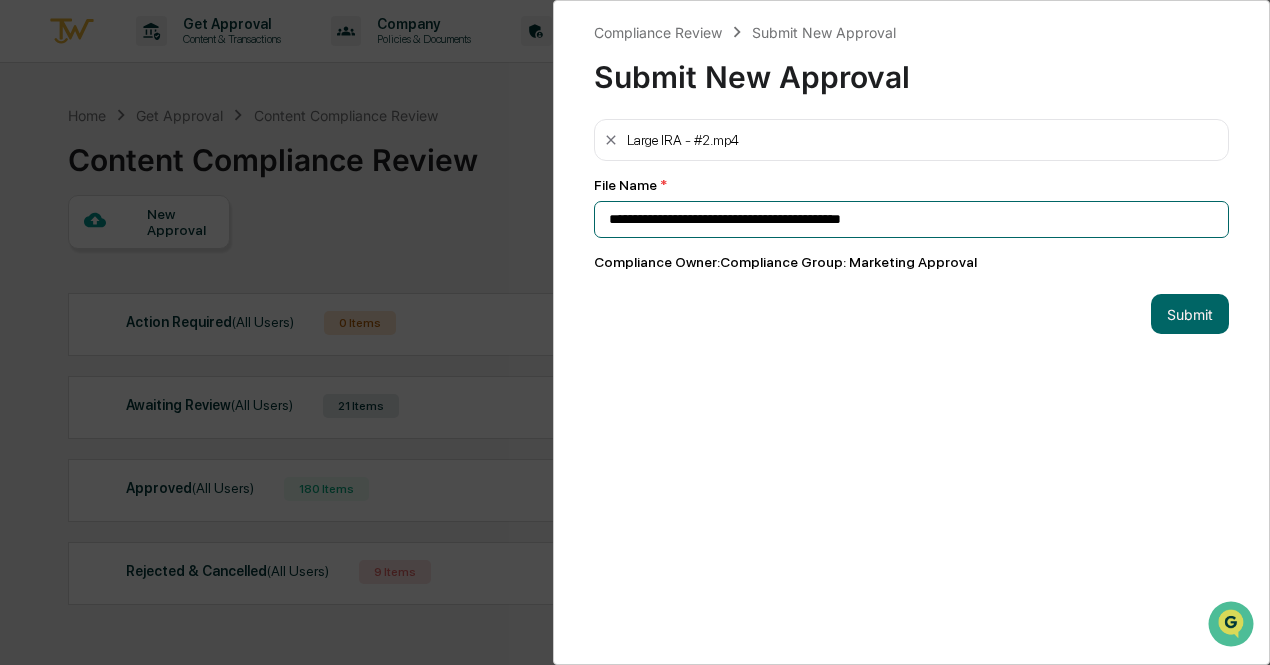 drag, startPoint x: 942, startPoint y: 221, endPoint x: 547, endPoint y: 233, distance: 395.18225 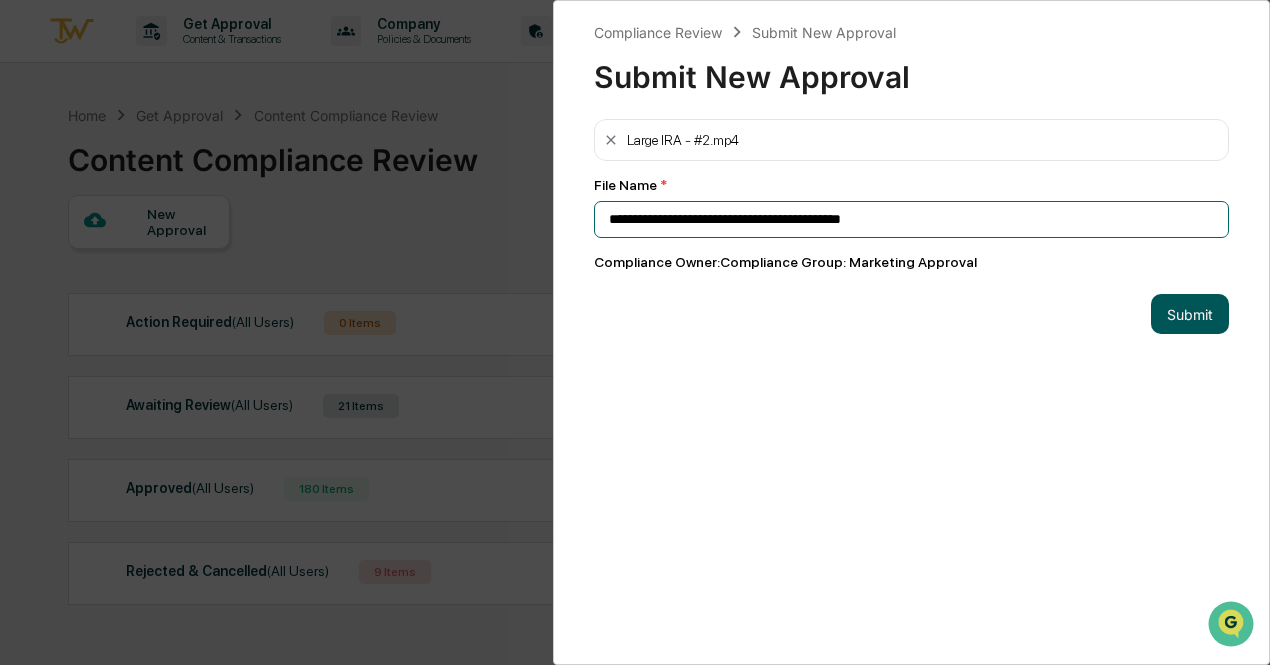 type on "**********" 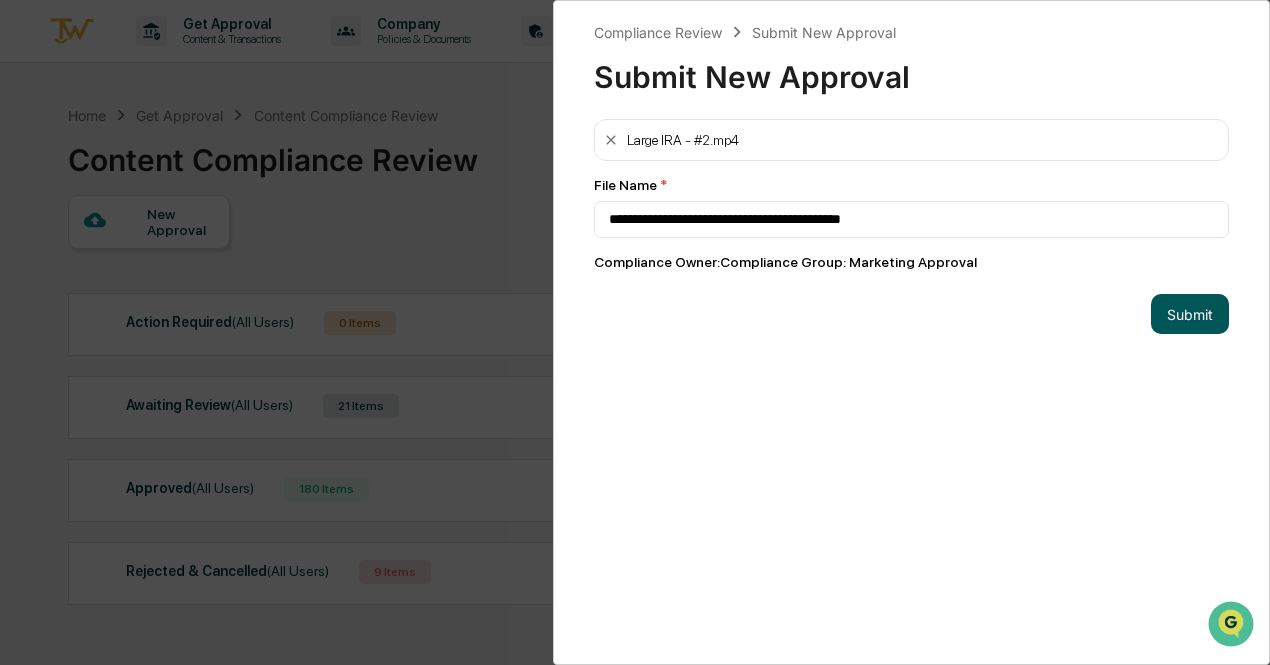 click on "Submit" at bounding box center (1190, 314) 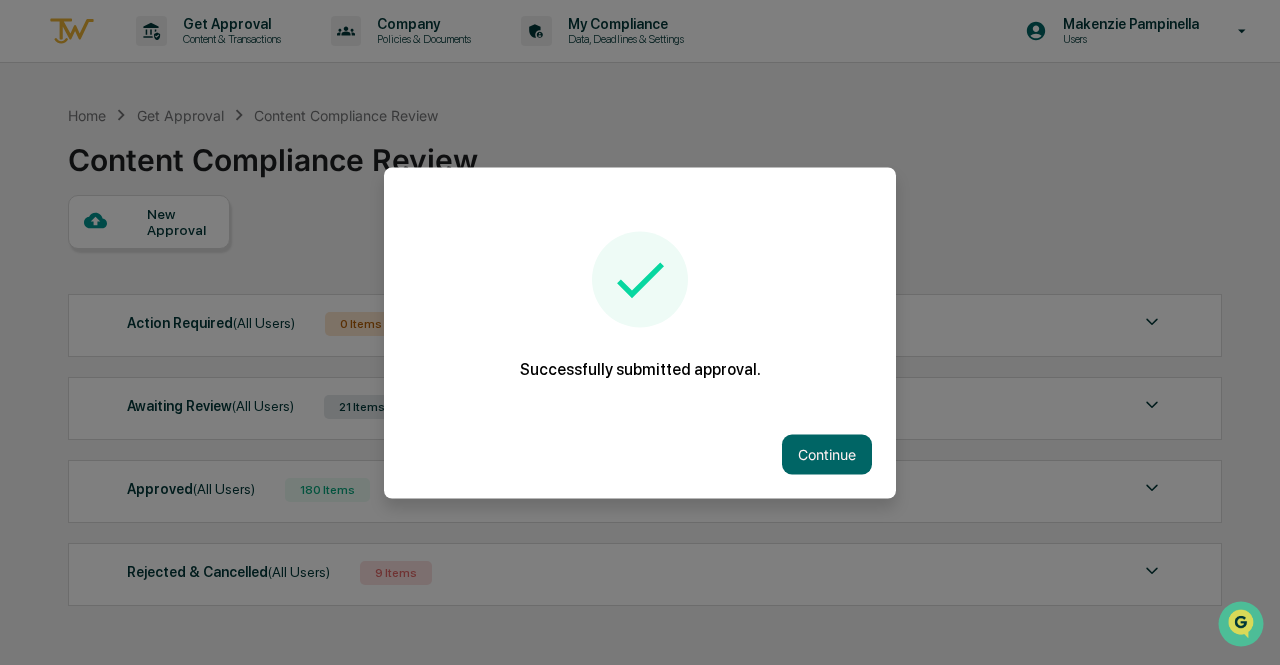 click on "Continue" at bounding box center (640, 454) 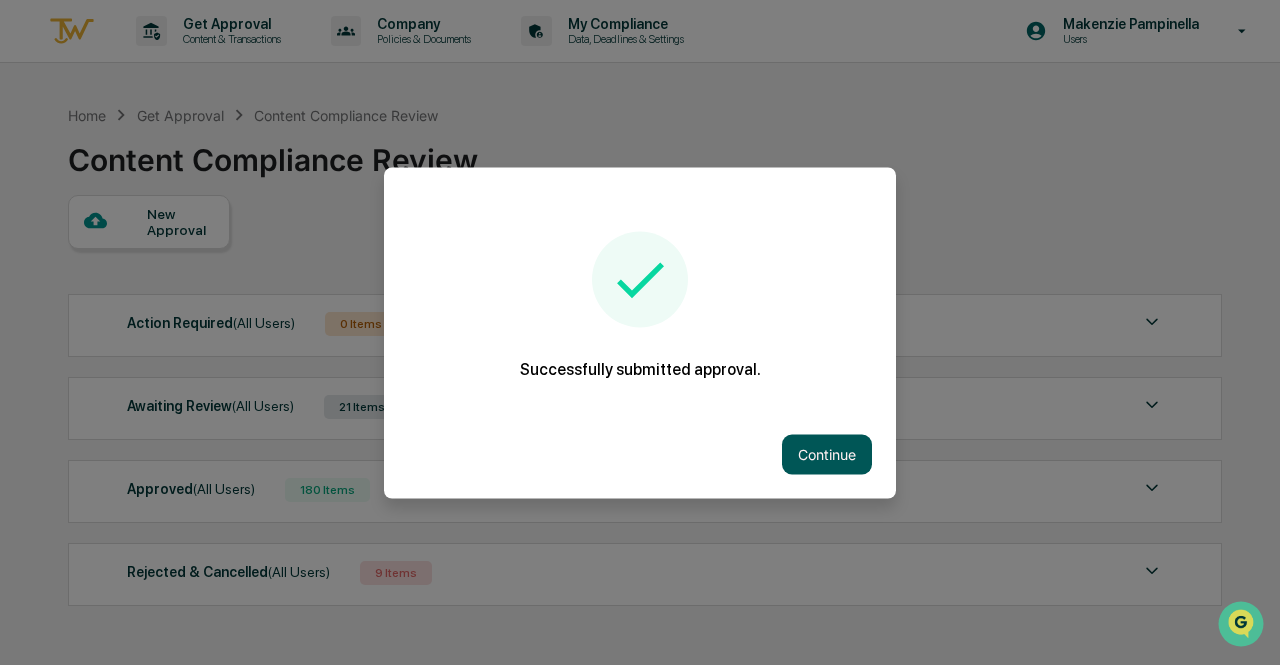 click on "Continue" at bounding box center [827, 454] 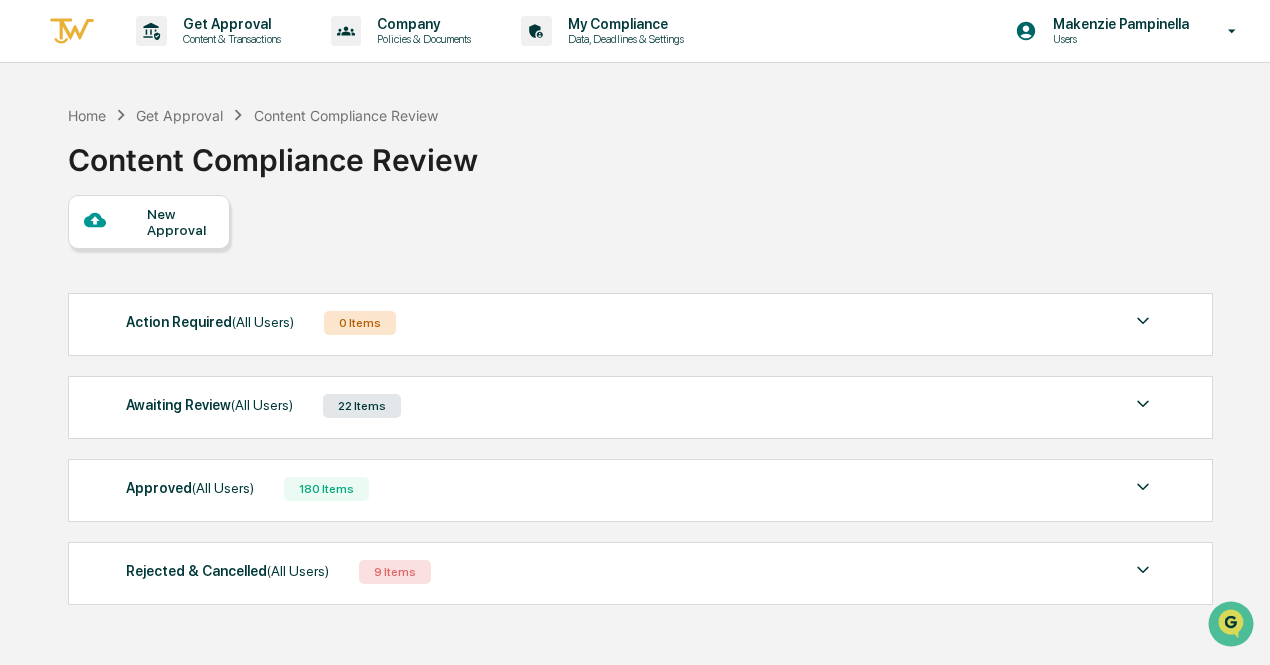 click on "Awaiting Review  (All Users) 22 Items   File Name Review Id Created Date Requested By Compliance Owner video.AE 2025 Video Shoot Large IRA #2 .072025 e9edcc6e-ffa1-4a54-9f37-567bfe5c4509 2025-08-04 [FIRST] [LAST] Marketing Approval View video.AE 2025 Video Shoot Large IRA #1.072025 9f384281-f803-498a-9103-319c09a6c473 2025-08-04 [FIRST] [LAST] Marketing Approval View video.AE 2025 Video Shoot HNW Offer-Upsell.072025 d284c2e5-2b04-4c46-adde-cac5cd7a35cb 2025-08-04 [FIRST] [LAST] Marketing Approval View video.AE 2025 Video Shoot HNW Offer #6.072025 3e322c07-fa68-446f-a718-409c40289498 2025-08-04 [FIRST] [LAST] Marketing Approval View video.AE 2025 Video Shoot HNW Offer #5.072025 8826892a-089e-4f87-9c73-545f263f6f5a 2025-08-04 [FIRST] [LAST] Marketing Approval View Show 5 Page  1  of  5   |<   <   >   >|" at bounding box center (640, 407) 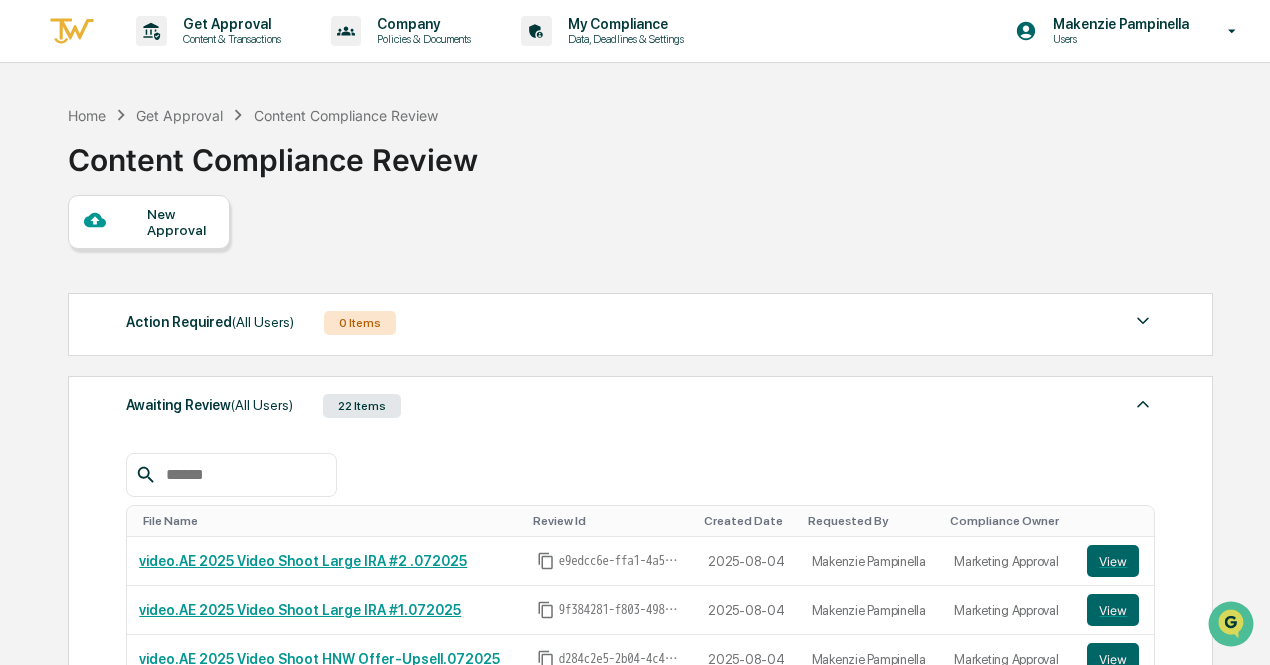click on "New Approval" at bounding box center [180, 222] 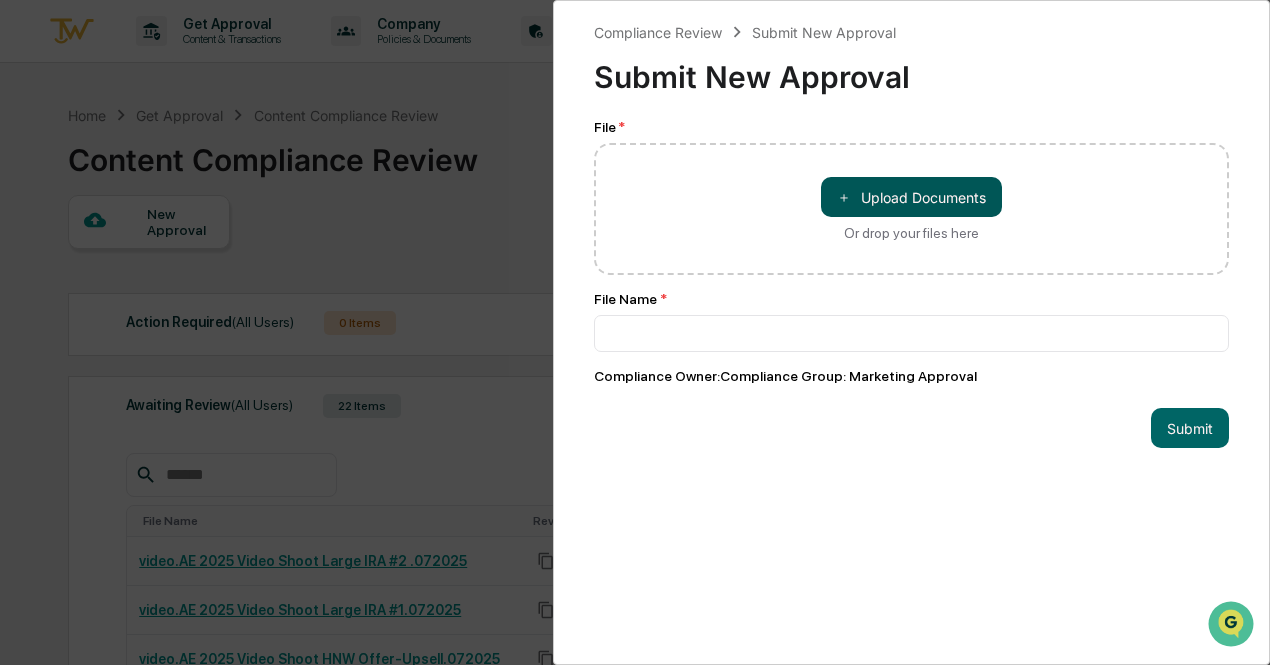 click on "＋ Upload Documents" at bounding box center (911, 197) 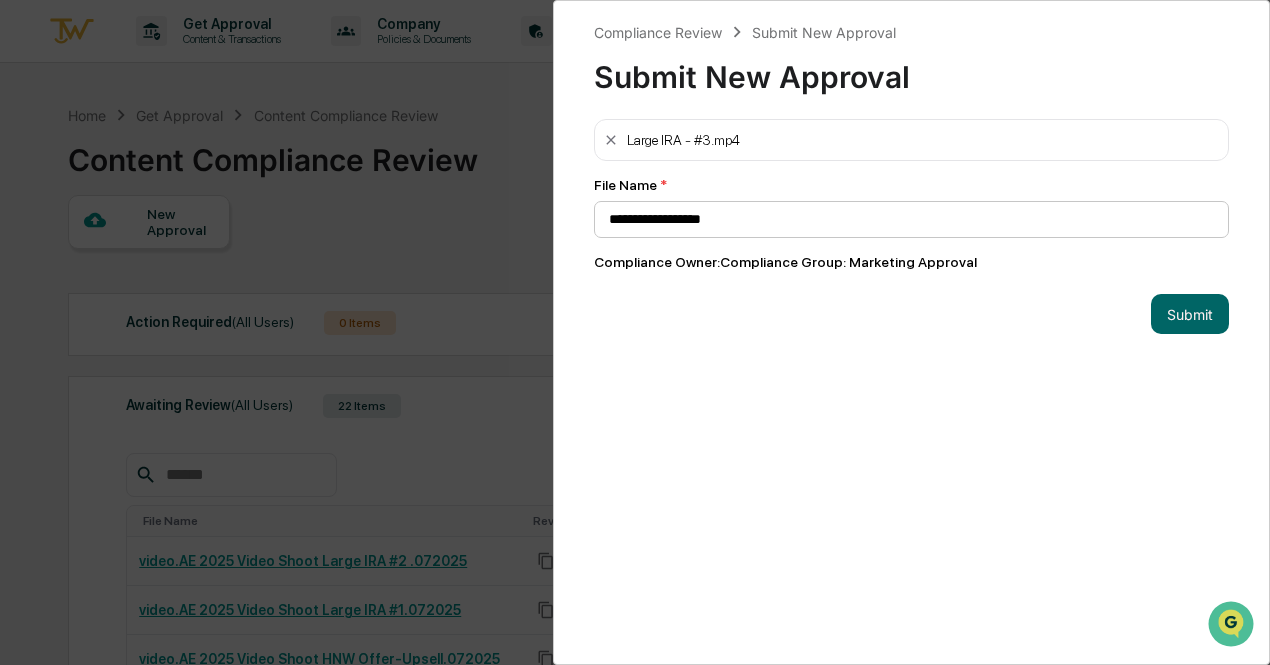 drag, startPoint x: 905, startPoint y: 243, endPoint x: 600, endPoint y: 222, distance: 305.7221 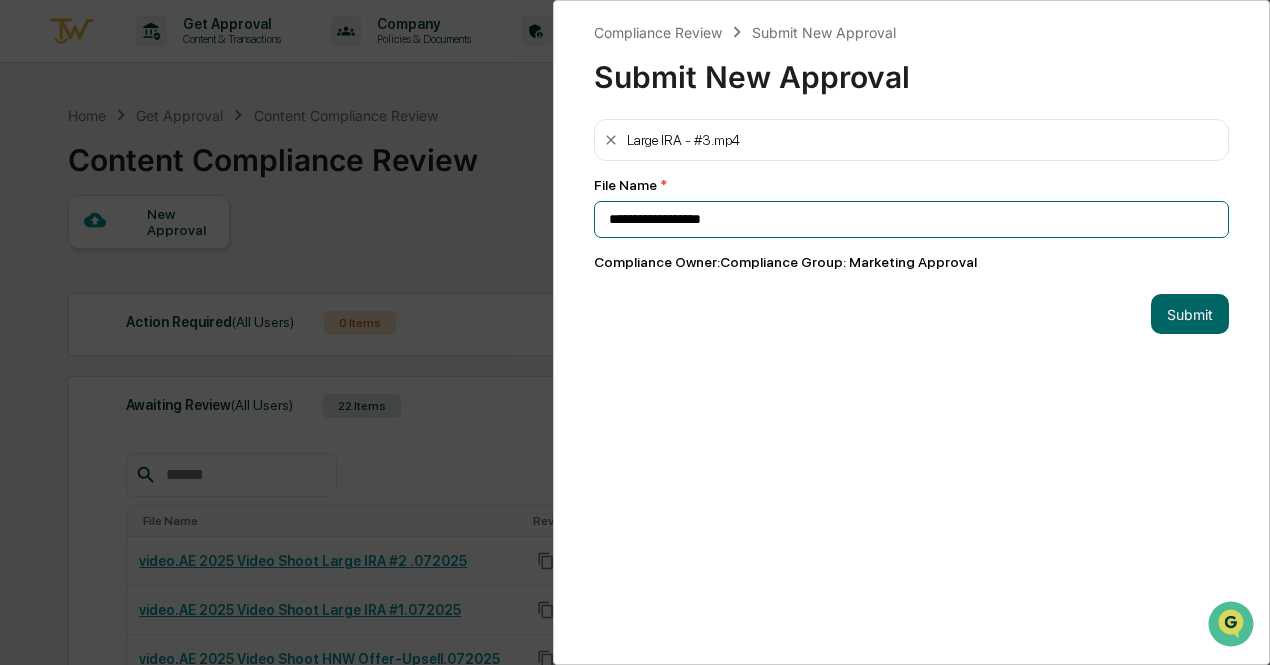 drag, startPoint x: 770, startPoint y: 212, endPoint x: 565, endPoint y: 213, distance: 205.00244 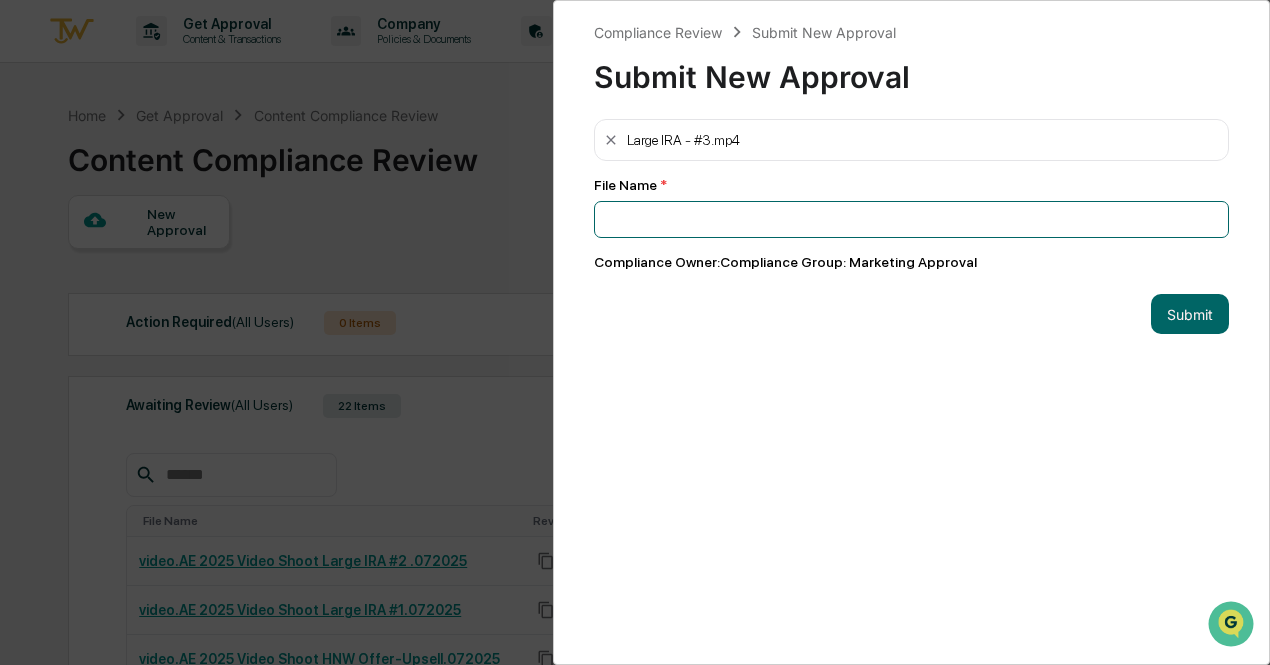 paste on "**********" 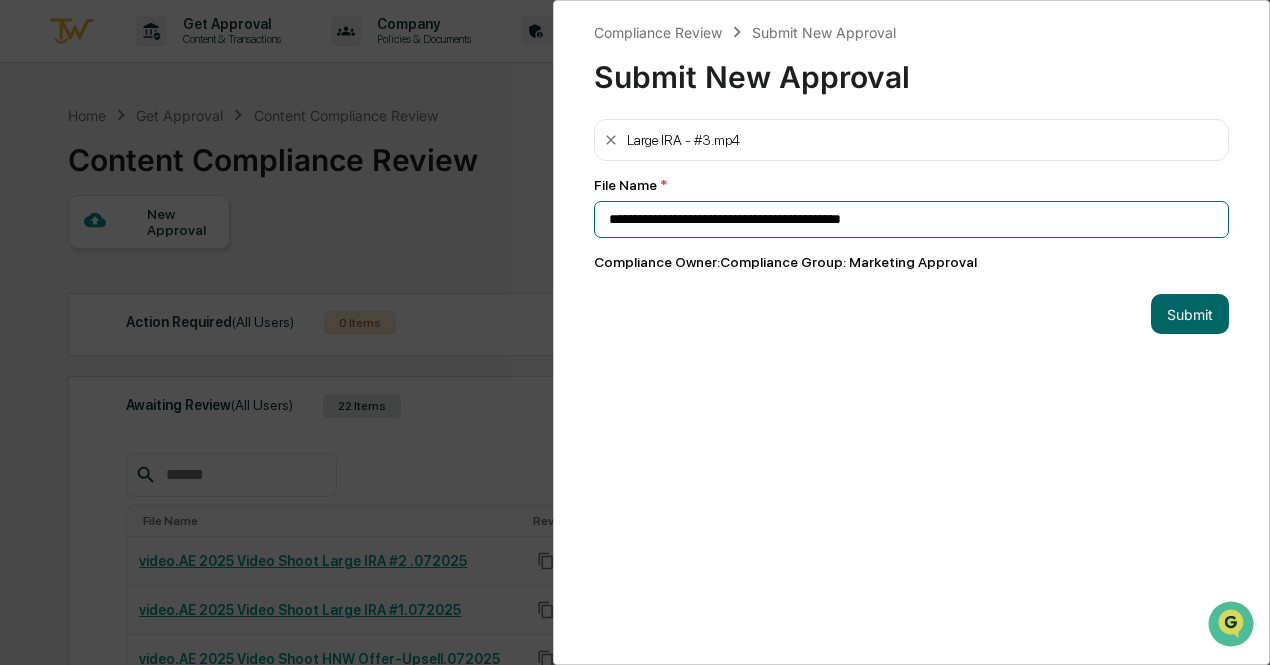 click on "**********" at bounding box center (911, 219) 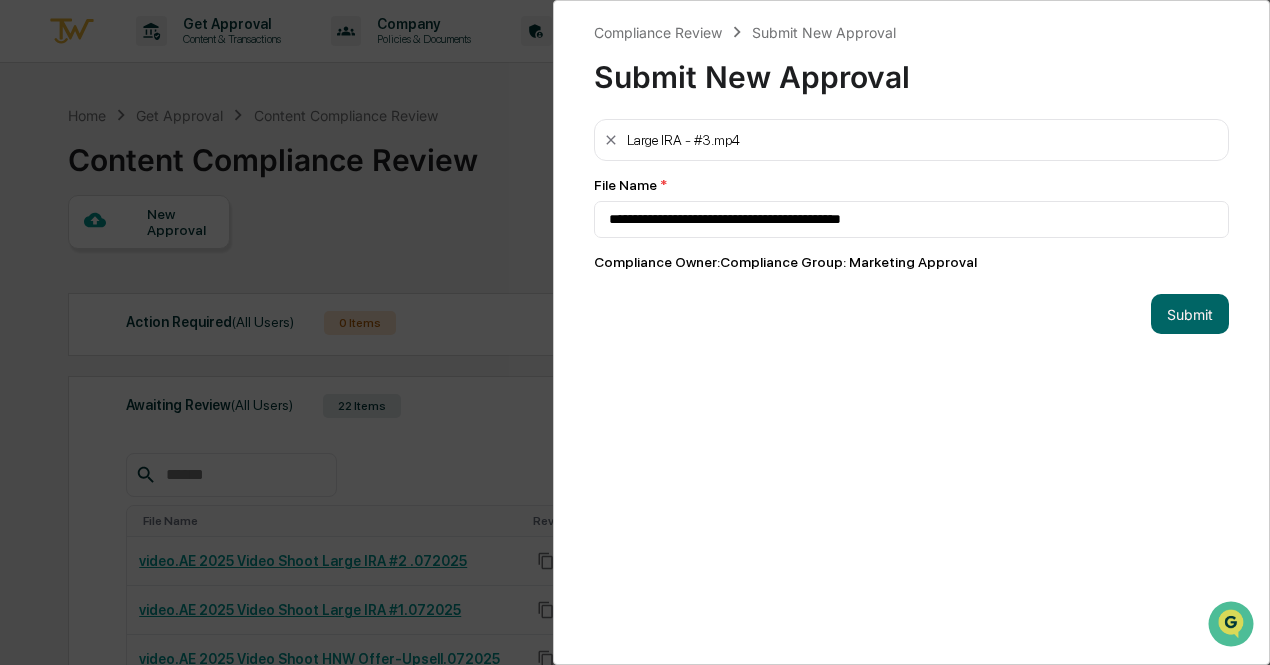 click on "**********" at bounding box center [911, 332] 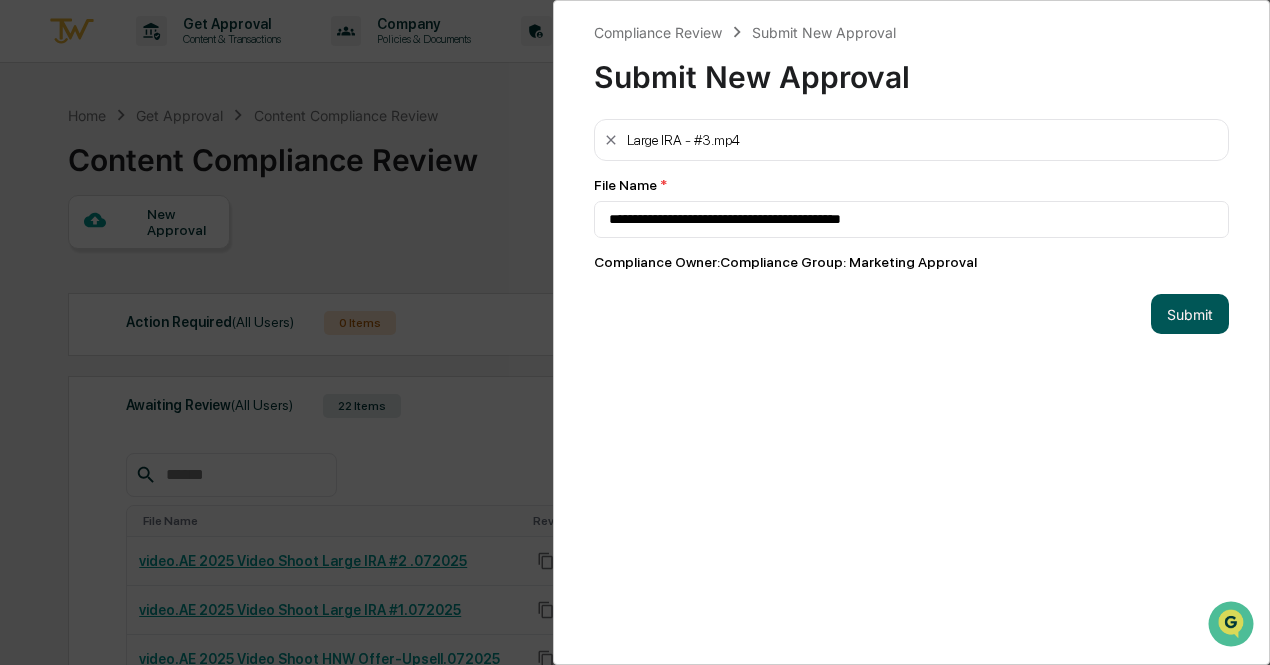 click on "Submit" at bounding box center [1190, 314] 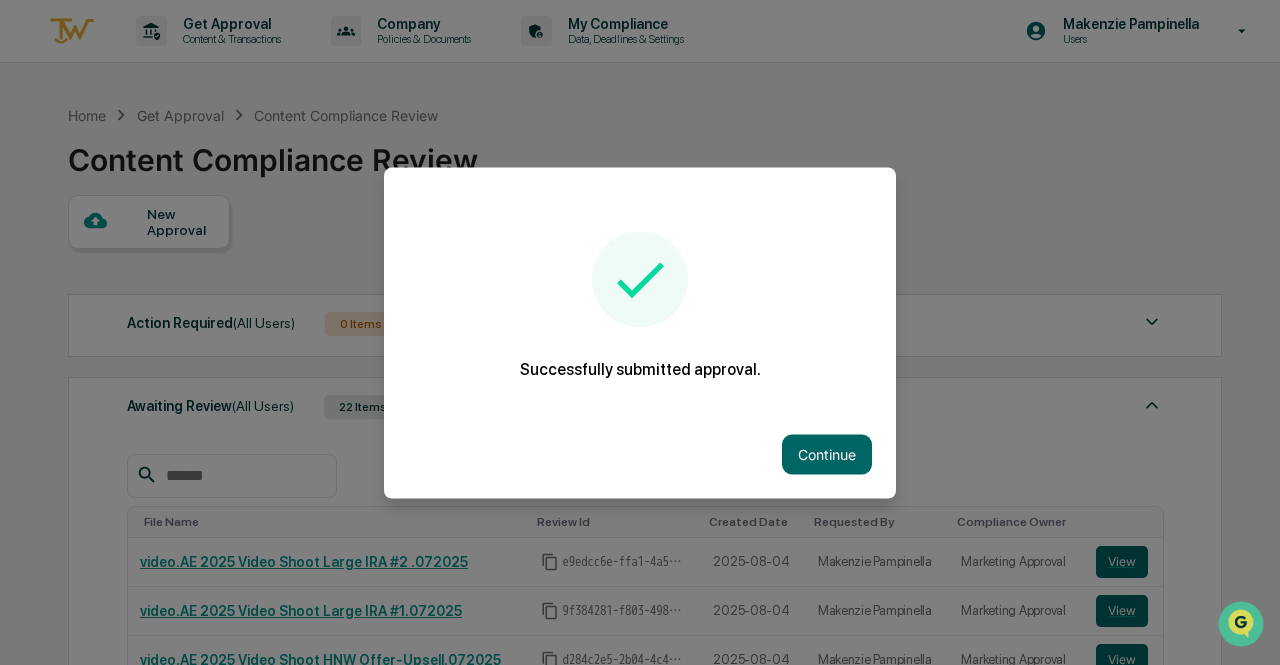 click on "Continue" at bounding box center (640, 454) 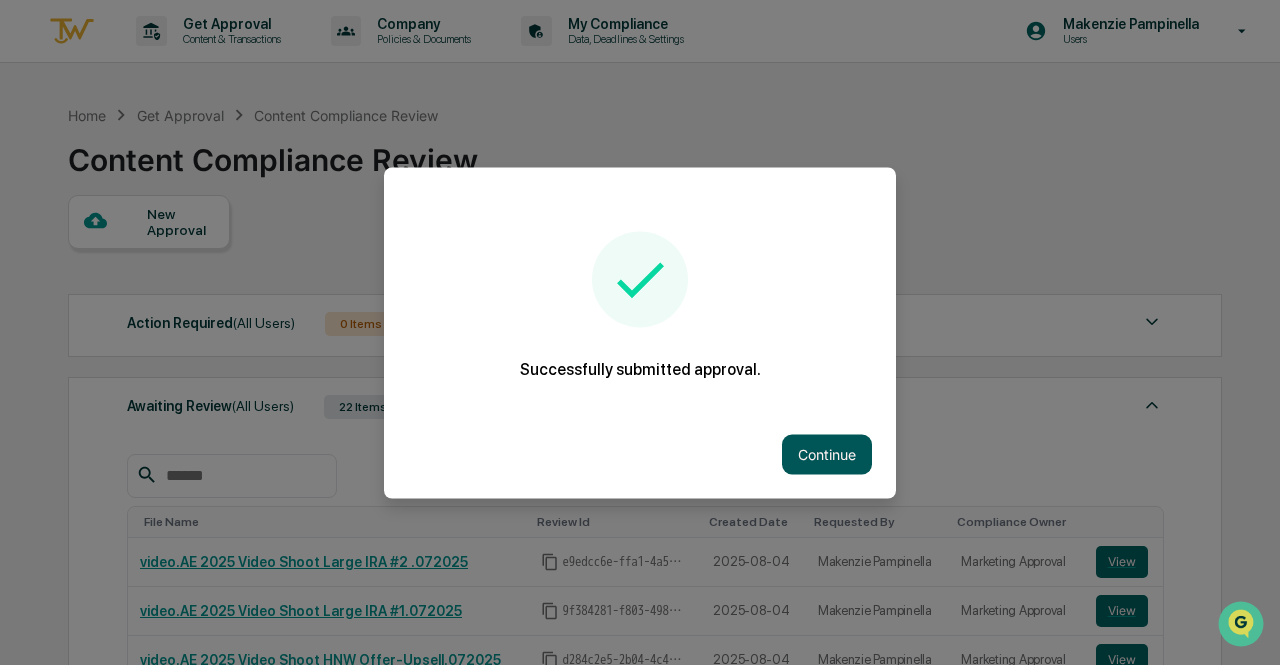 click on "Continue" at bounding box center (827, 454) 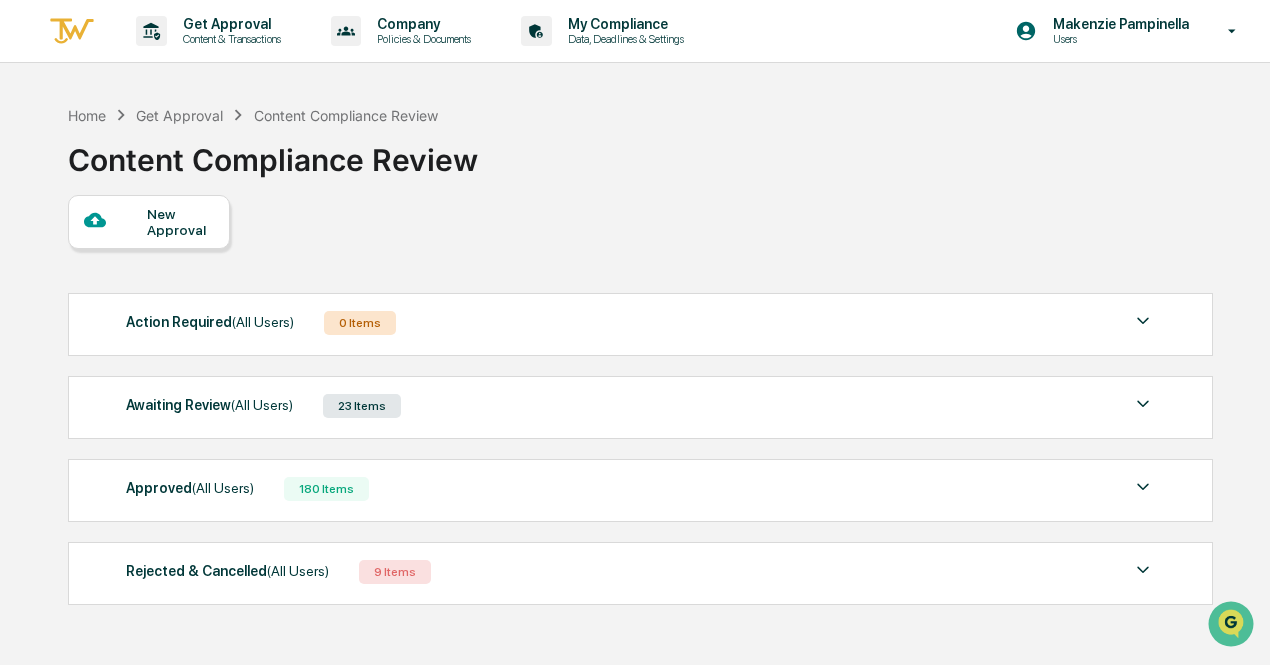 click on "New Approval" at bounding box center (180, 222) 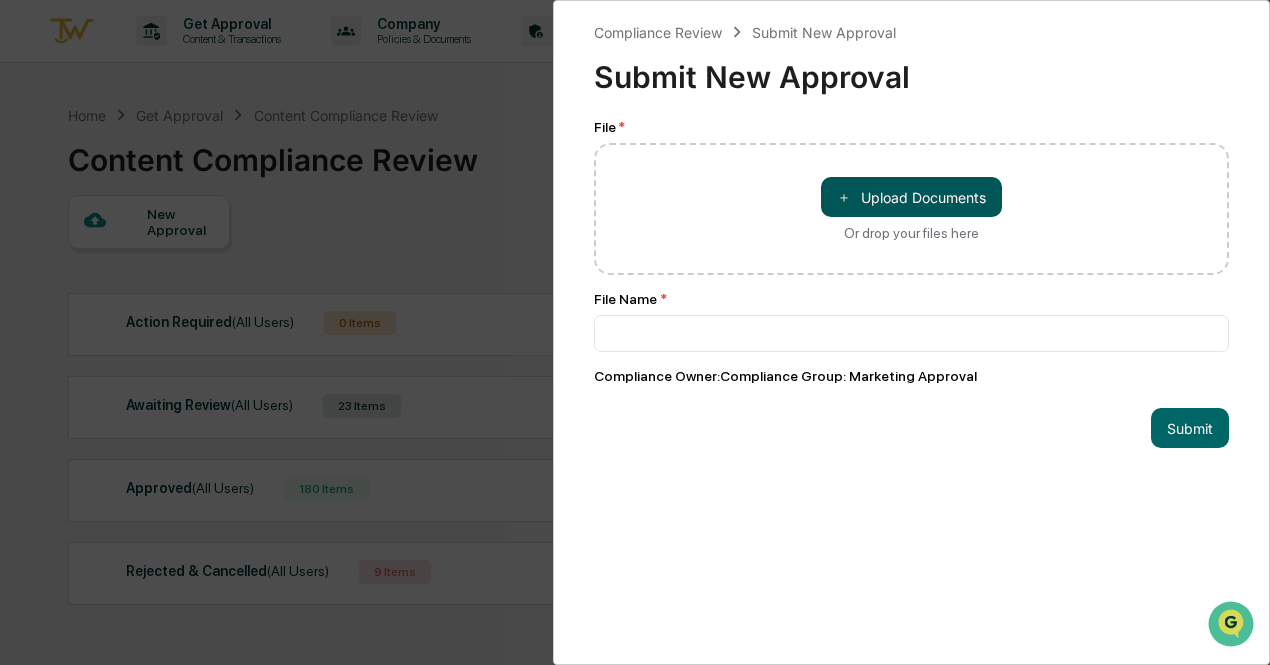 click on "＋ Upload Documents" at bounding box center [911, 197] 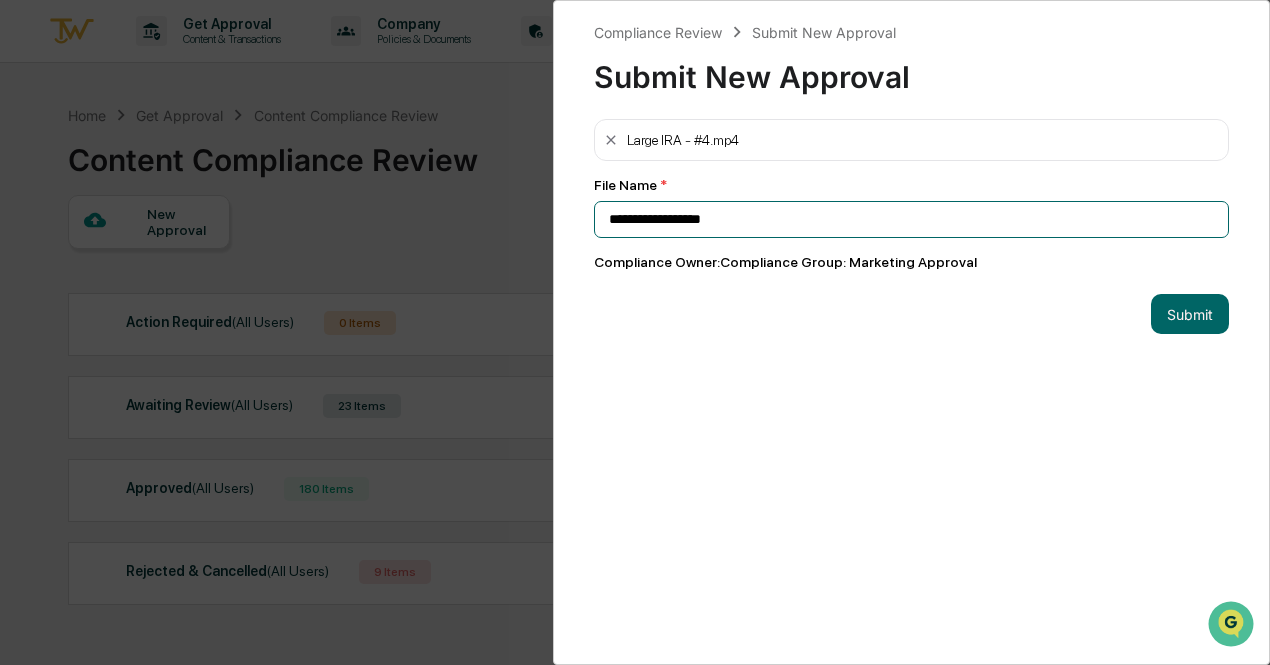 drag, startPoint x: 751, startPoint y: 217, endPoint x: 614, endPoint y: 217, distance: 137 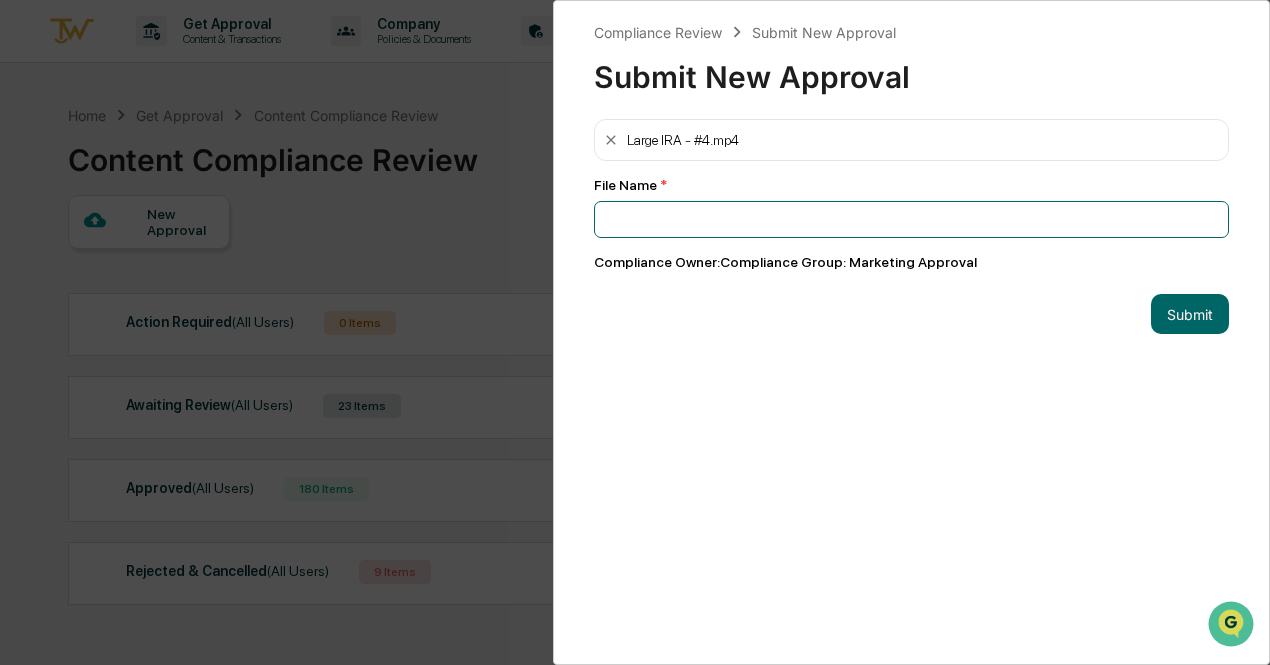 paste on "**********" 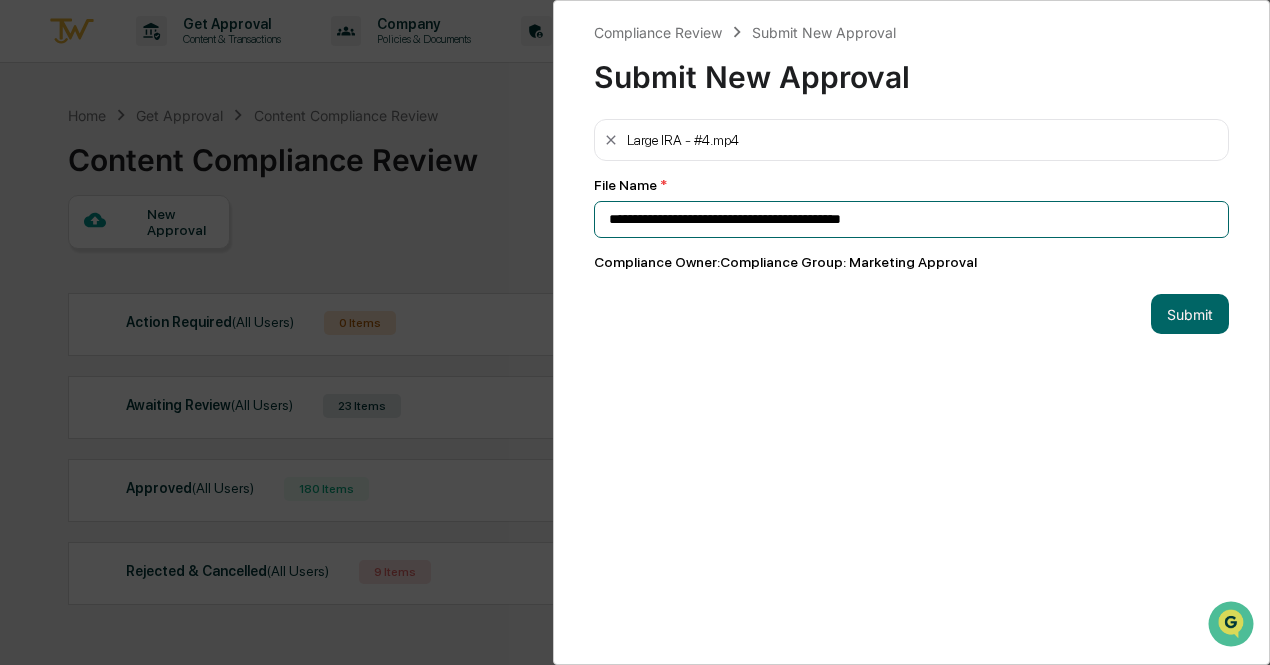 click on "**********" at bounding box center [911, 219] 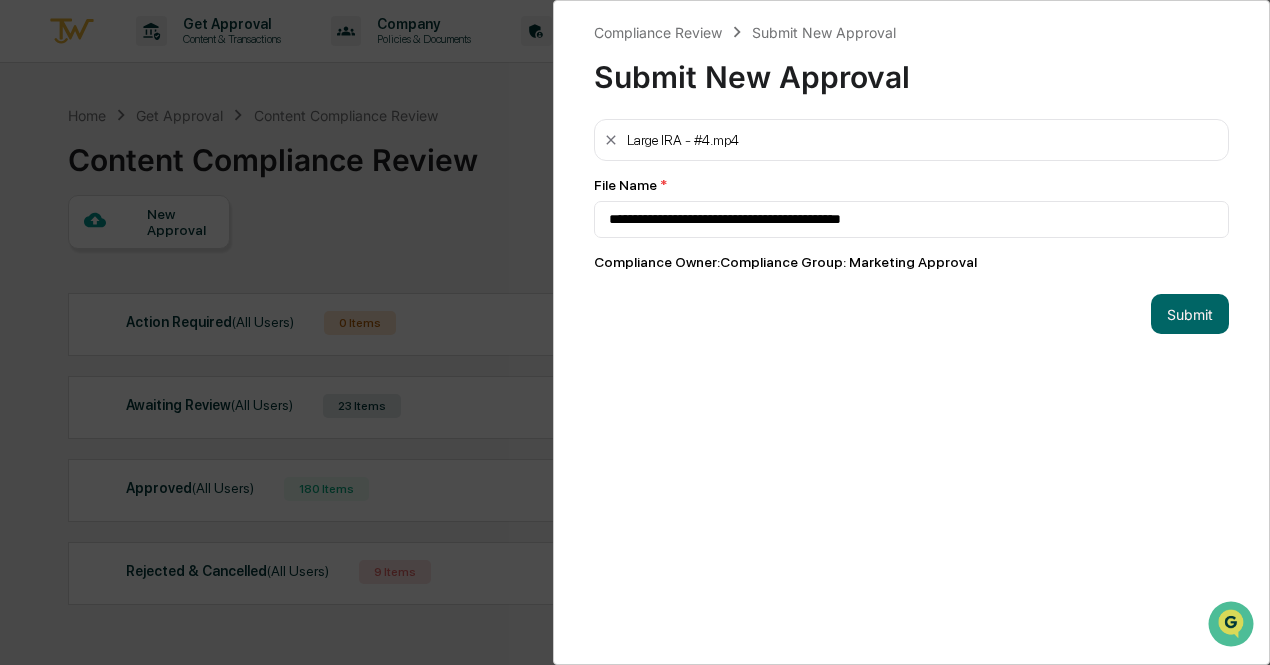 click on "**********" at bounding box center (911, 332) 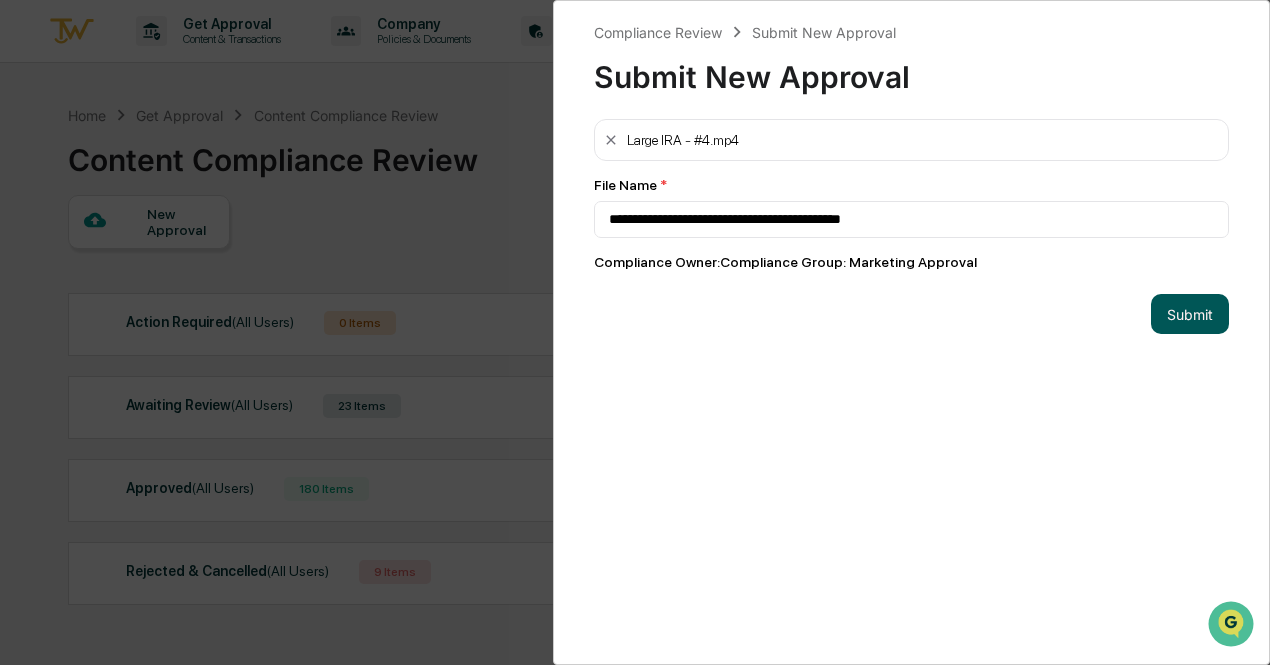 click on "Submit" at bounding box center [1190, 314] 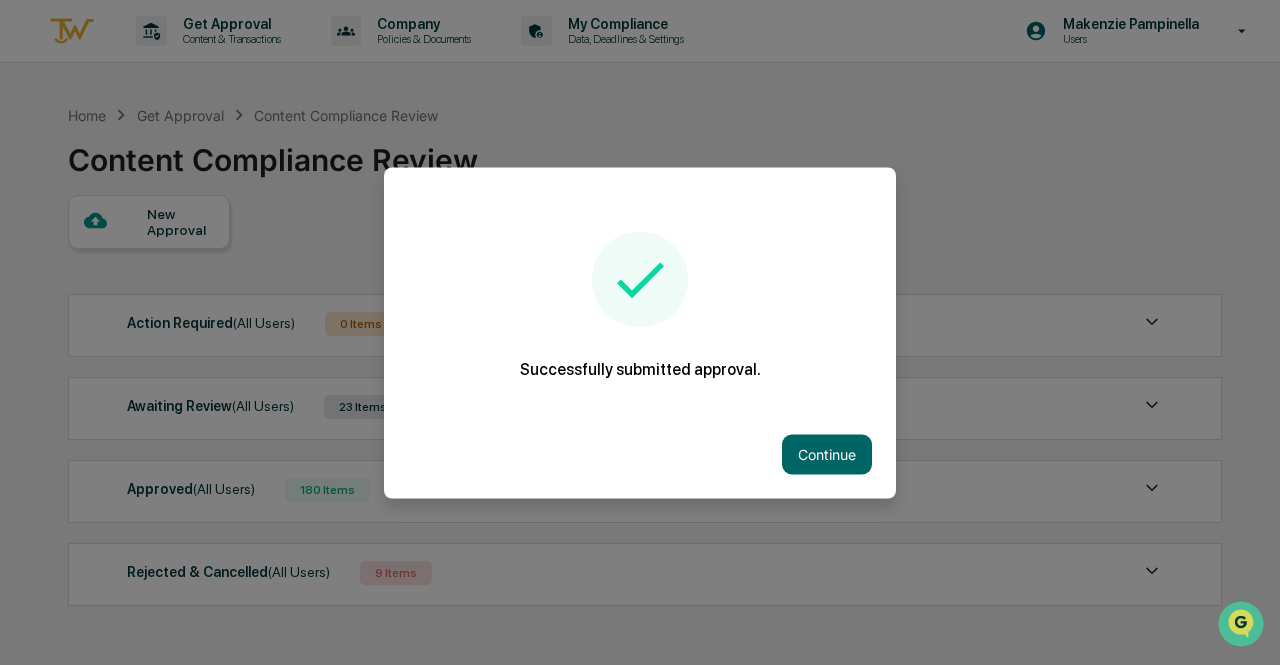 click on "Continue" at bounding box center (640, 454) 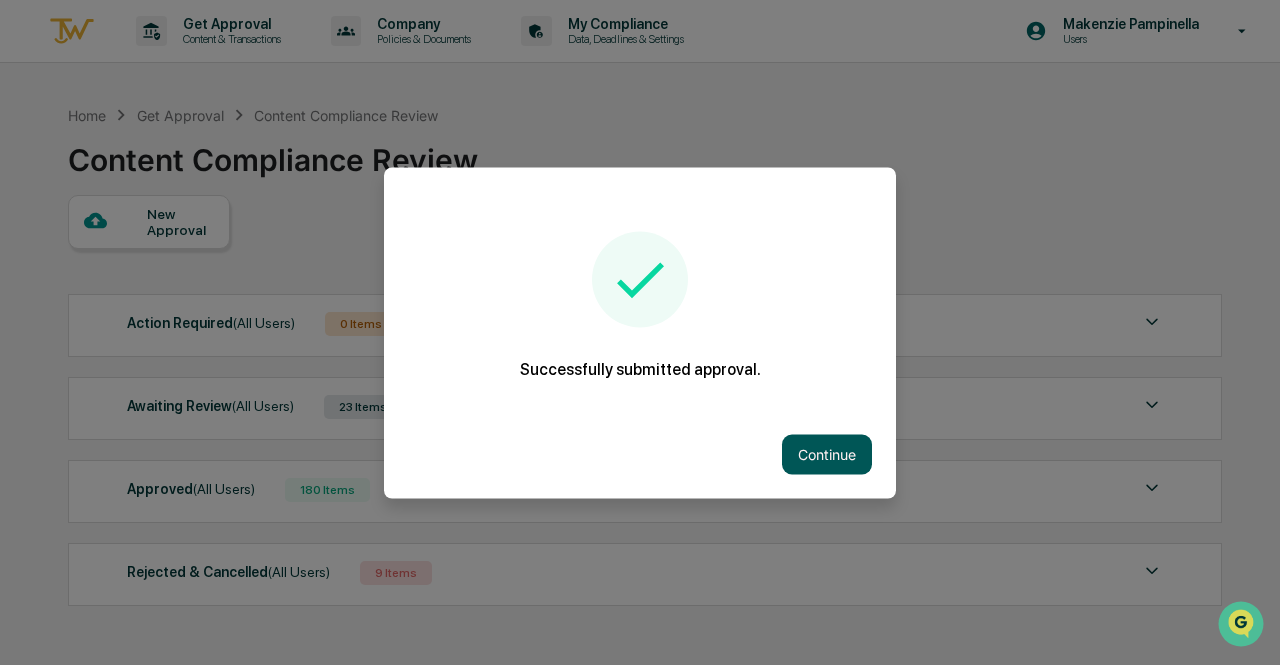click on "Continue" at bounding box center [827, 454] 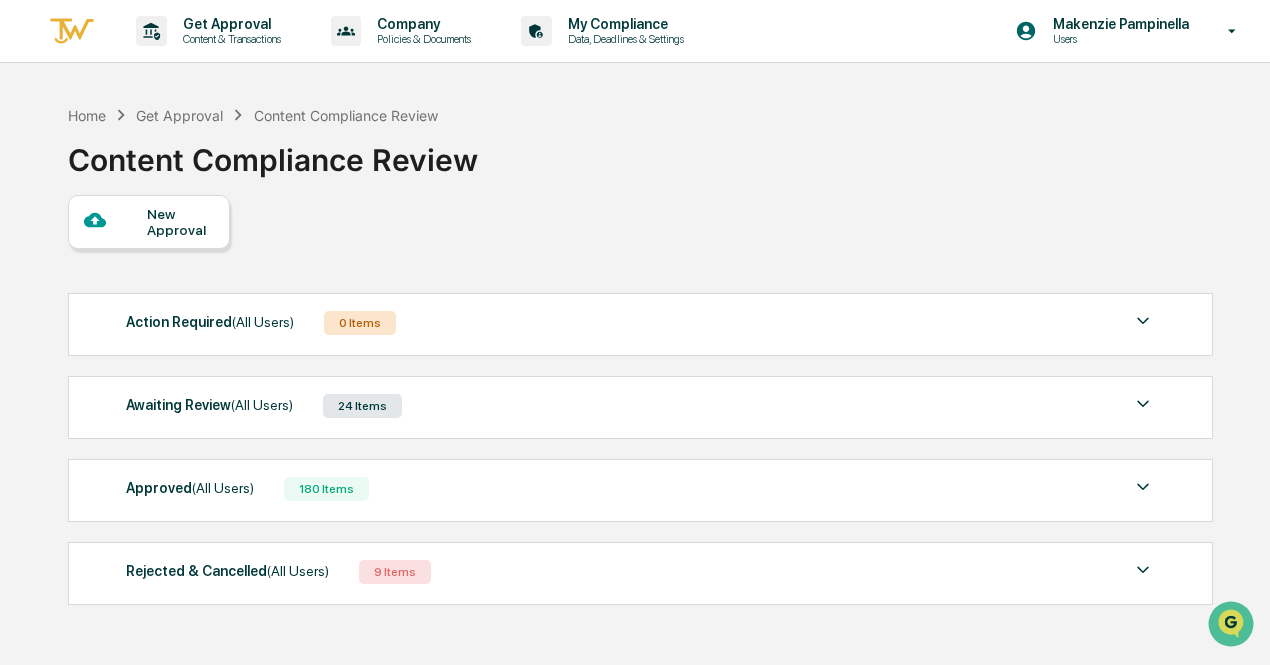click on "Awaiting Review  (All Users)" at bounding box center [209, 405] 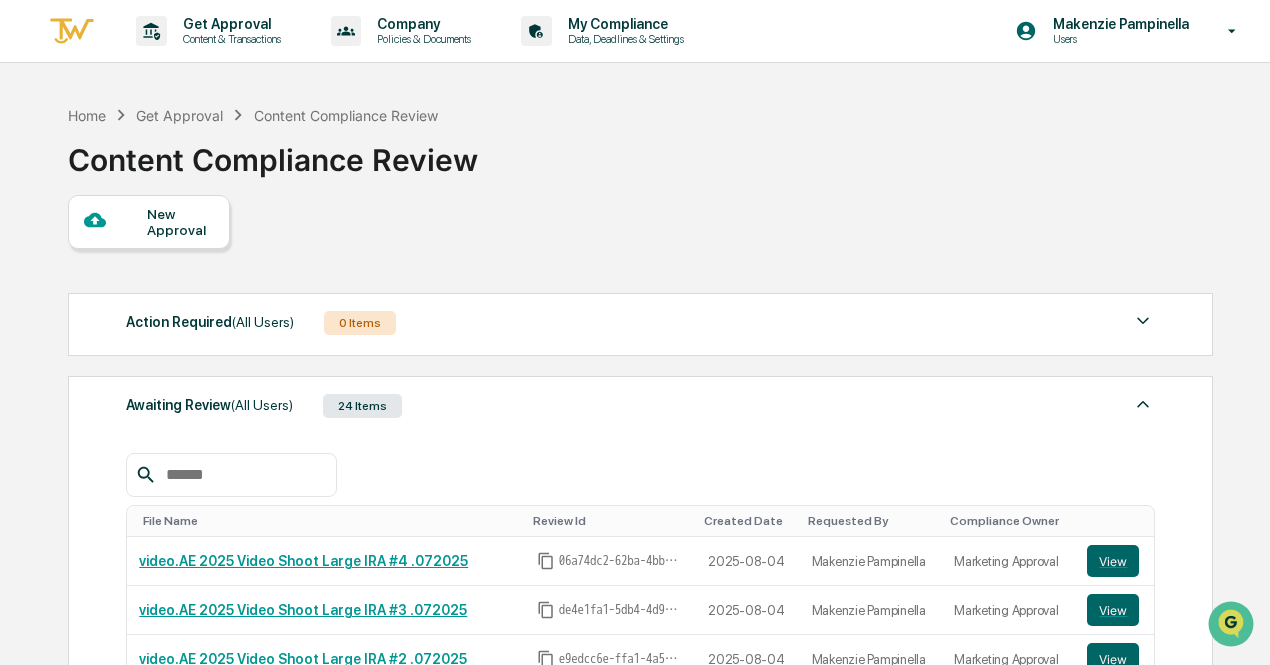 click on "Awaiting Review  (All Users)" at bounding box center [209, 405] 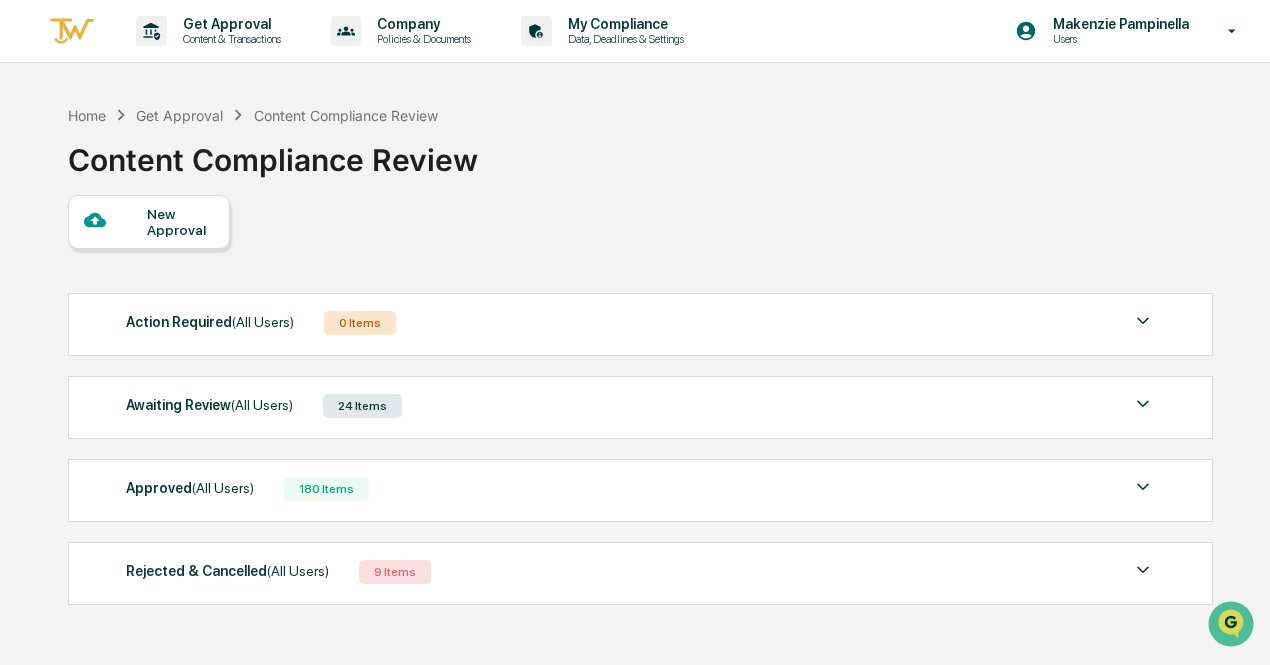 click on "New Approval" at bounding box center (180, 222) 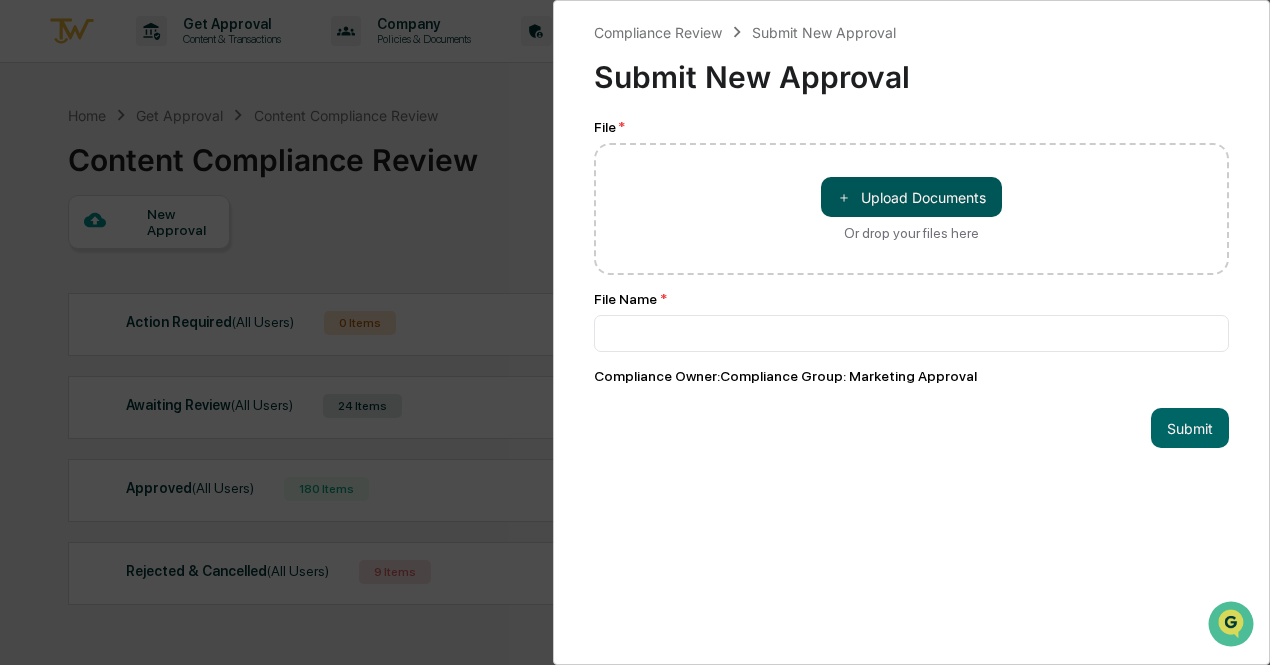 click on "＋ Upload Documents" at bounding box center [911, 197] 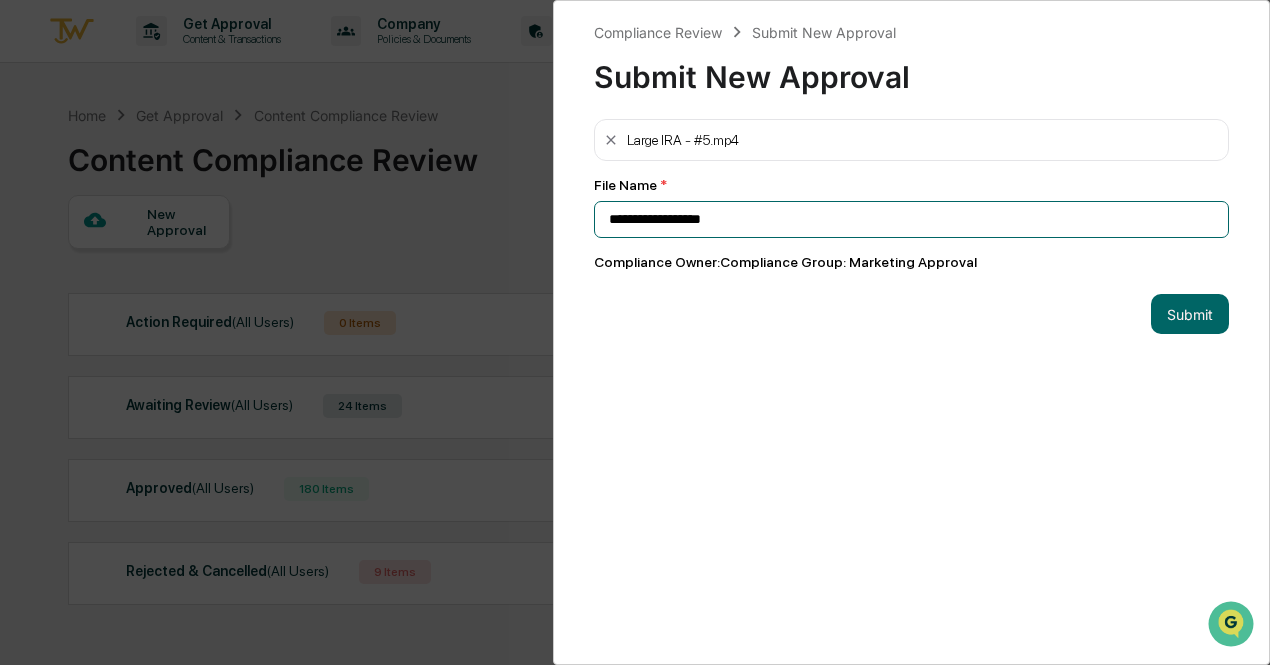 drag, startPoint x: 775, startPoint y: 221, endPoint x: 600, endPoint y: 221, distance: 175 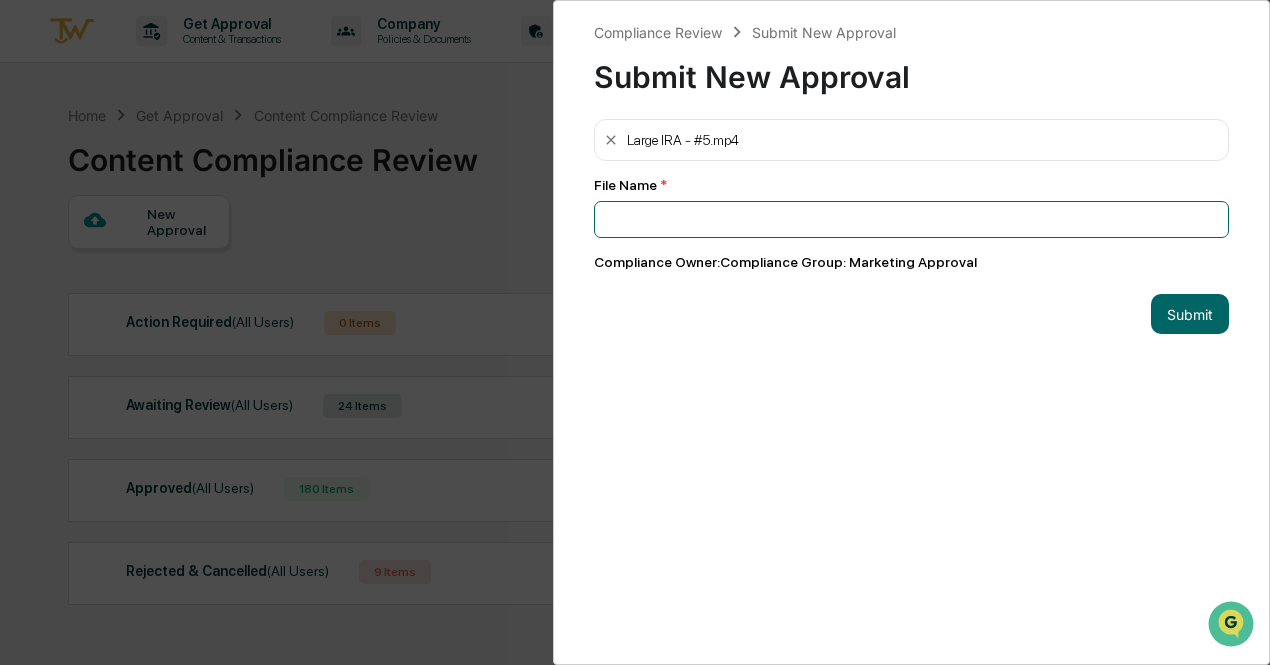 paste on "**********" 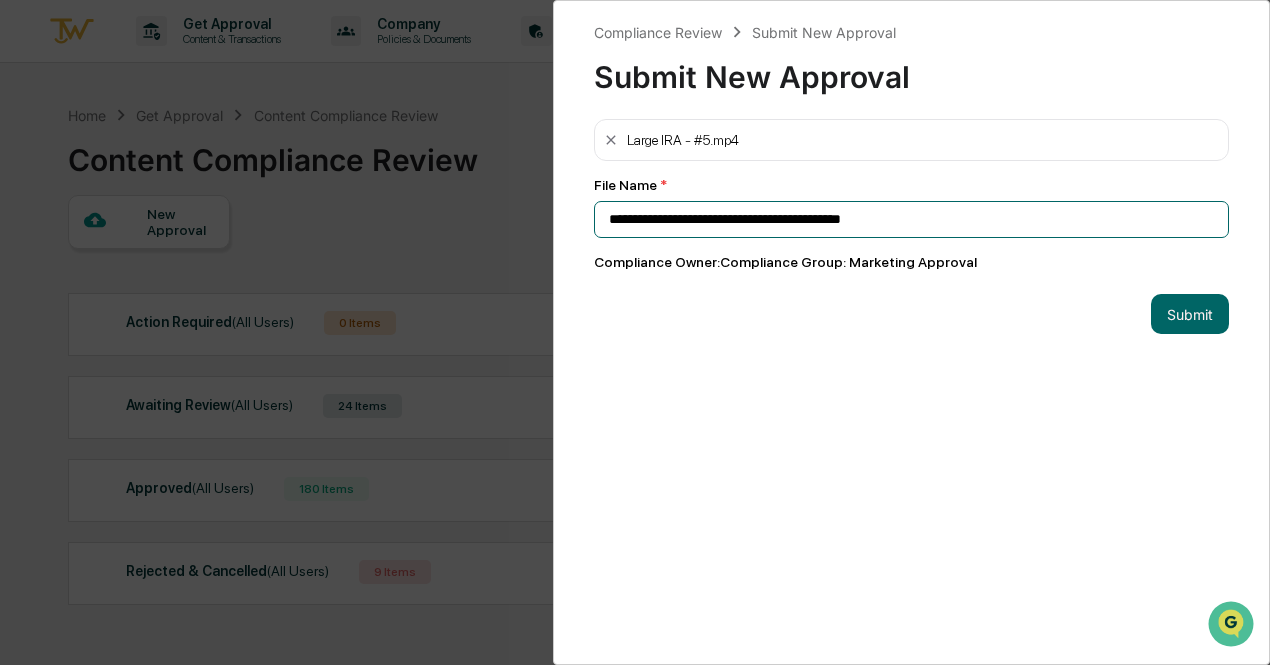 click on "**********" at bounding box center [911, 219] 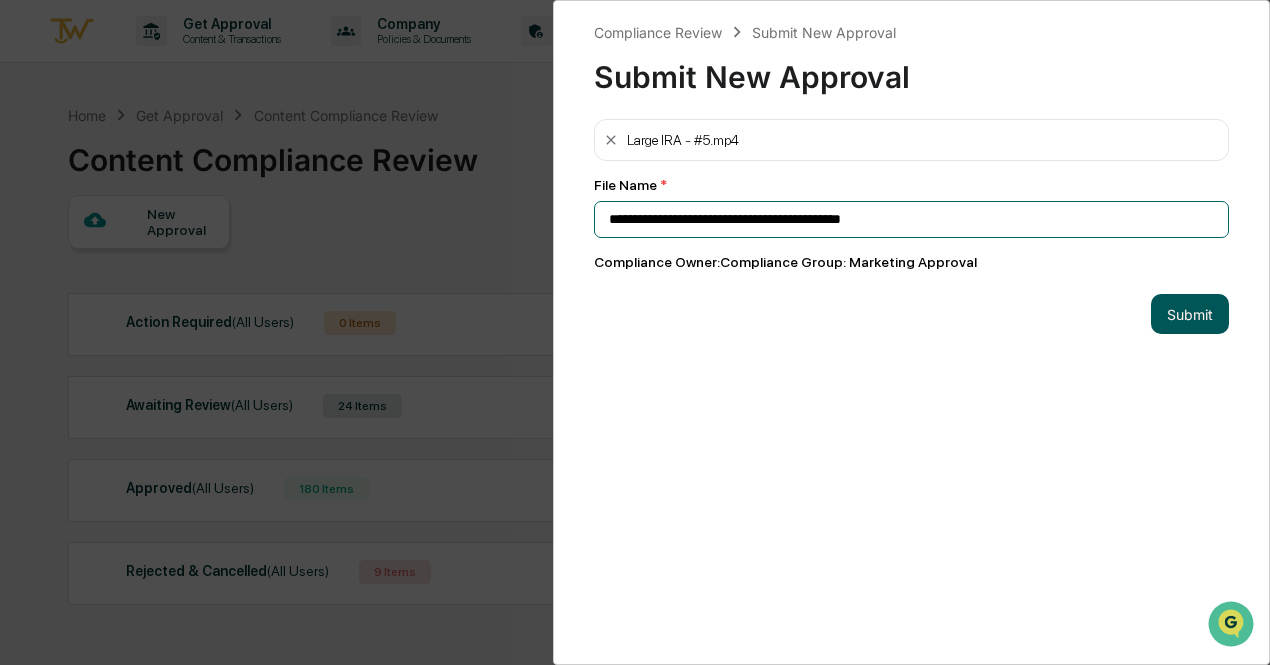 type on "**********" 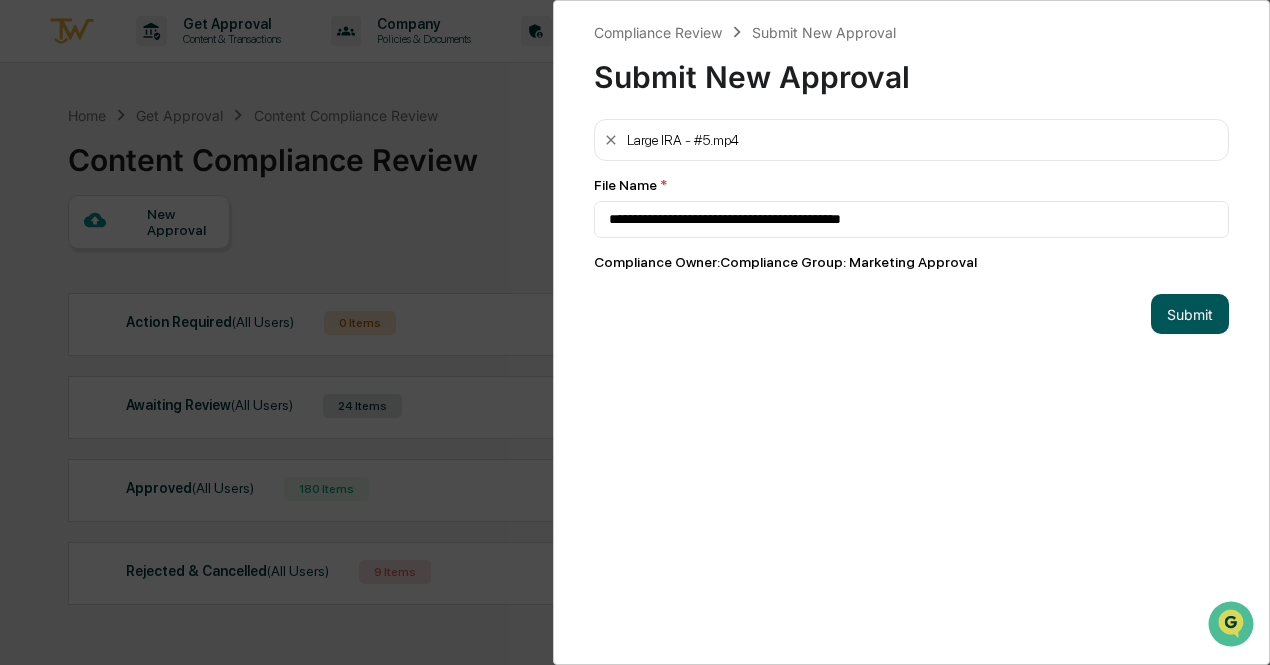 click on "Submit" at bounding box center [1190, 314] 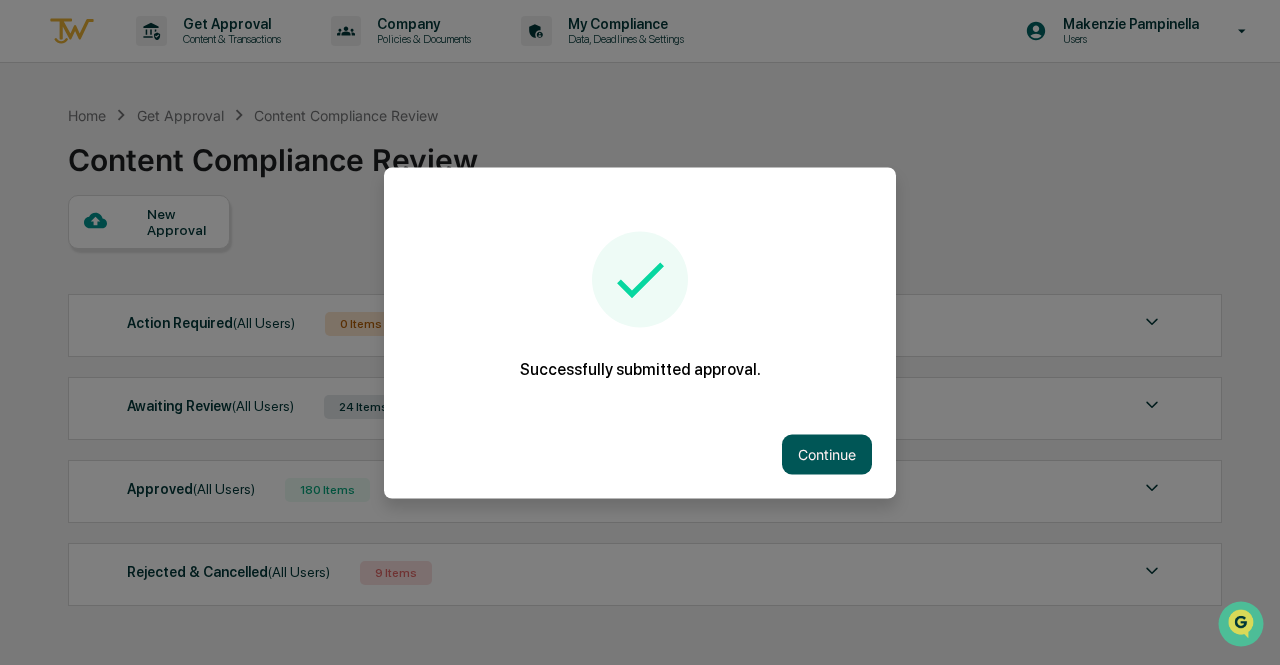 click on "Continue" at bounding box center (827, 454) 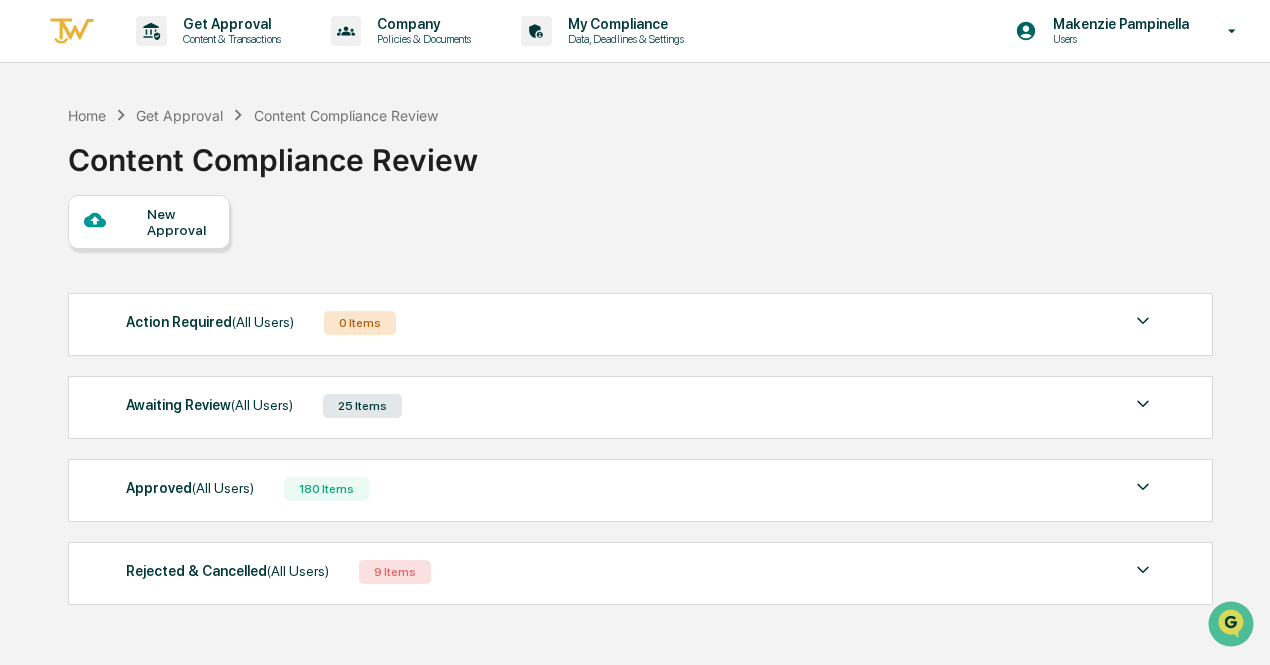 click on "New Approval" at bounding box center (180, 222) 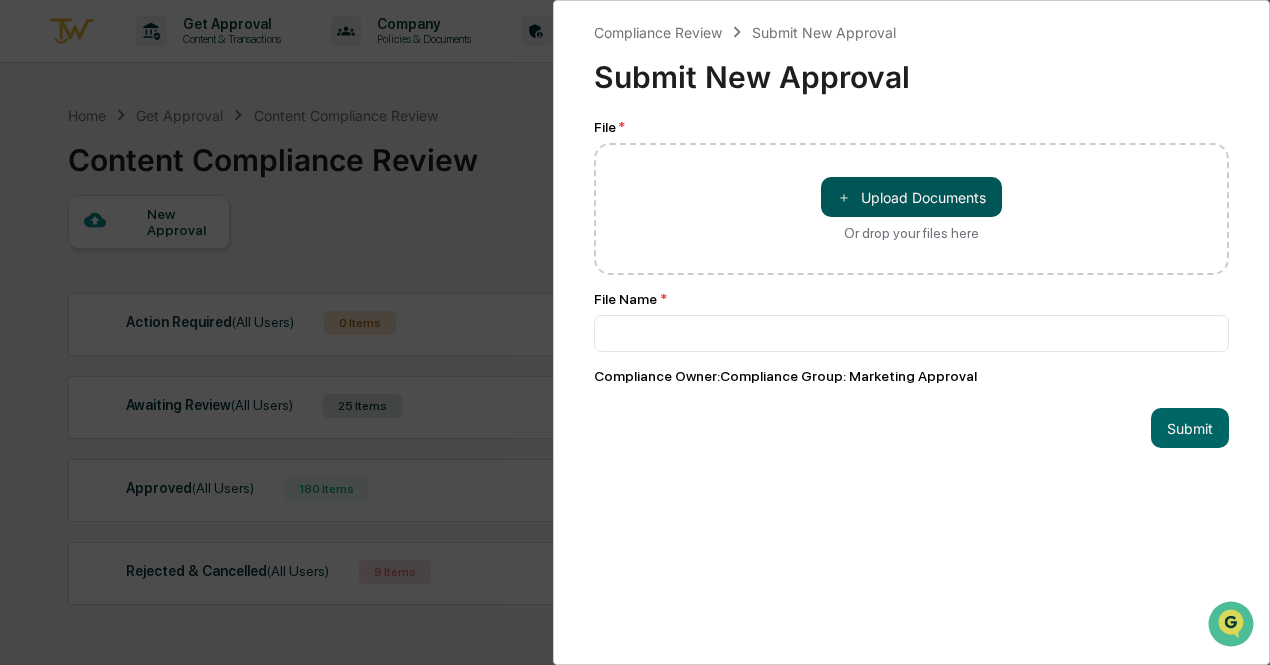 click on "＋ Upload Documents" at bounding box center [911, 197] 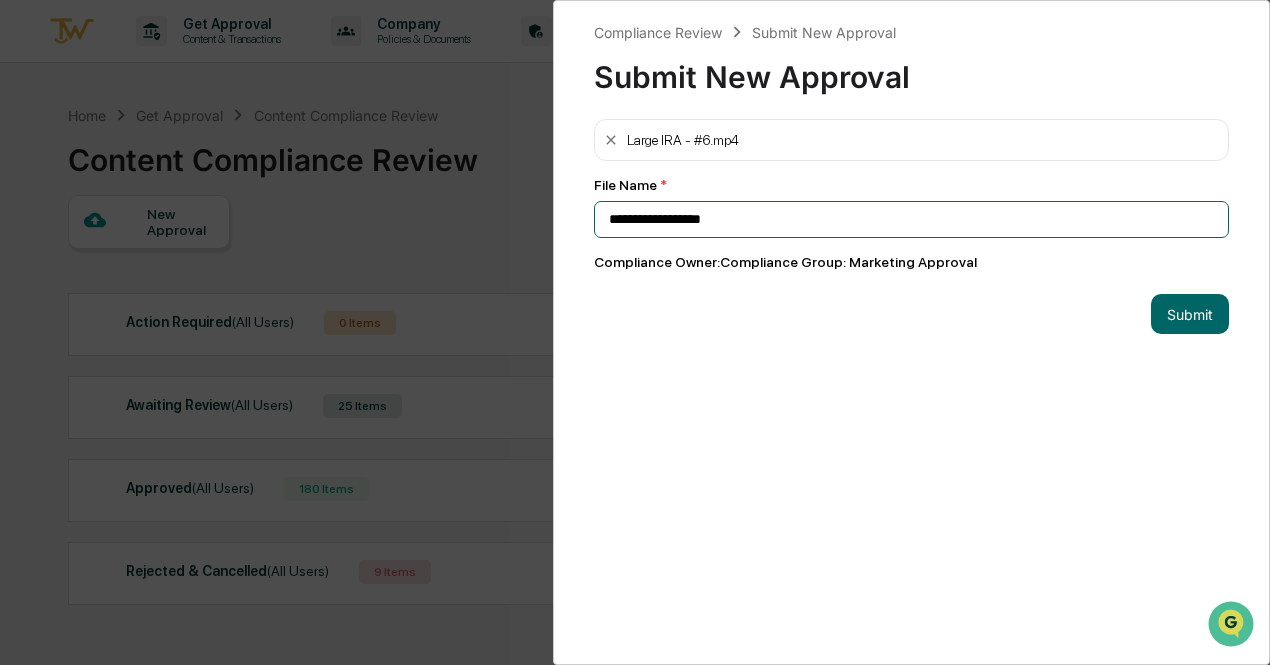 click on "**********" at bounding box center (911, 219) 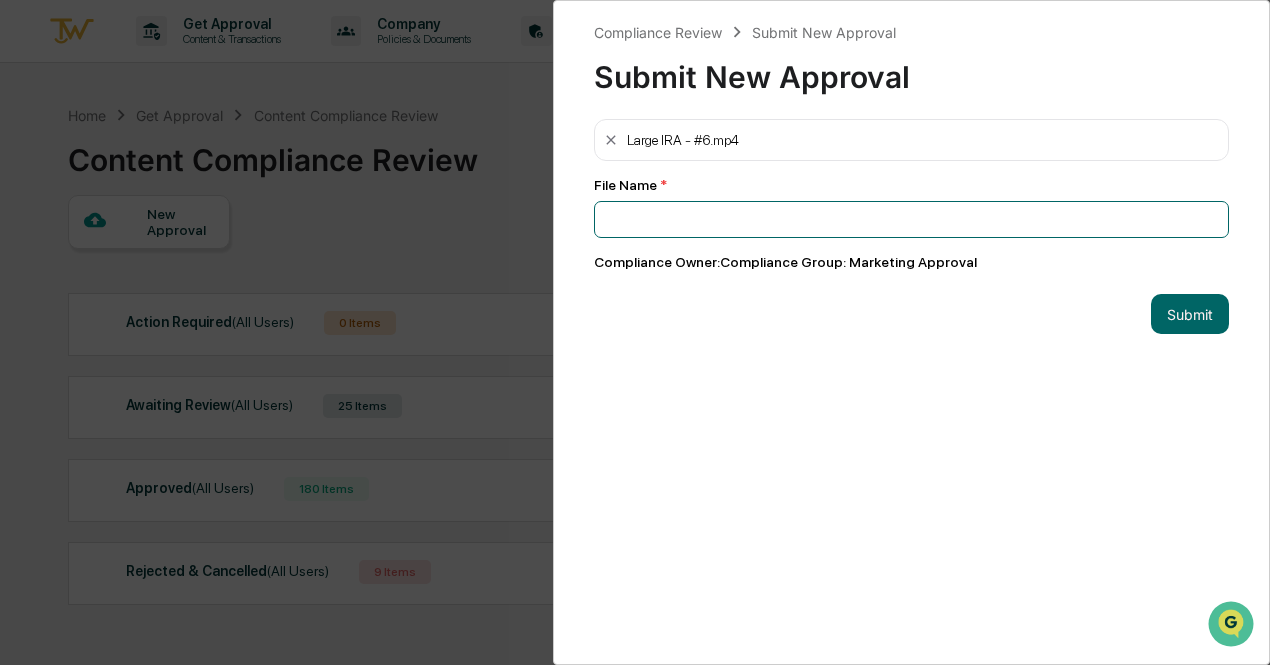 paste on "**********" 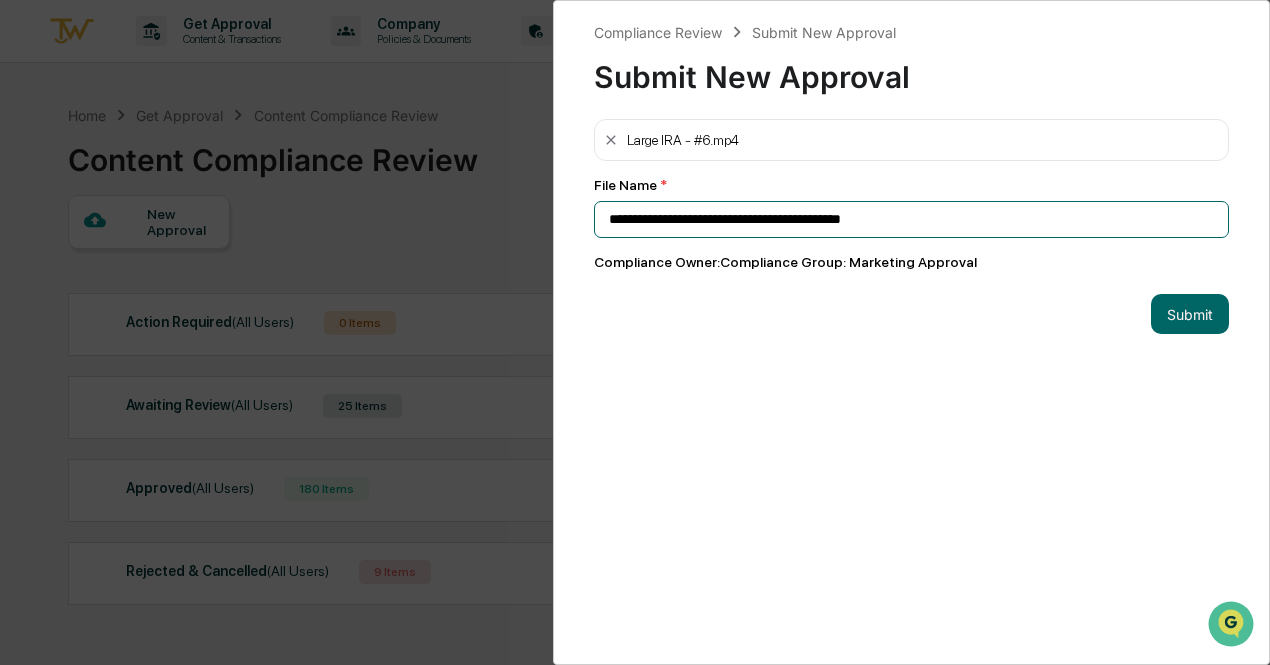 click on "**********" at bounding box center (911, 219) 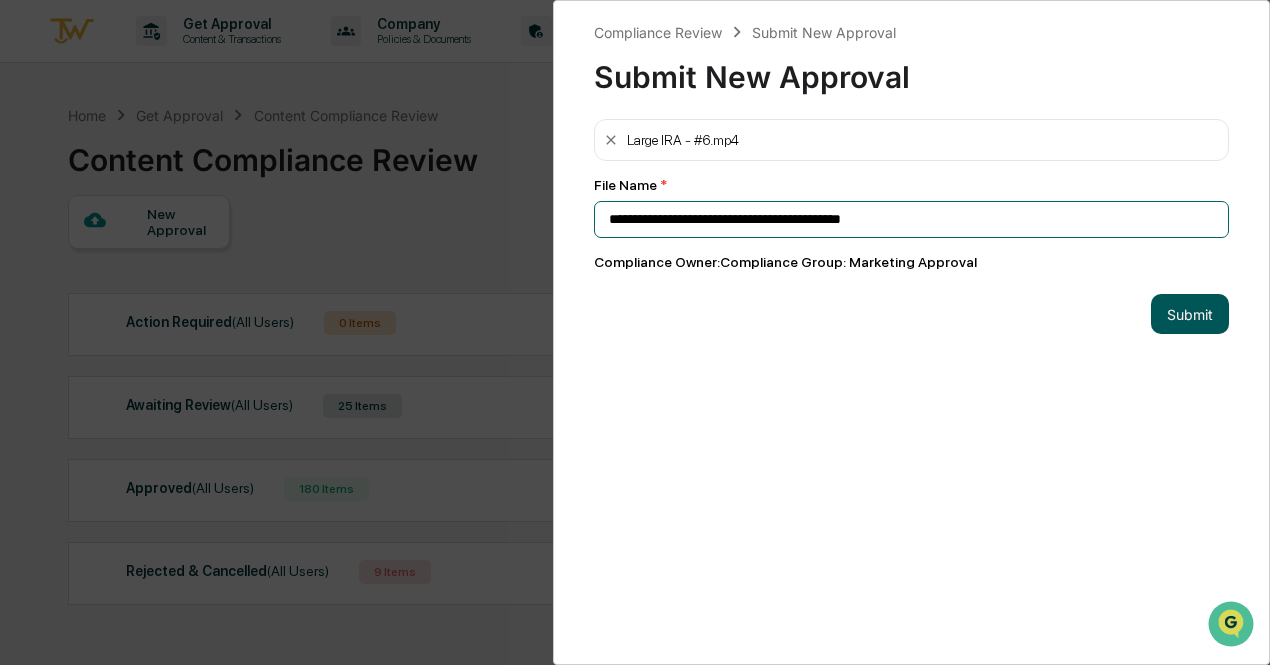 type on "**********" 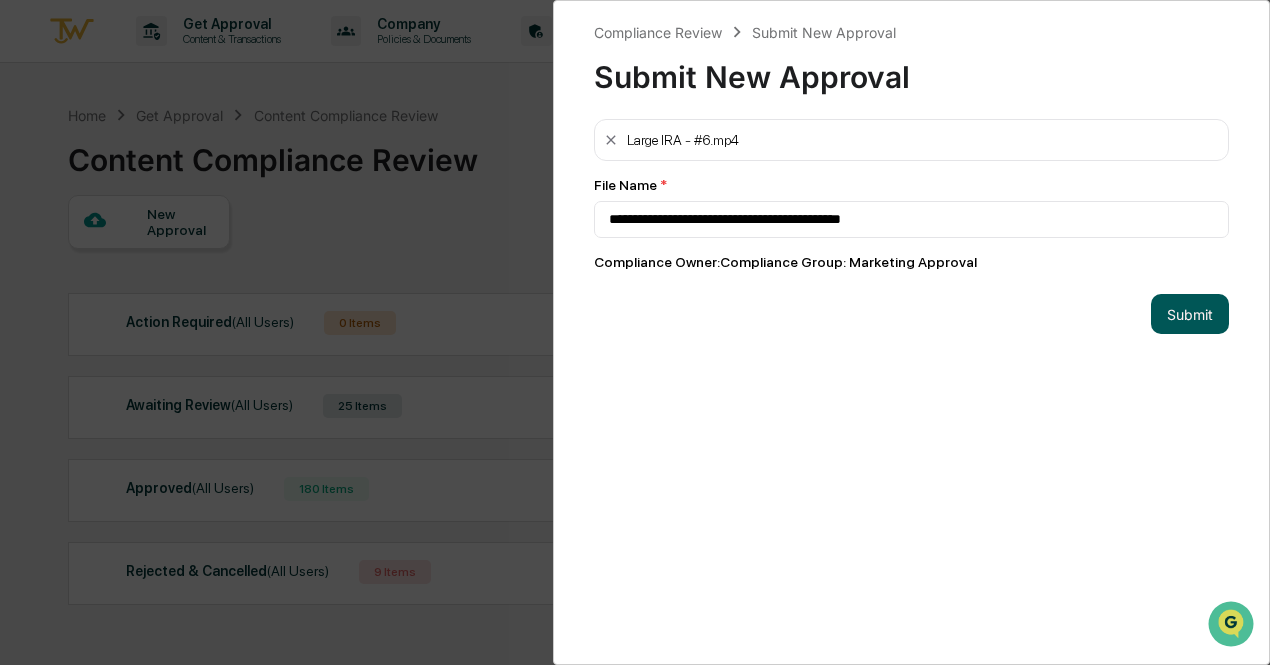 click on "Submit" at bounding box center [1190, 314] 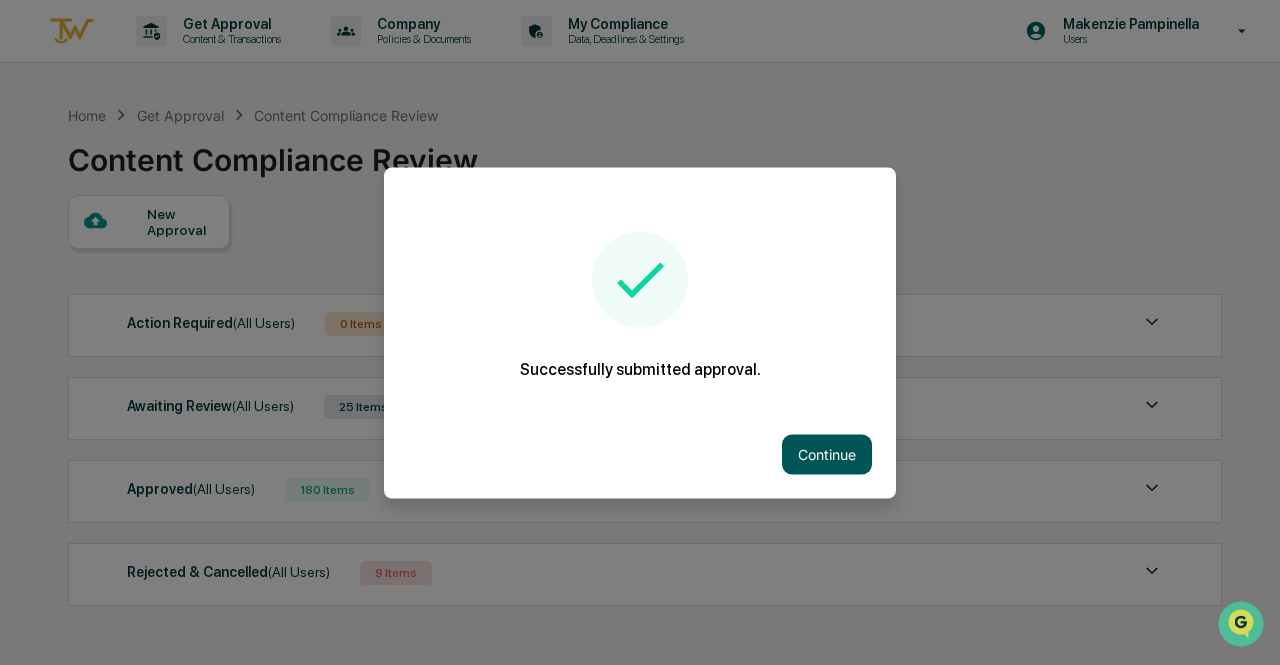 click on "Continue" at bounding box center (827, 454) 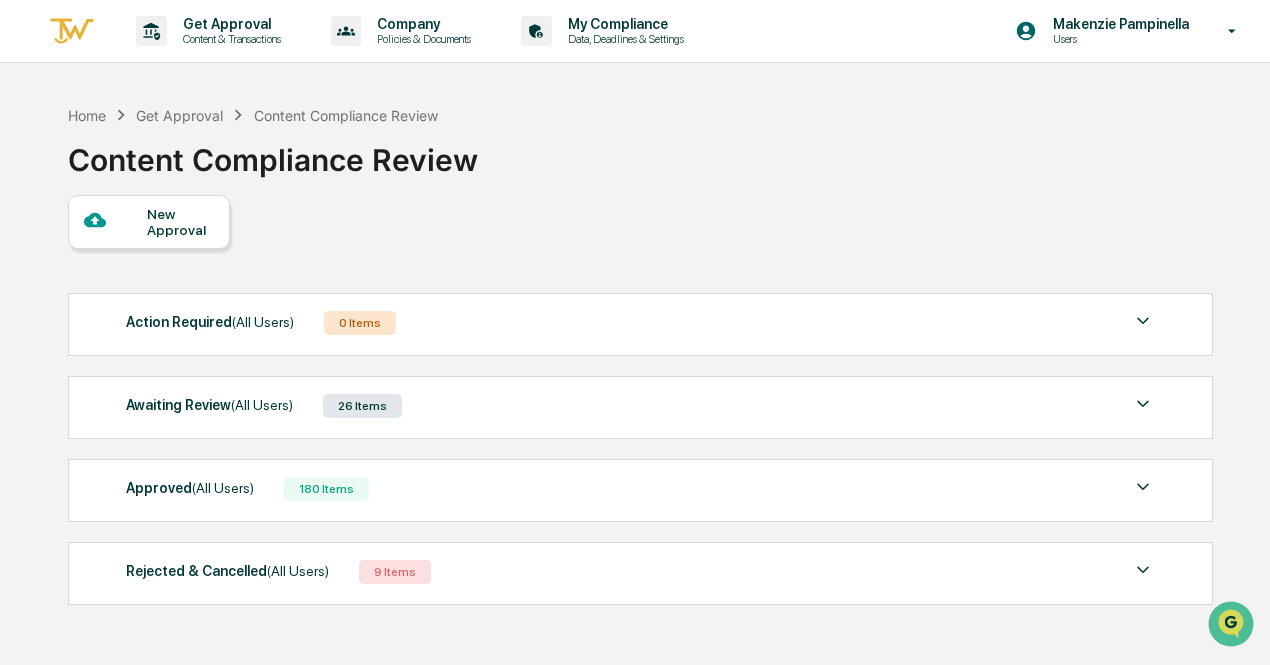 click on "New Approval" at bounding box center (180, 222) 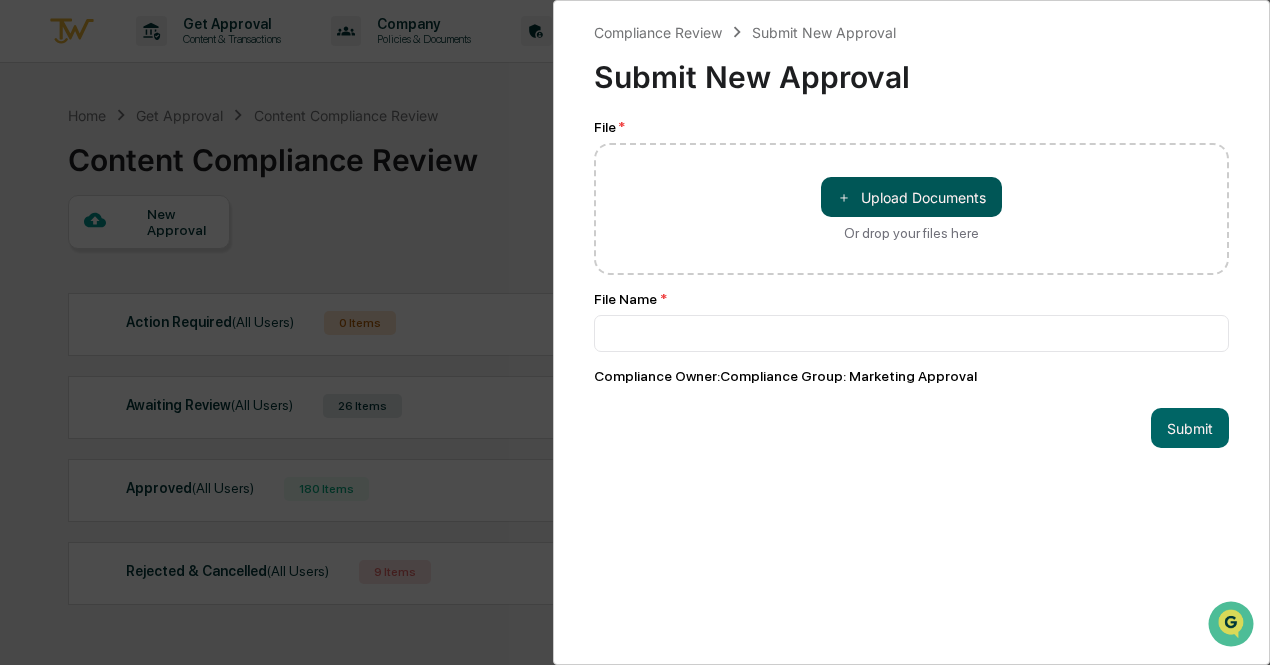 click on "＋ Upload Documents" at bounding box center [911, 197] 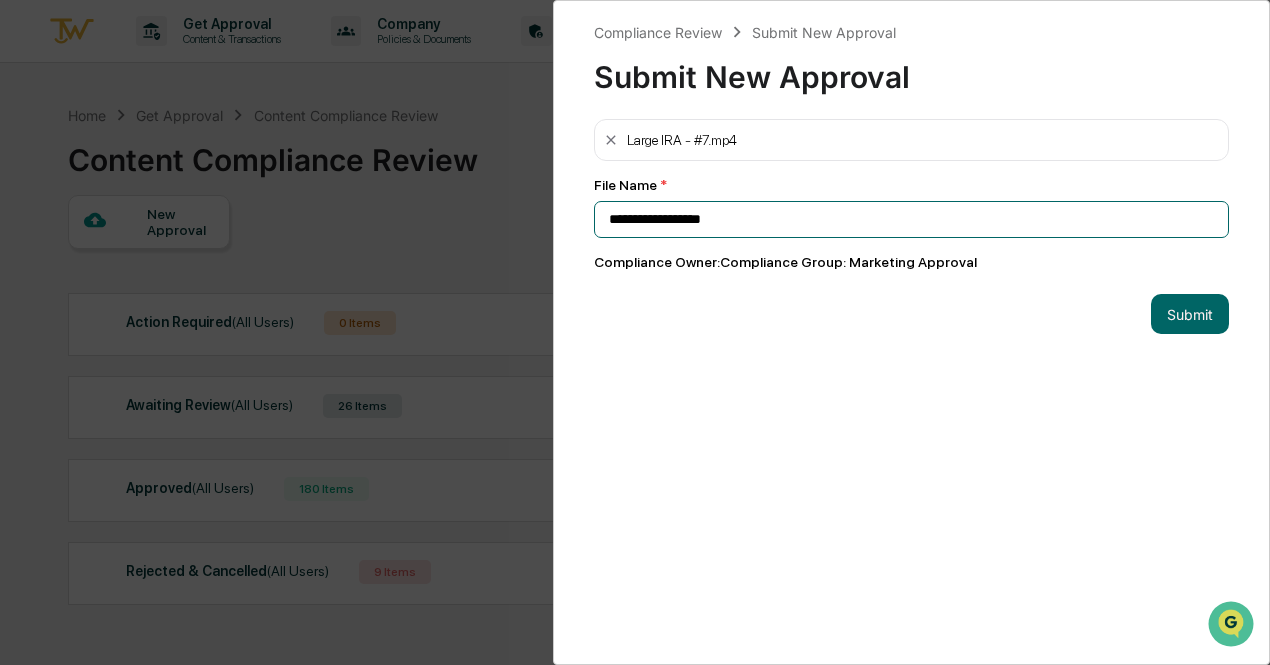 drag, startPoint x: 750, startPoint y: 216, endPoint x: 581, endPoint y: 216, distance: 169 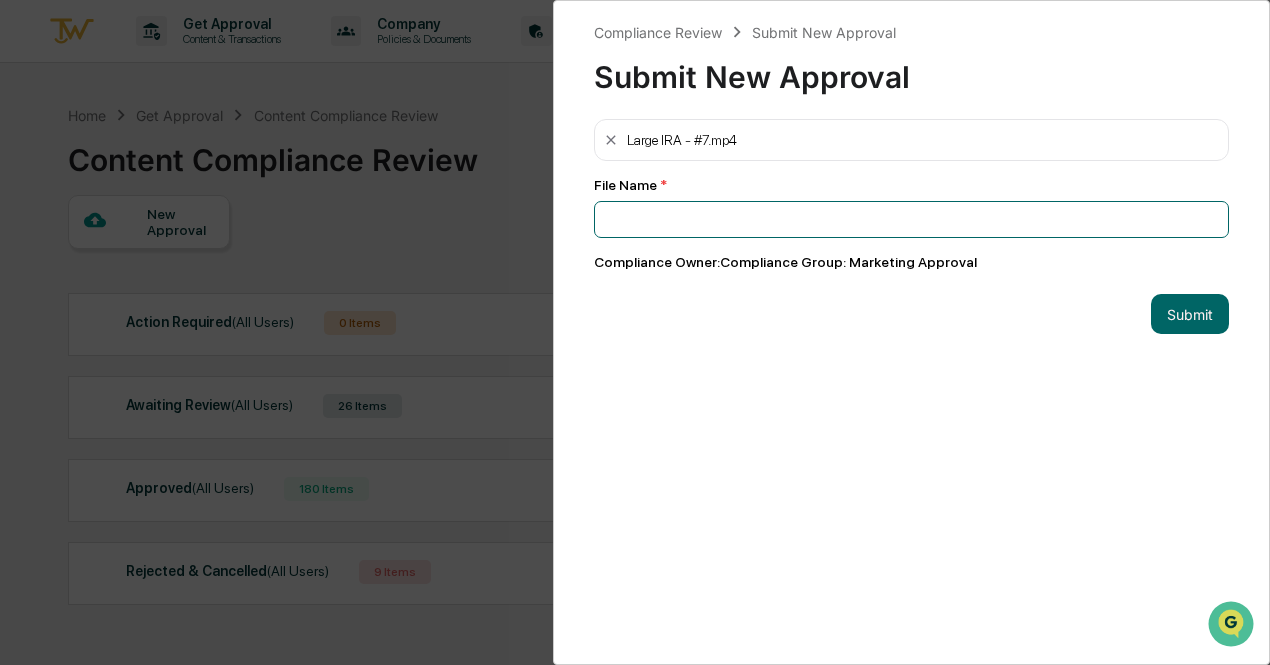 paste on "**********" 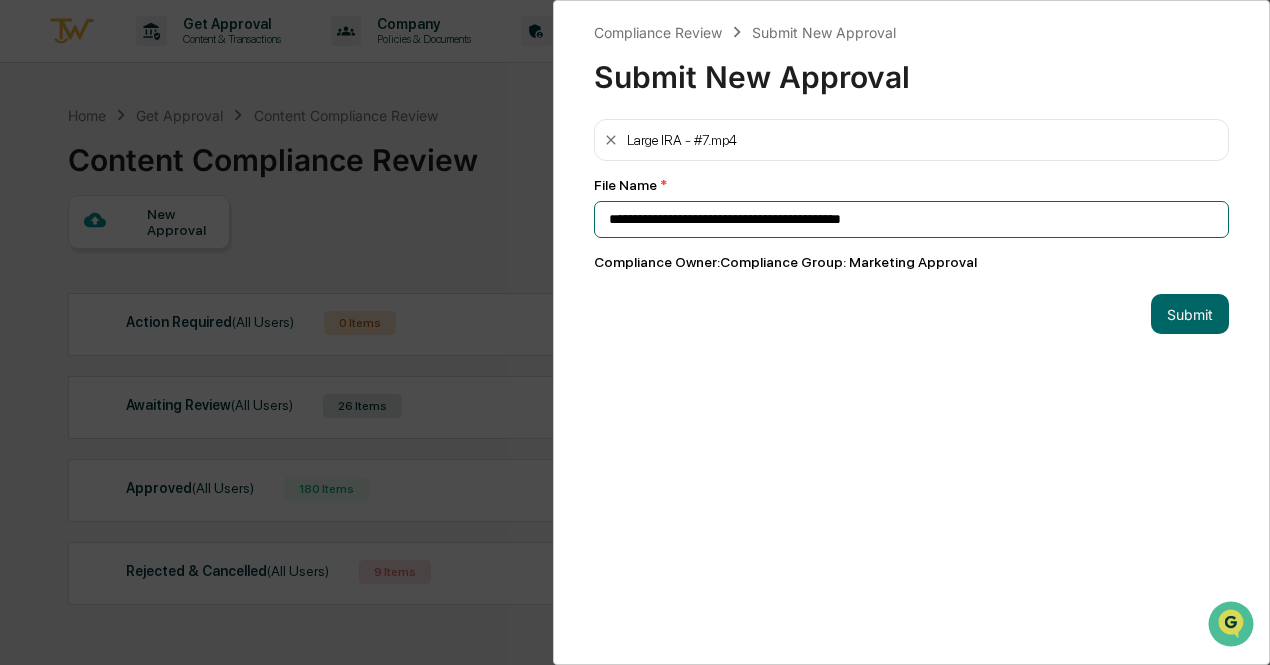 click on "**********" at bounding box center [911, 219] 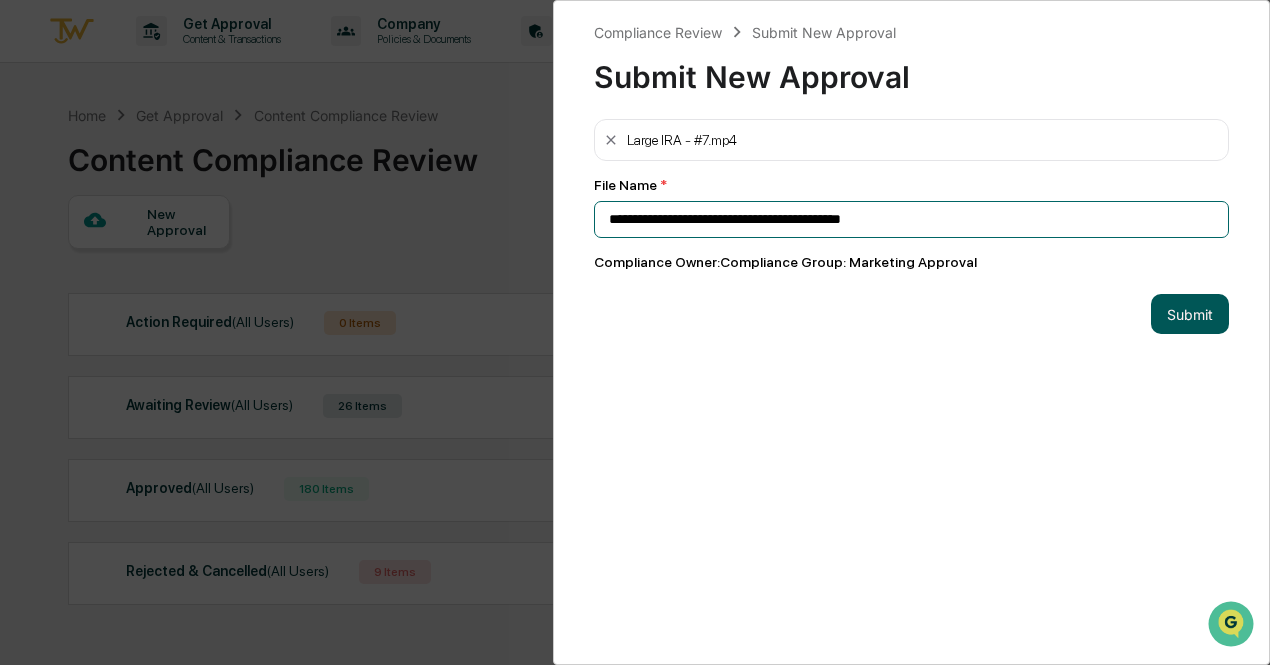 type on "**********" 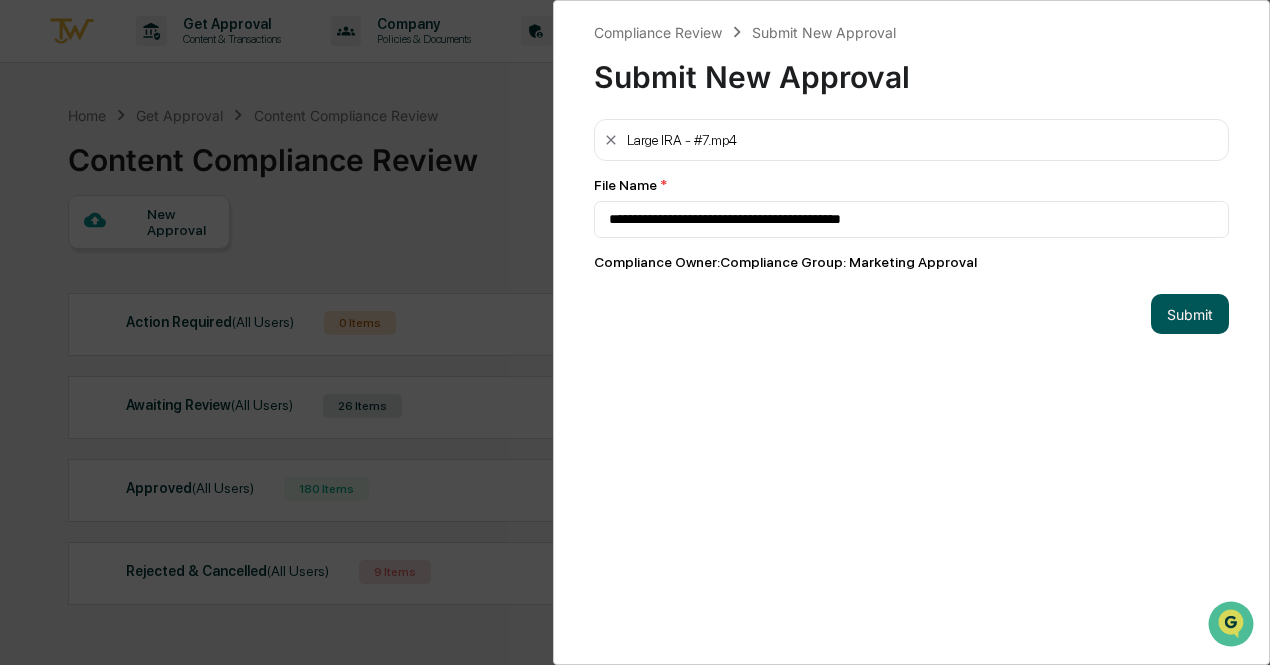 click on "Submit" at bounding box center [1190, 314] 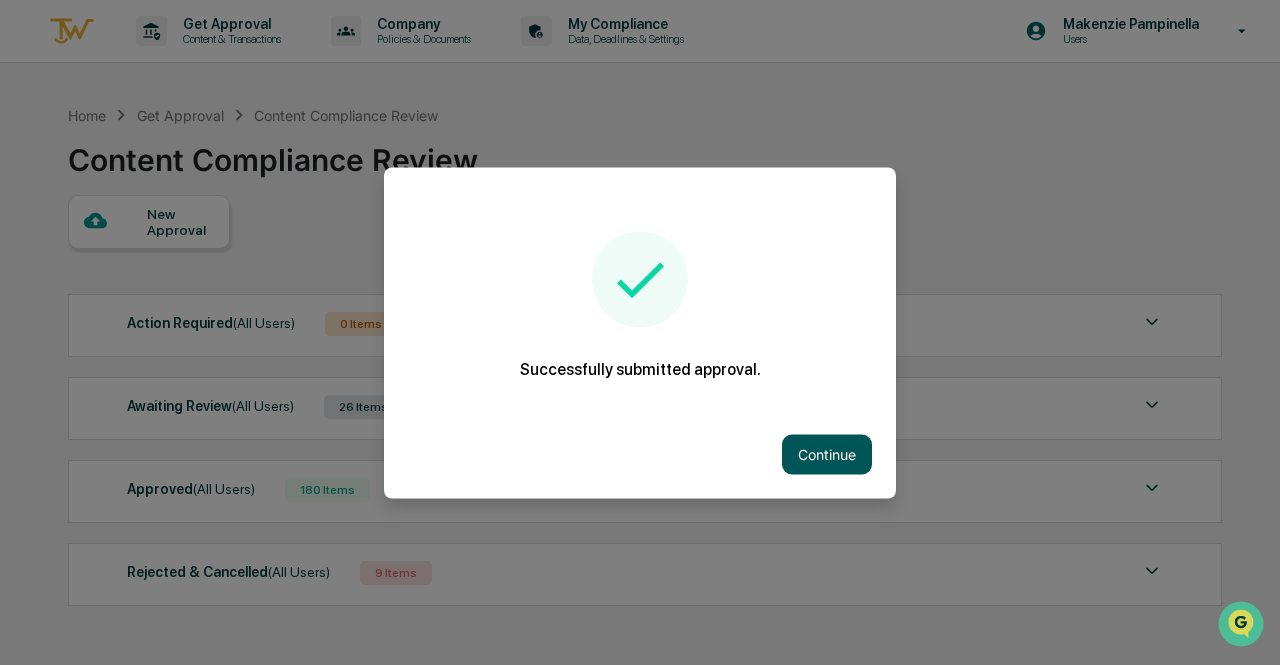 click on "Continue" at bounding box center (827, 454) 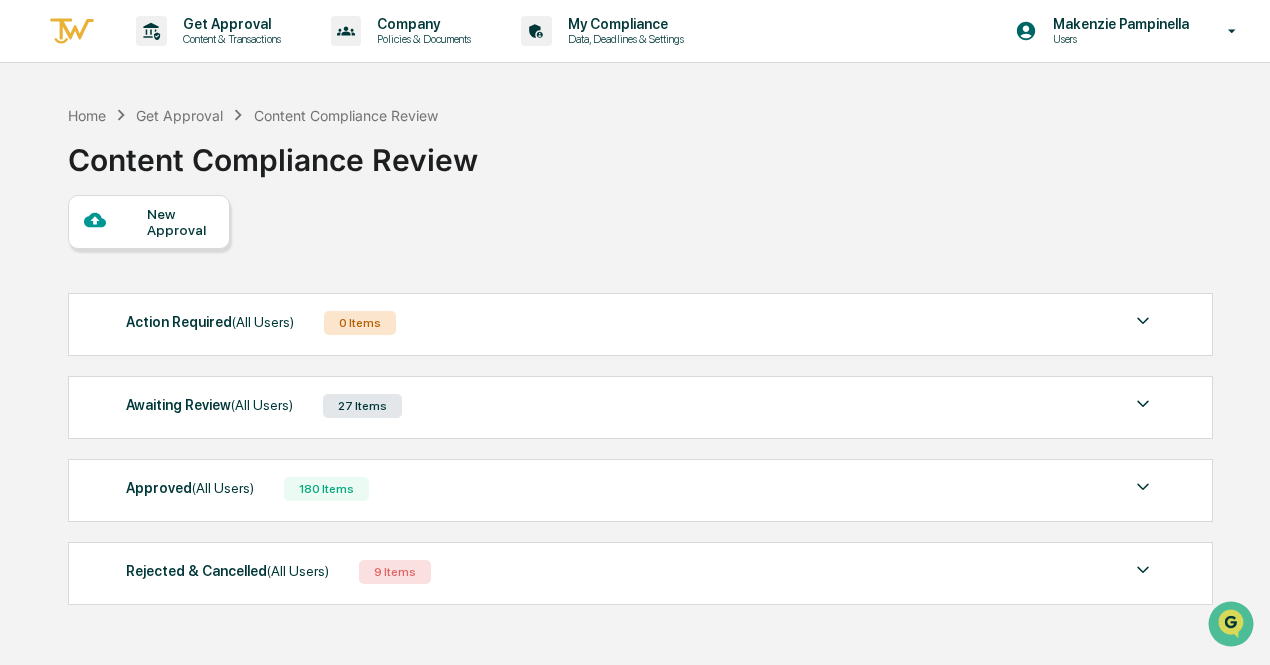 click on "Awaiting Review  (All Users) 27 Items" at bounding box center [640, 406] 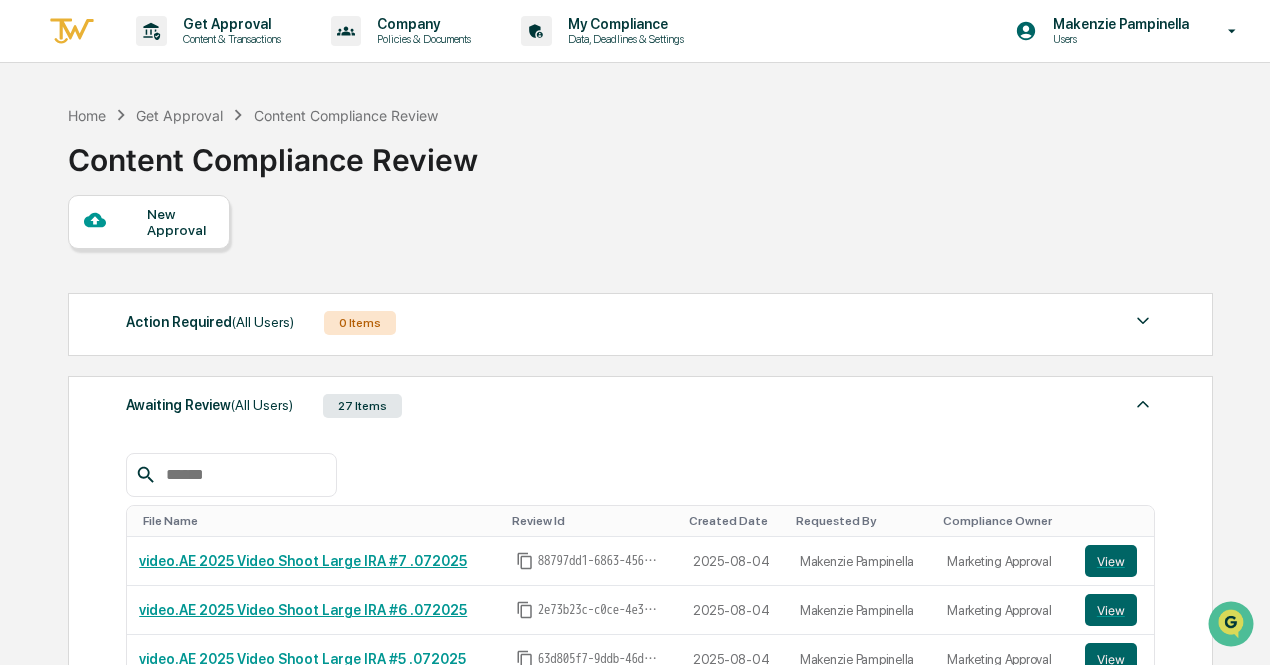 click on "Awaiting Review  (All Users) 27 Items" at bounding box center [640, 406] 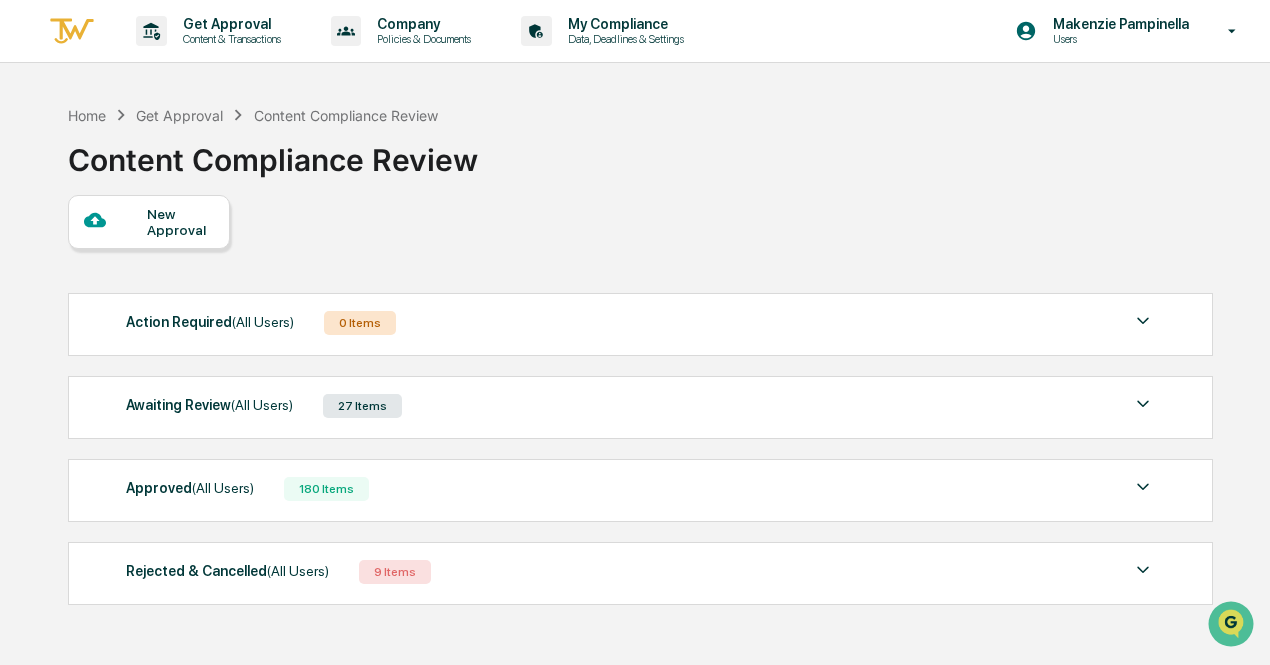 click on "New Approval" at bounding box center (180, 222) 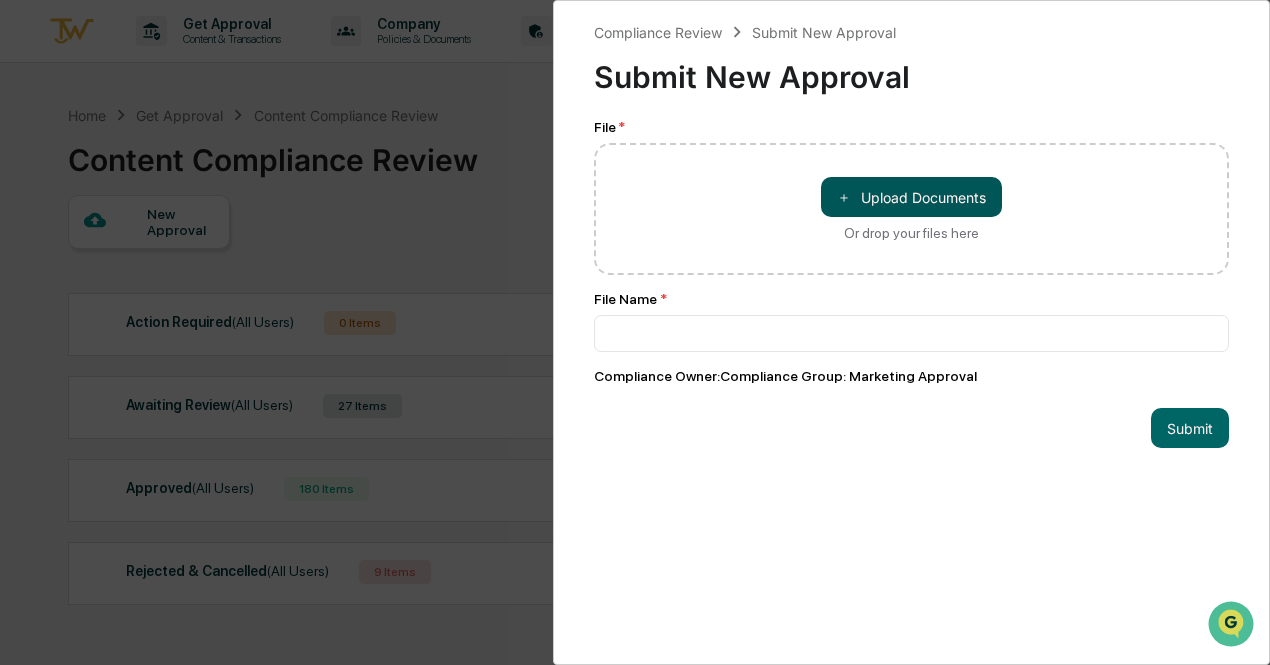 click on "＋ Upload Documents" at bounding box center (911, 197) 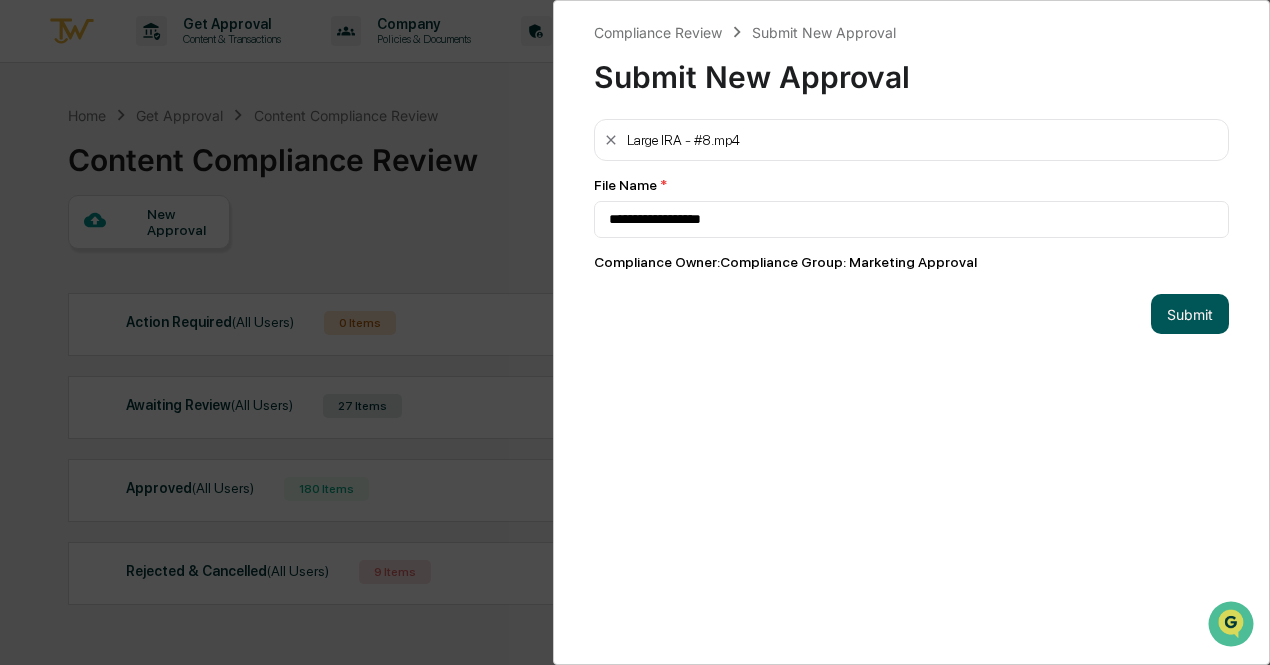 click on "Submit" at bounding box center (1190, 314) 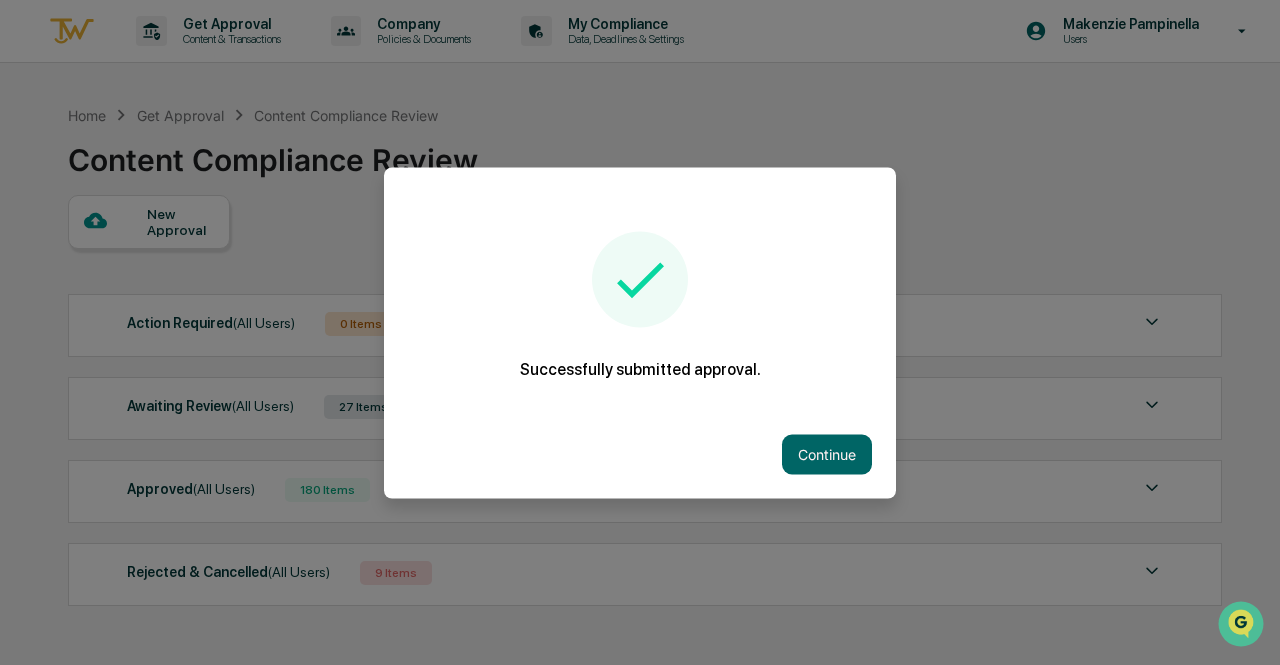 click on "Continue" at bounding box center (640, 454) 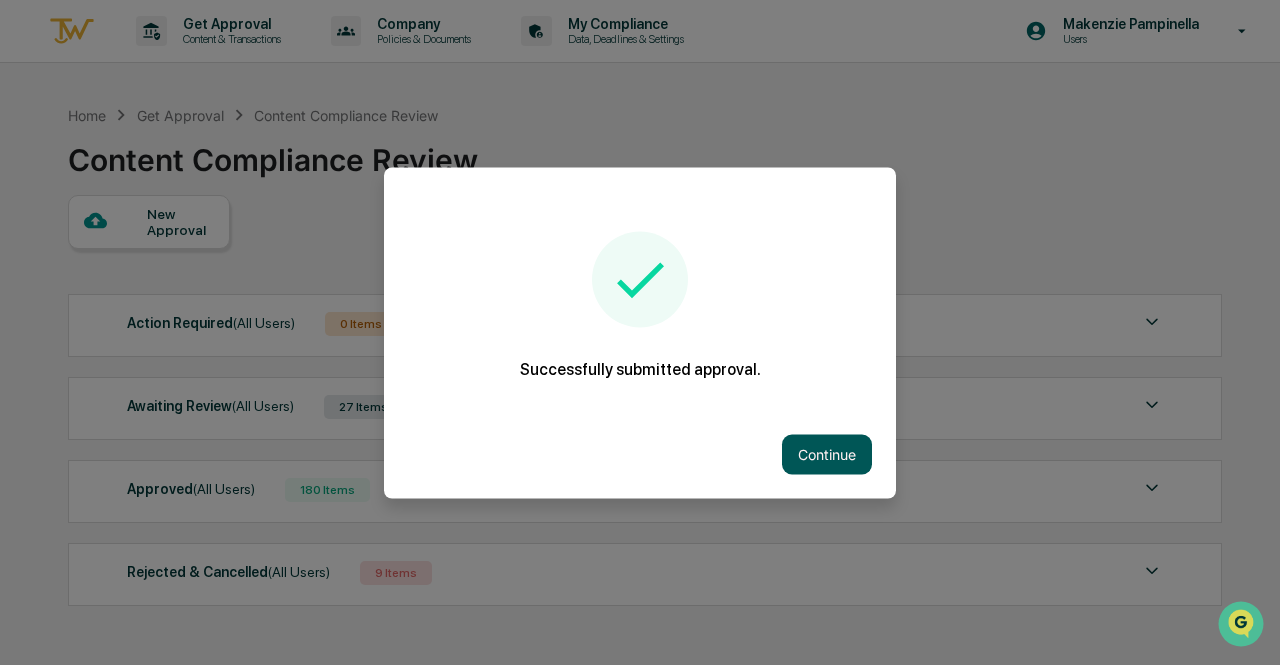 click on "Continue" at bounding box center [827, 454] 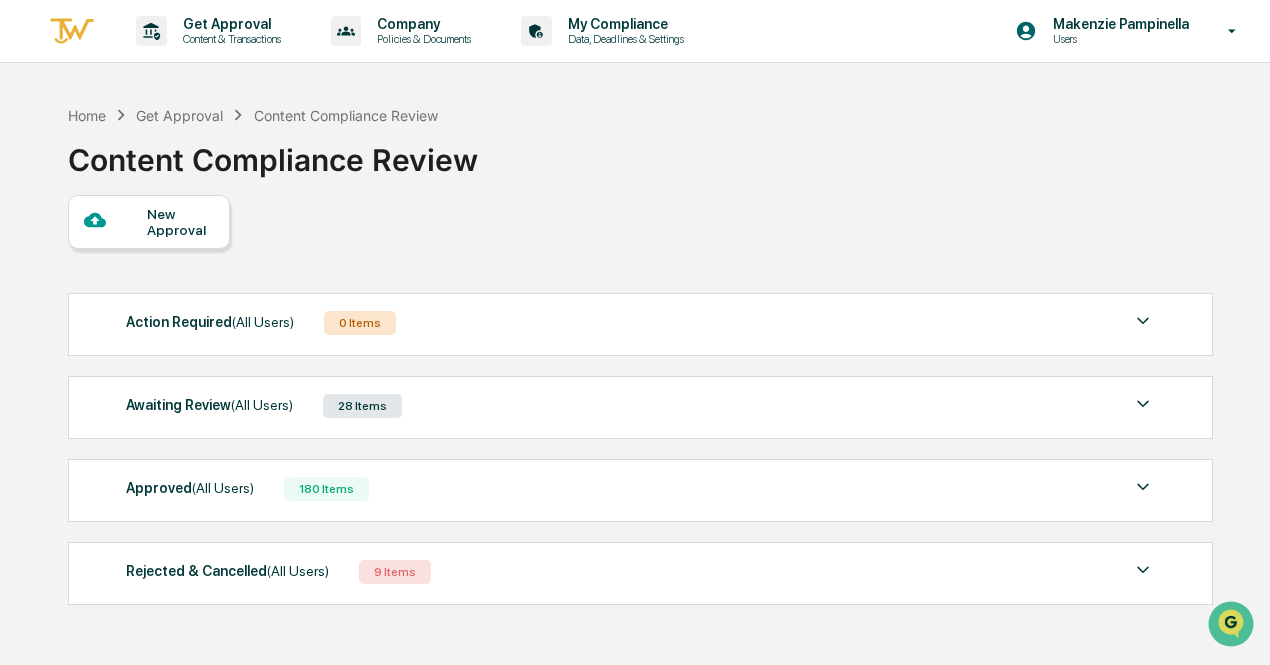 click on "New Approval" at bounding box center (149, 222) 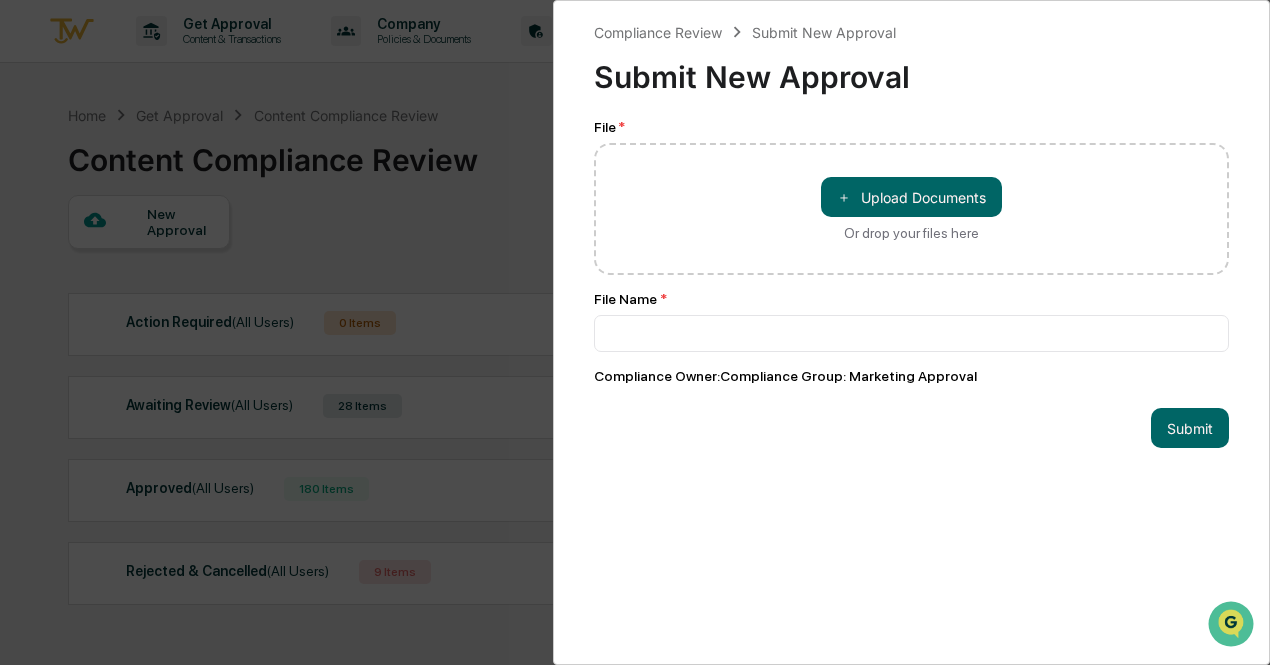 click on "＋ Upload Documents Or drop your files here" at bounding box center (911, 209) 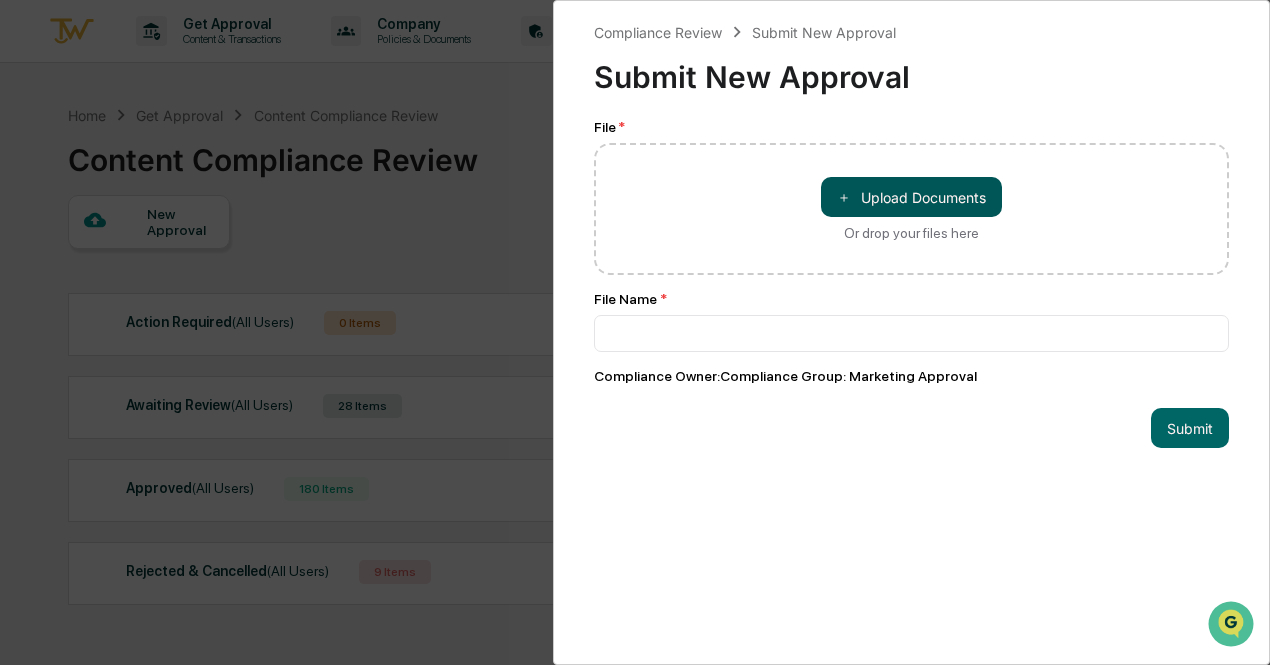 click on "＋ Upload Documents" at bounding box center [911, 197] 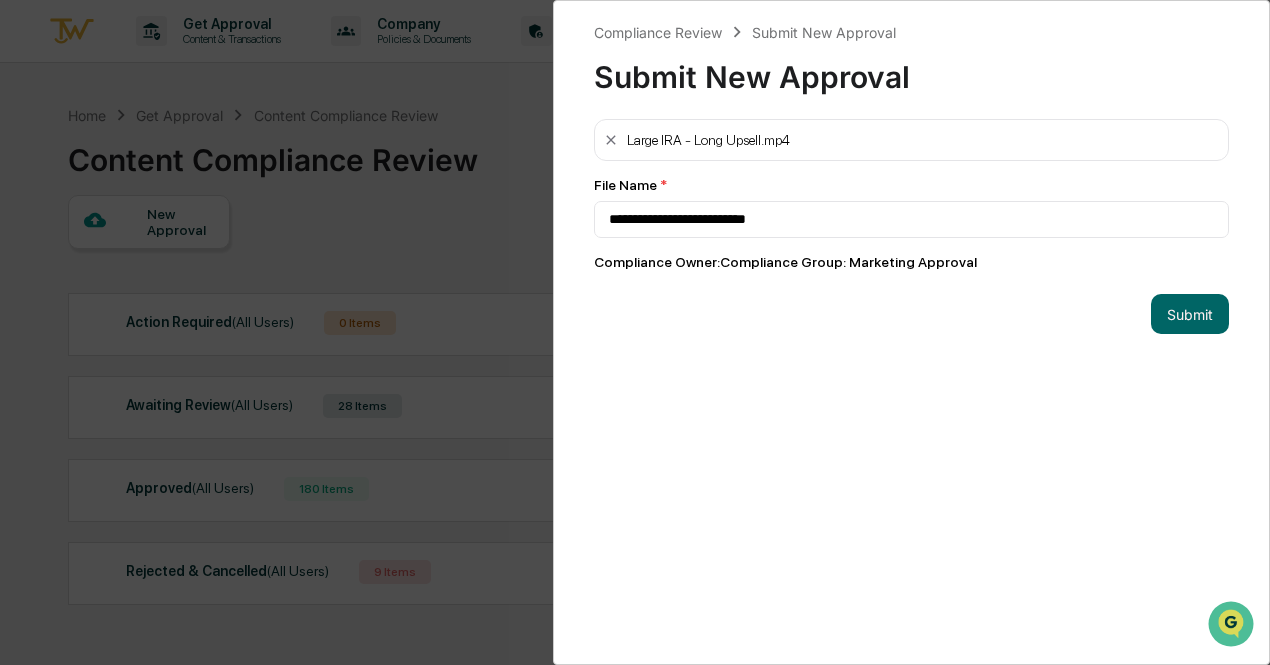 drag, startPoint x: 836, startPoint y: 239, endPoint x: 614, endPoint y: 199, distance: 225.57481 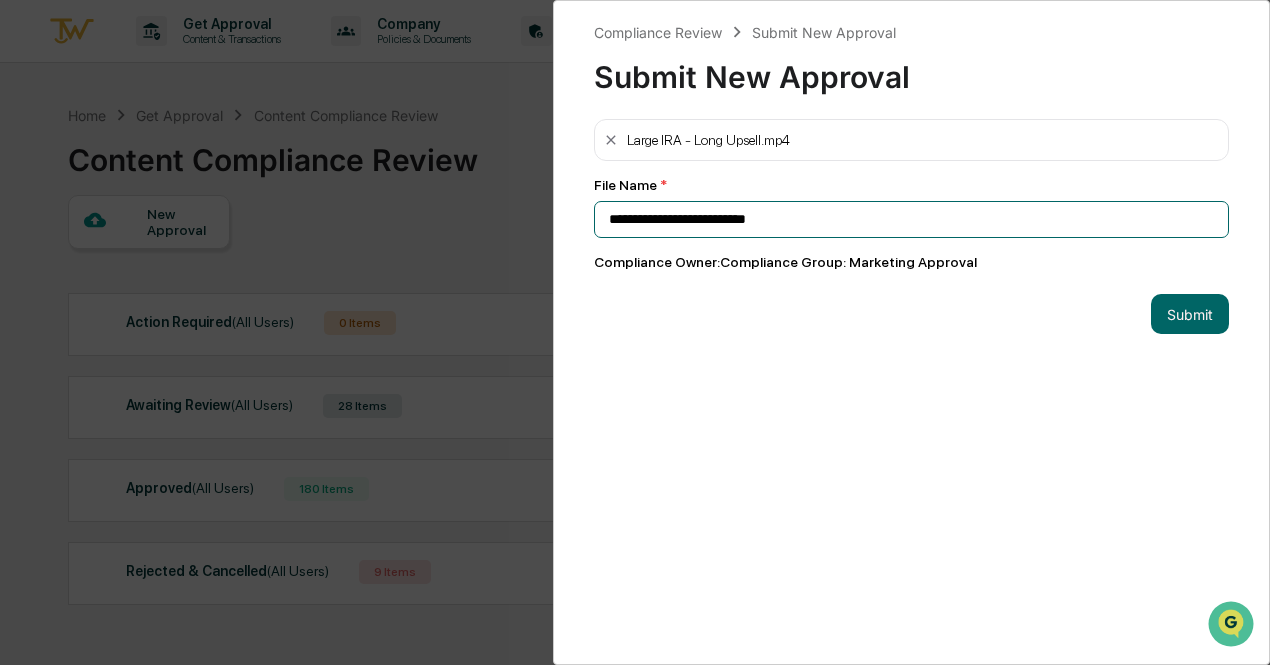 drag, startPoint x: 822, startPoint y: 232, endPoint x: 608, endPoint y: 224, distance: 214.14948 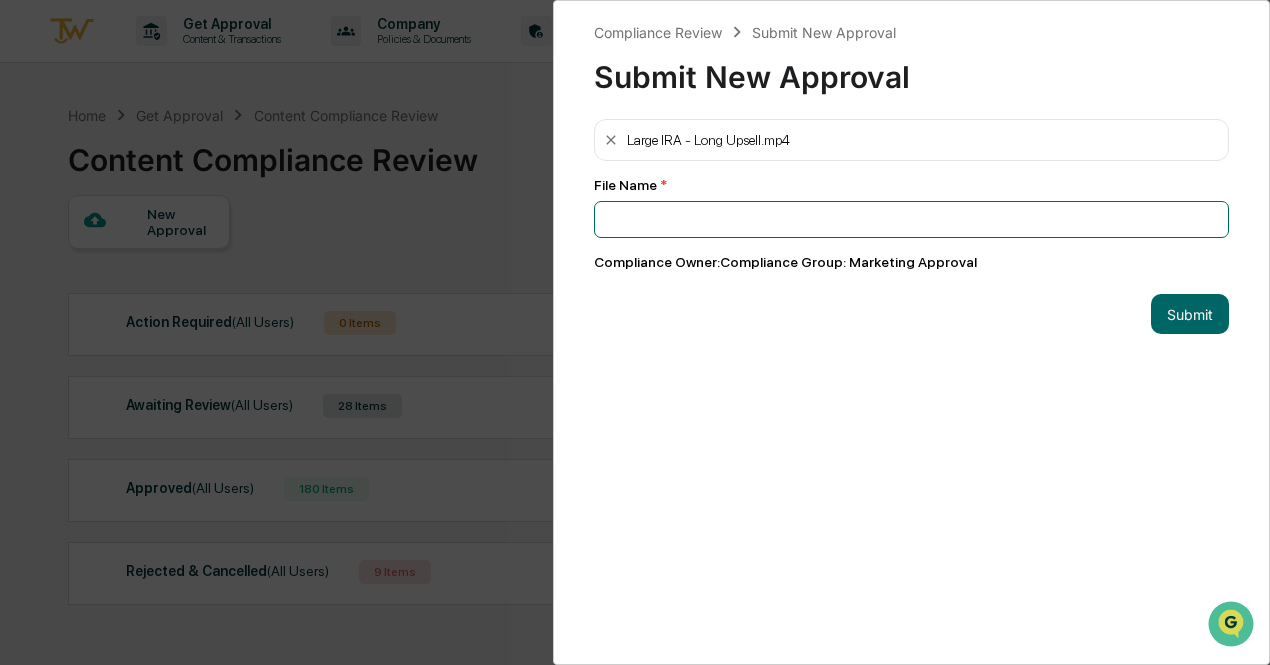 paste on "**********" 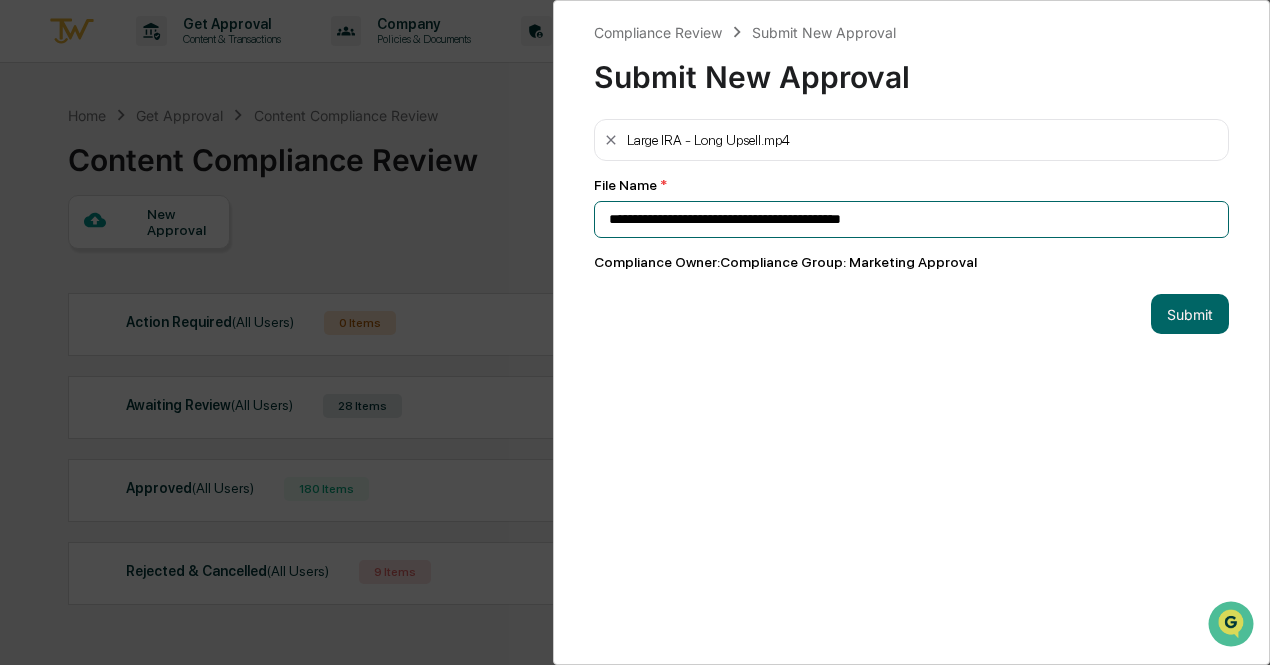click on "**********" at bounding box center [911, 219] 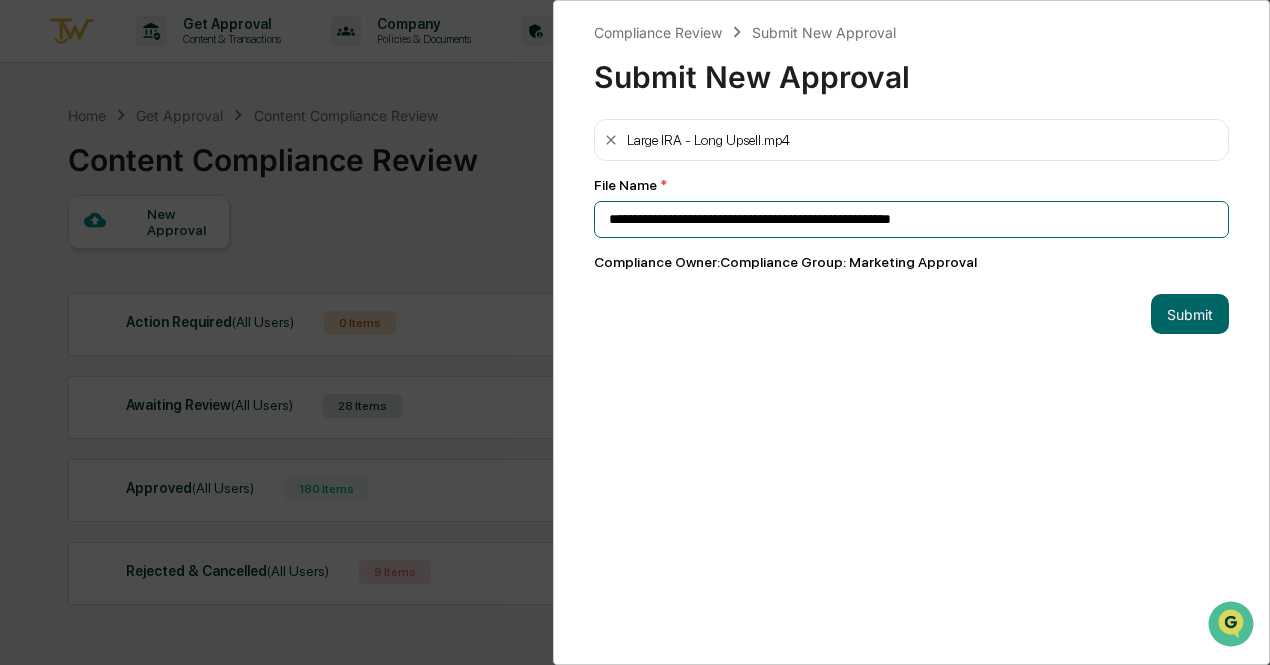 click on "**********" at bounding box center [911, 219] 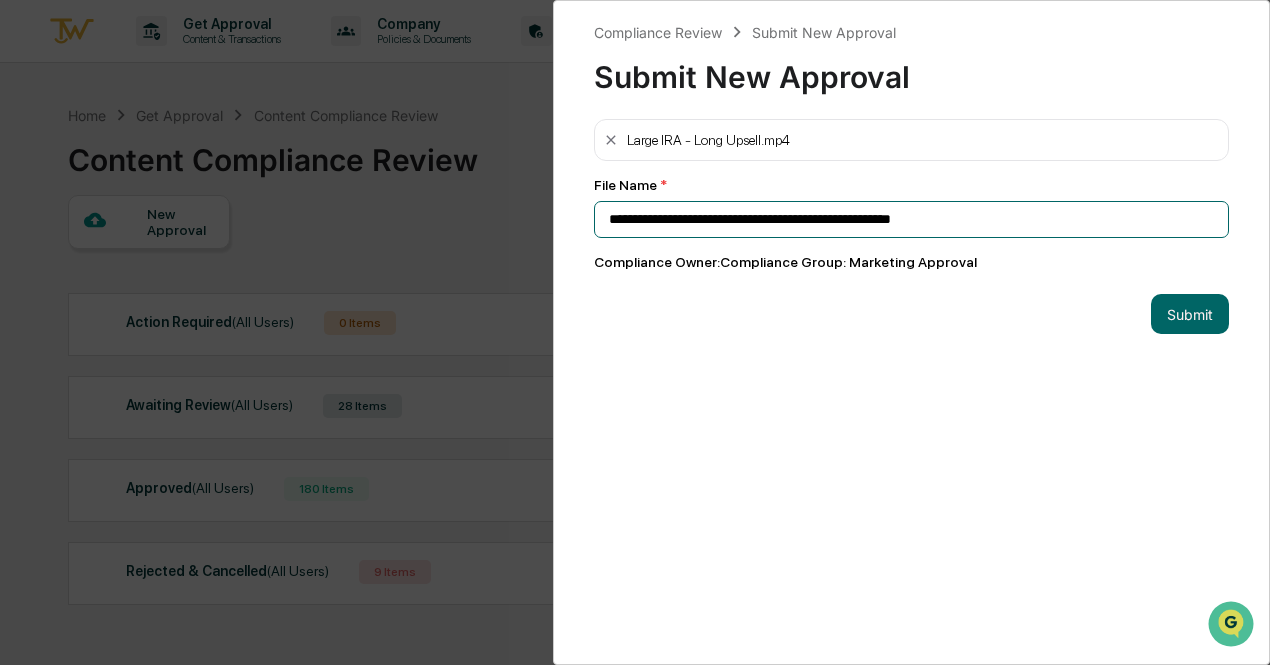 type on "**********" 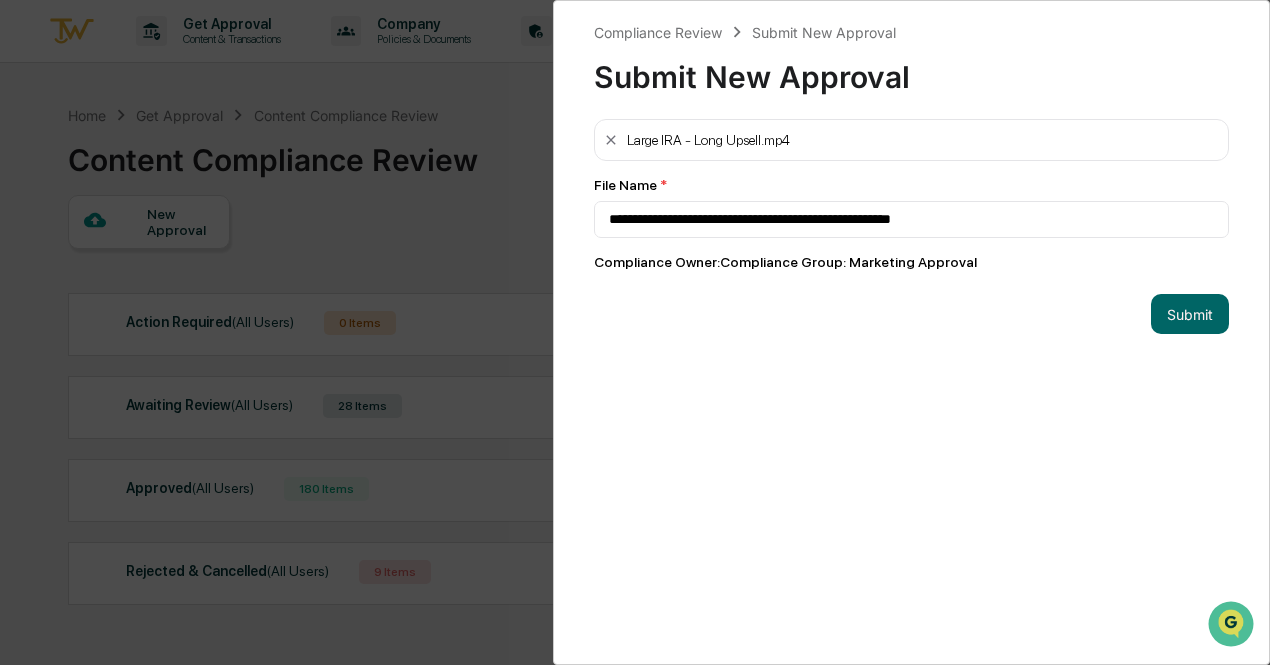 click on "**********" at bounding box center [911, 332] 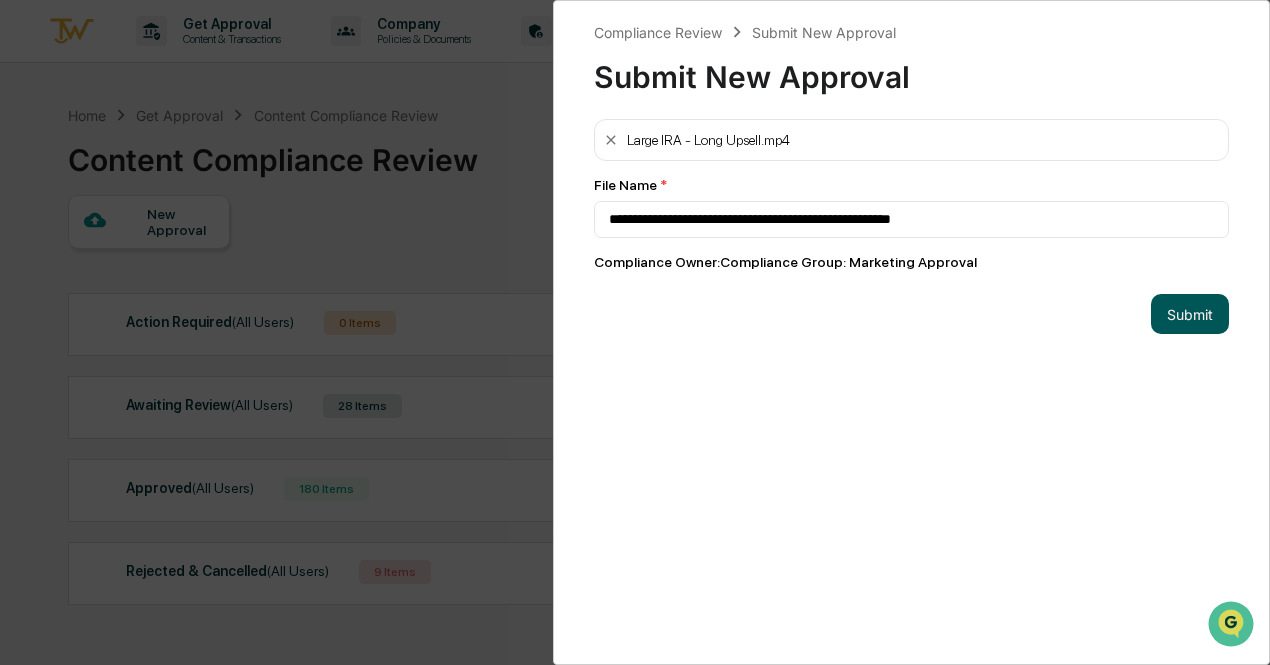 click on "Submit" at bounding box center [1190, 314] 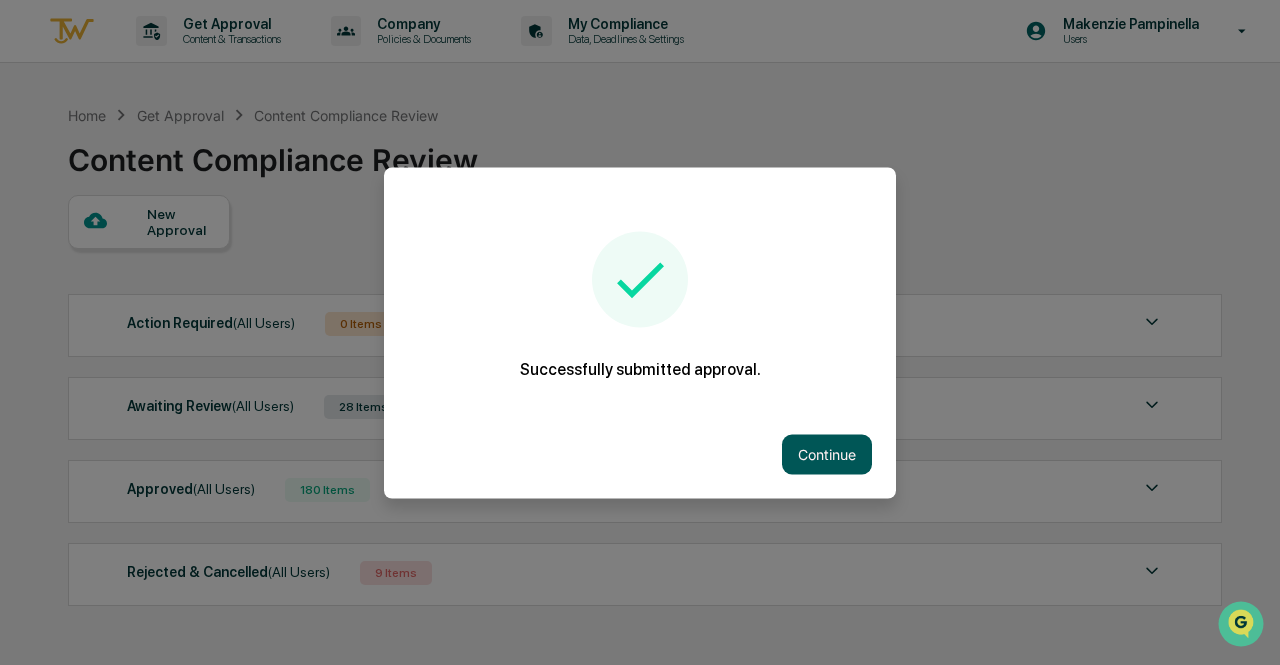 click on "Continue" at bounding box center (827, 454) 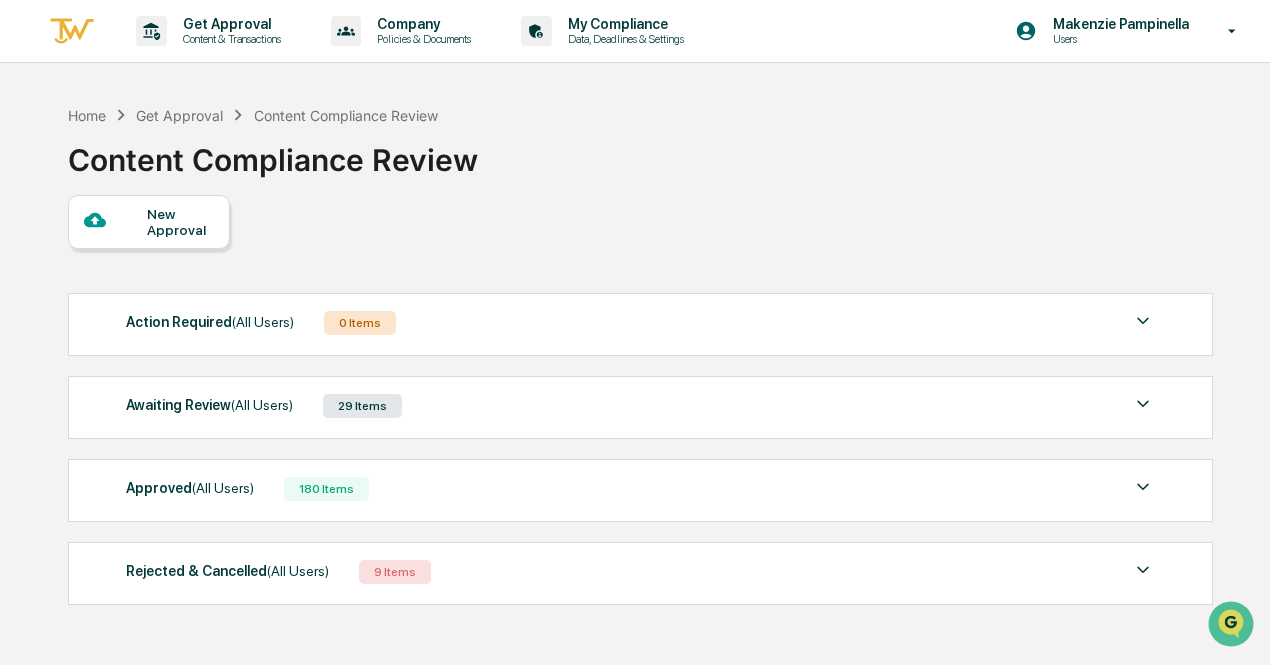 click on "New Approval" at bounding box center (180, 222) 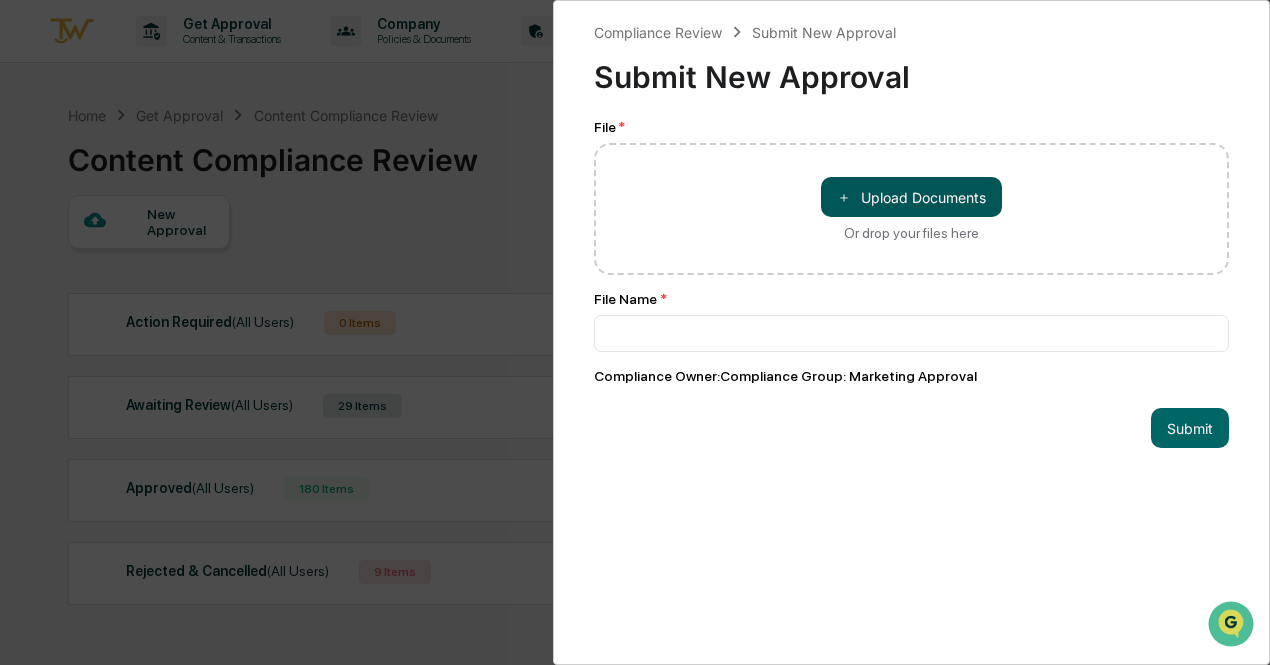 click on "＋ Upload Documents" at bounding box center (911, 197) 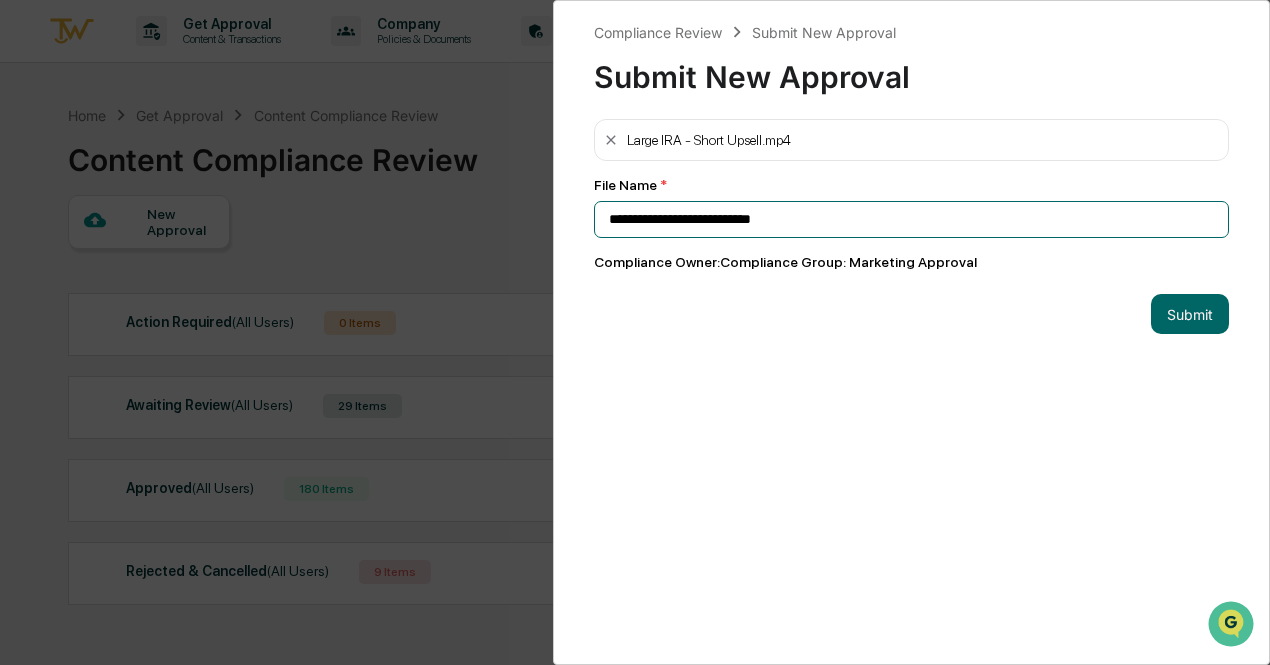 drag, startPoint x: 820, startPoint y: 227, endPoint x: 486, endPoint y: 219, distance: 334.0958 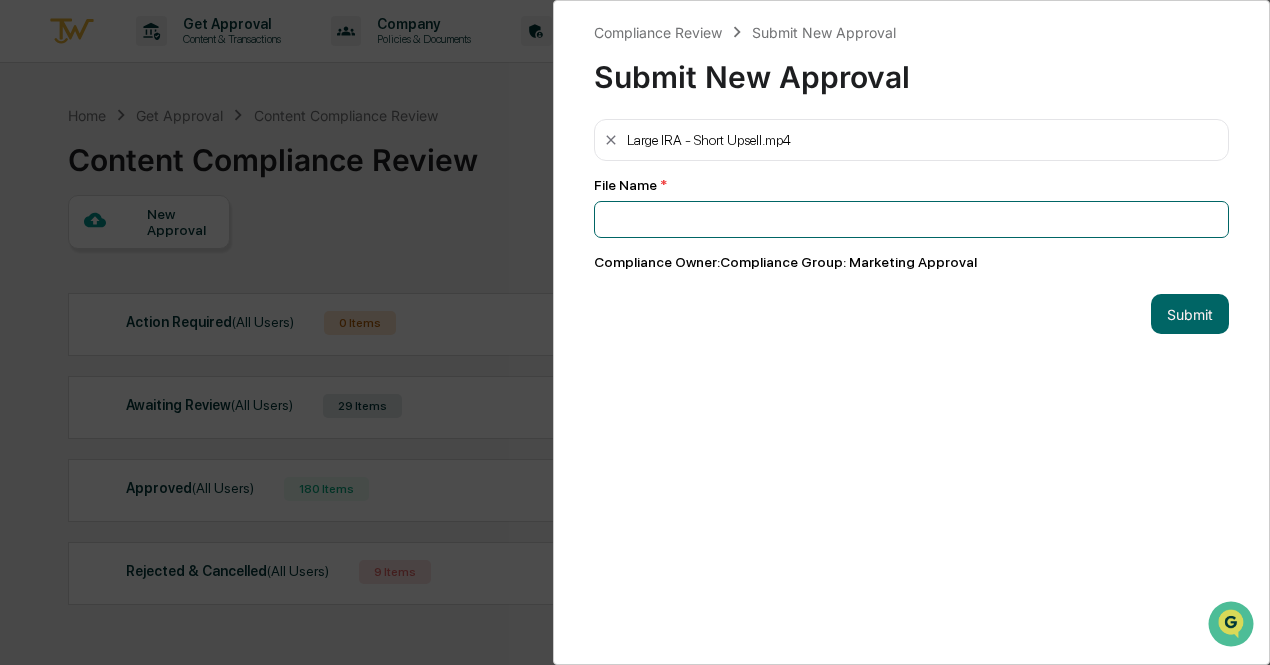 paste on "**********" 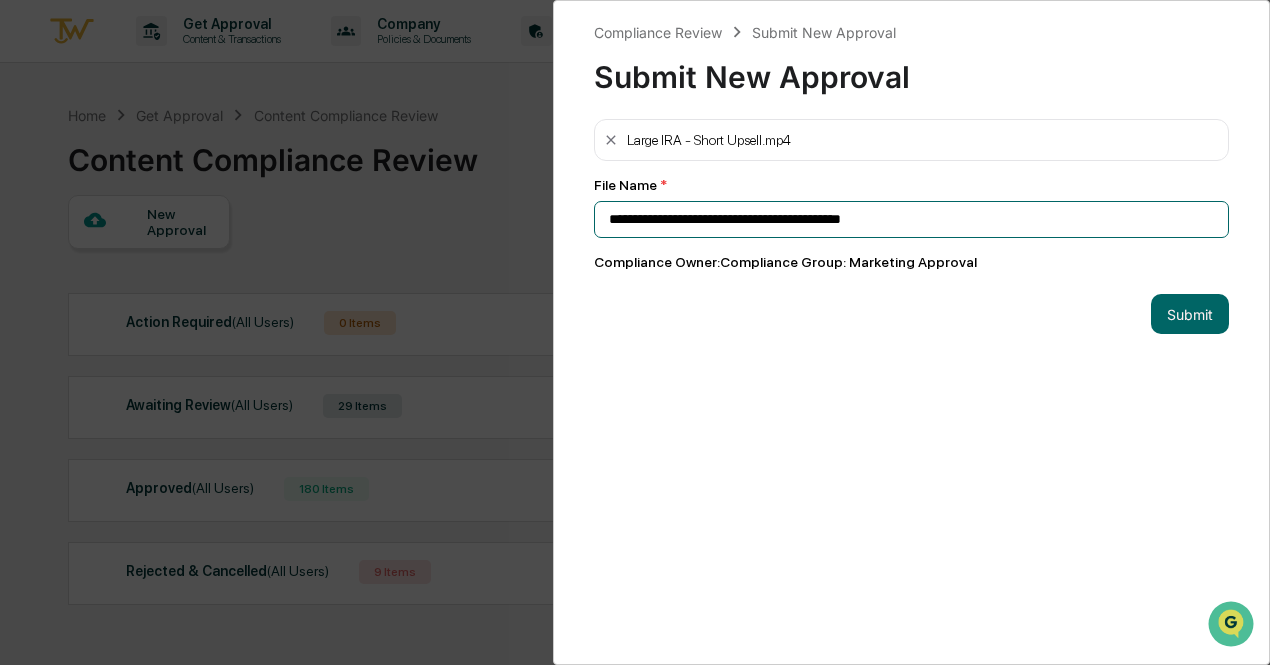 drag, startPoint x: 864, startPoint y: 221, endPoint x: 852, endPoint y: 221, distance: 12 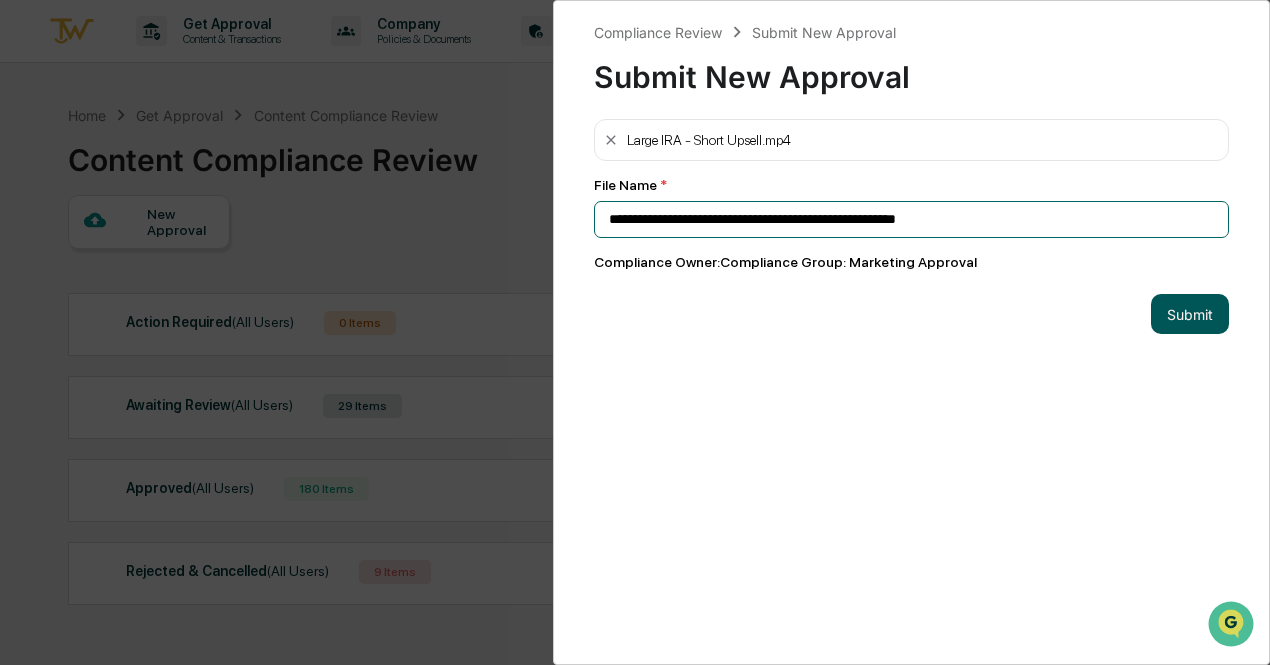 type on "**********" 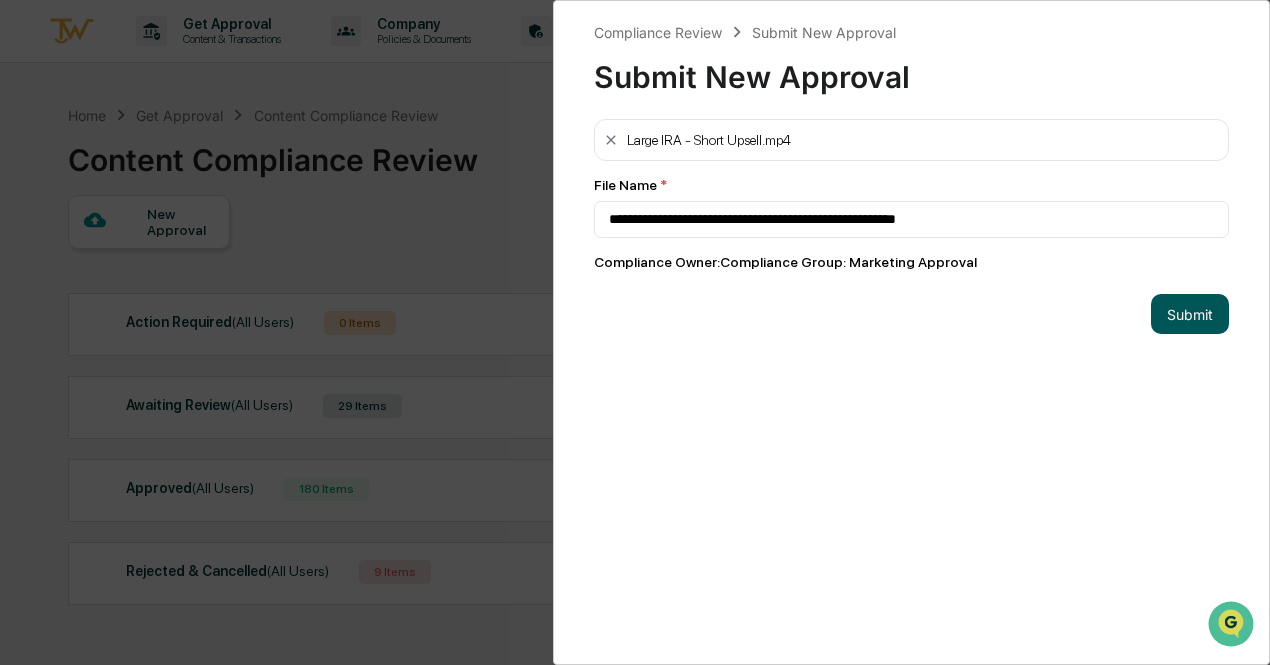 click on "Submit" at bounding box center (1190, 314) 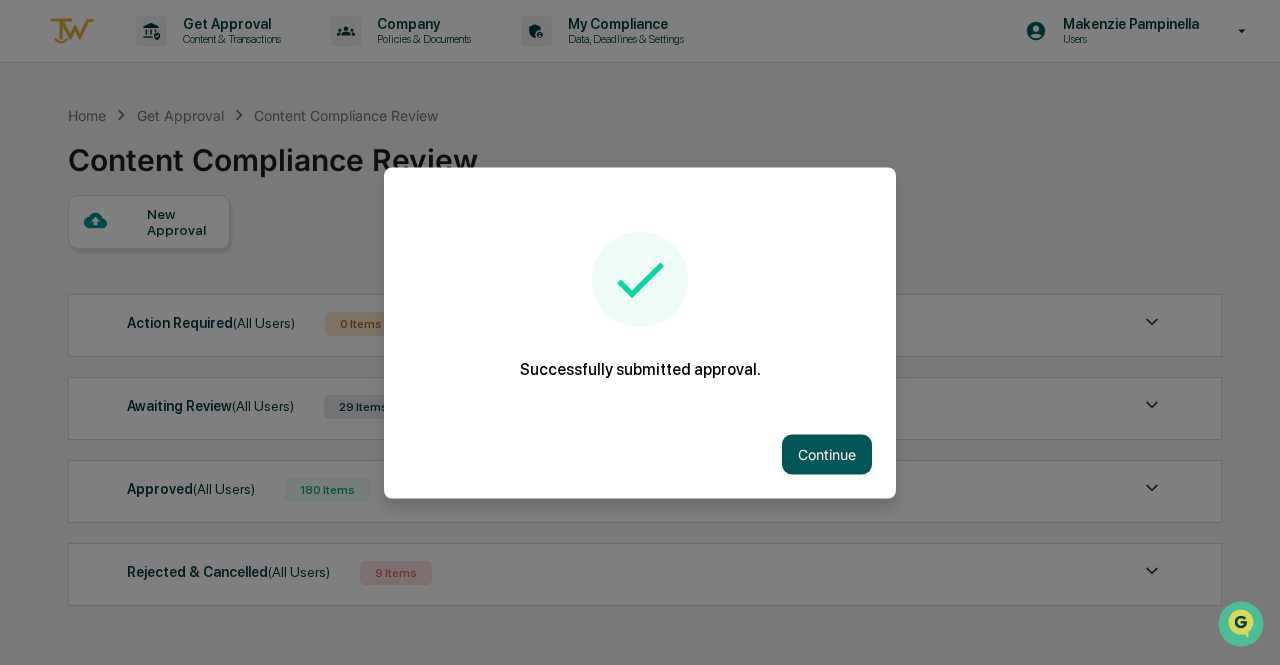 click on "Continue" at bounding box center (827, 454) 